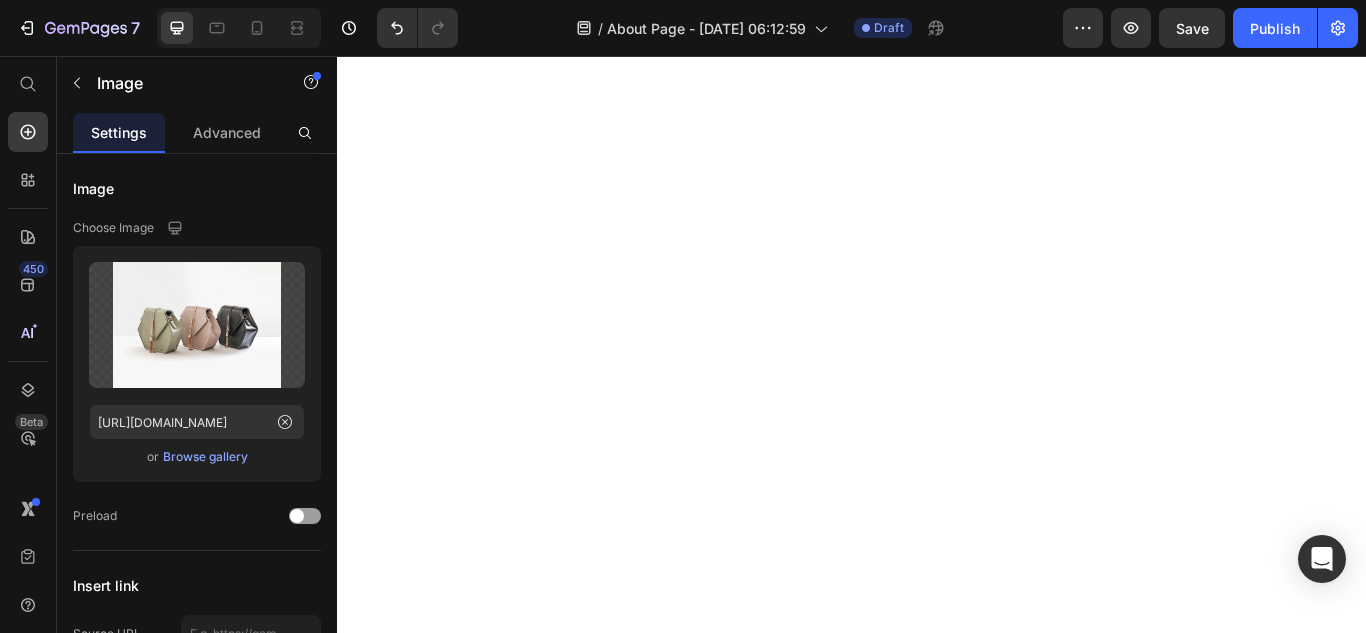 scroll, scrollTop: 0, scrollLeft: 0, axis: both 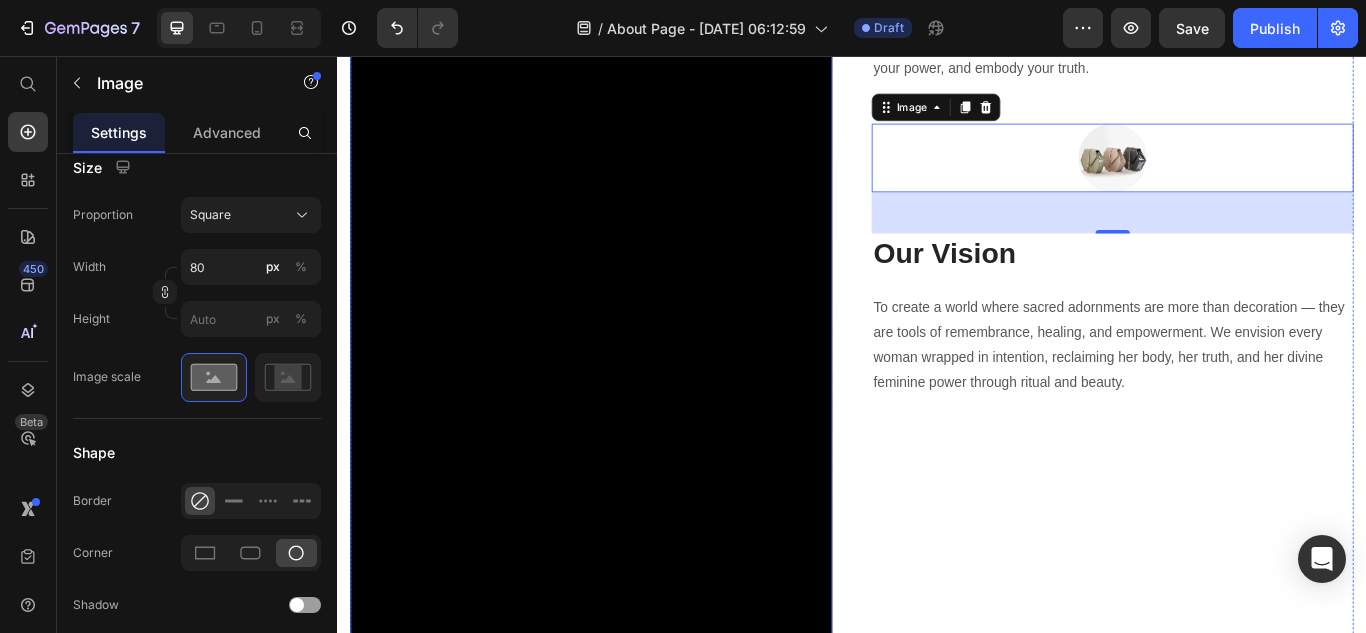 type 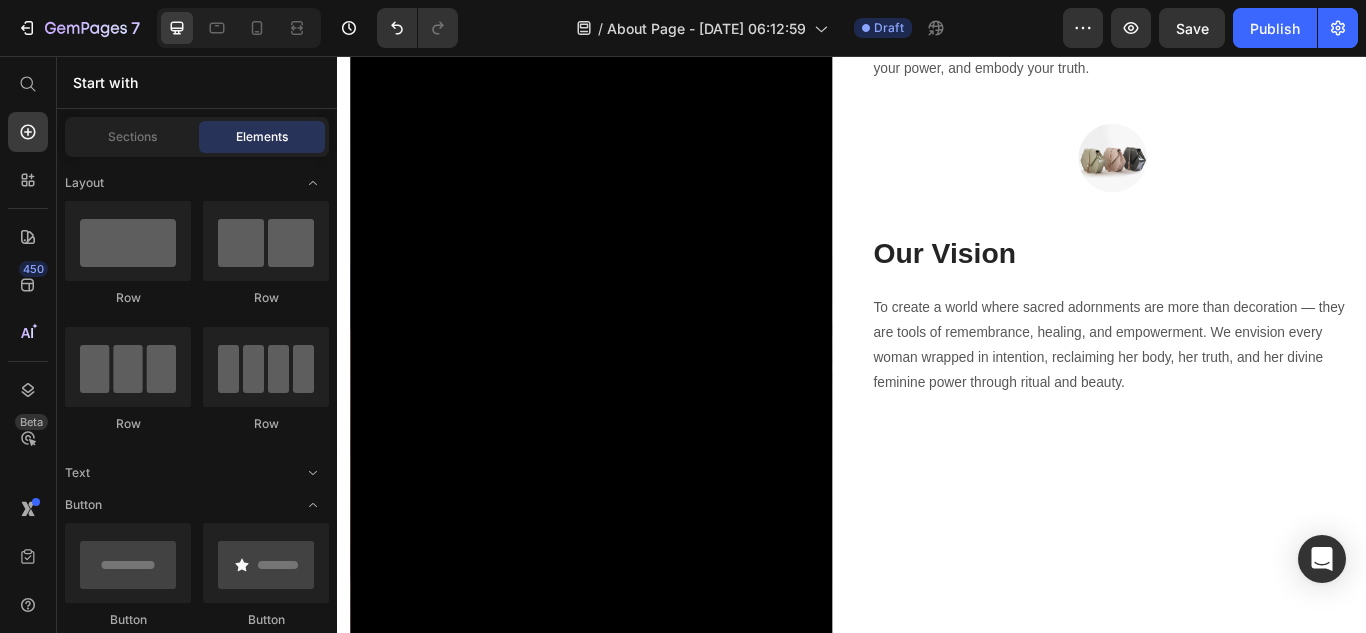 scroll, scrollTop: 2928, scrollLeft: 0, axis: vertical 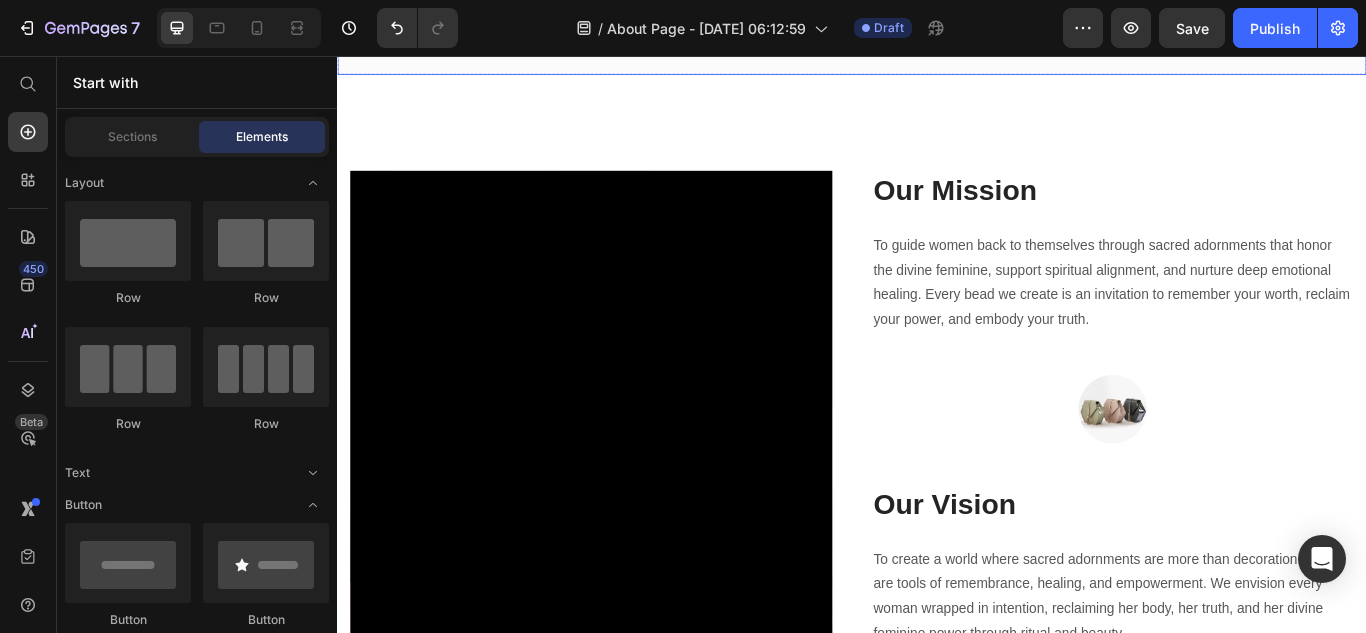 click on "Image PASSIONATE ABOUT COFFEE.  FANATICAL ABOUT FLAVOR. Heading Row 200+ Heading Premium Products Text block 3.2K+ Heading Satisfied Customers Text block 15+ Heading Winning Awards  Text block Row Row" at bounding box center (937, 0) 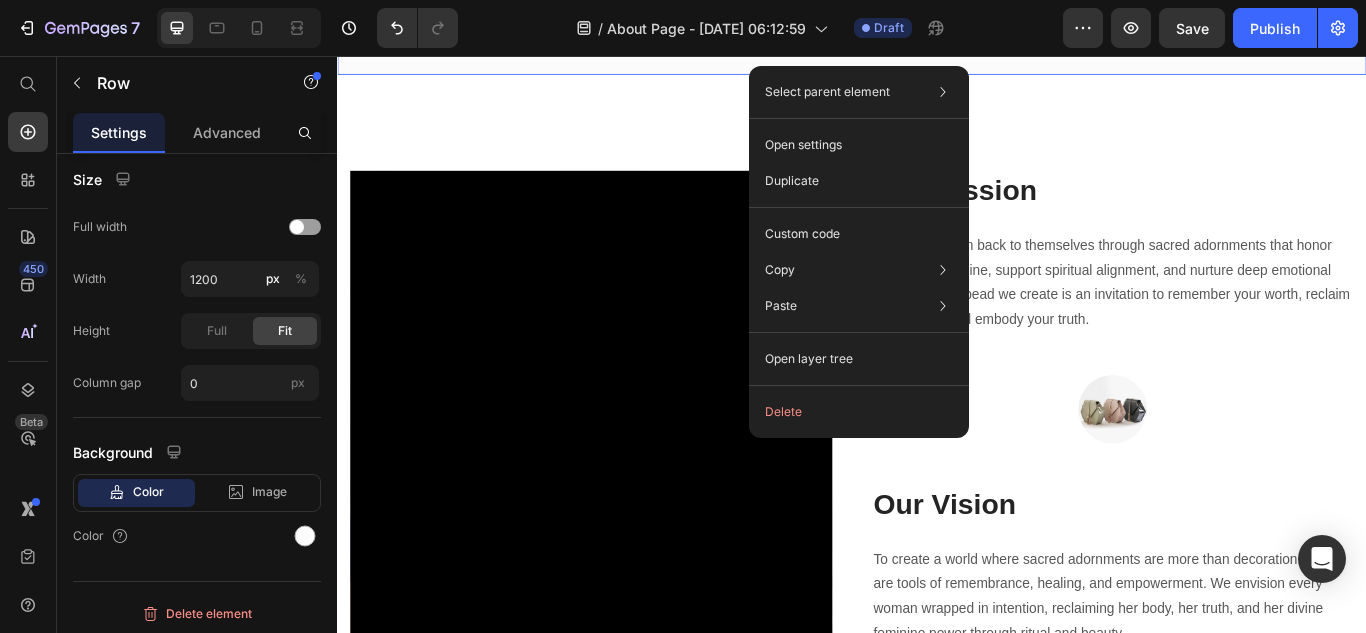 scroll, scrollTop: 0, scrollLeft: 0, axis: both 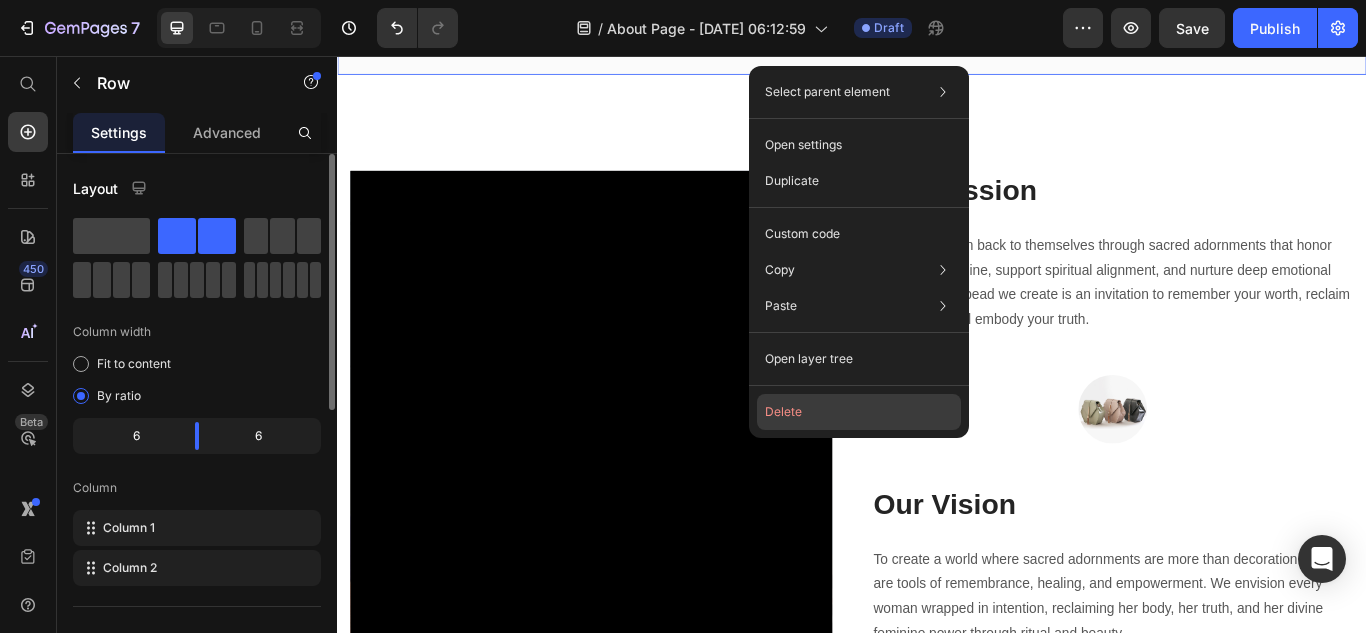 click on "Delete" 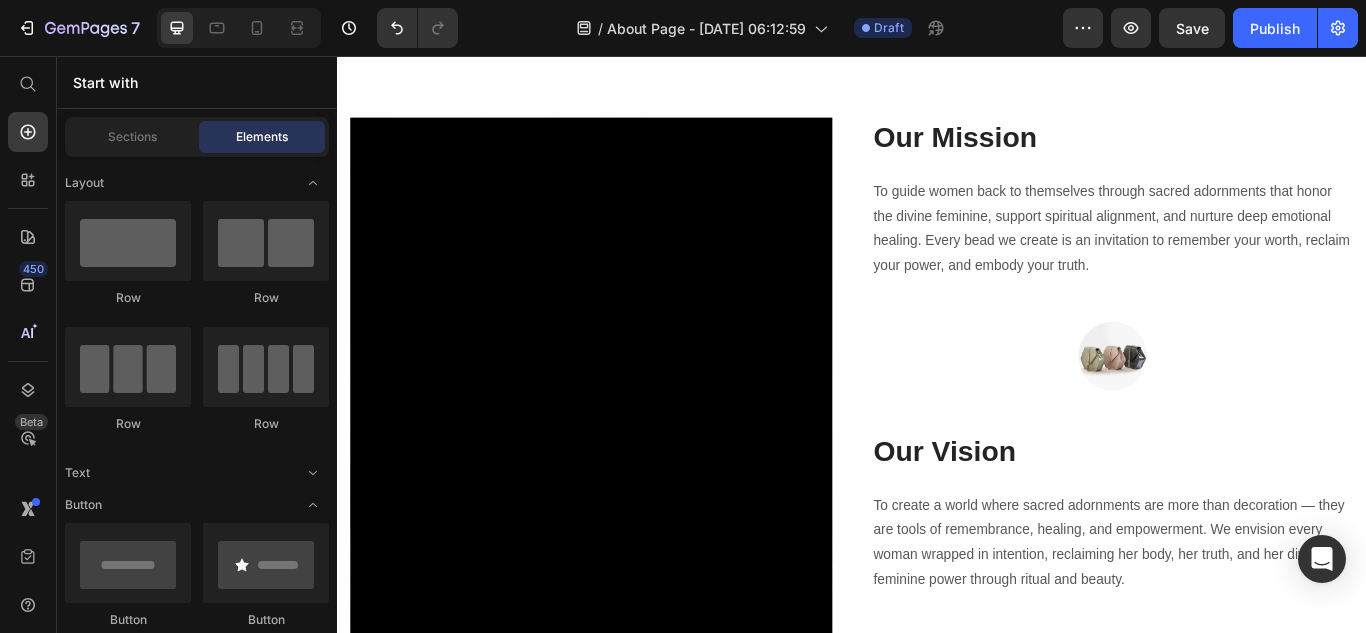 scroll, scrollTop: 2425, scrollLeft: 0, axis: vertical 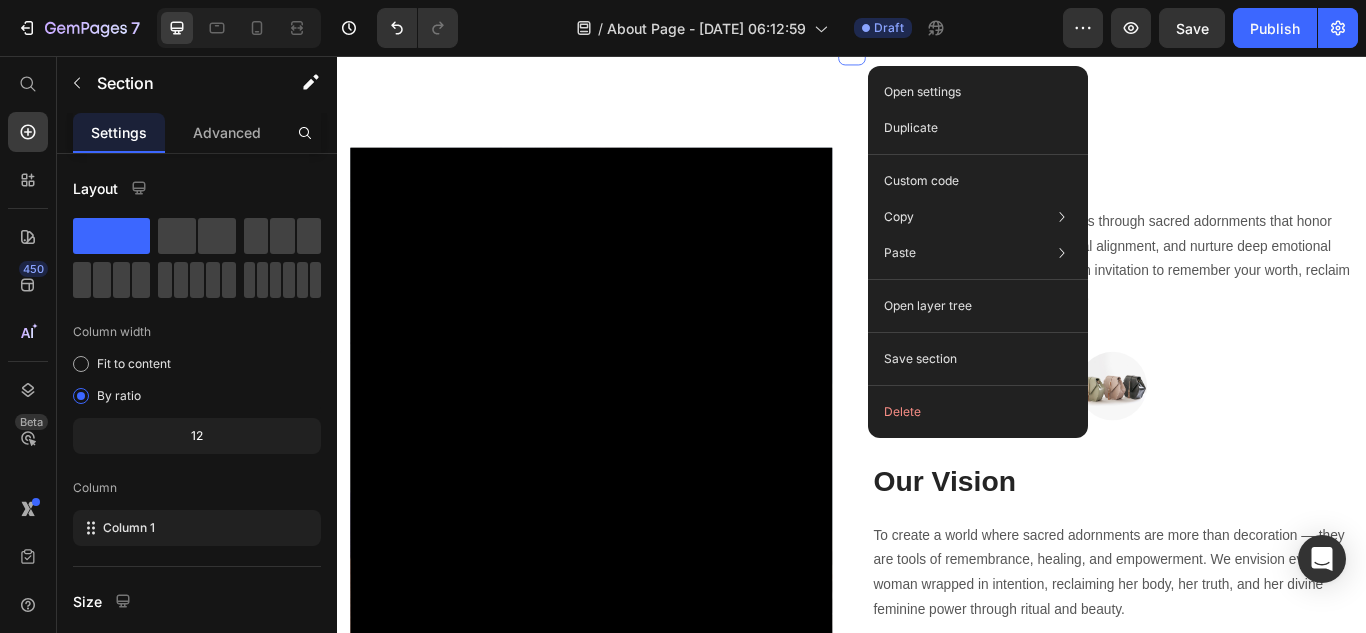 click on "Delete" 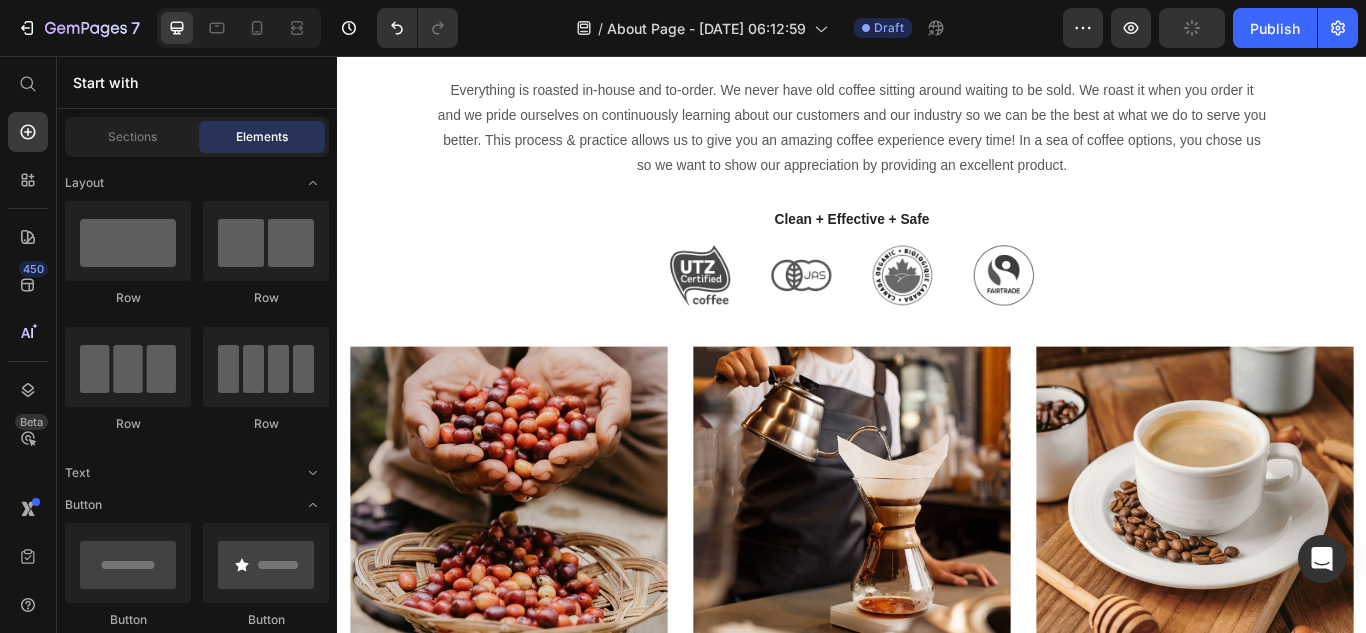 scroll, scrollTop: 1851, scrollLeft: 0, axis: vertical 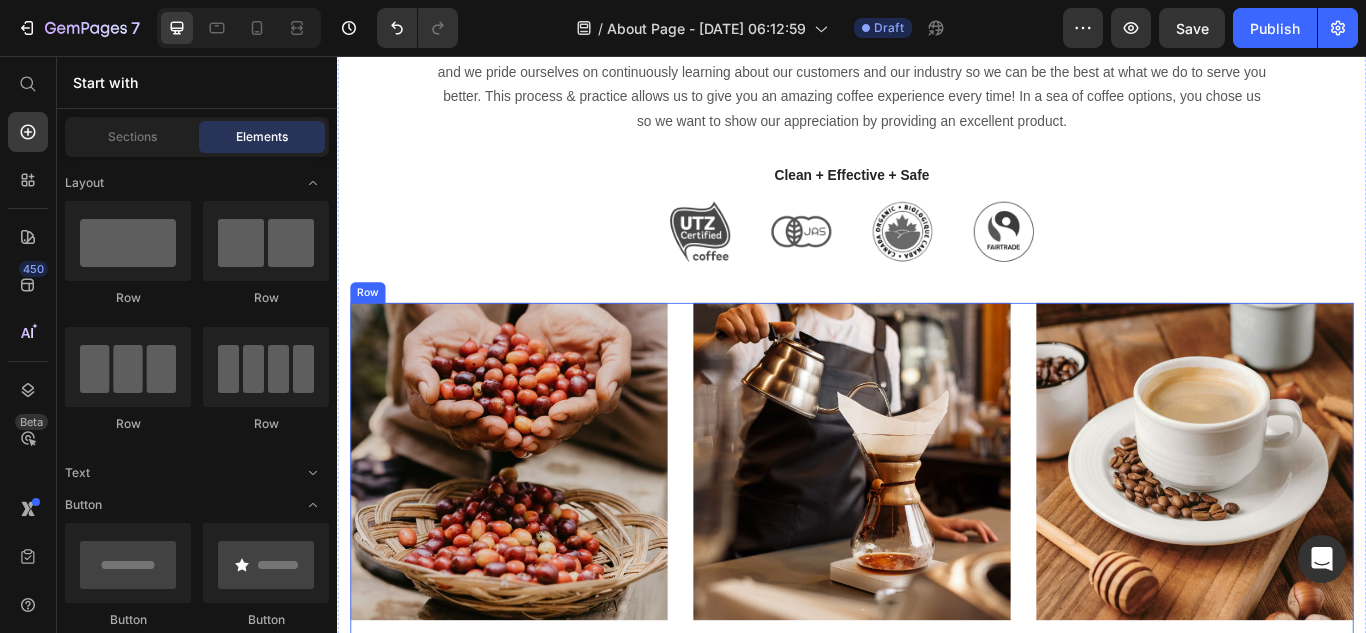 click on "Image 1. Formulation Text block Image 2. Testing & Regulations Text block Image 3. Production Text block Row" at bounding box center [937, 557] 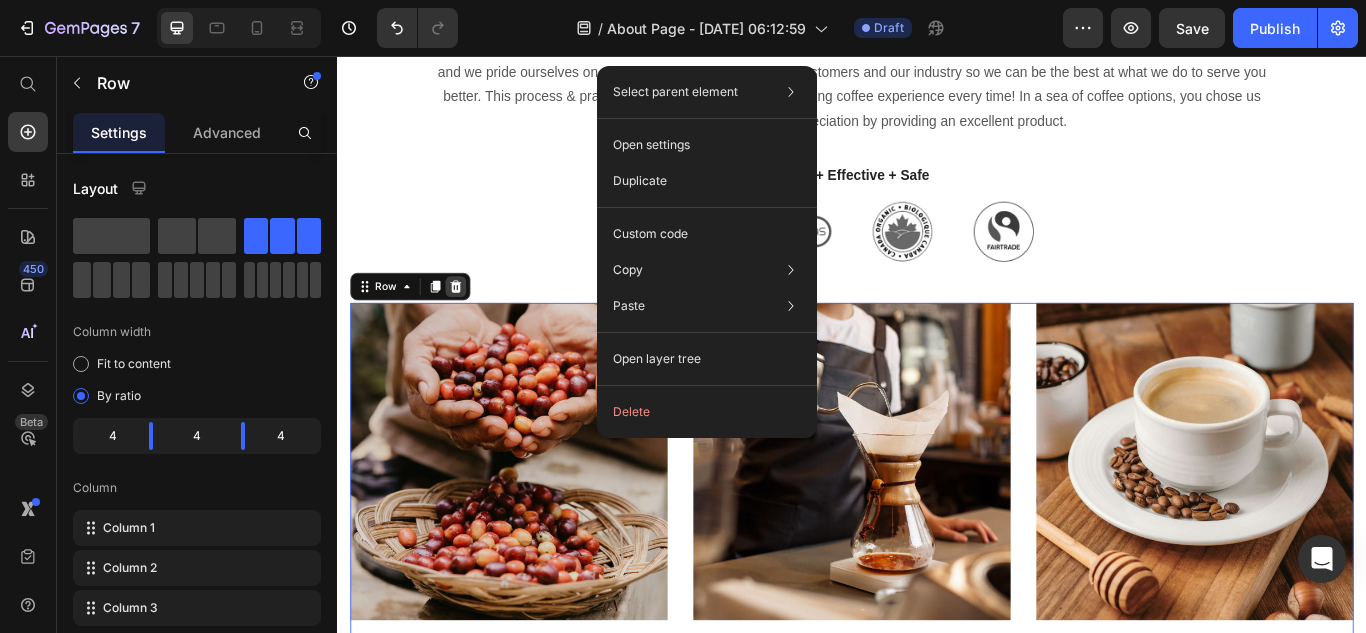 click 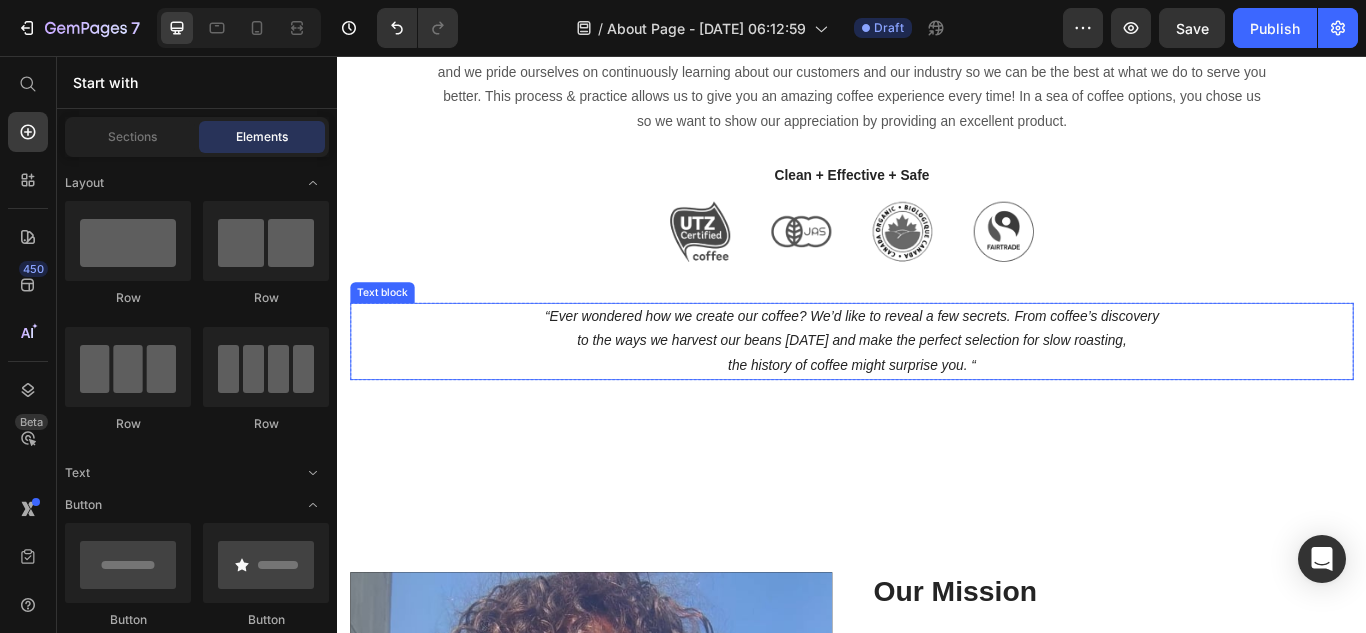 click on "“Ever wondered how we create our coffee? We’d like to reveal a few secrets. From coffee’s discovery to the ways we harvest our beans [DATE] and make the perfect selection for slow roasting, the history of coffee might surprise you. “" at bounding box center [937, 389] 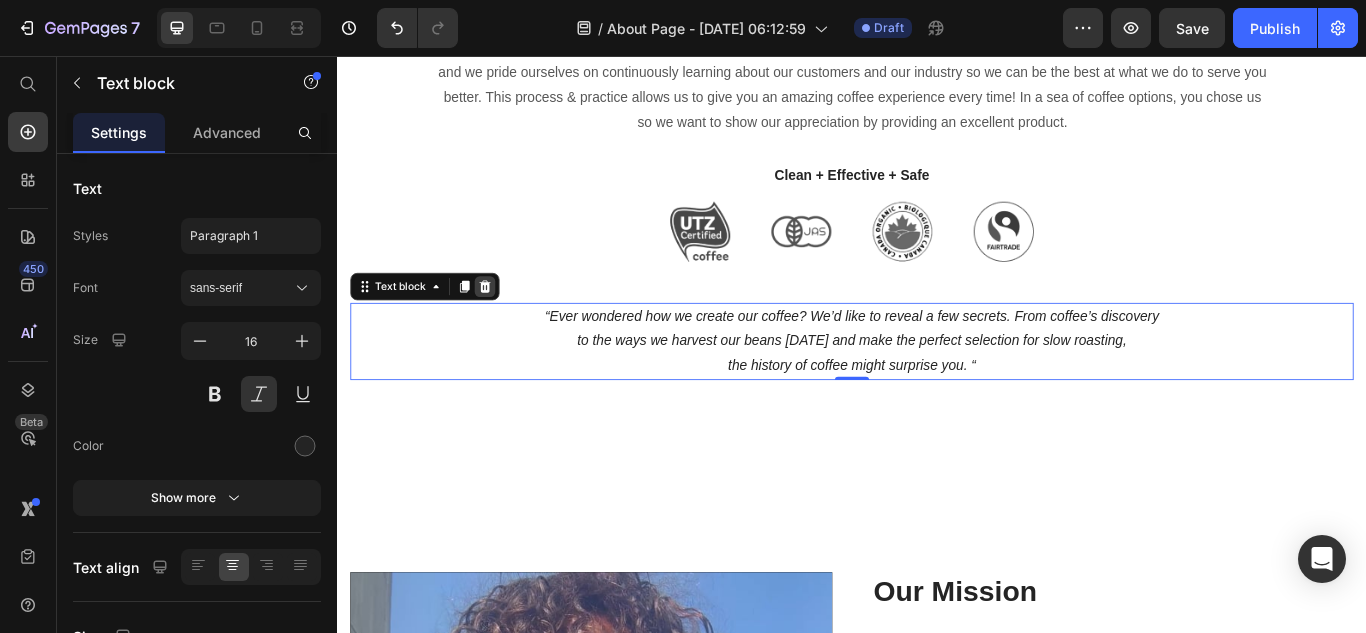 click 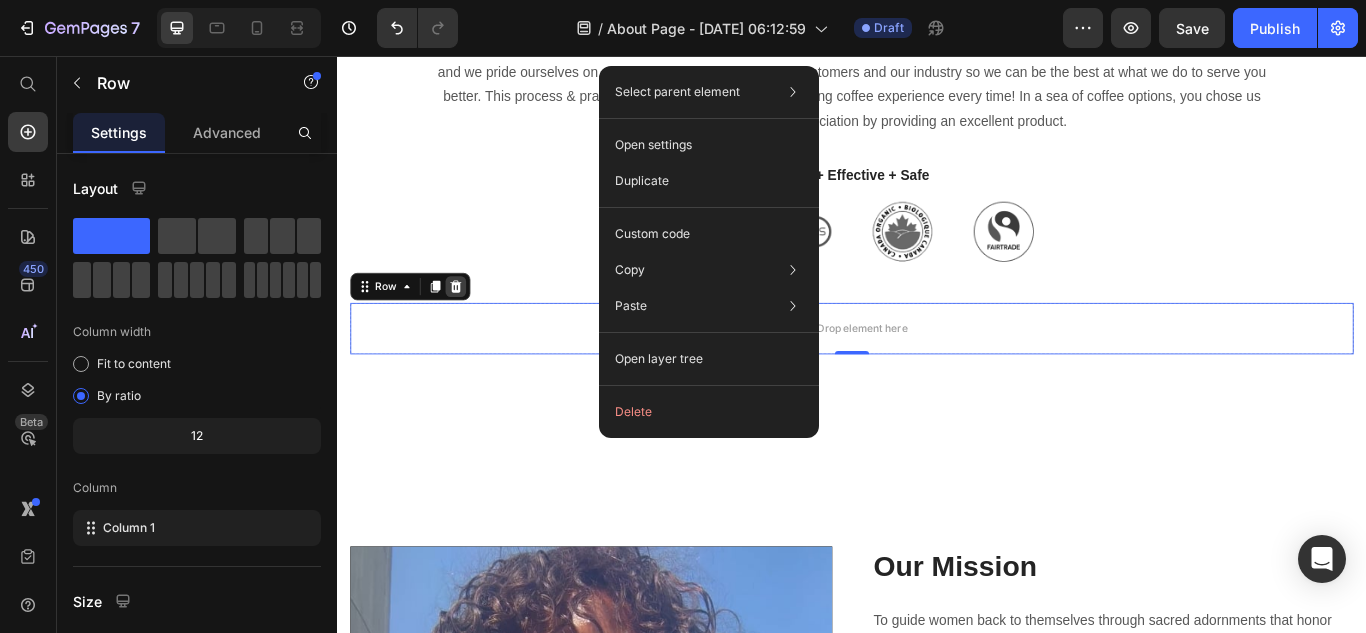 click 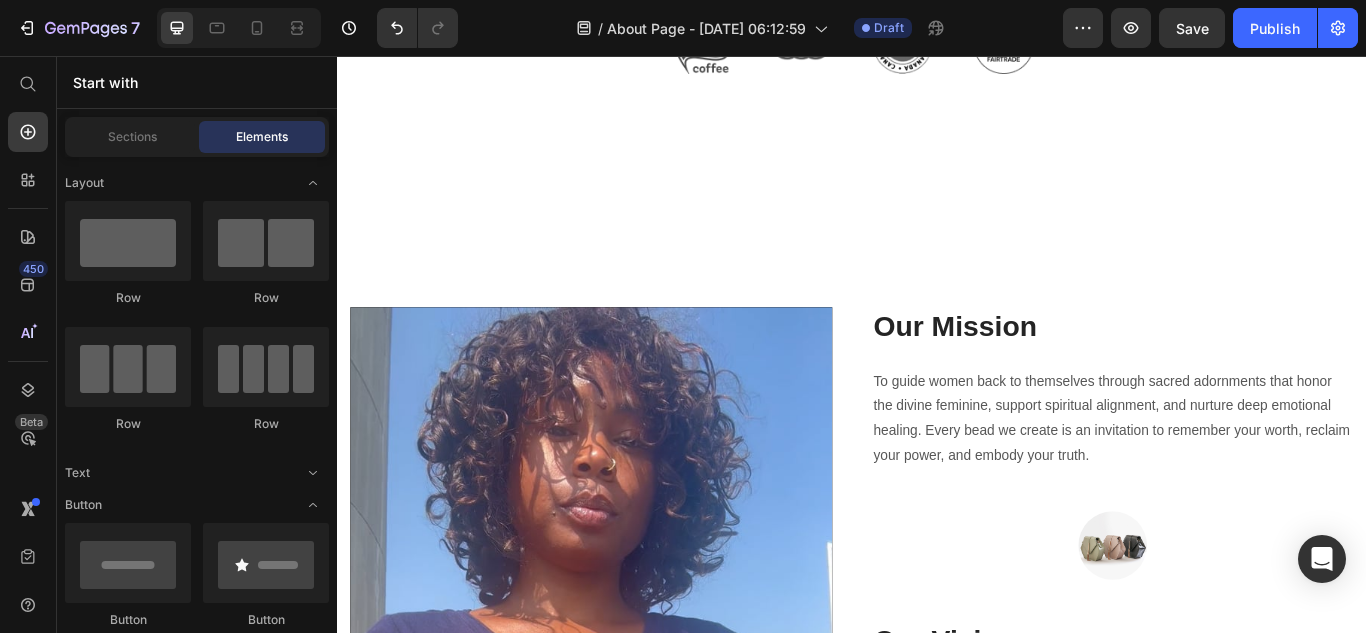 scroll, scrollTop: 1654, scrollLeft: 0, axis: vertical 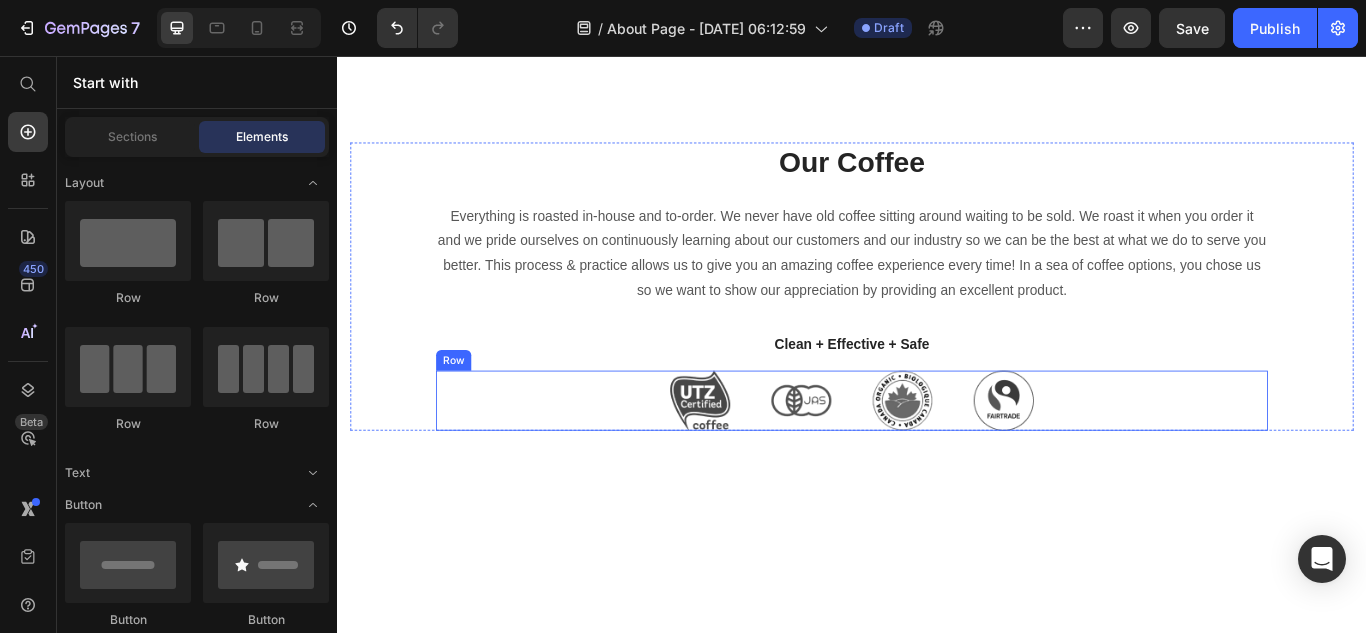 click on "Image Image Image Image Row" at bounding box center [937, 458] 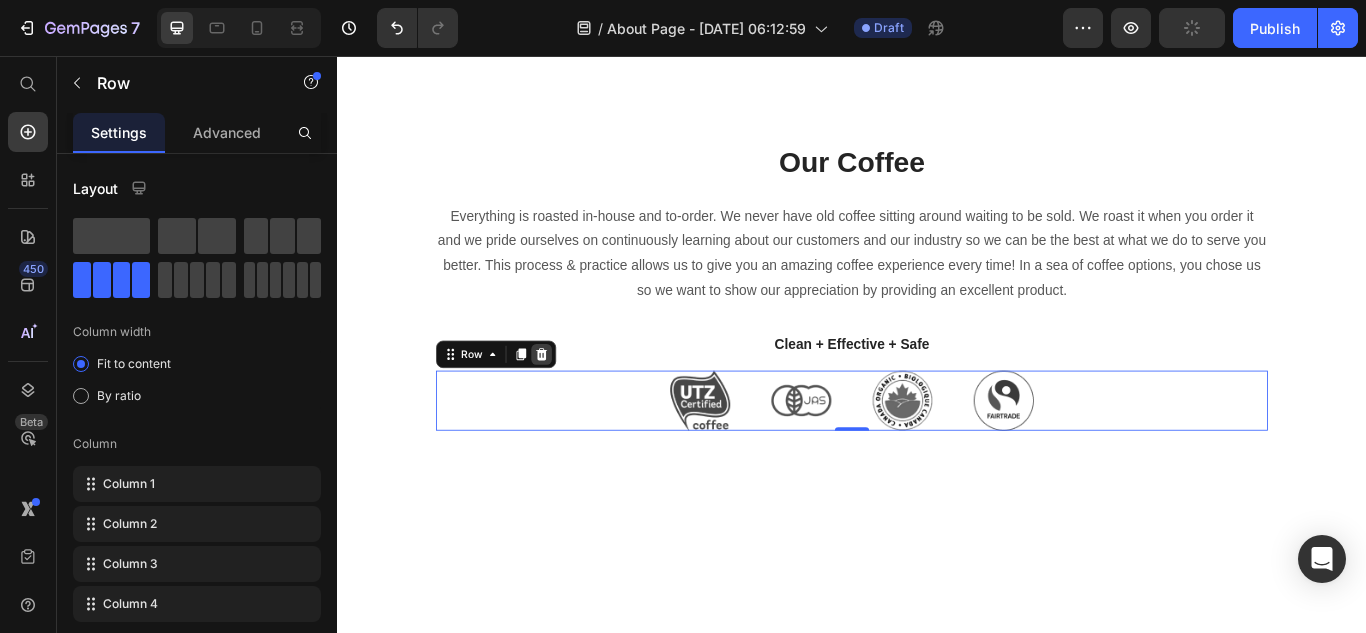 click 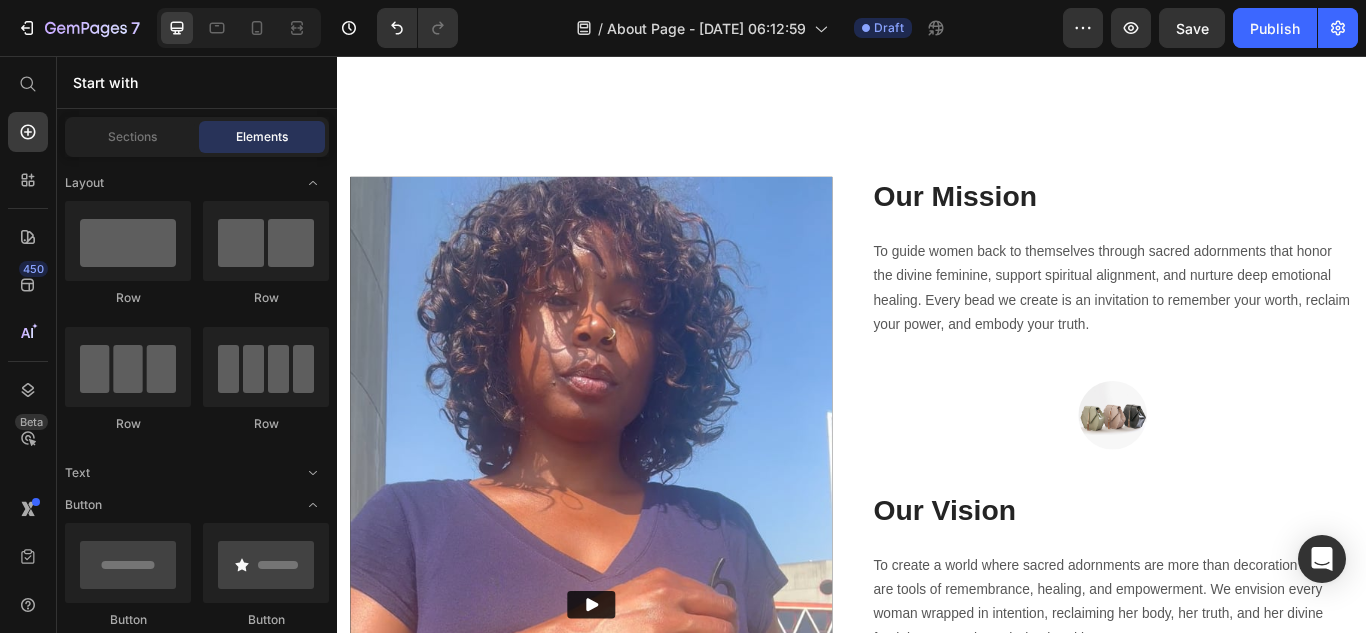 scroll, scrollTop: 2128, scrollLeft: 0, axis: vertical 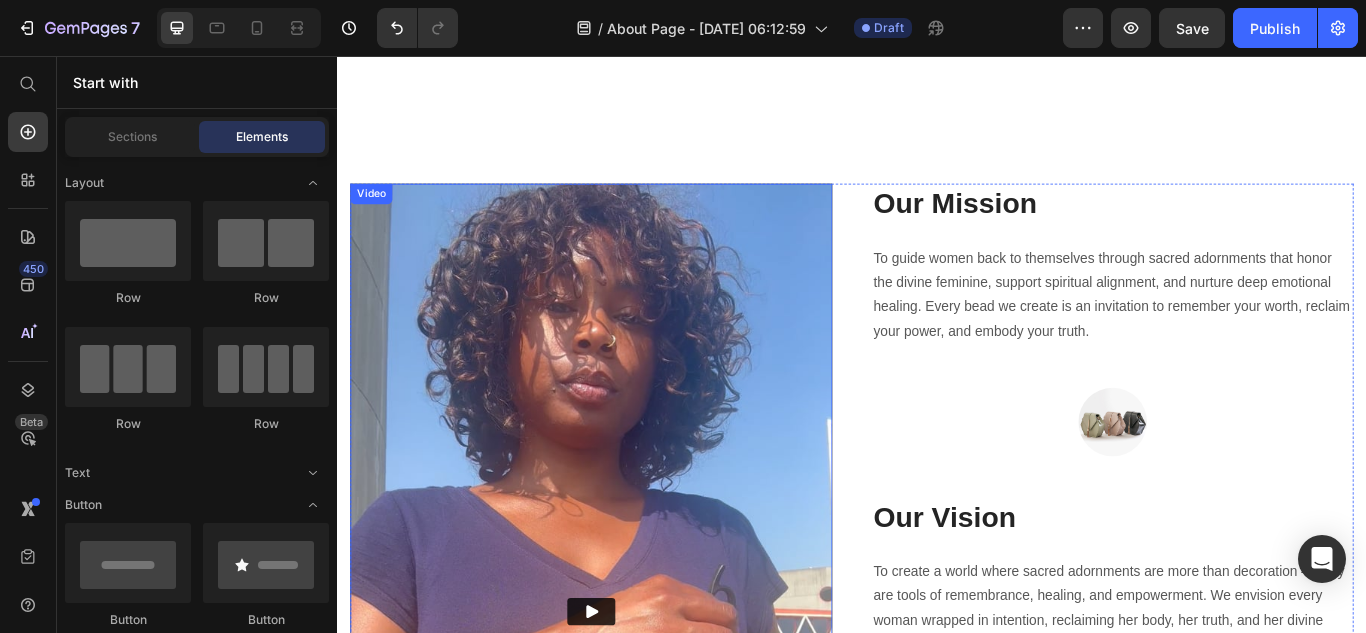 click at bounding box center [633, 704] 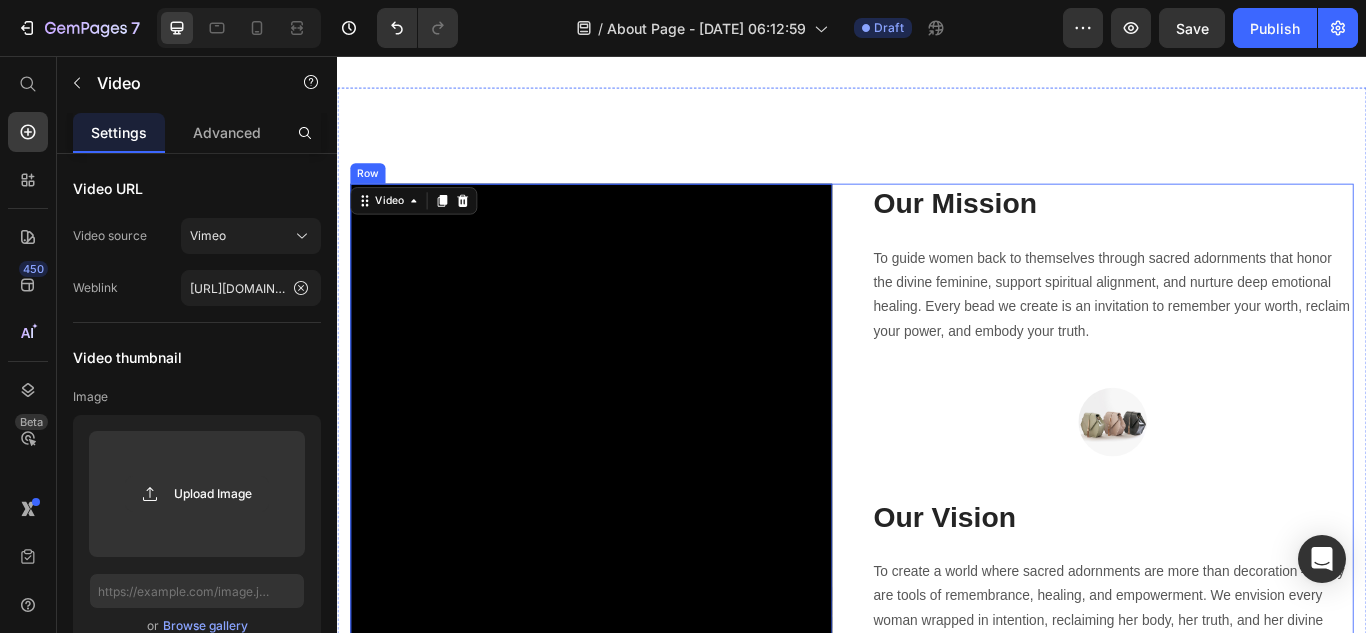 click on "Video   48 Our Mission Heading To guide women back to themselves through sacred adornments that honor the divine feminine, support spiritual alignment, and nurture deep emotional healing. Every bead we create is an invitation to remember your worth, reclaim your power, and embody your truth. Text block Image Our Vision Heading To create a world where sacred adornments are more than decoration — they are tools of remembrance, healing, and empowerment. We envision every woman wrapped in intention, reclaiming her body, her truth, and her divine feminine power through ritual and beauty. Text block Row" at bounding box center (937, 728) 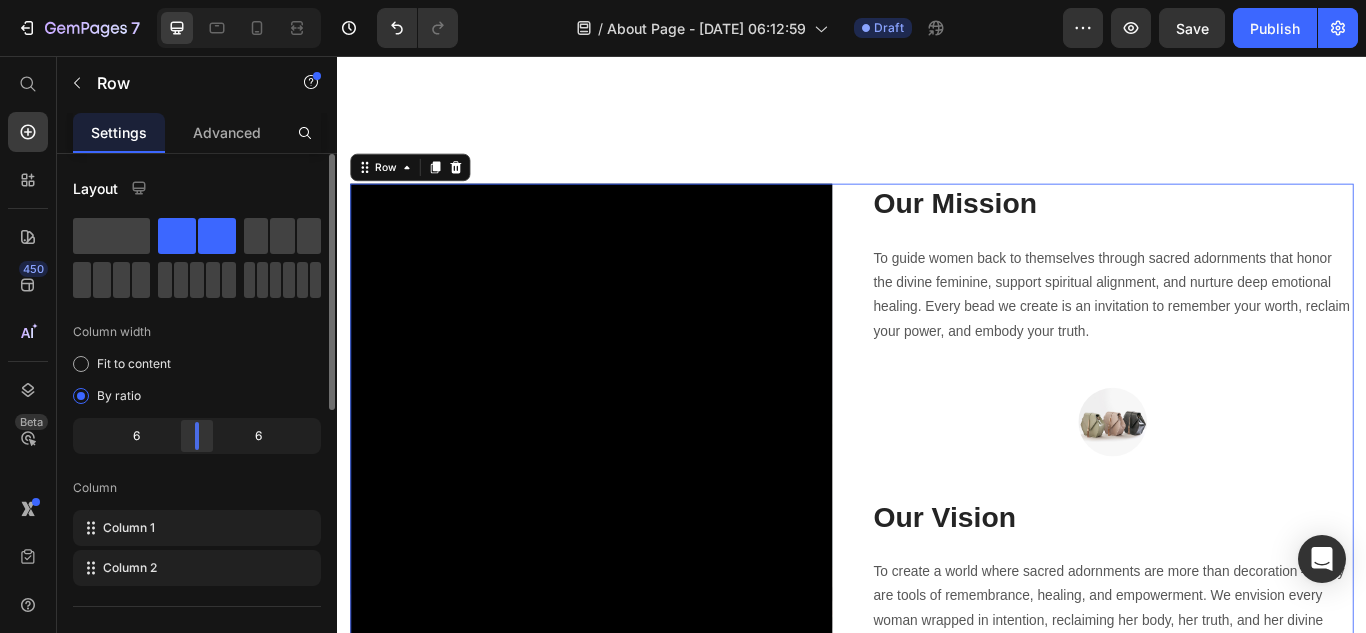 drag, startPoint x: 195, startPoint y: 434, endPoint x: 247, endPoint y: 430, distance: 52.153618 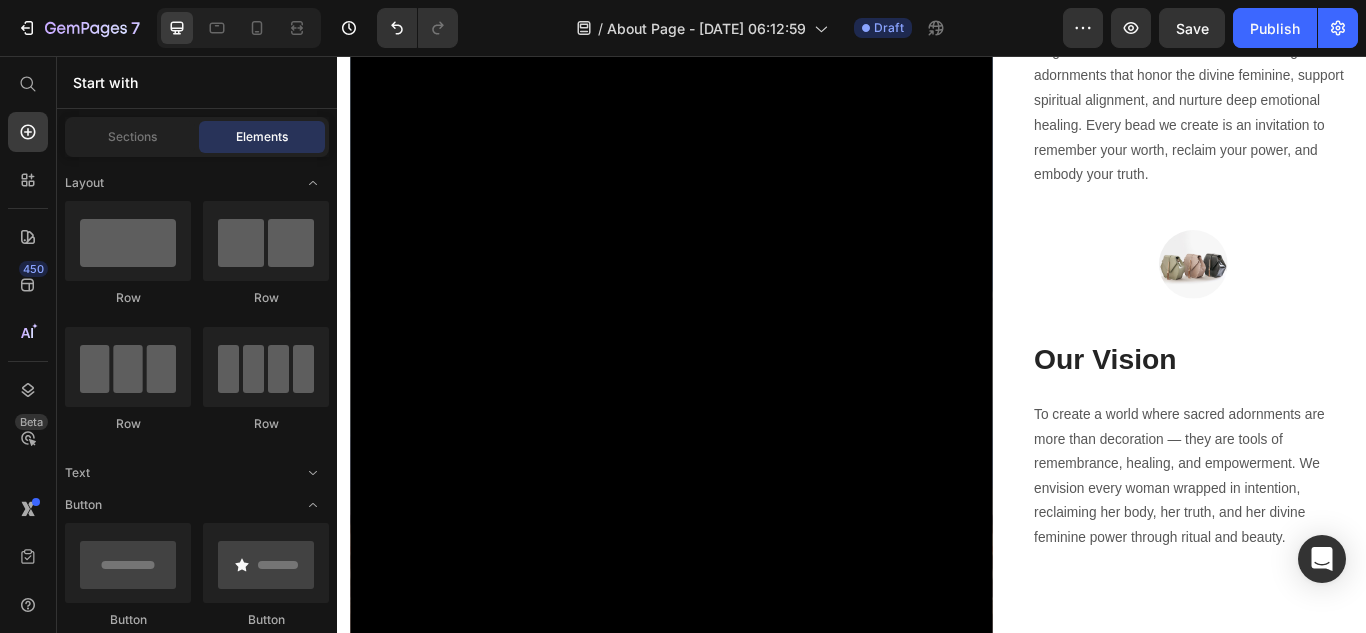 scroll, scrollTop: 2321, scrollLeft: 0, axis: vertical 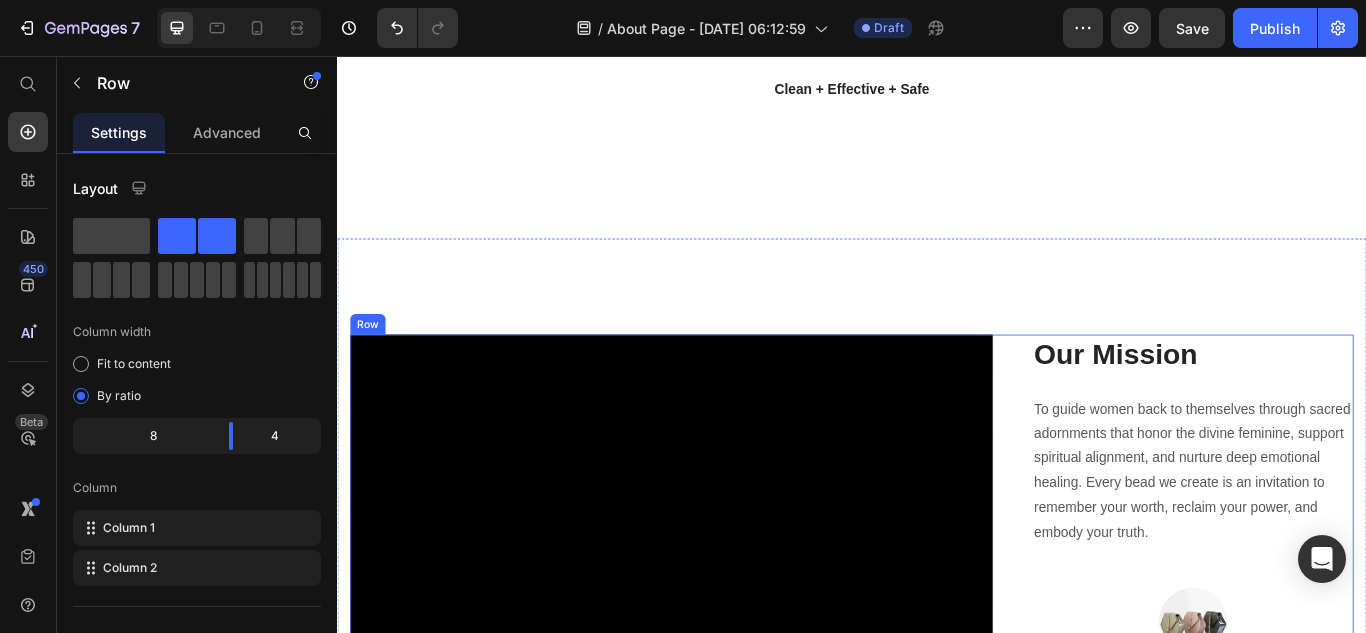 click on "Video Our Mission Heading To guide women back to themselves through sacred adornments that honor the divine feminine, support spiritual alignment, and nurture deep emotional healing. Every bead we create is an invitation to remember your worth, reclaim your power, and embody your truth. Text block Image Our Vision Heading To create a world where sacred adornments are more than decoration — they are tools of remembrance, healing, and empowerment. We envision every woman wrapped in intention, reclaiming her body, her truth, and her divine feminine power through ritual and beauty. Text block Row" at bounding box center [937, 1071] 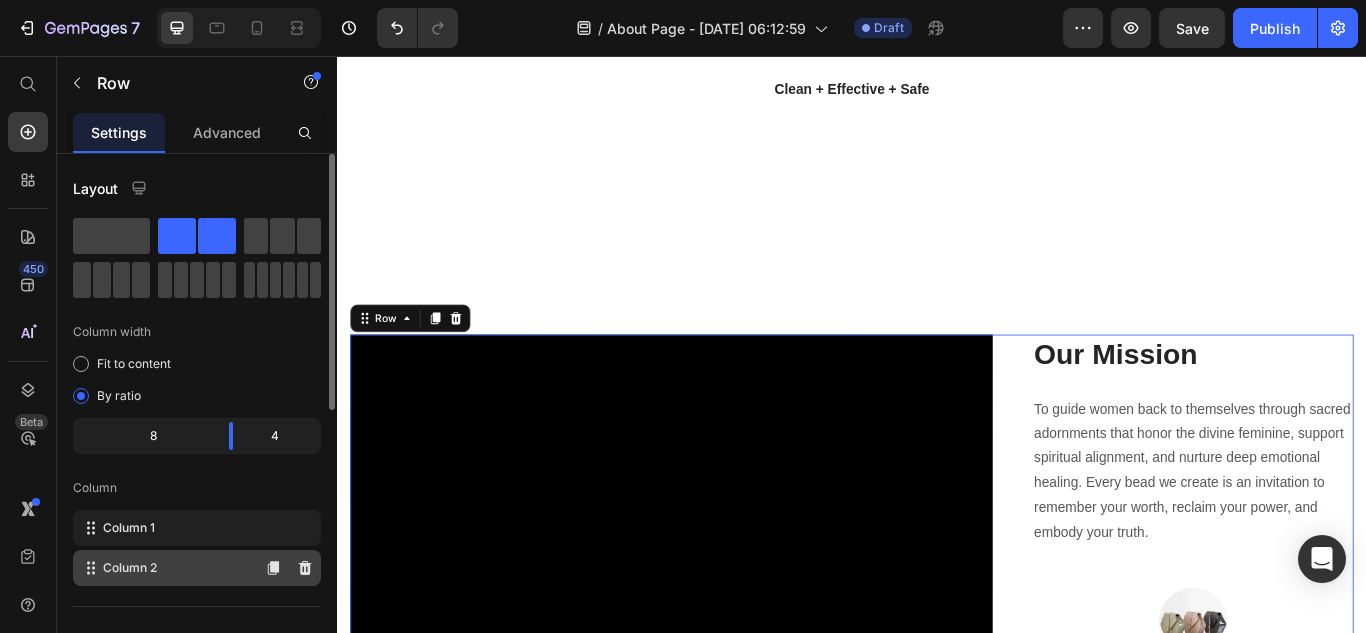 click on "Column 2" 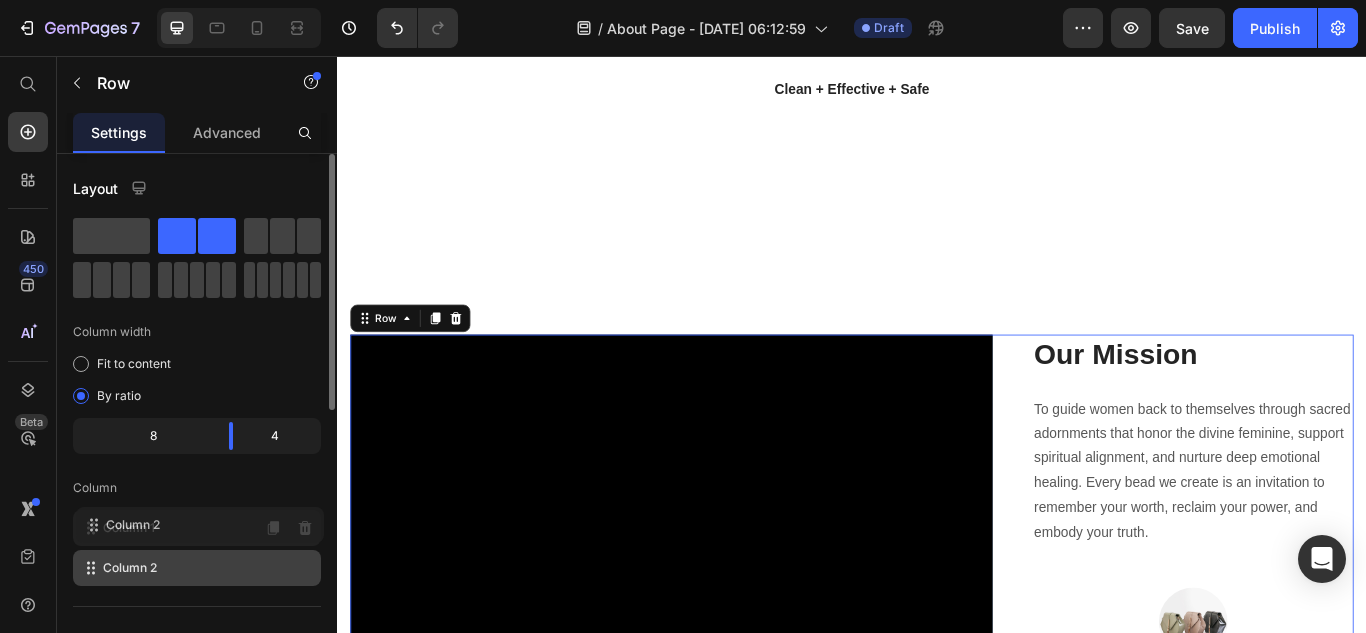 type 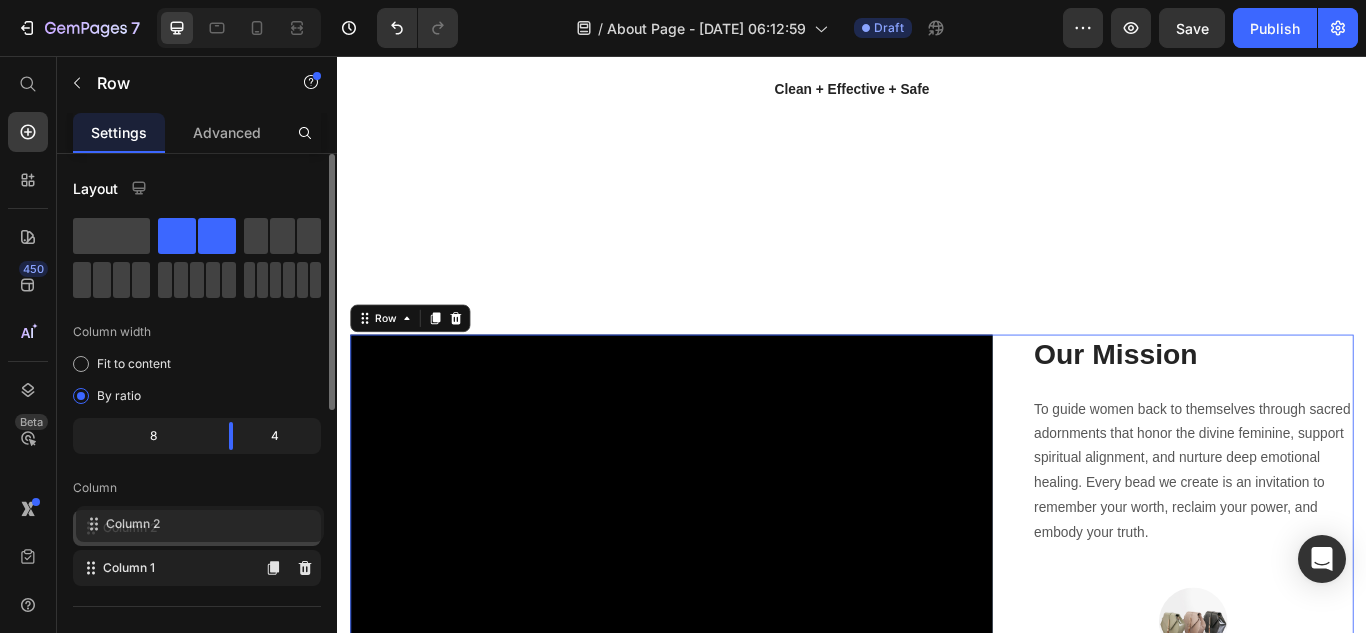 drag, startPoint x: 94, startPoint y: 568, endPoint x: 97, endPoint y: 520, distance: 48.09366 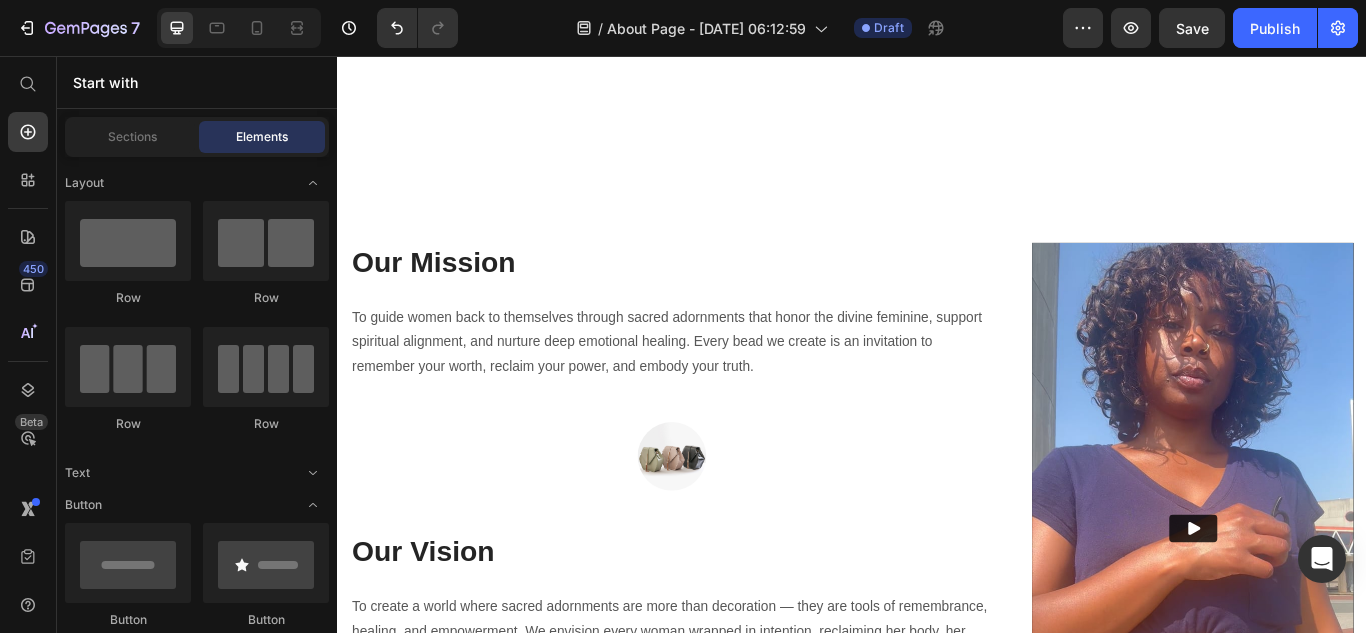 scroll, scrollTop: 2175, scrollLeft: 0, axis: vertical 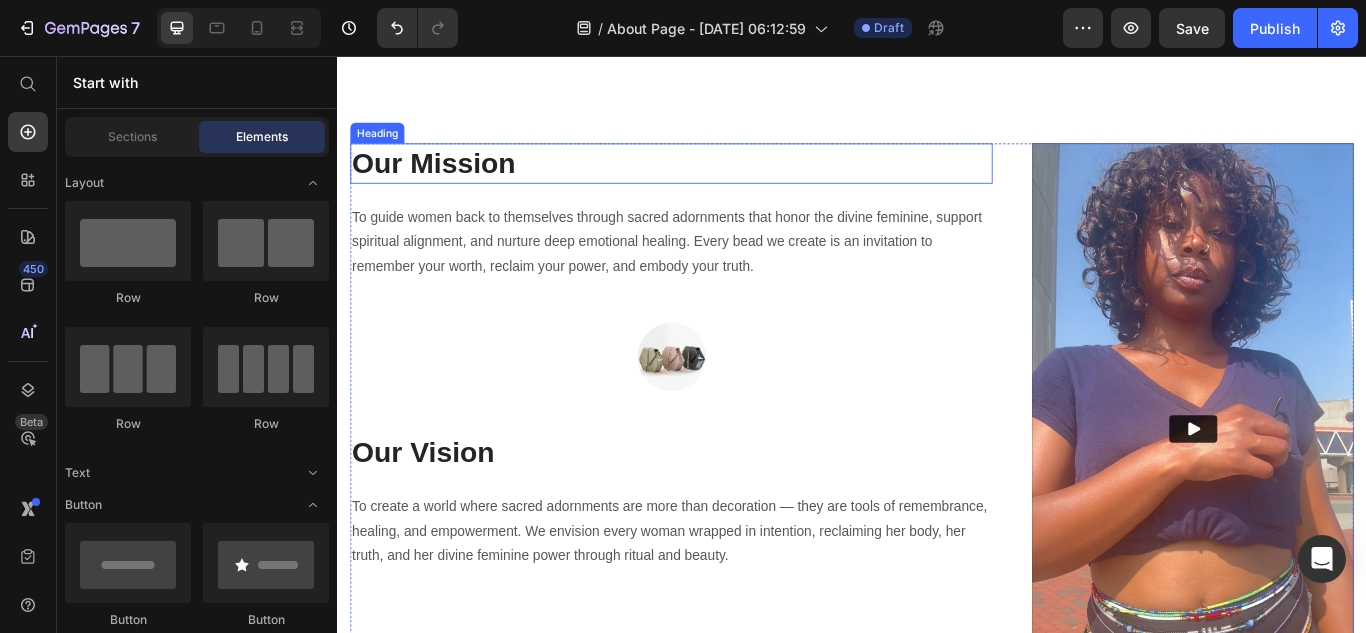 click on "Our Mission" at bounding box center (726, 181) 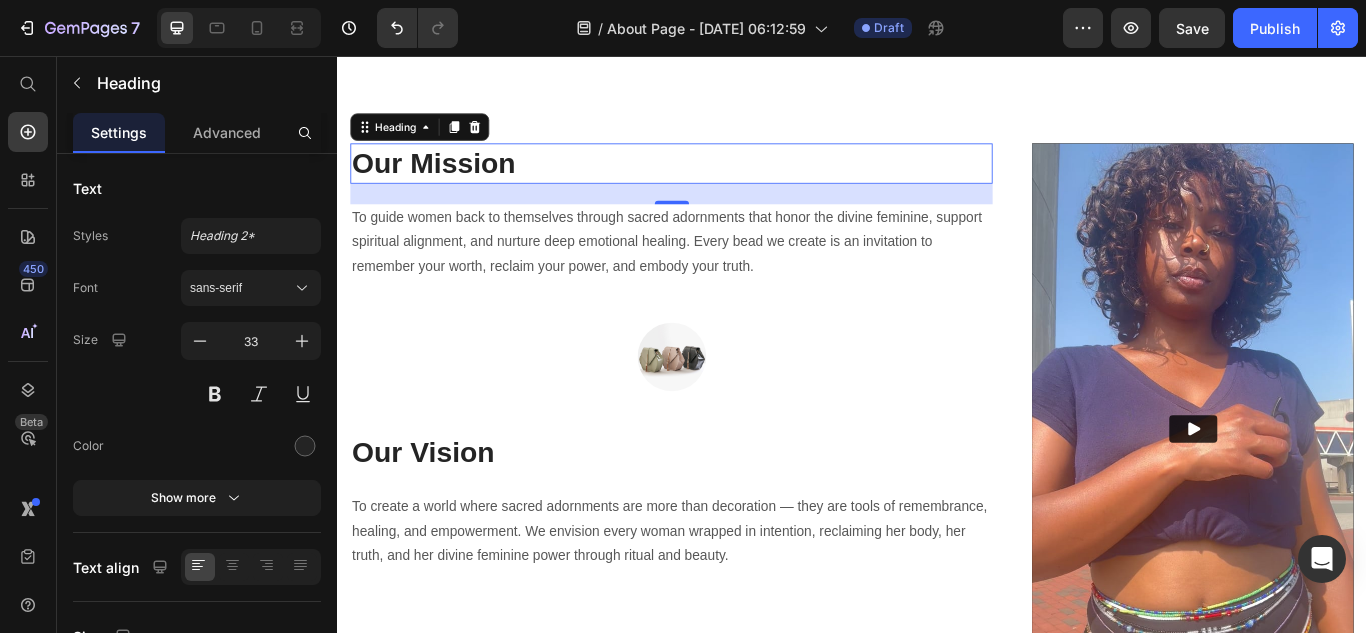 click on "sans-serif" at bounding box center (241, 288) 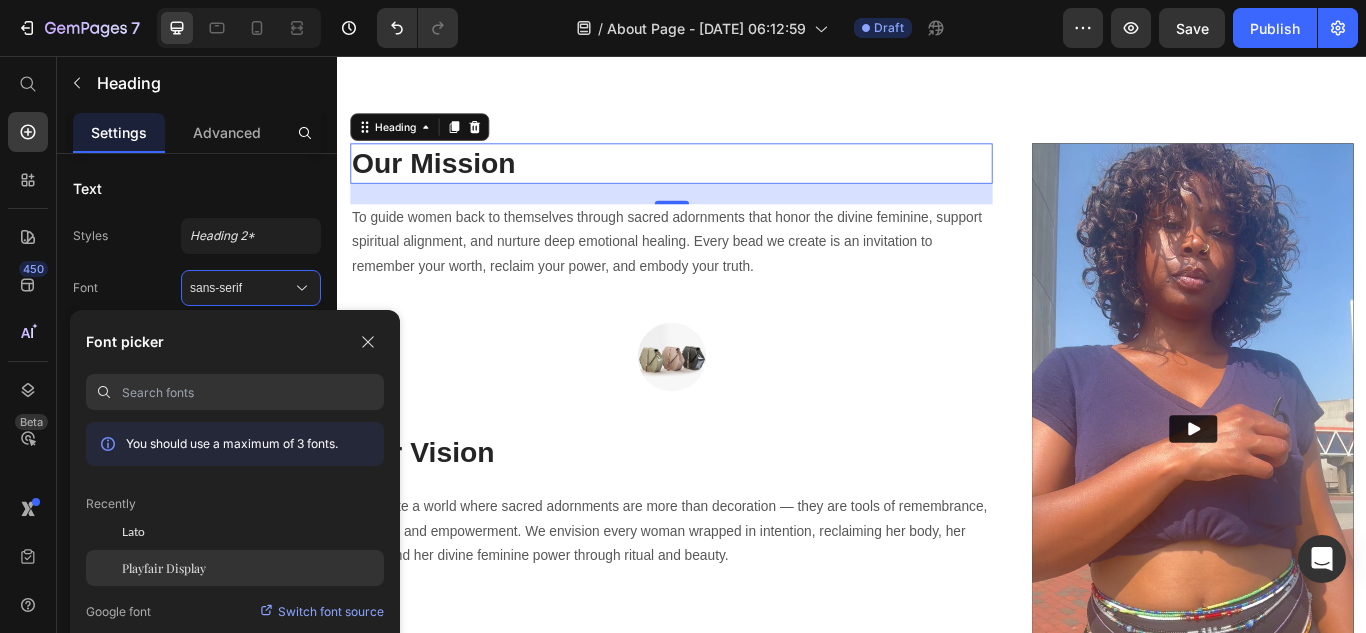 click on "Playfair Display" at bounding box center [164, 568] 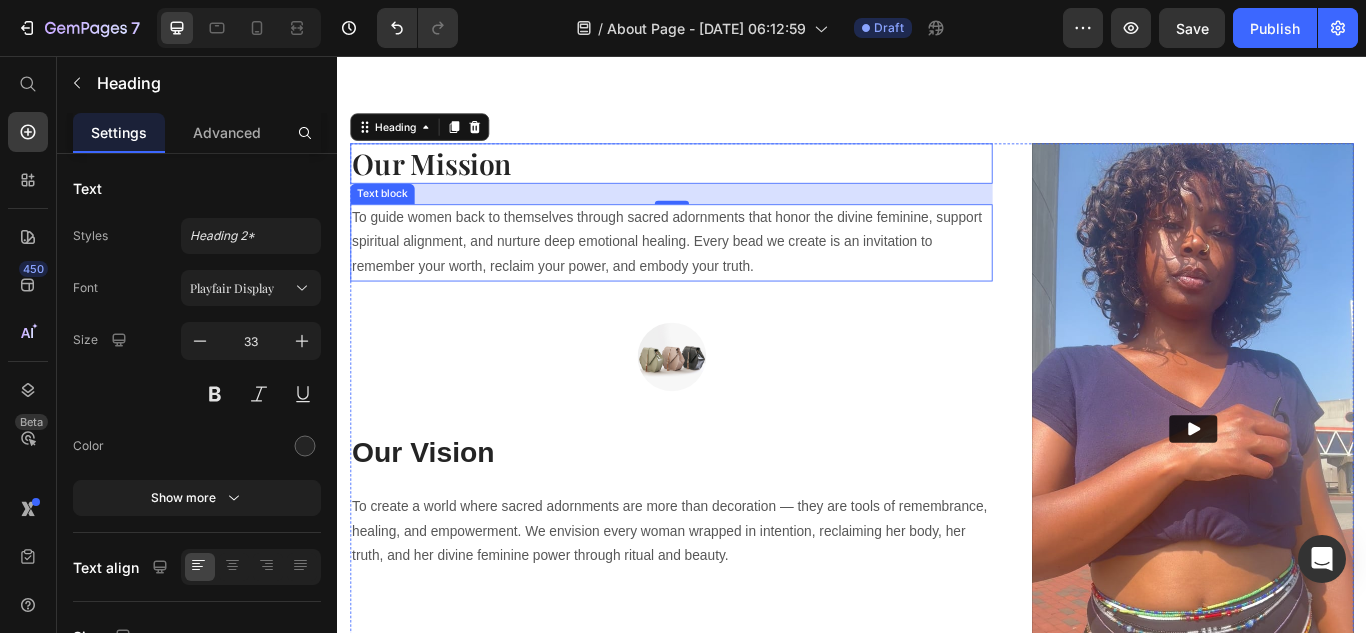 click on "To guide women back to themselves through sacred adornments that honor the divine feminine, support spiritual alignment, and nurture deep emotional healing. Every bead we create is an invitation to remember your worth, reclaim your power, and embody your truth." at bounding box center [726, 274] 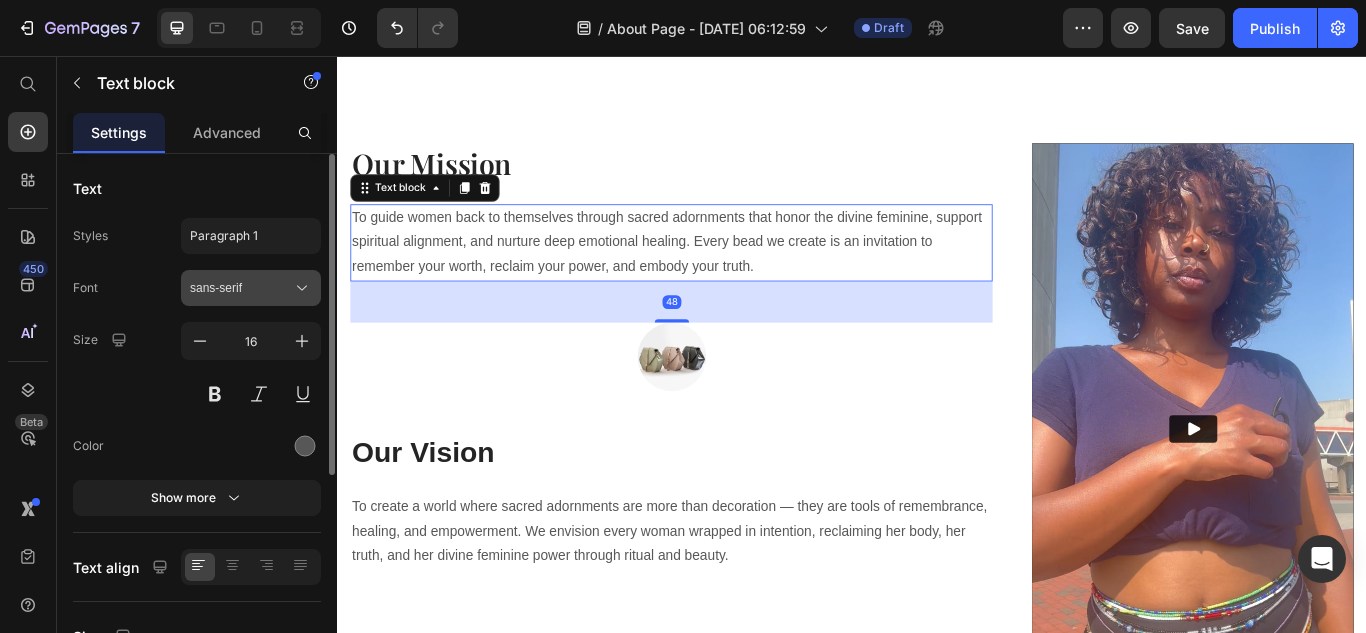 click on "sans-serif" at bounding box center [241, 288] 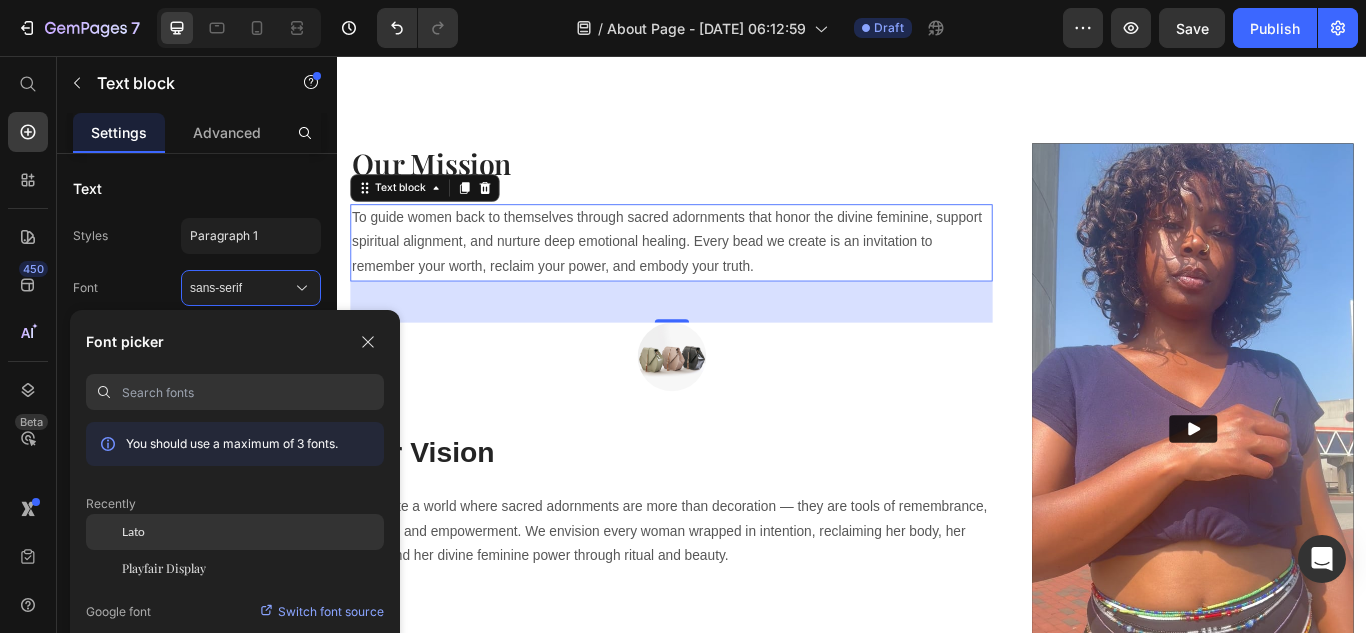 drag, startPoint x: 176, startPoint y: 521, endPoint x: 260, endPoint y: 528, distance: 84.29116 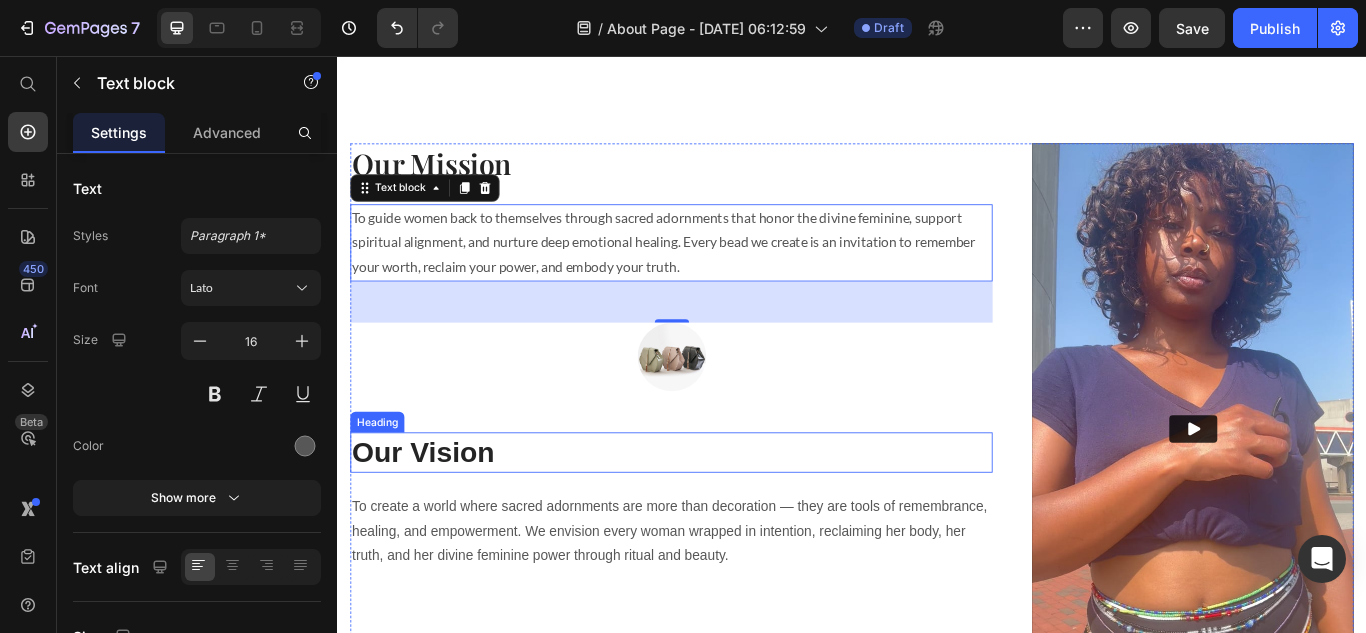 click on "Our Vision" at bounding box center (726, 518) 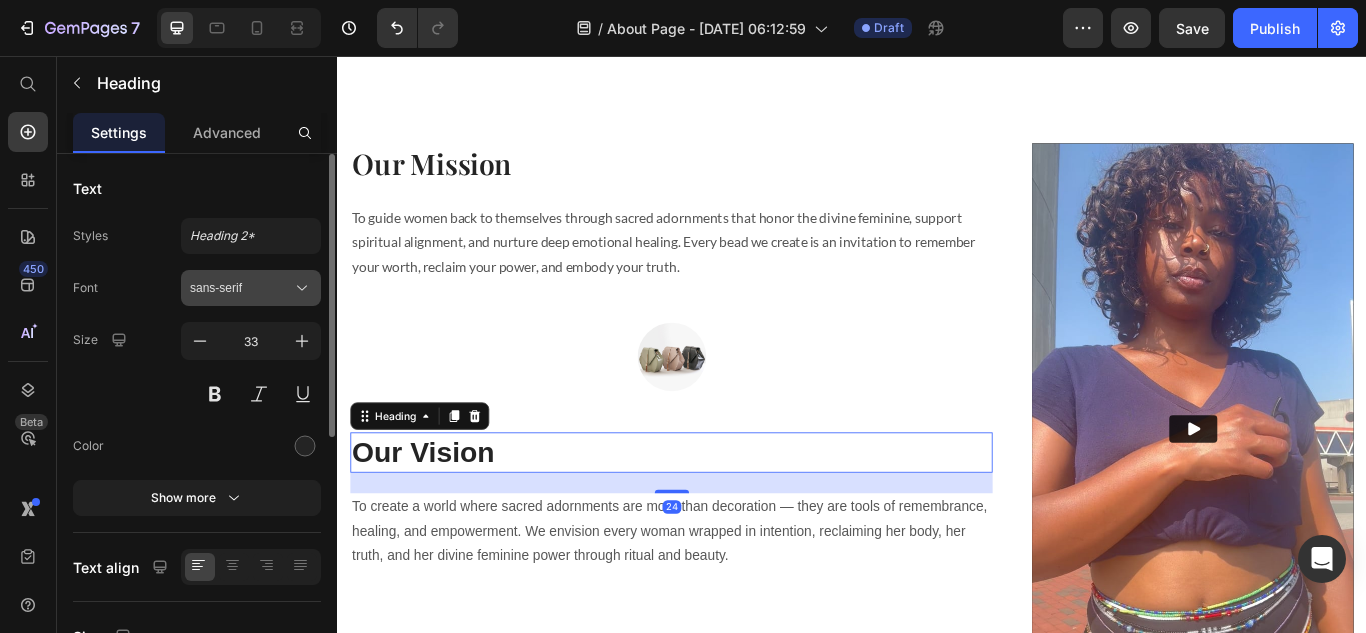 click on "sans-serif" at bounding box center [241, 288] 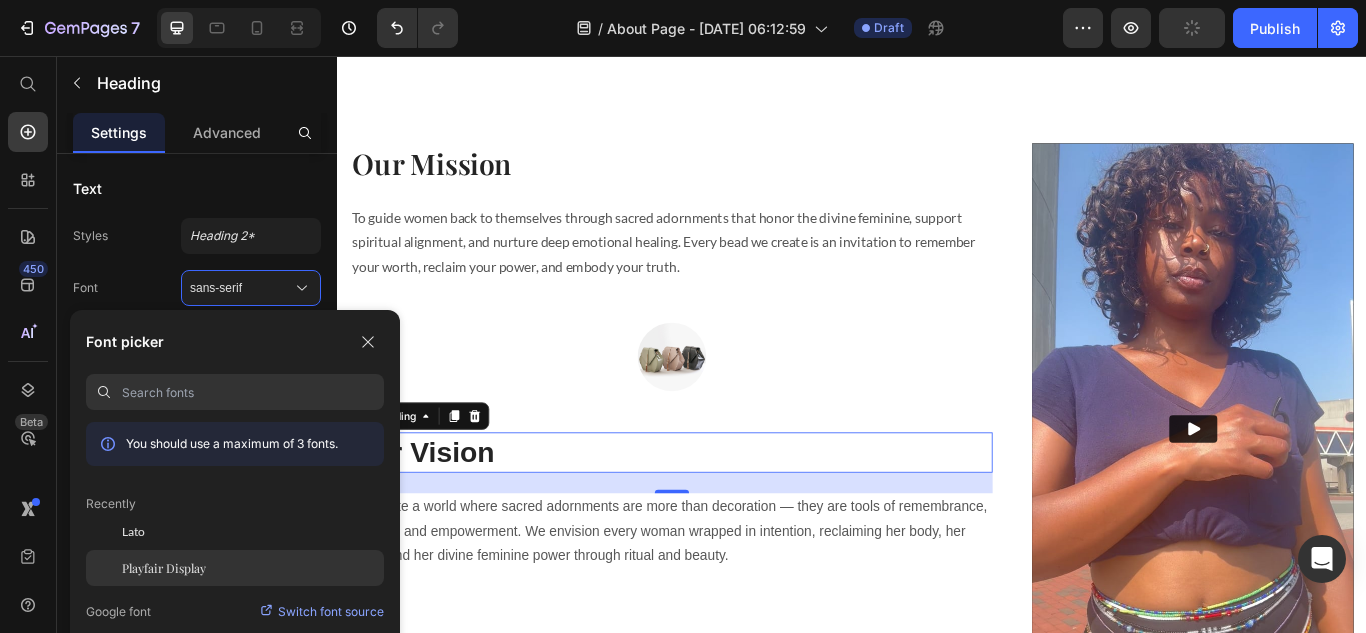 click on "Playfair Display" at bounding box center (164, 568) 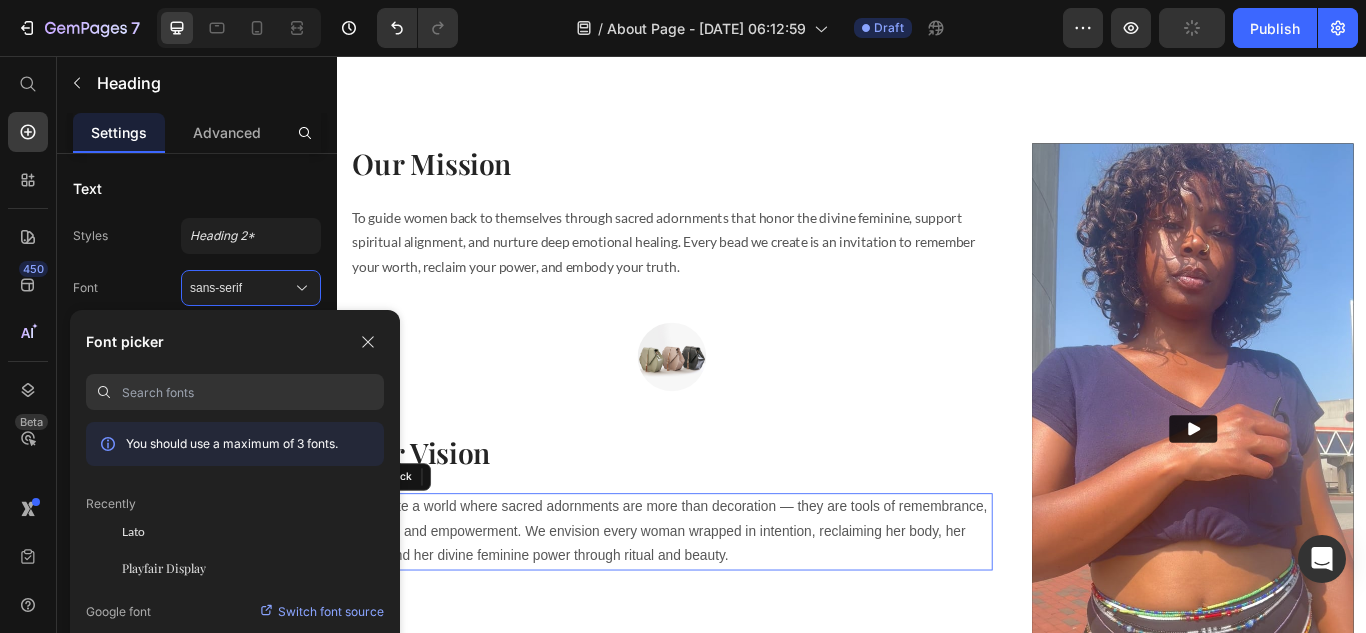 click on "To create a world where sacred adornments are more than decoration — they are tools of remembrance, healing, and empowerment. We envision every woman wrapped in intention, reclaiming her body, her truth, and her divine feminine power through ritual and beauty." at bounding box center (726, 611) 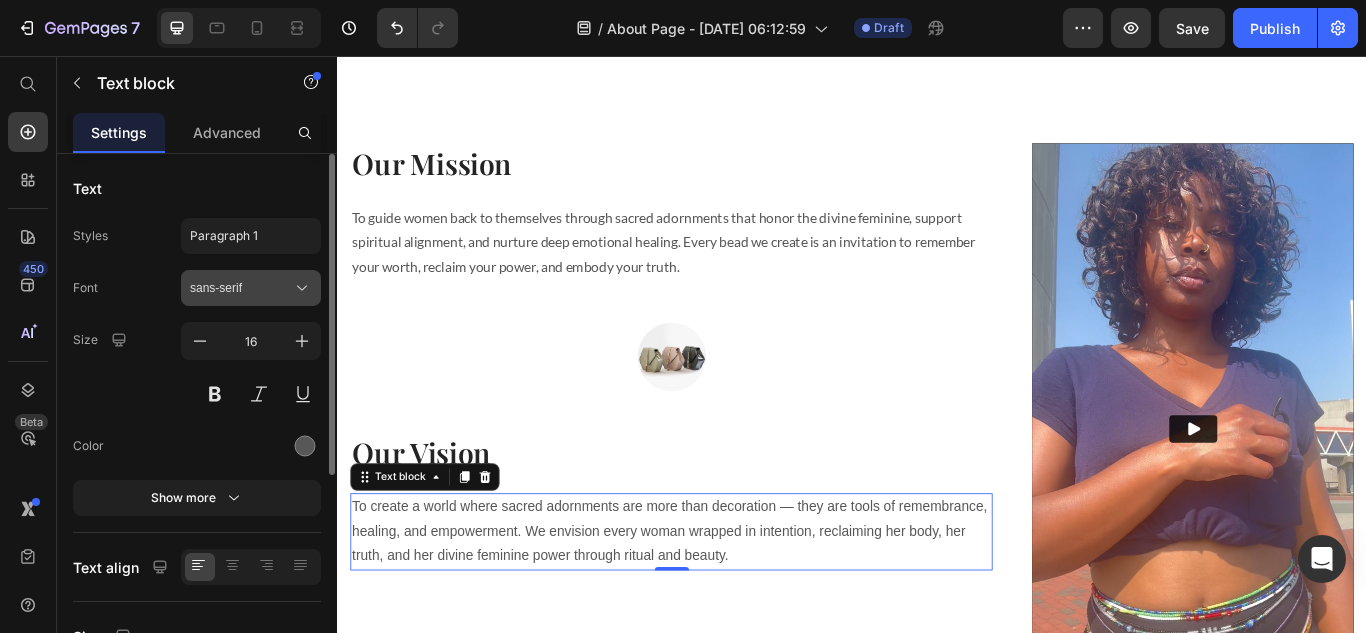 click on "sans-serif" at bounding box center (241, 288) 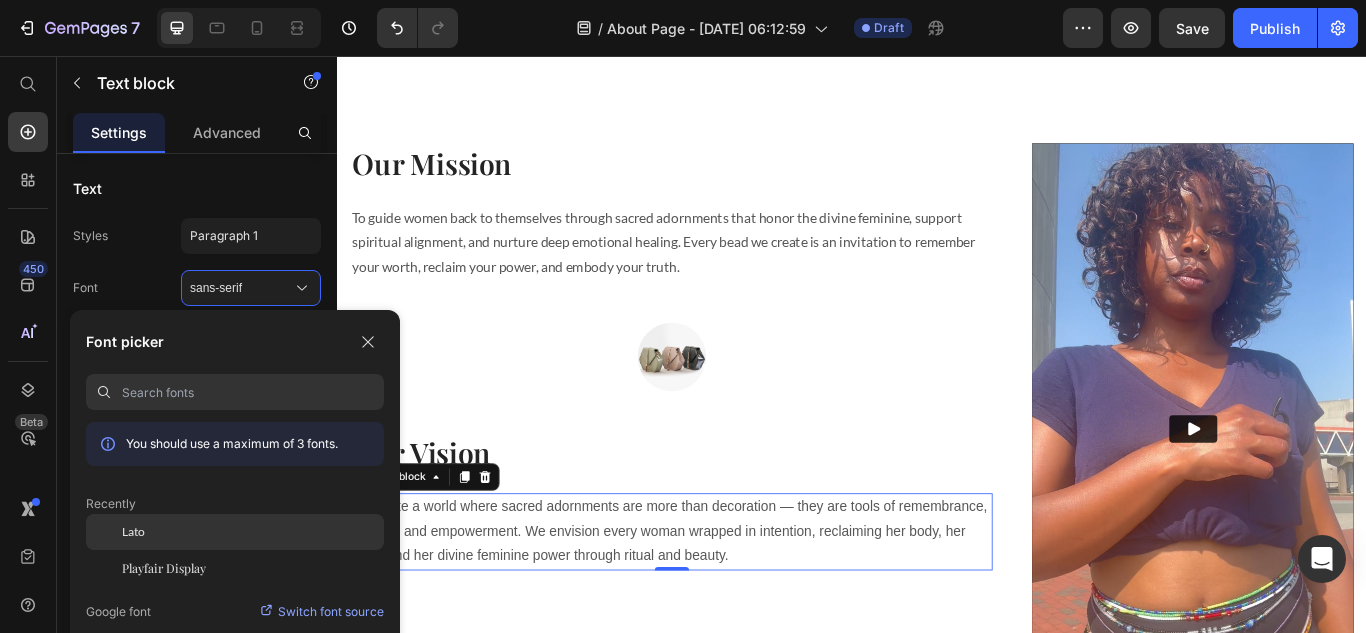 click on "Lato" 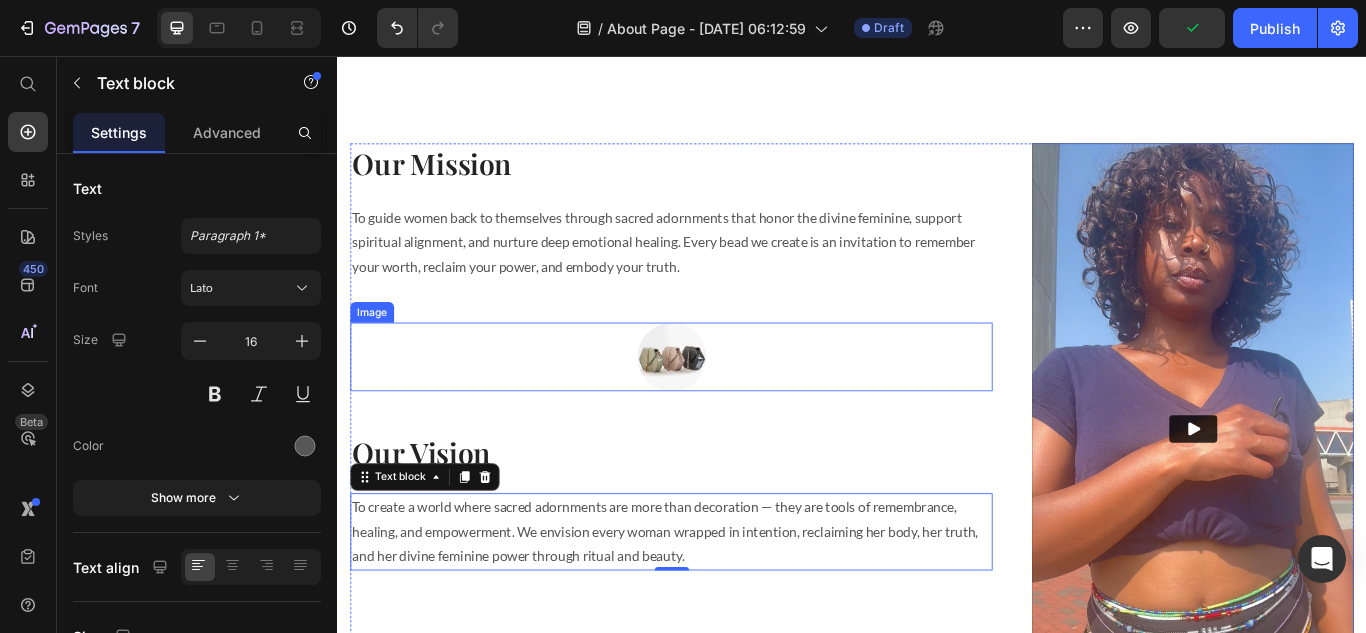 click at bounding box center [726, 407] 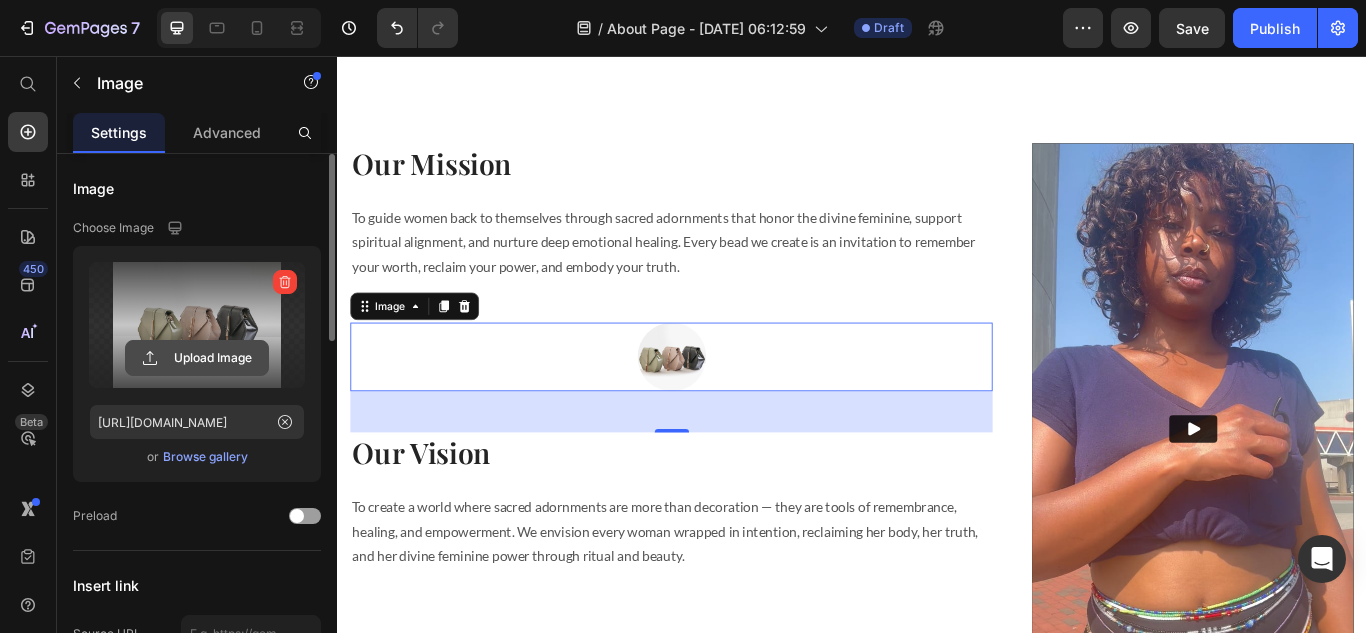 click 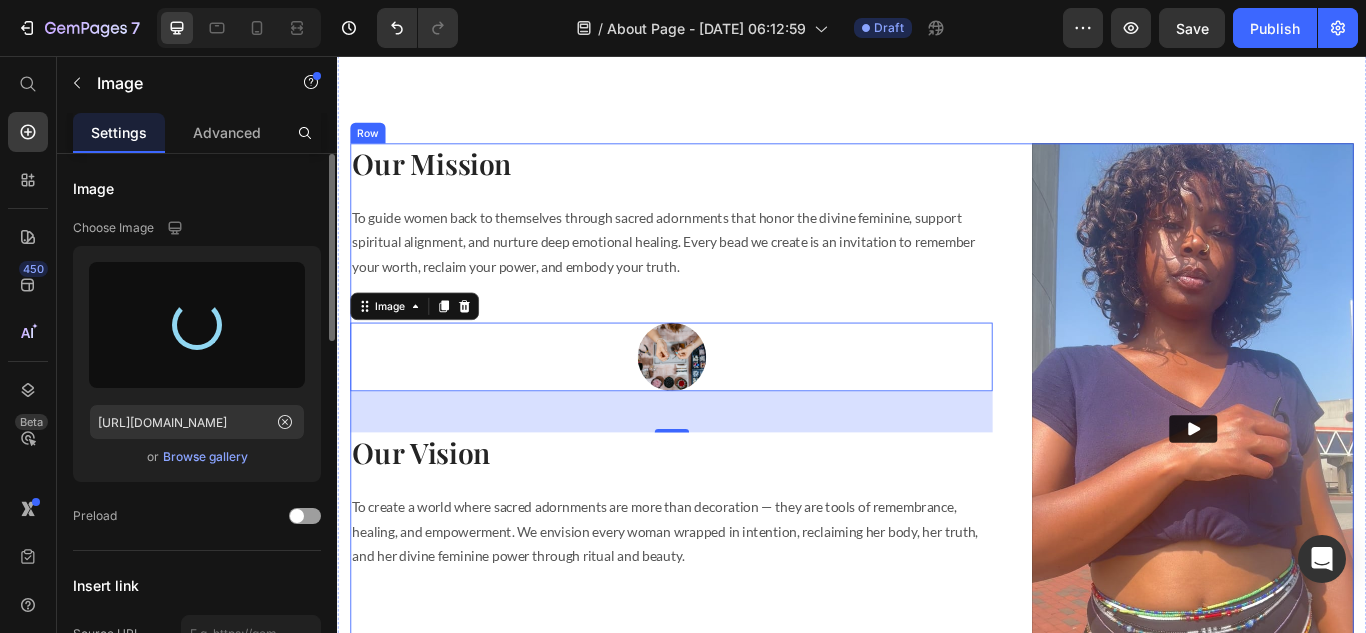 type on "[URL][DOMAIN_NAME]" 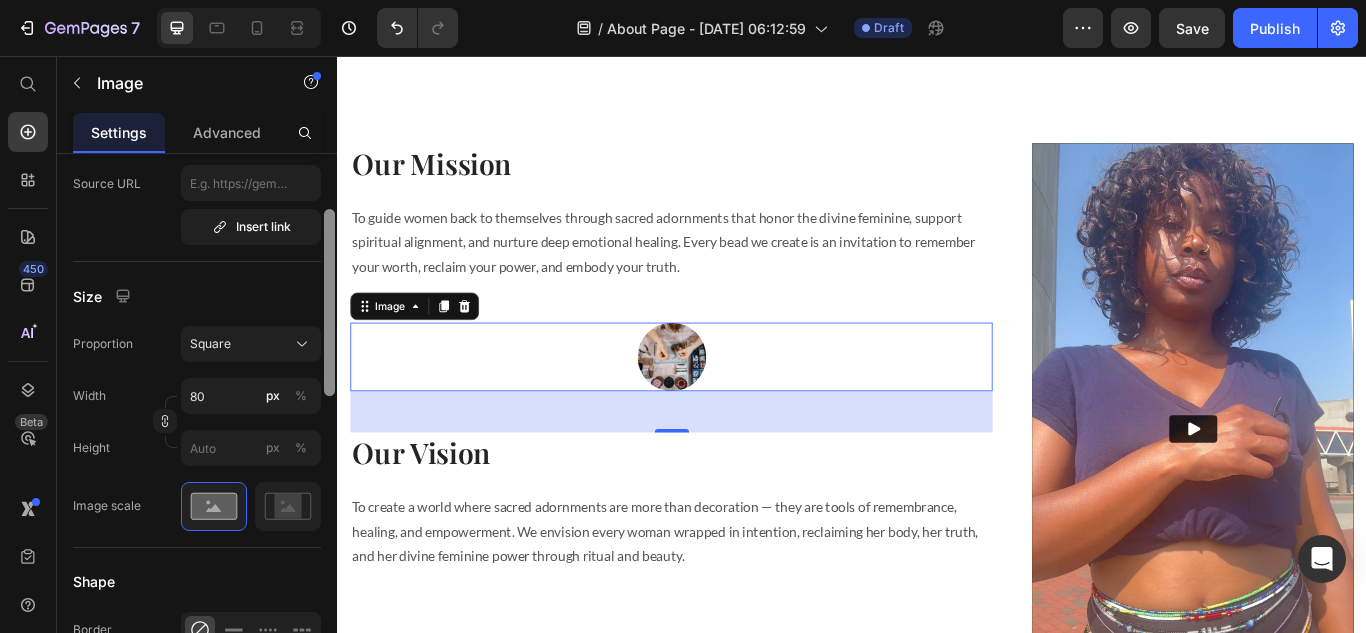 scroll, scrollTop: 458, scrollLeft: 0, axis: vertical 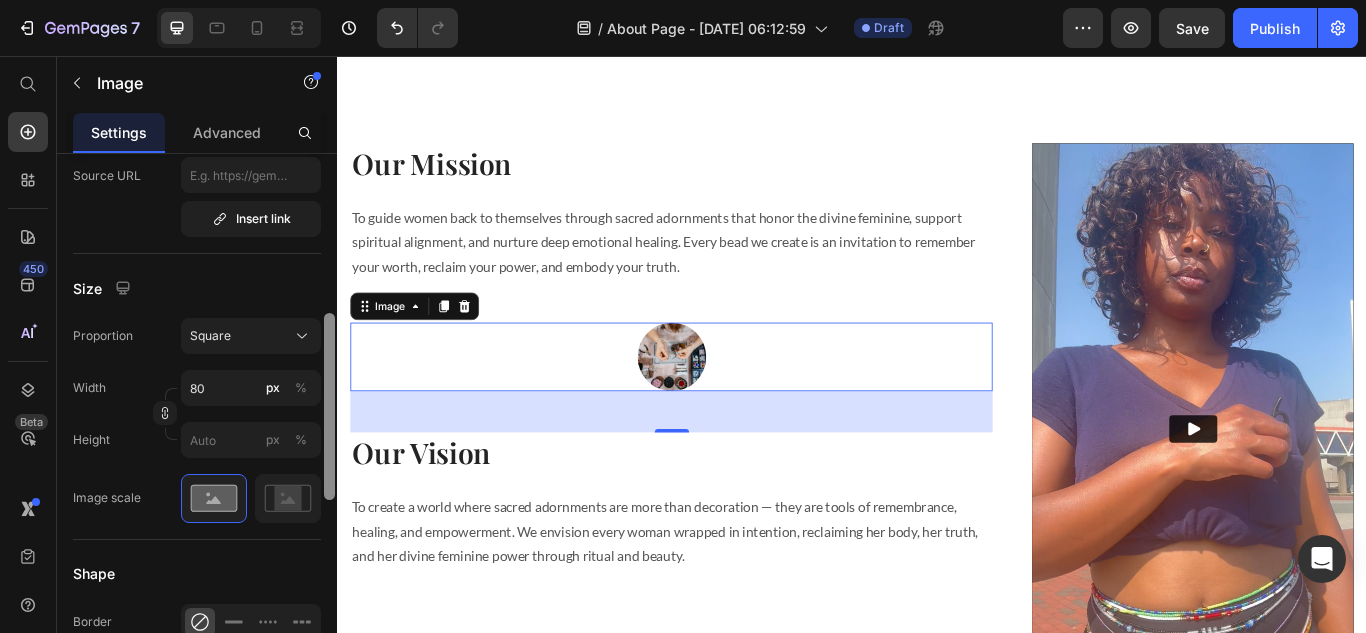 drag, startPoint x: 327, startPoint y: 304, endPoint x: 325, endPoint y: 464, distance: 160.0125 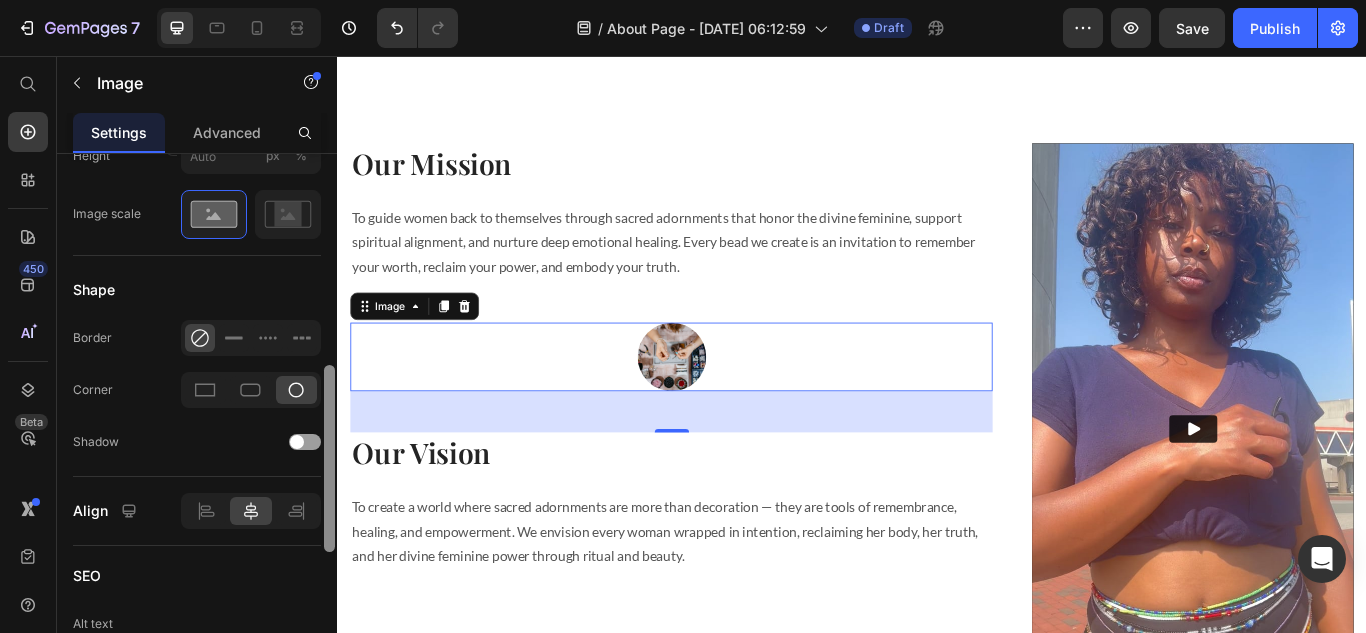 scroll, scrollTop: 753, scrollLeft: 0, axis: vertical 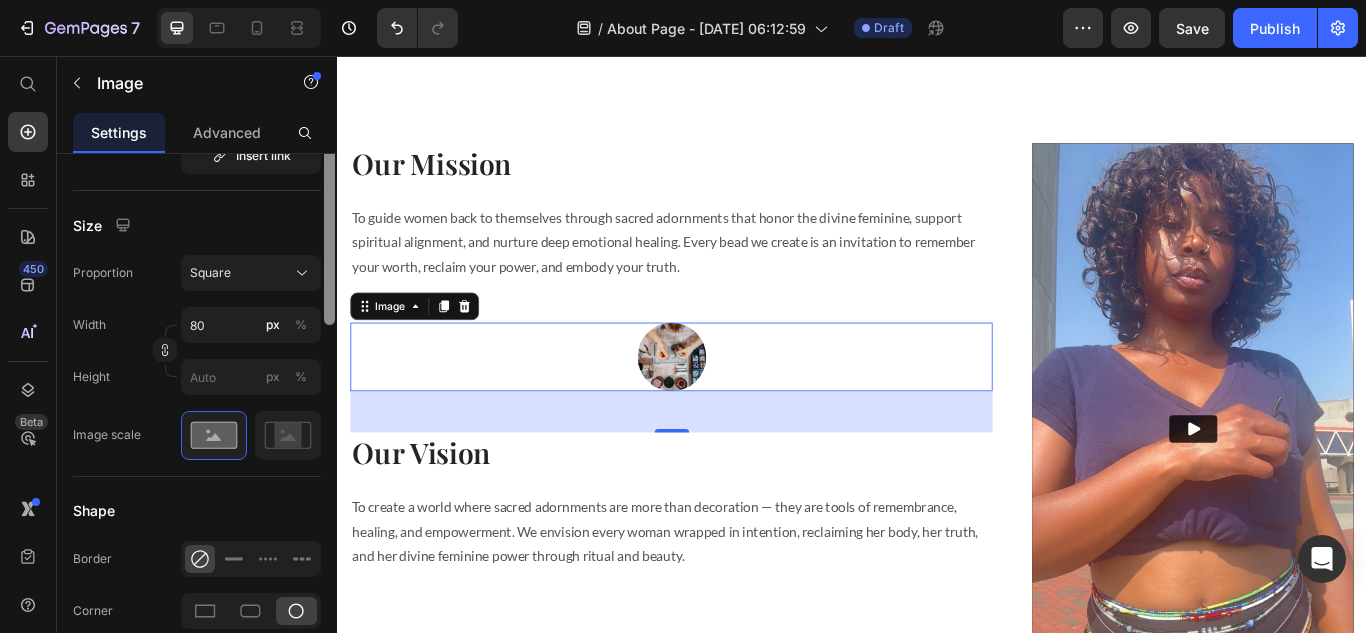 drag, startPoint x: 329, startPoint y: 478, endPoint x: 317, endPoint y: 453, distance: 27.730848 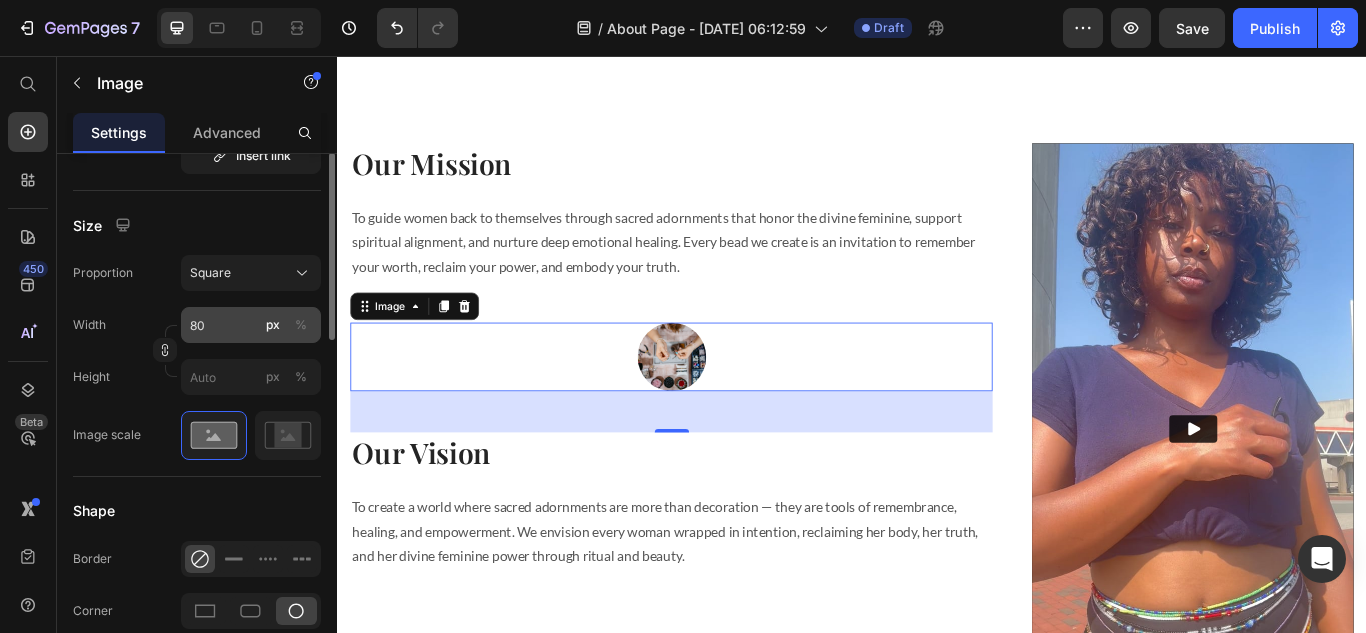 scroll, scrollTop: 386, scrollLeft: 0, axis: vertical 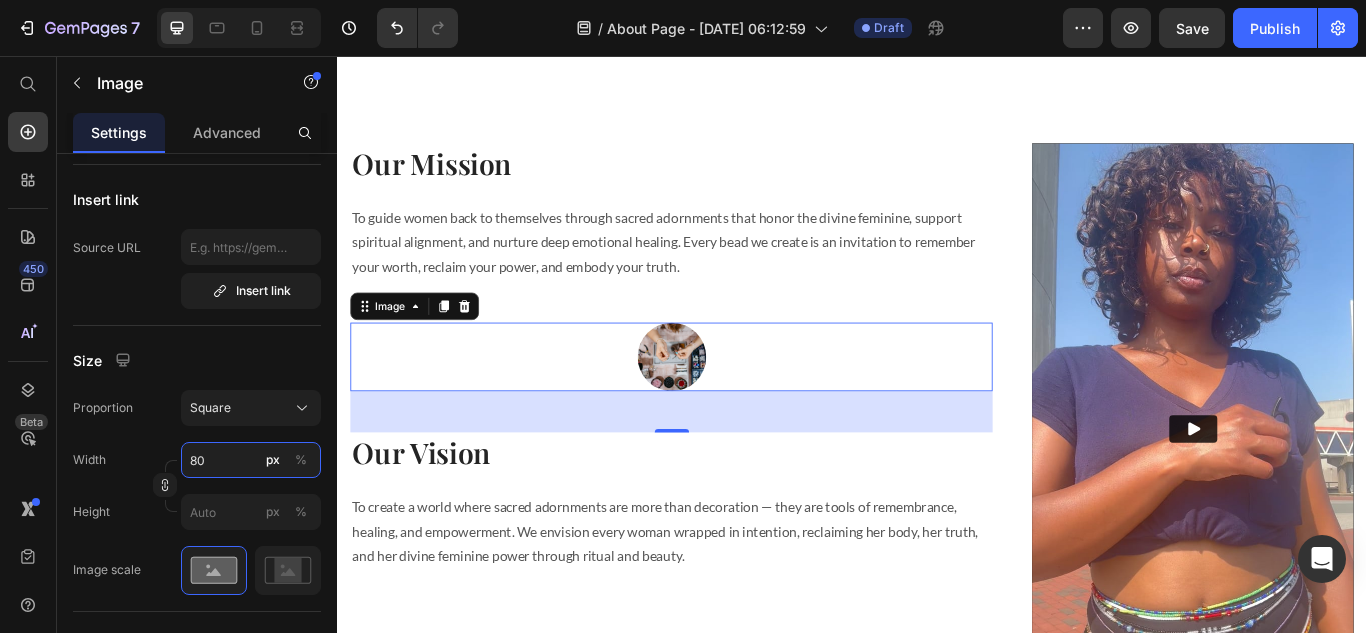 click on "80" at bounding box center (251, 460) 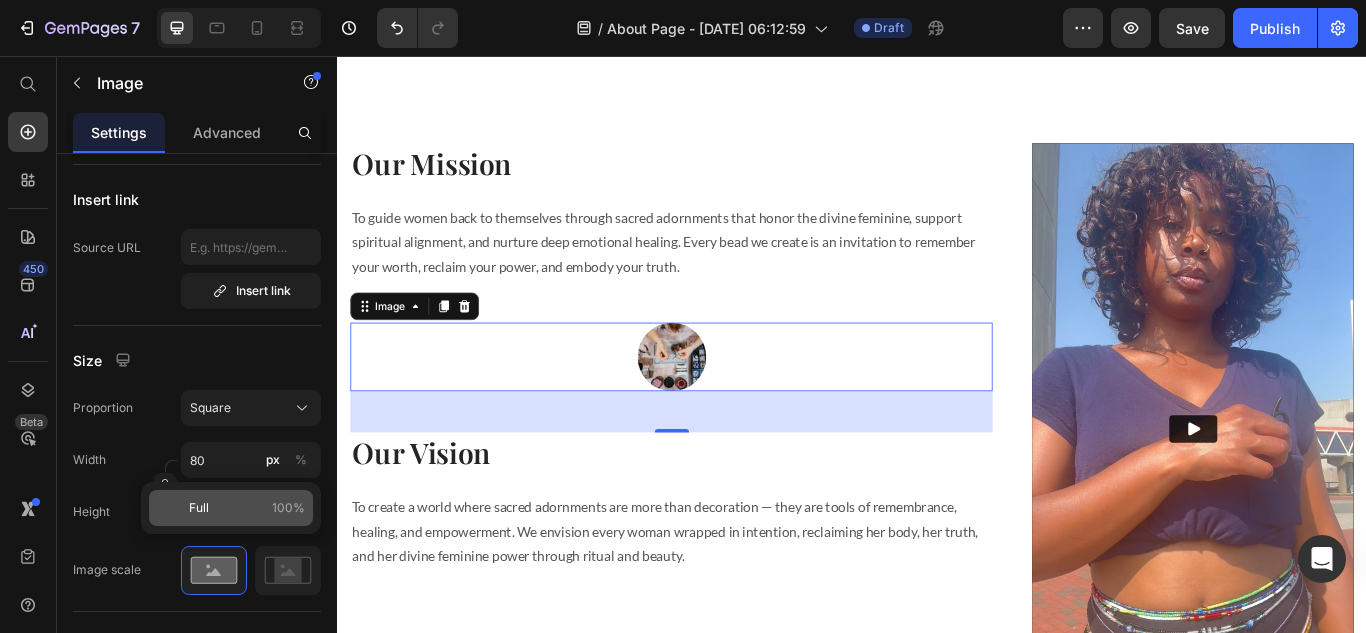 click on "100%" at bounding box center [288, 508] 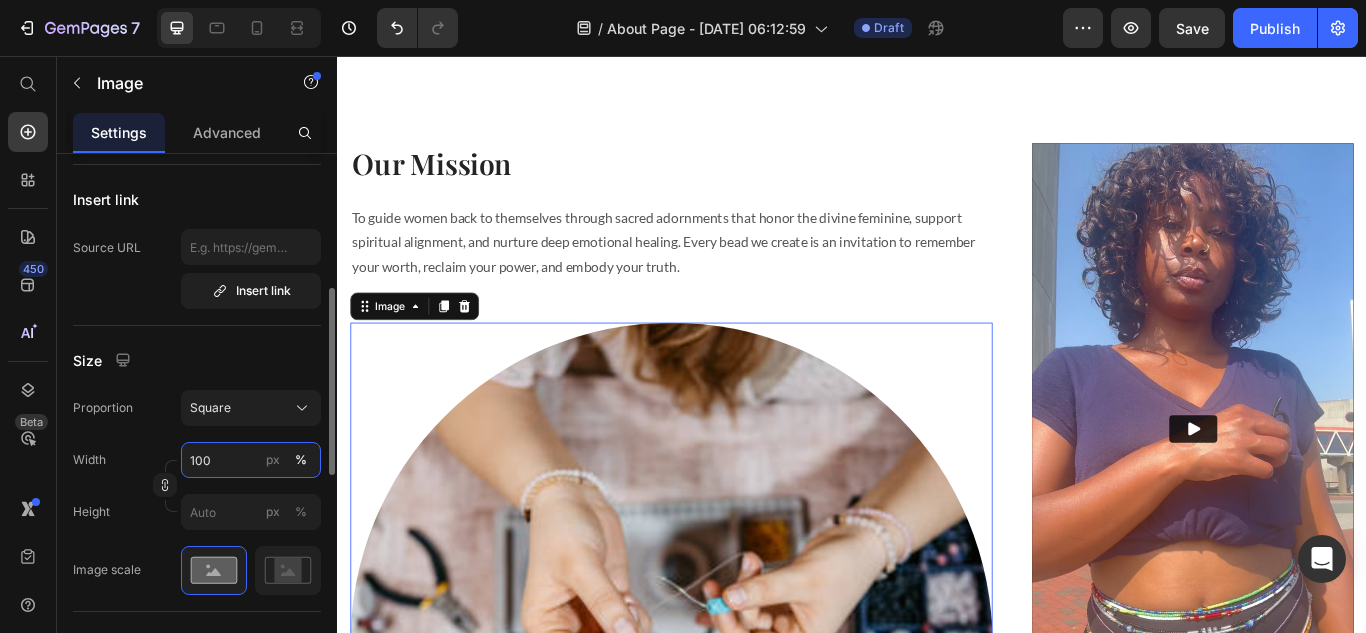 click on "100" at bounding box center [251, 460] 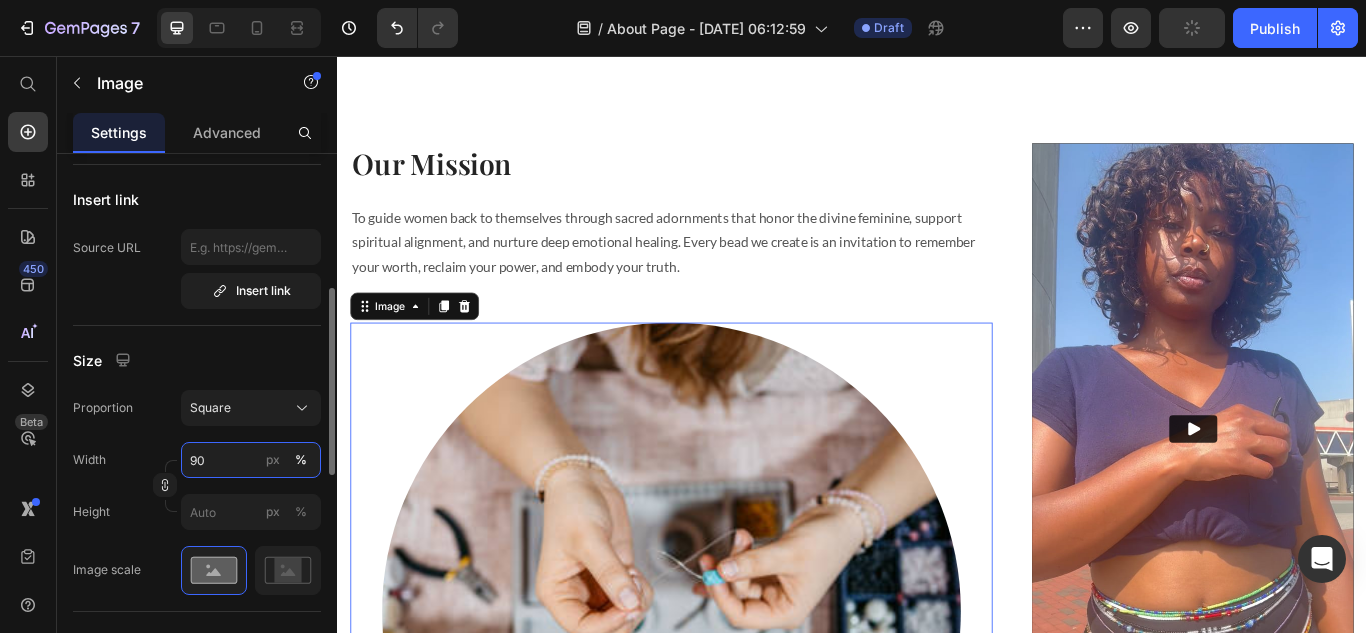type on "9" 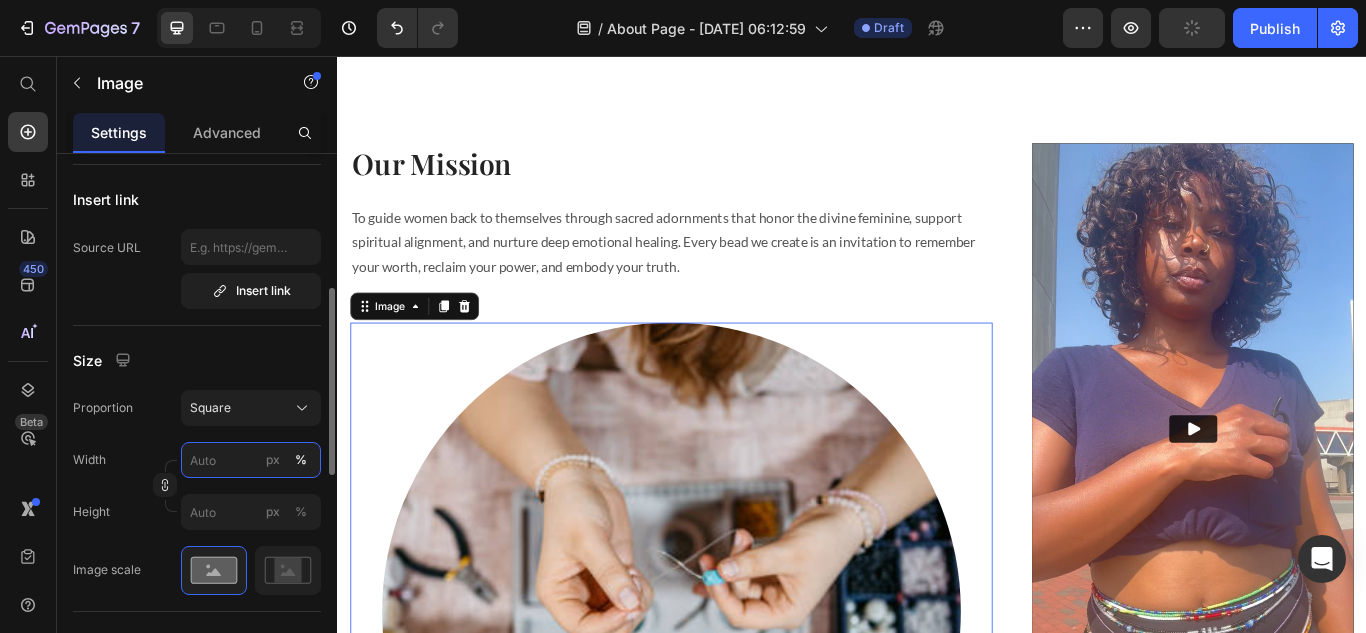 type on "7" 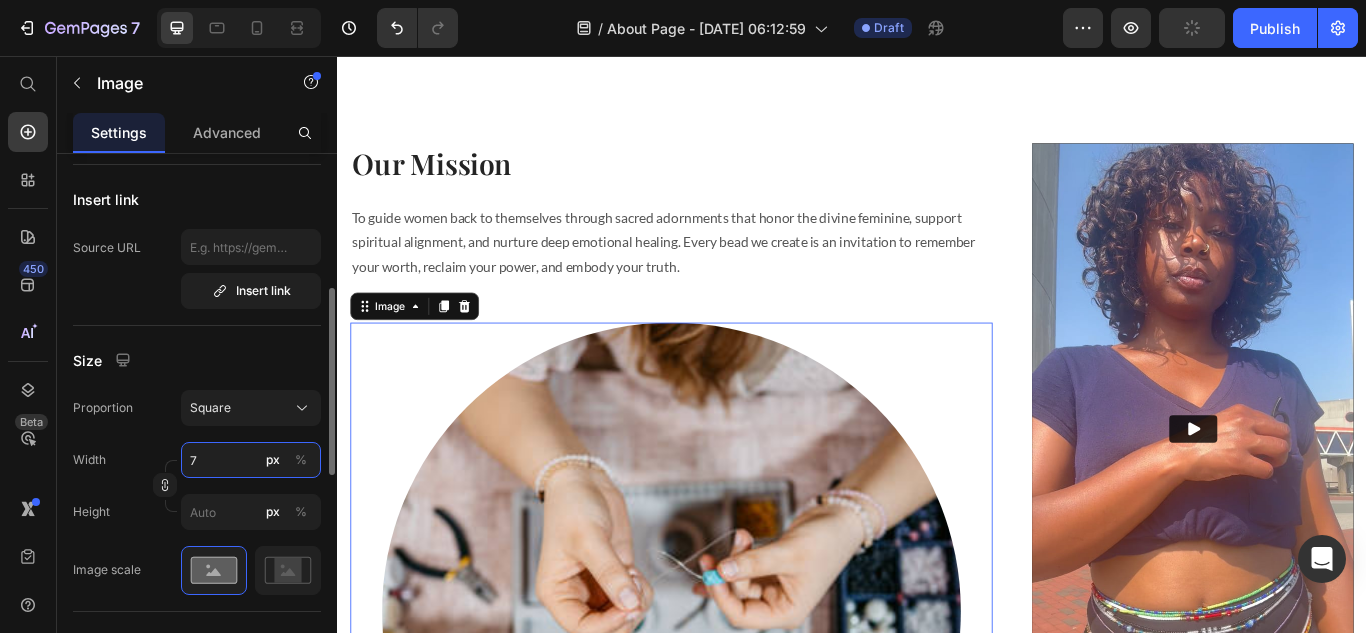type on "7" 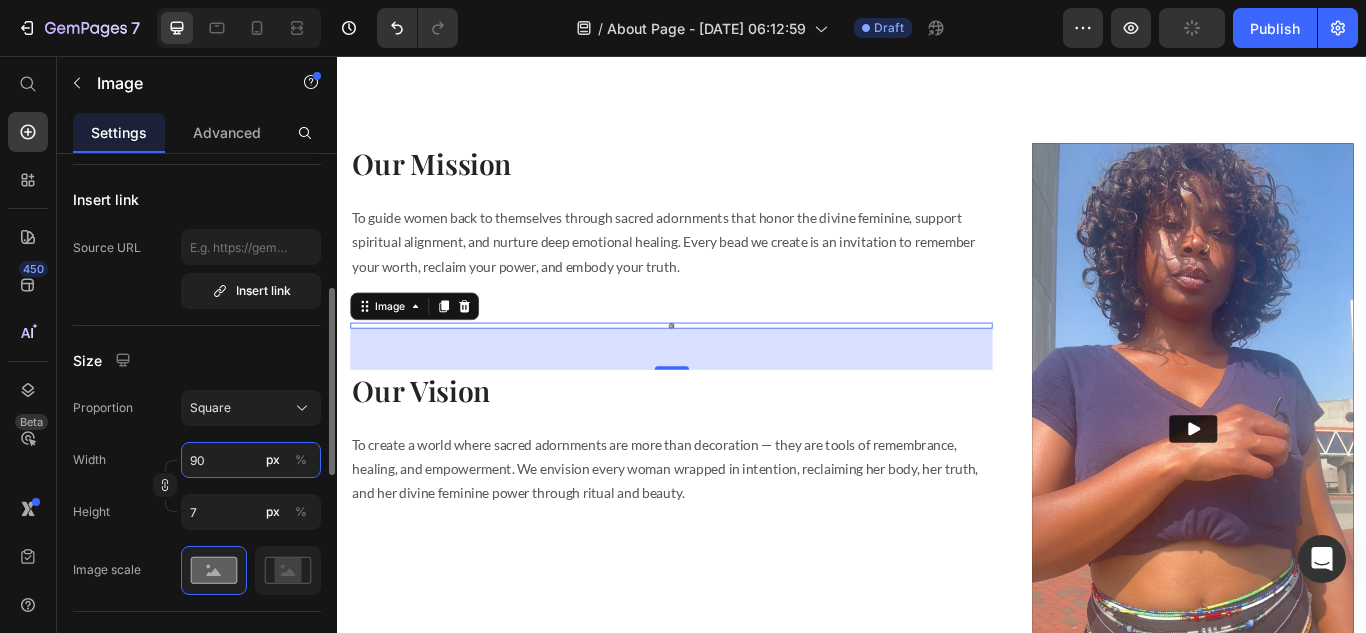 type on "900" 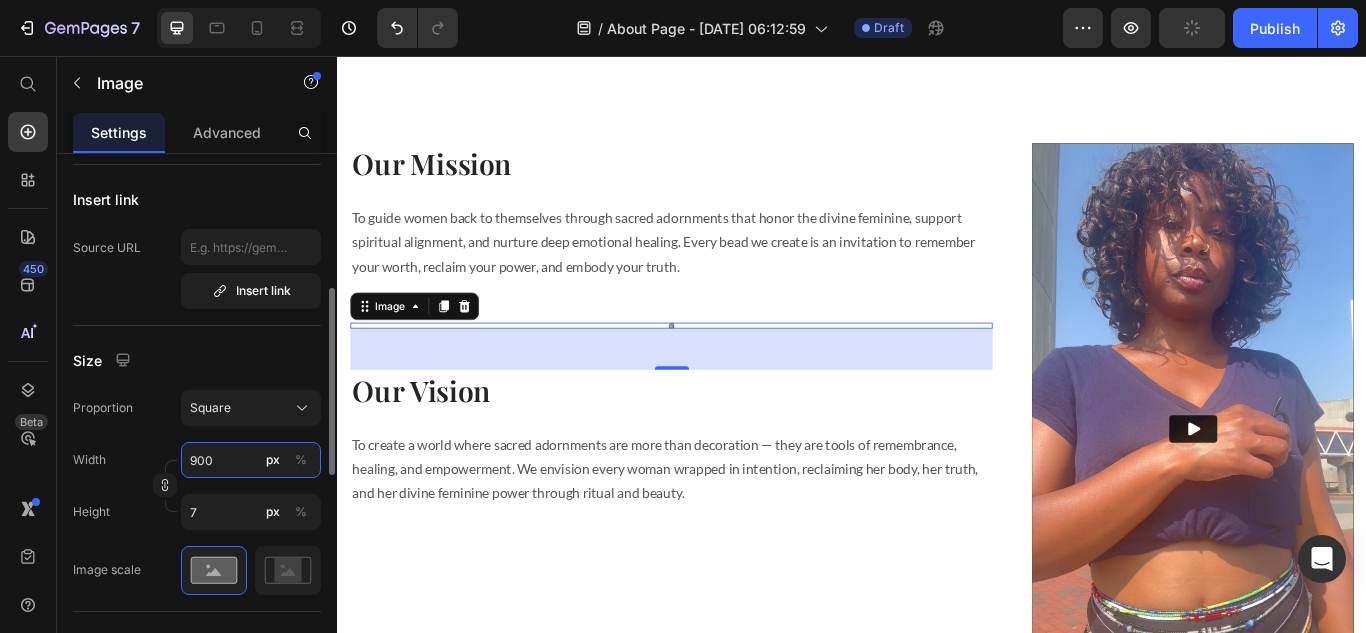 type 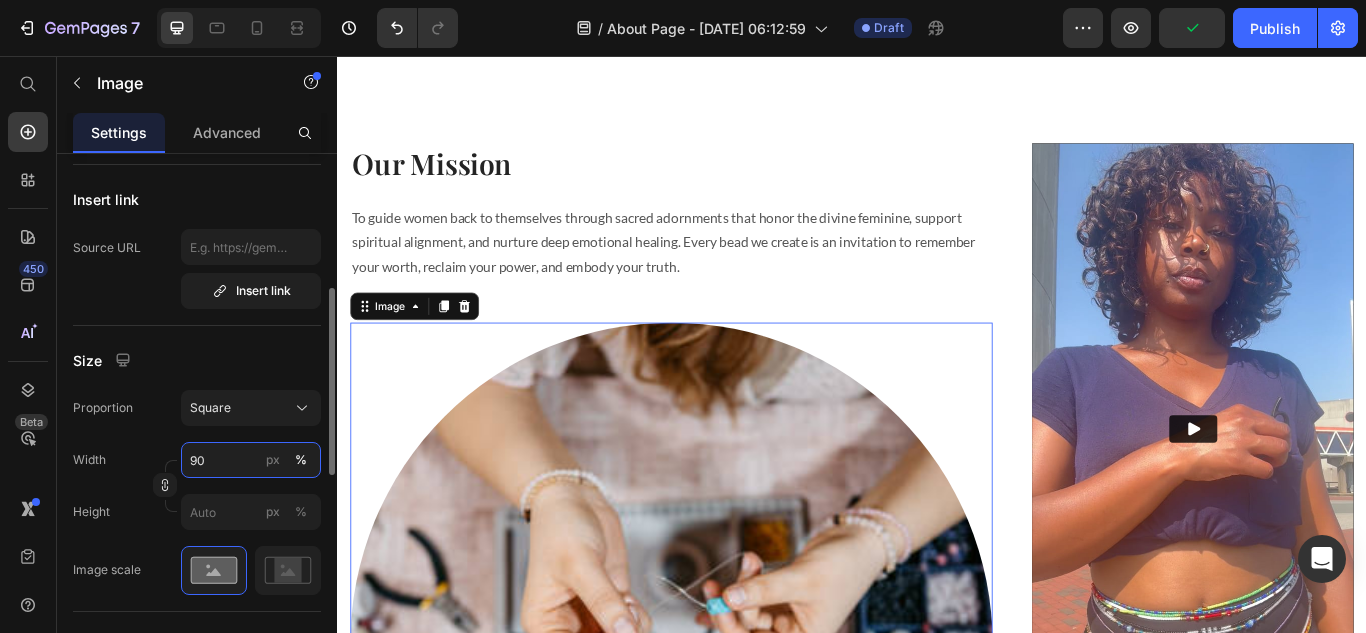 type on "9" 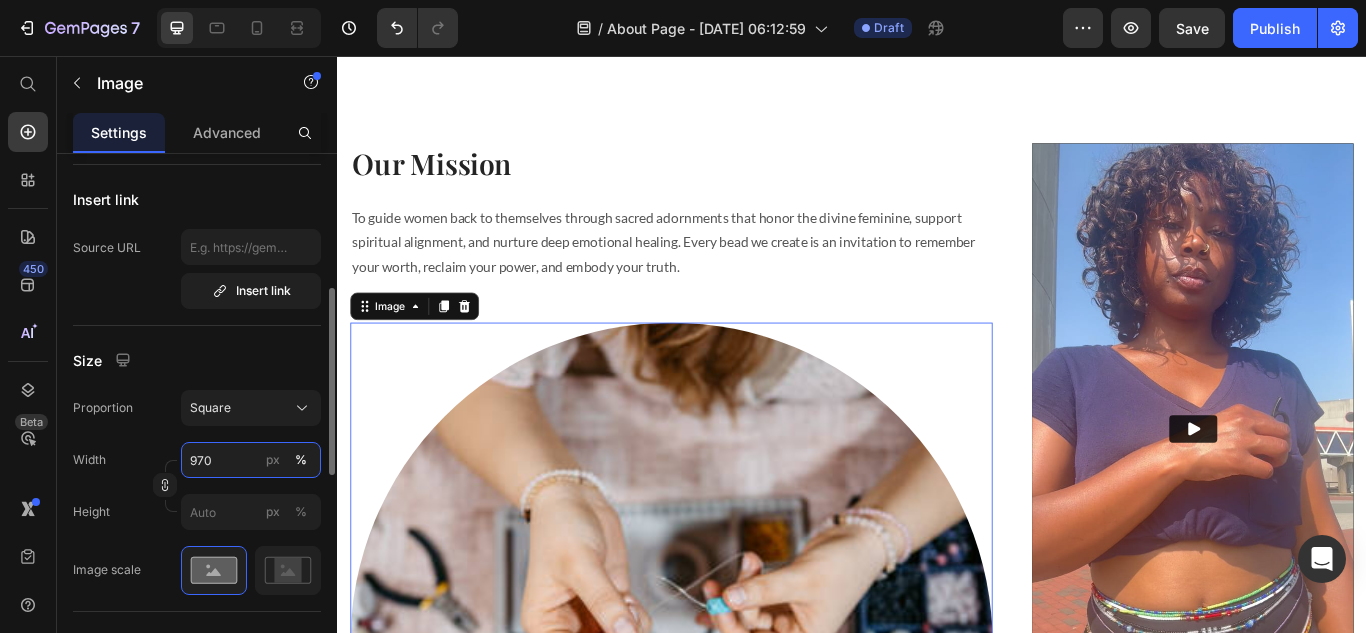 click on "970" at bounding box center [251, 460] 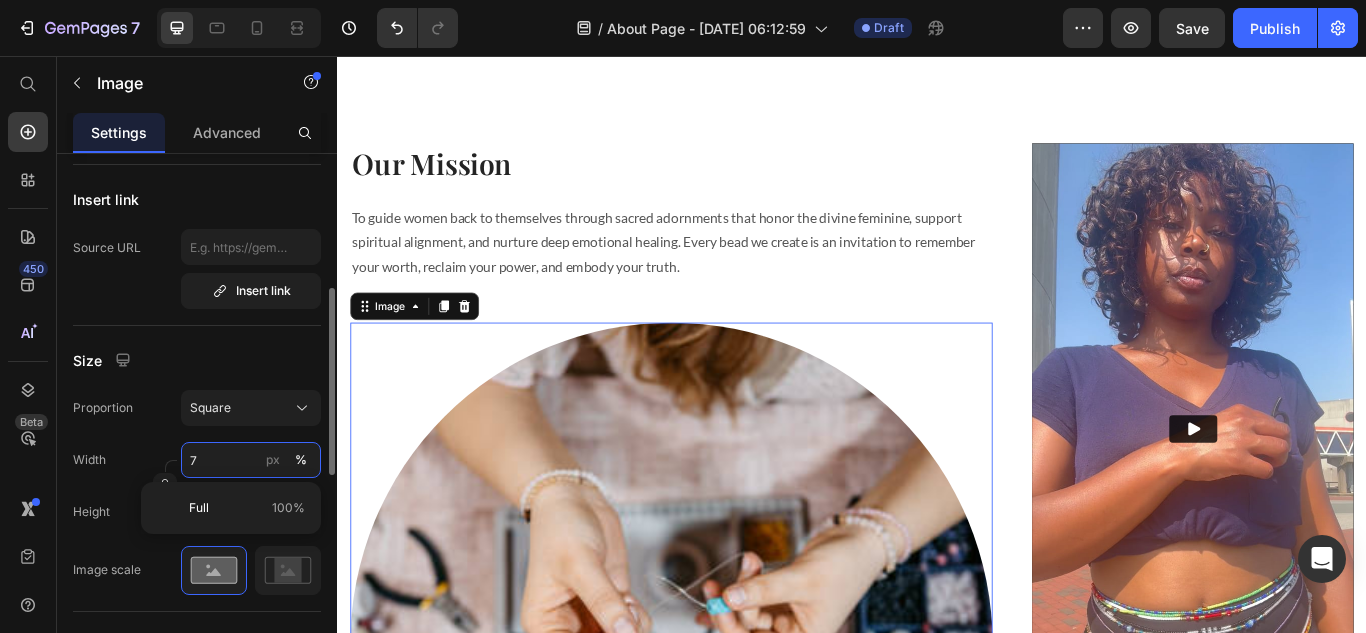 type on "70" 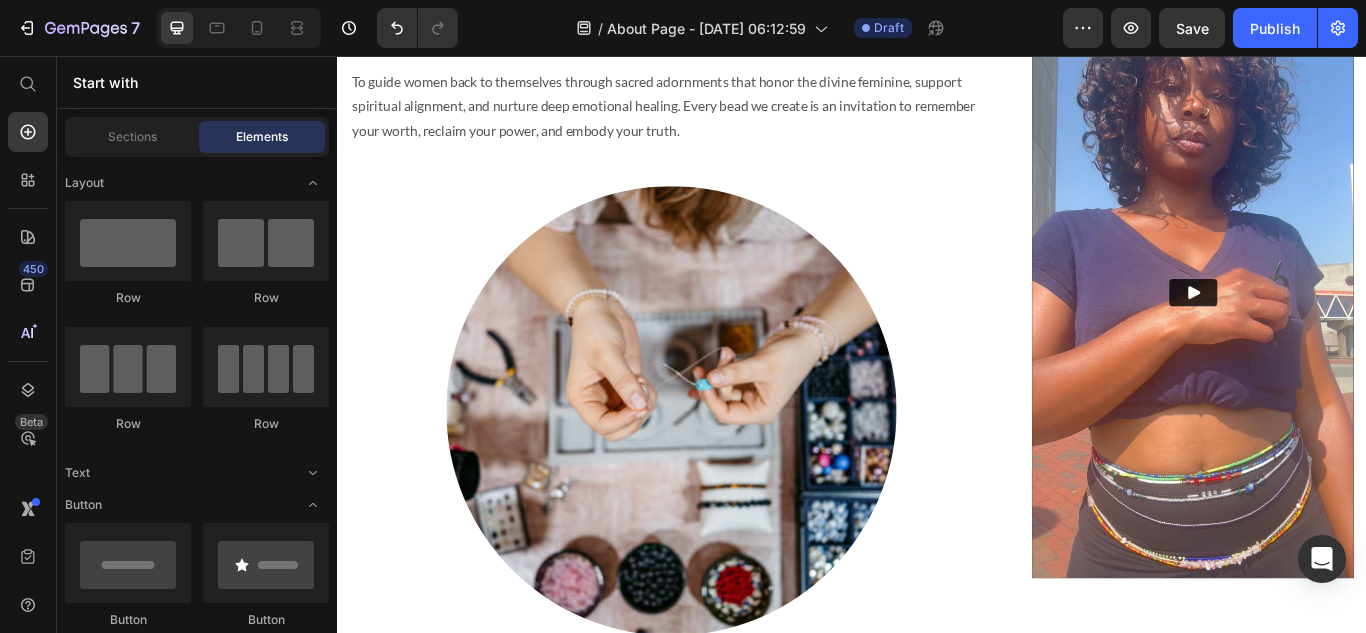 scroll, scrollTop: 2341, scrollLeft: 0, axis: vertical 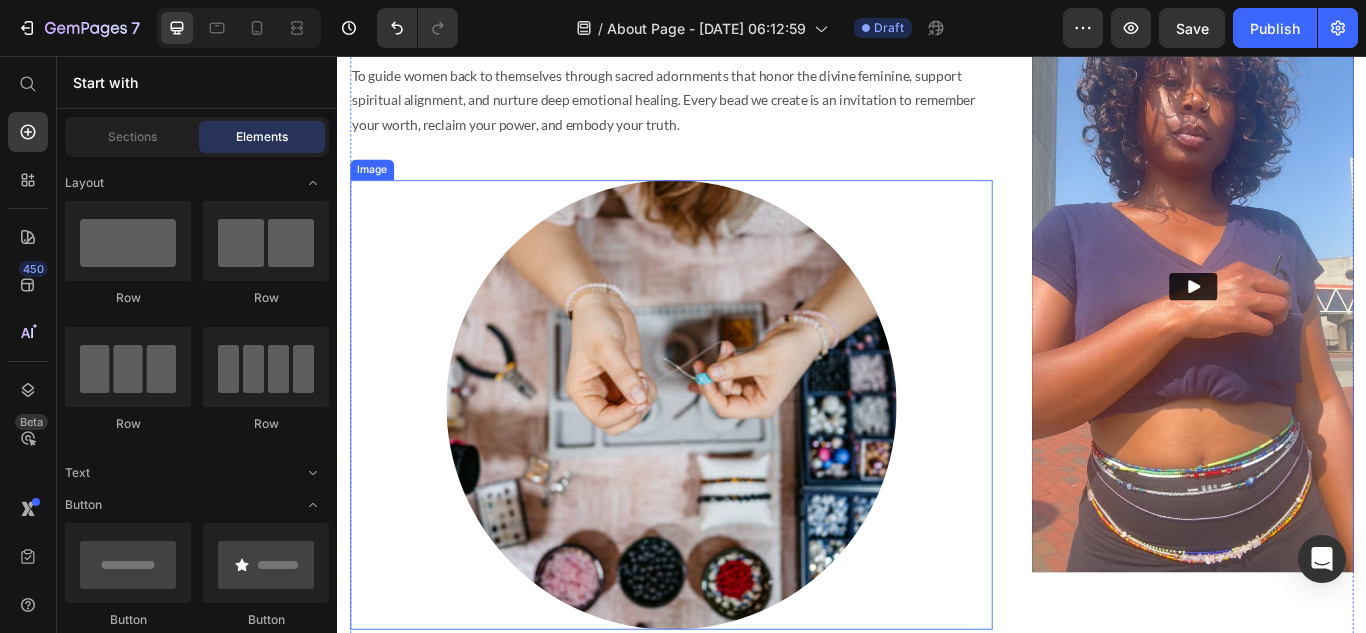 click at bounding box center [726, 463] 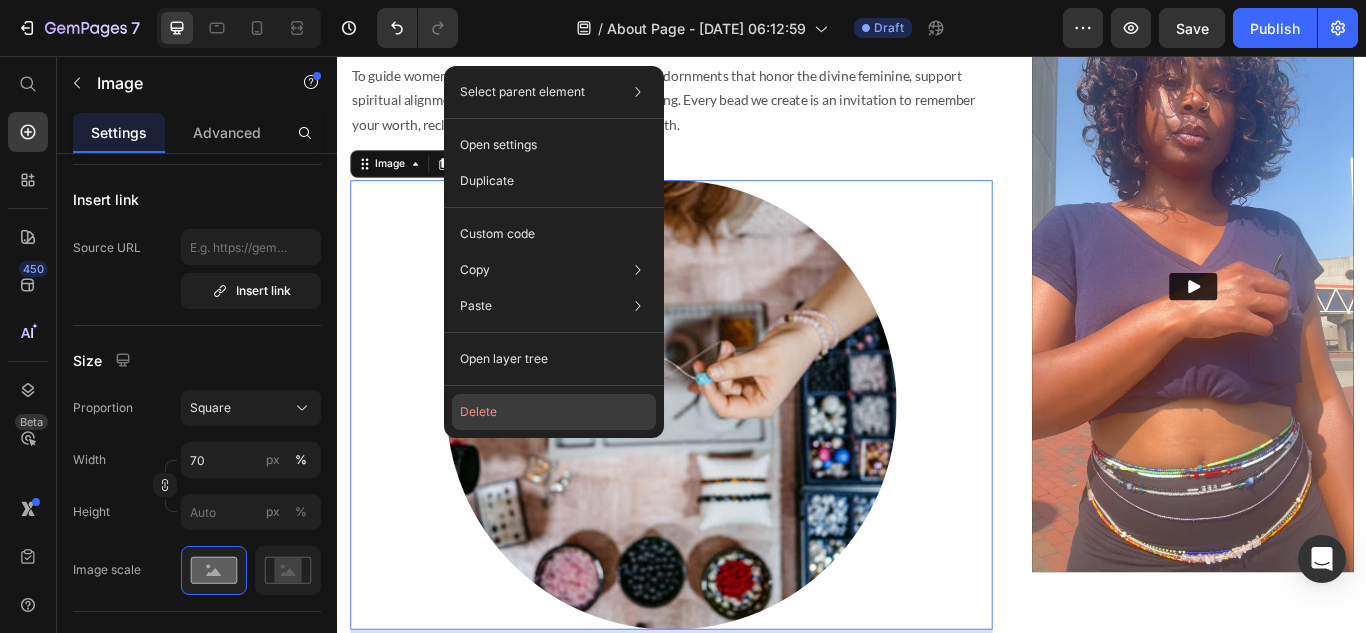 click on "Delete" 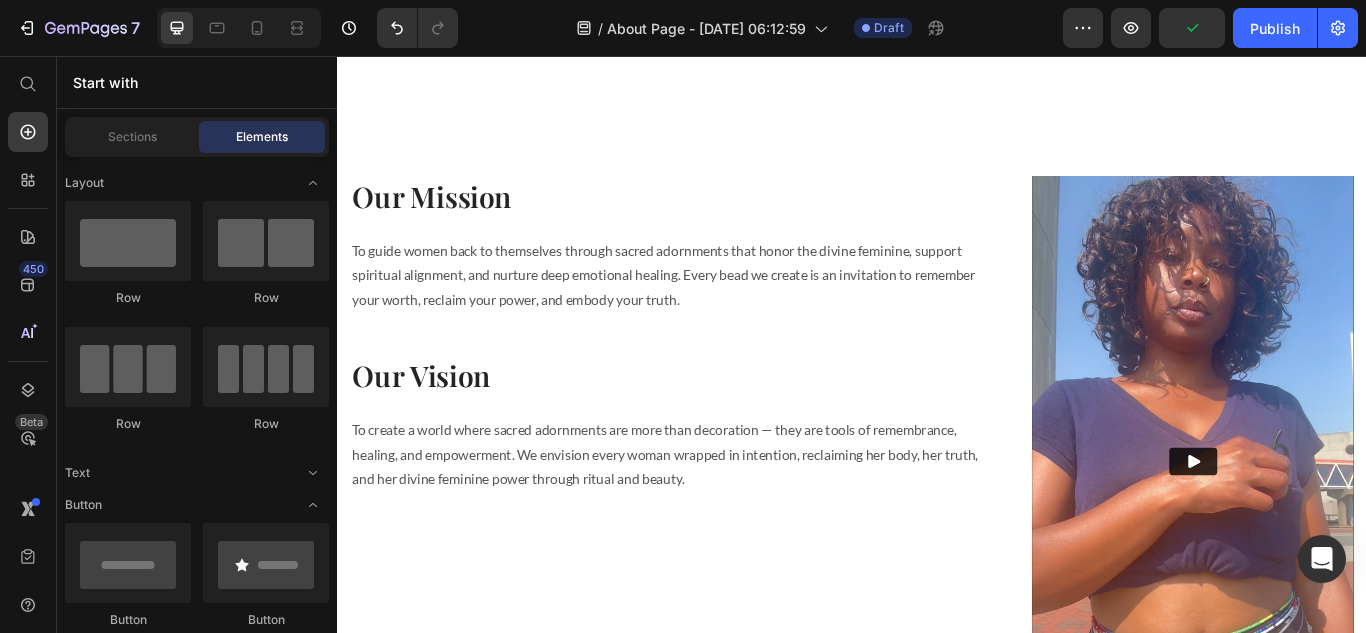 scroll, scrollTop: 2130, scrollLeft: 0, axis: vertical 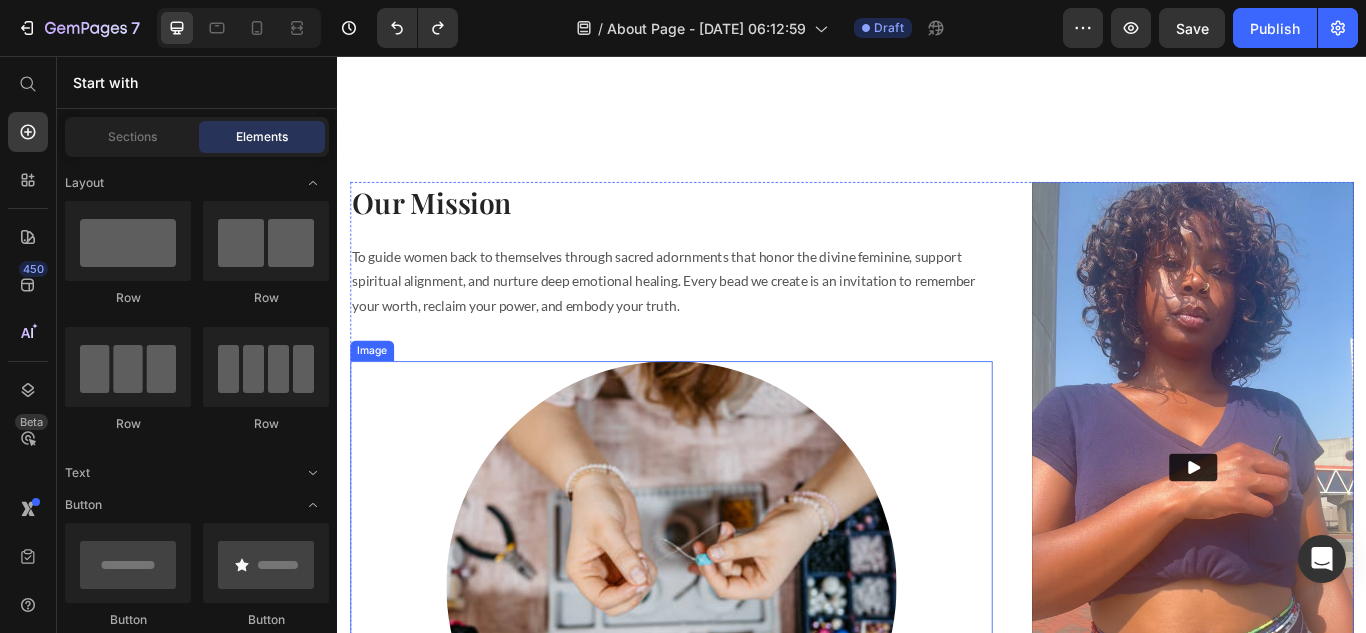 click at bounding box center (726, 674) 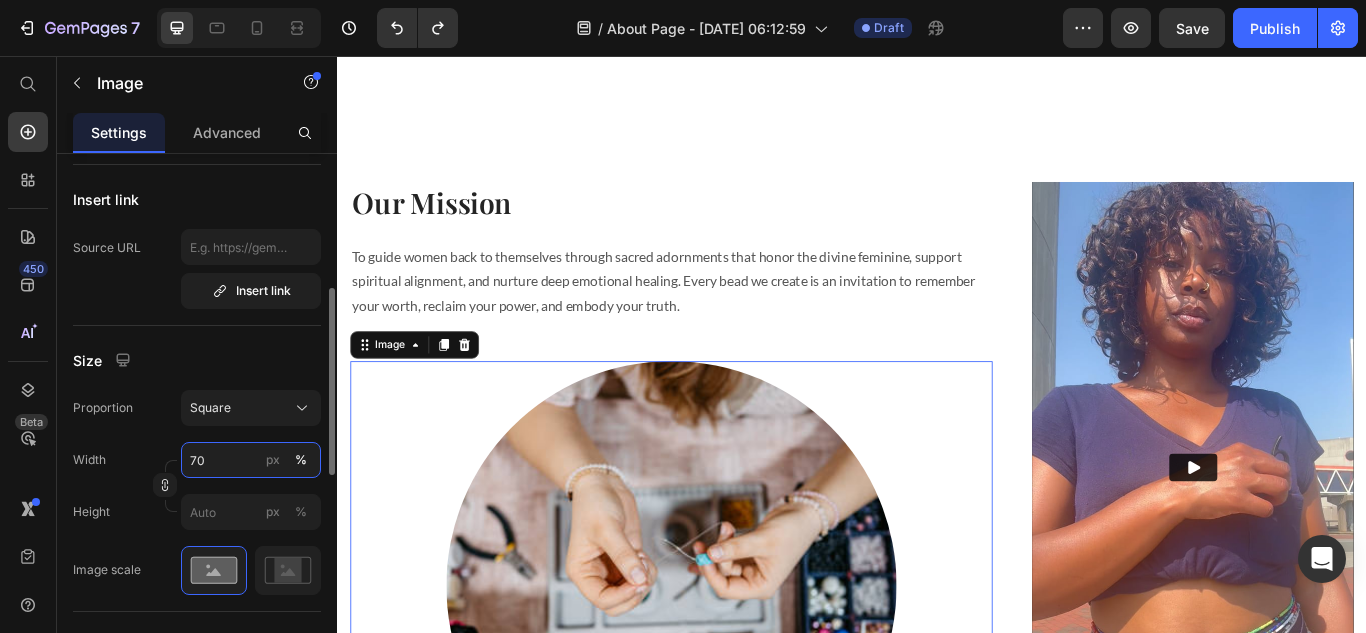 click on "70" at bounding box center [251, 460] 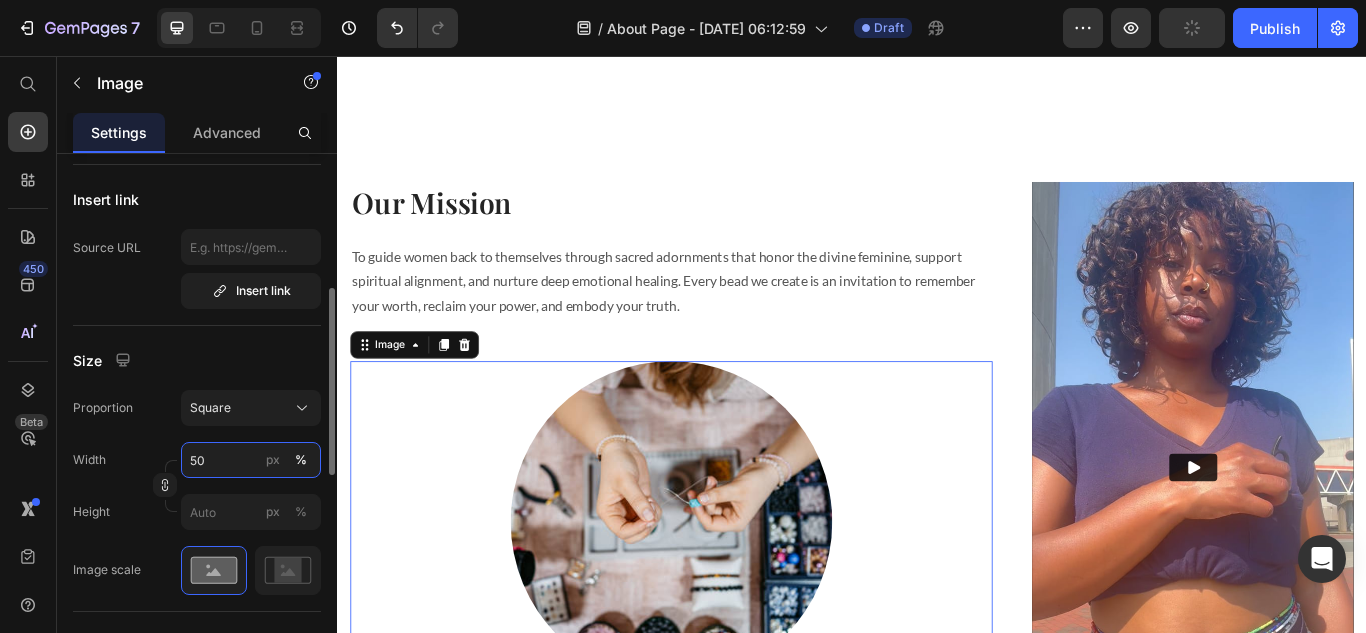 click on "50" at bounding box center (251, 460) 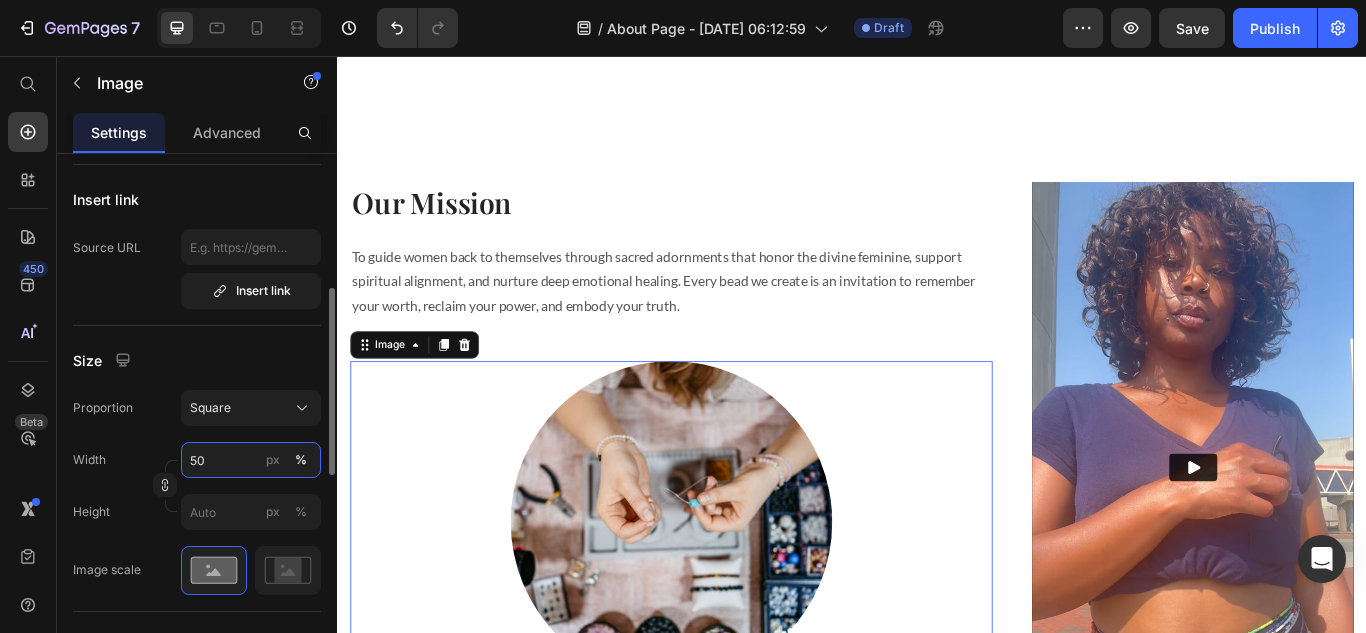 click on "50" at bounding box center [251, 460] 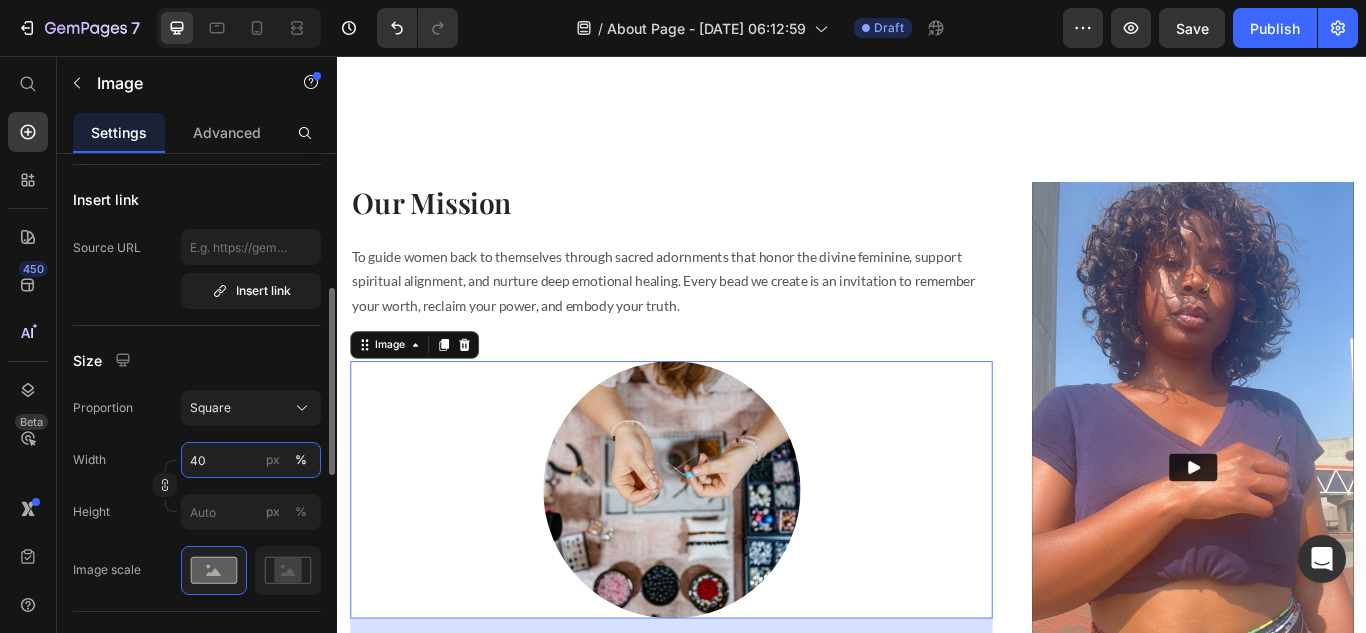 click on "40" at bounding box center [251, 460] 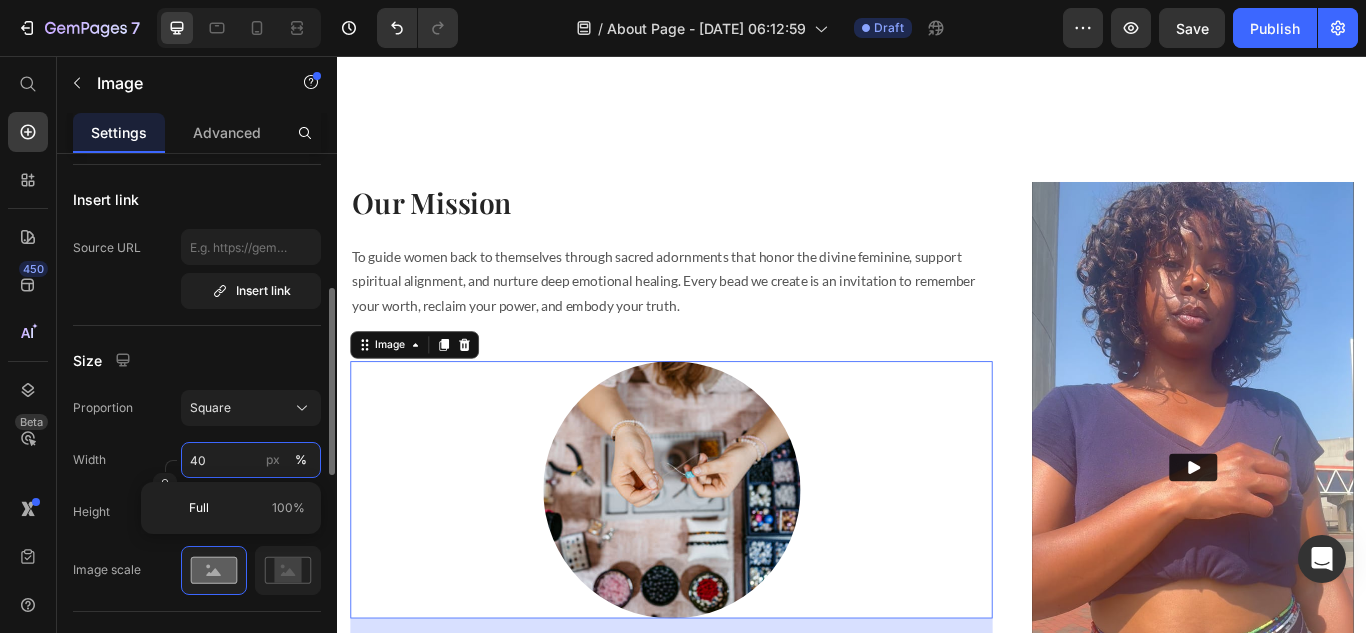 click on "40" at bounding box center [251, 460] 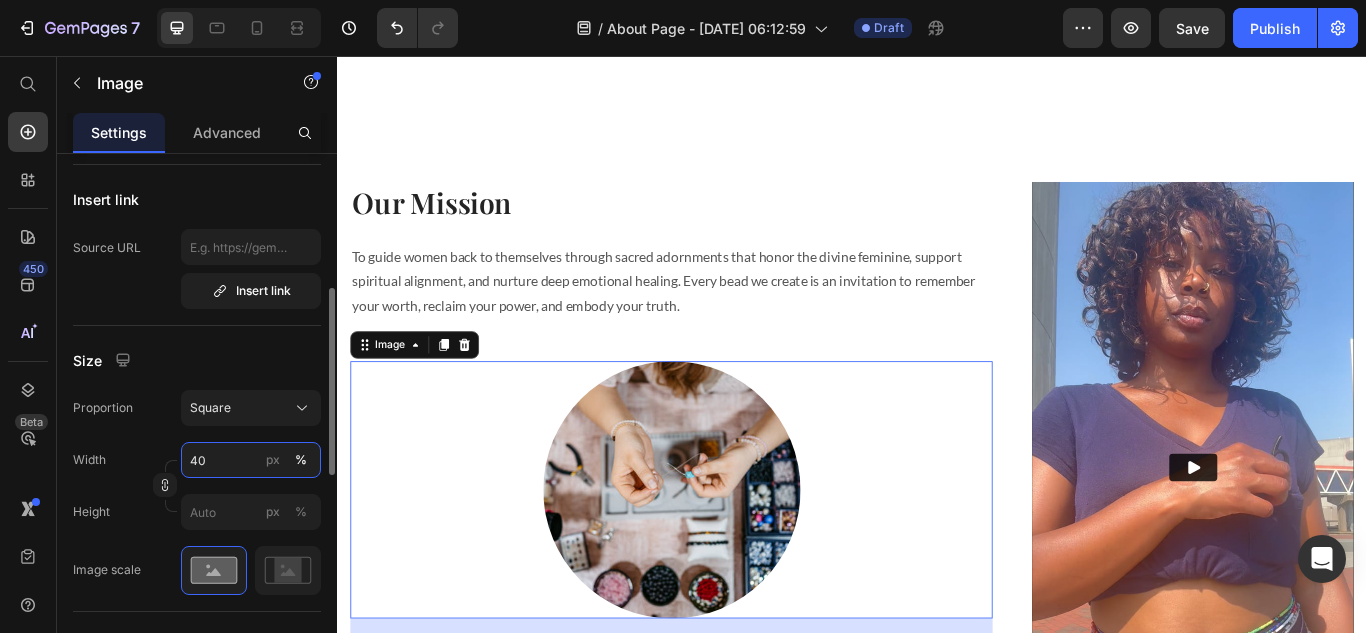 click on "40" at bounding box center [251, 460] 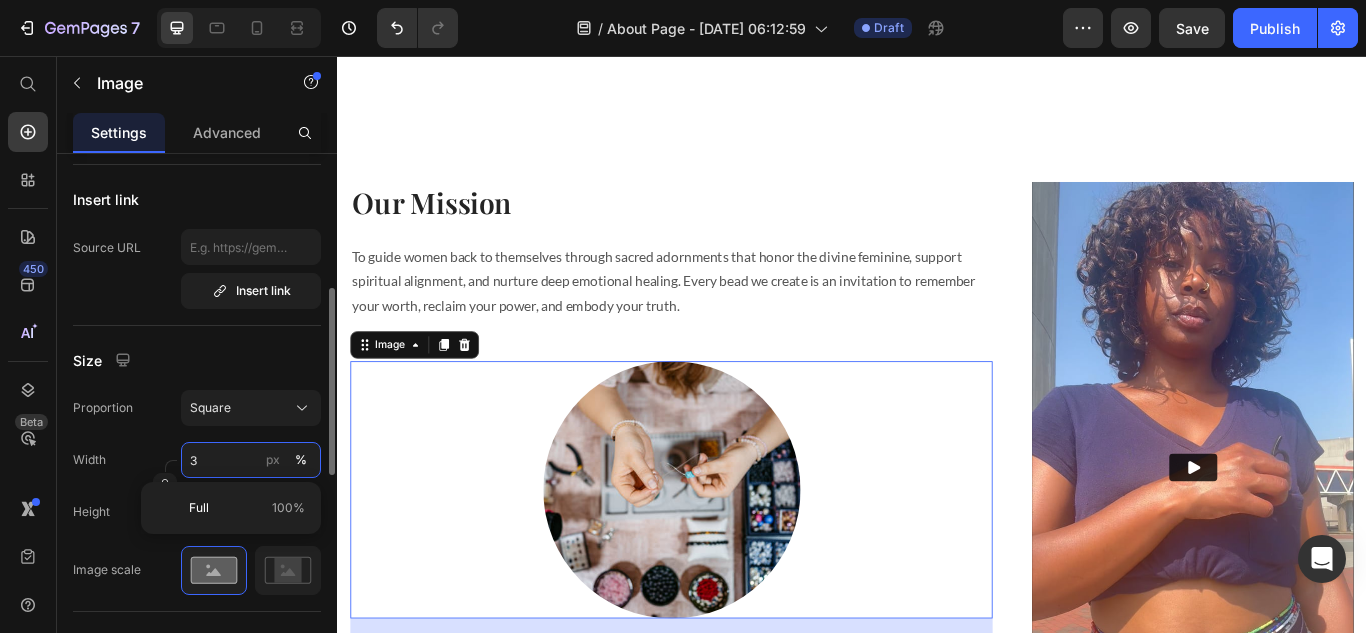 type on "30" 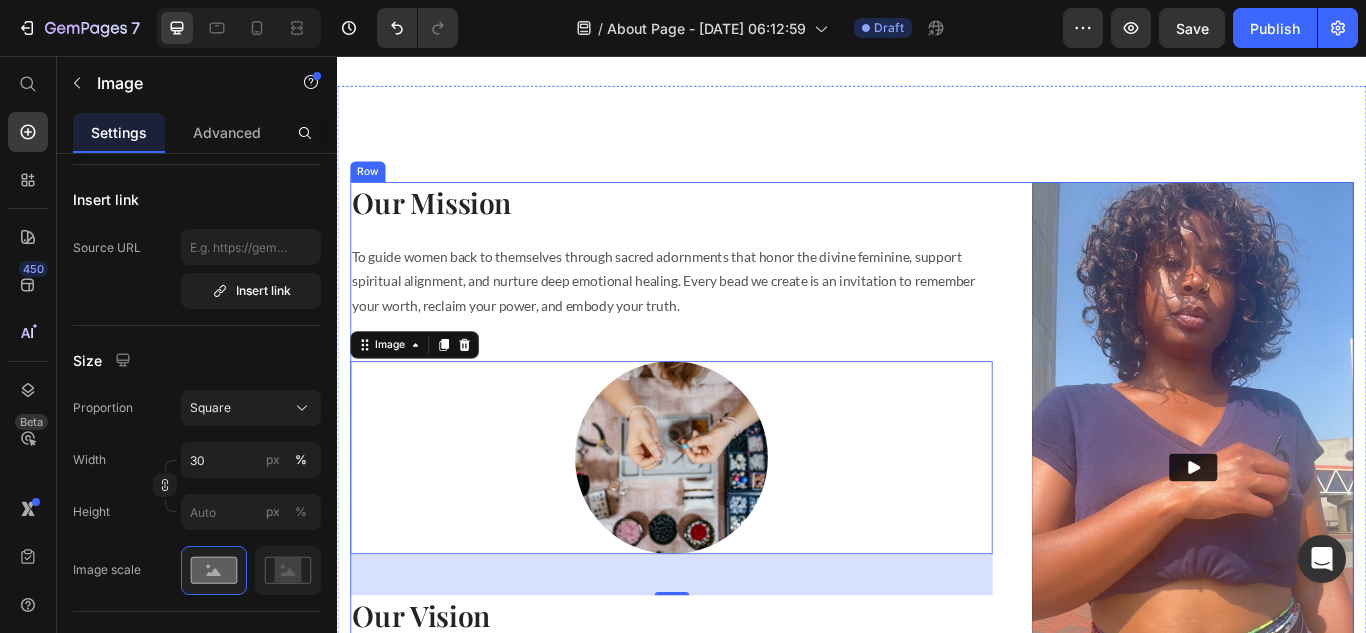click on "Video Our Mission Heading To guide women back to themselves through sacred adornments that honor the divine feminine, support spiritual alignment, and nurture deep emotional healing. Every bead we create is an invitation to remember your worth, reclaim your power, and embody your truth. Text block Image   48 Our Vision Heading To create a world where sacred adornments are more than decoration — they are tools of remembrance, healing, and empowerment. We envision every woman wrapped in intention, reclaiming her body, her truth, and her divine feminine power through ritual and beauty. Text block Row" at bounding box center (937, 560) 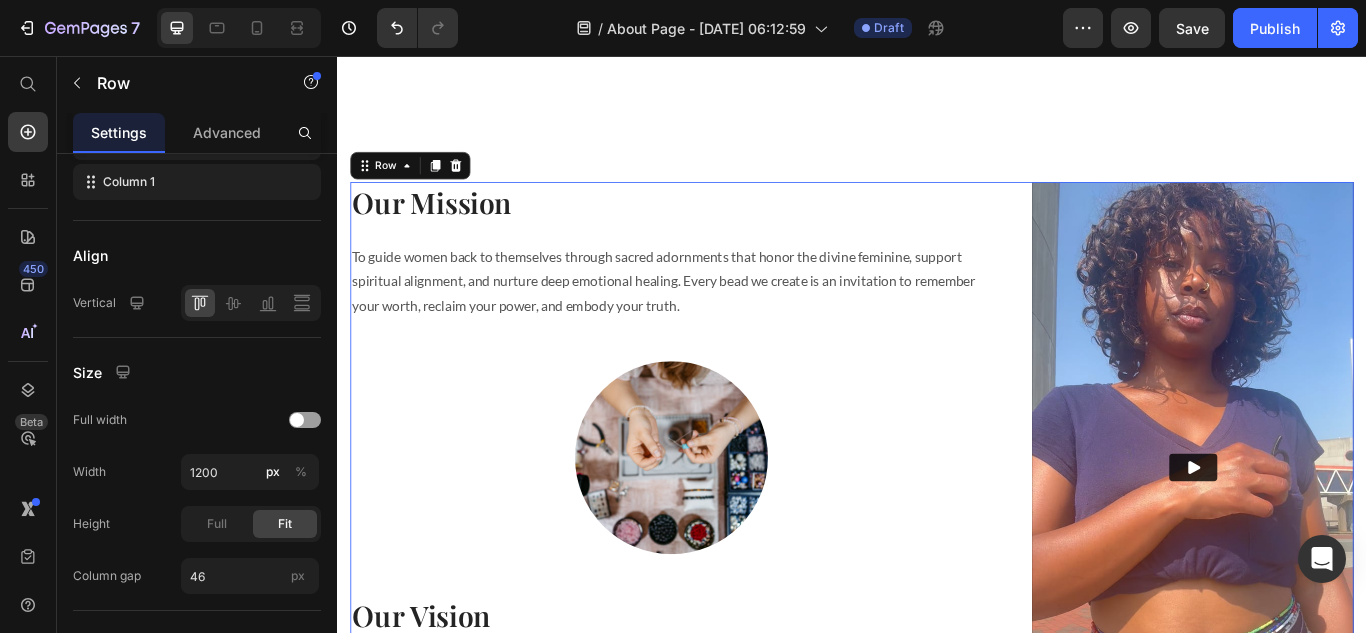 scroll, scrollTop: 0, scrollLeft: 0, axis: both 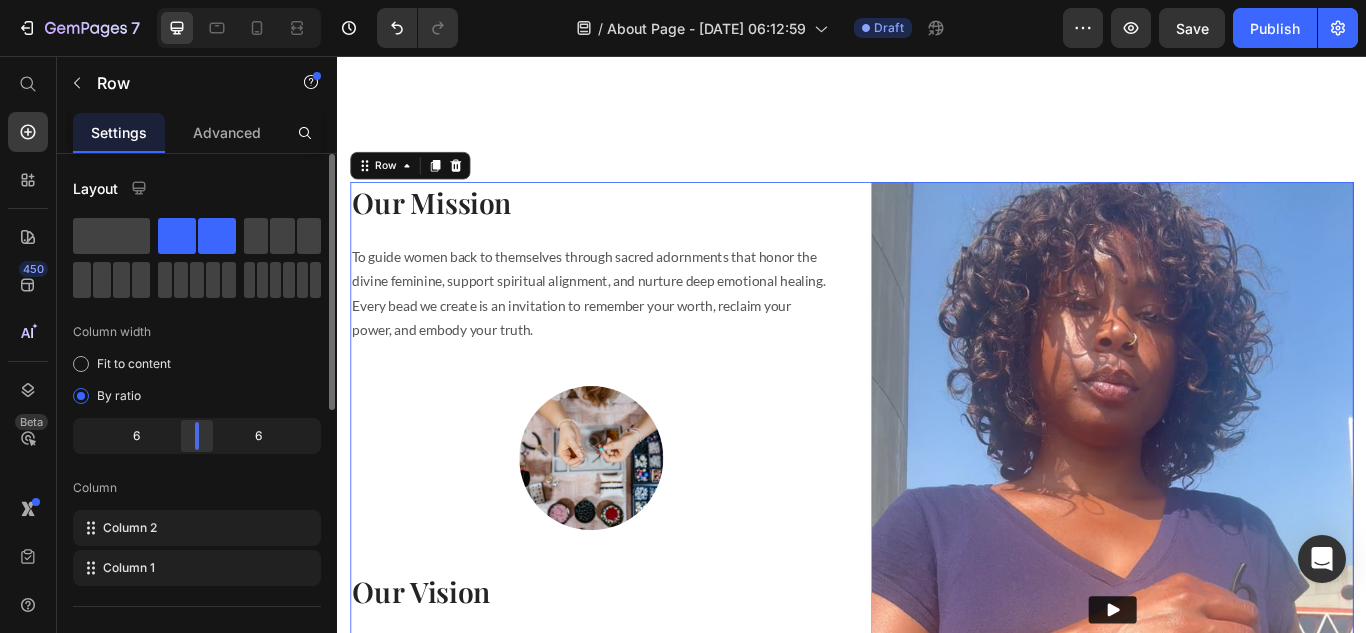 drag, startPoint x: 234, startPoint y: 446, endPoint x: 188, endPoint y: 441, distance: 46.270943 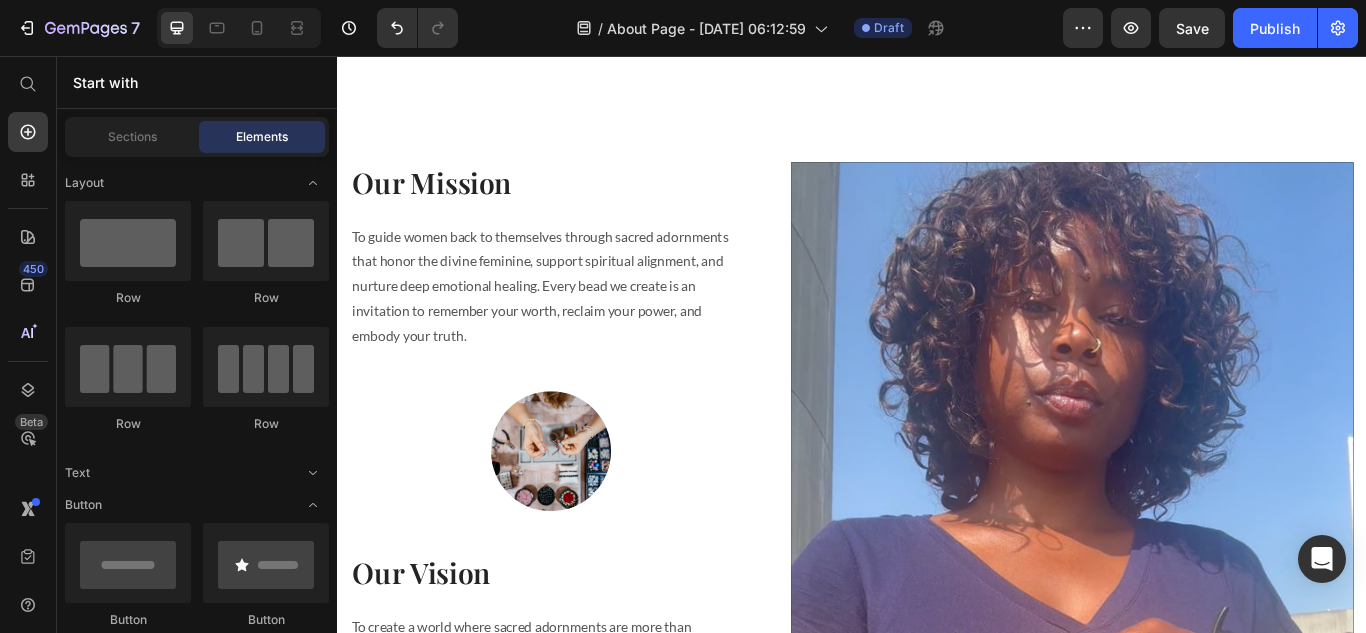 scroll, scrollTop: 2022, scrollLeft: 0, axis: vertical 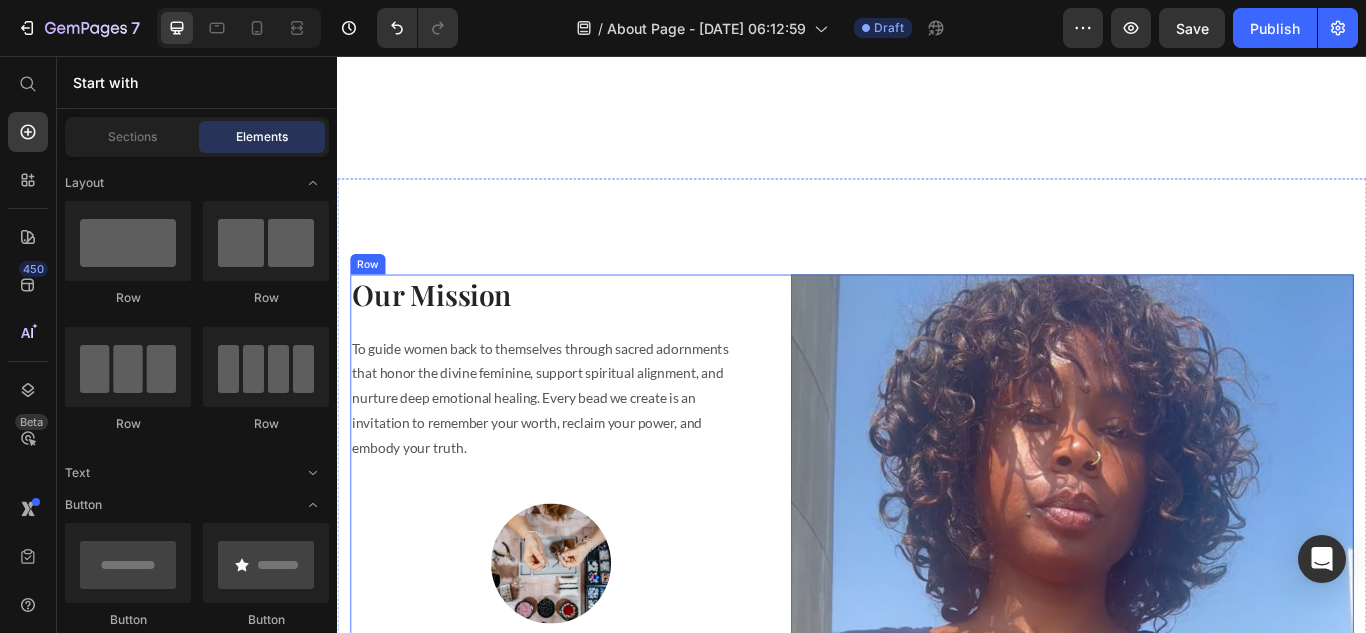 click on "Our Mission Heading To guide women back to themselves through sacred adornments that honor the divine feminine, support spiritual alignment, and nurture deep emotional healing. Every bead we create is an invitation to remember your worth, reclaim your power, and embody your truth. Text block Image Our Vision Heading To create a world where sacred adornments are more than decoration — they are tools of remembrance, healing, and empowerment. We envision every woman wrapped in intention, reclaiming her body, her truth, and her divine feminine power through ritual and beauty. Text block" at bounding box center (586, 918) 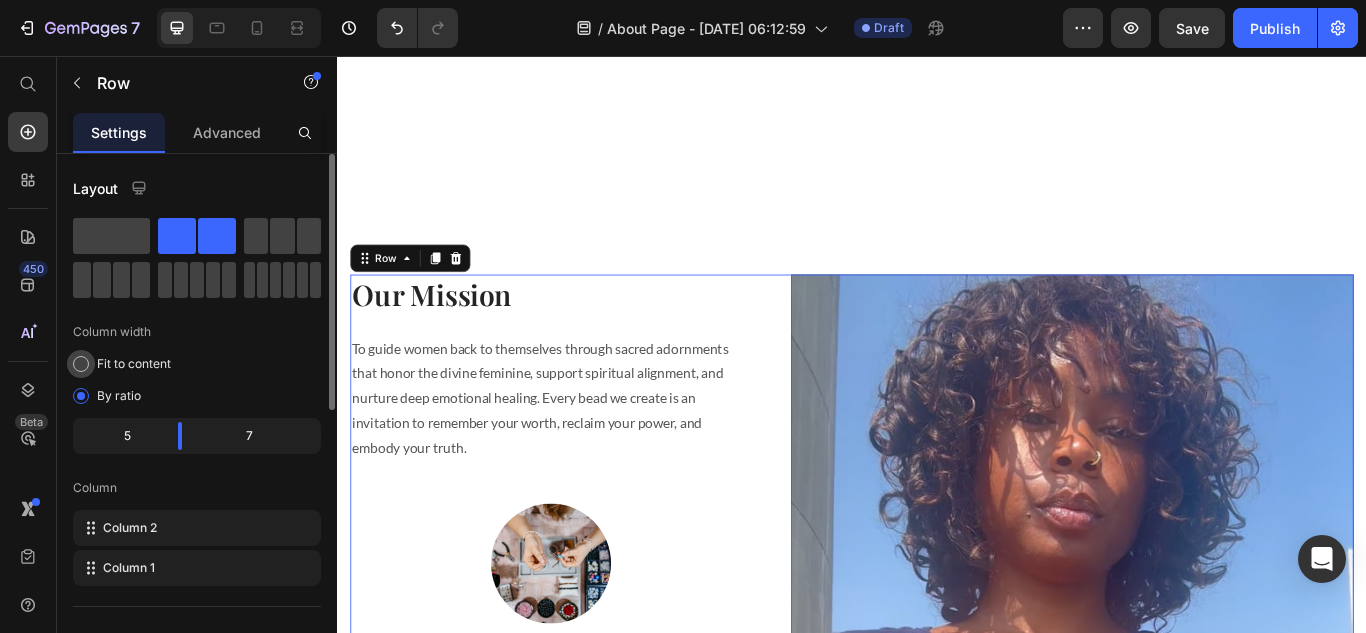 click on "Fit to content" at bounding box center [134, 364] 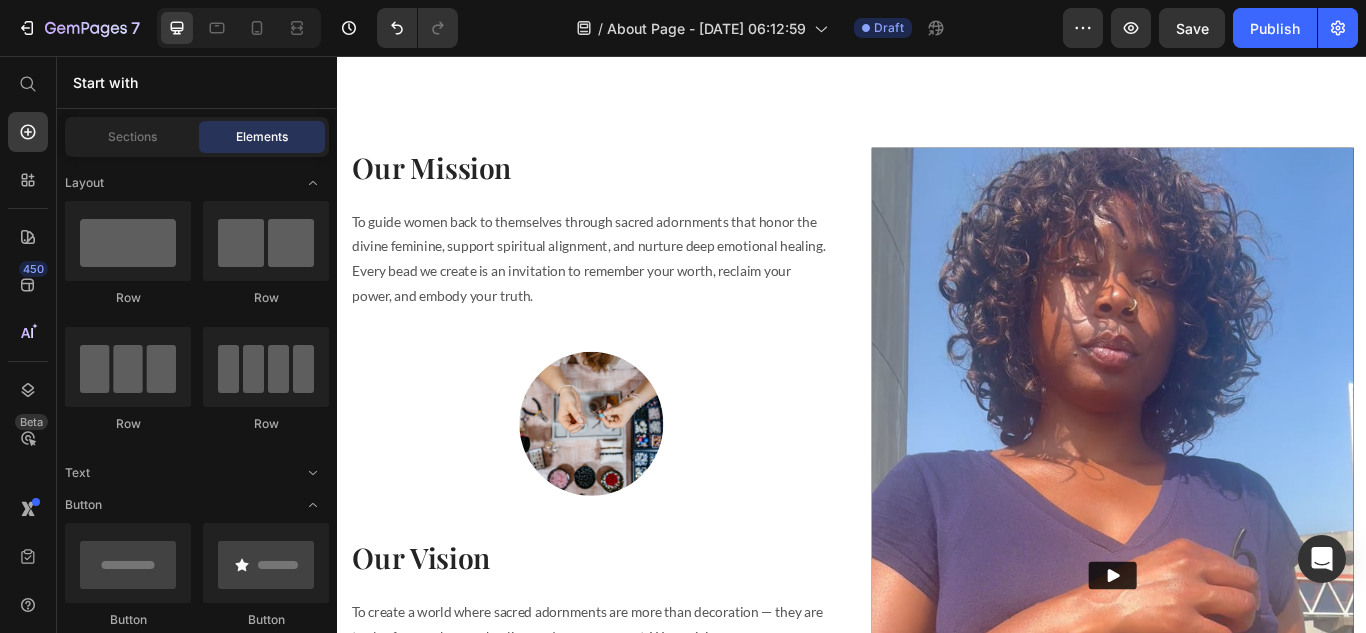 scroll, scrollTop: 2163, scrollLeft: 0, axis: vertical 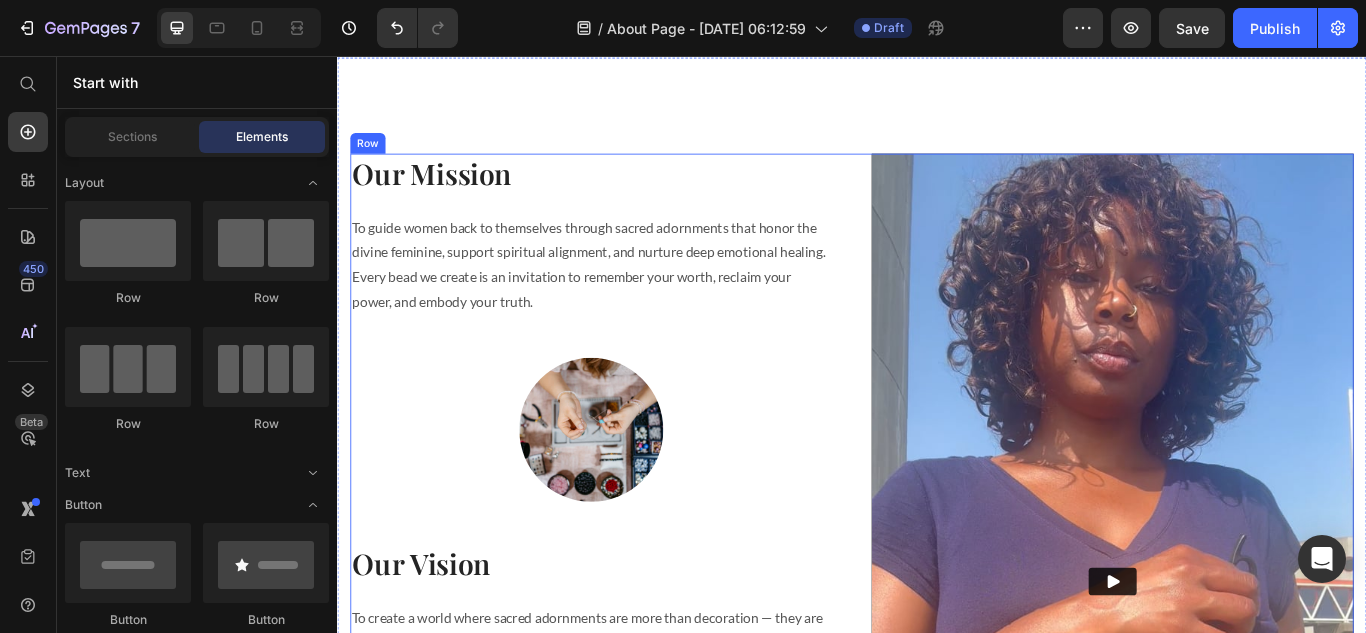 click on "Our Mission Heading To guide women back to themselves through sacred adornments that honor the divine feminine, support spiritual alignment, and nurture deep emotional healing. Every bead we create is an invitation to remember your worth, reclaim your power, and embody your truth. Text block Image Our Vision Heading To create a world where sacred adornments are more than decoration — they are tools of remembrance, healing, and empowerment. We envision every woman wrapped in intention, reclaiming her body, her truth, and her divine feminine power through ritual and beauty. Text block" at bounding box center [633, 693] 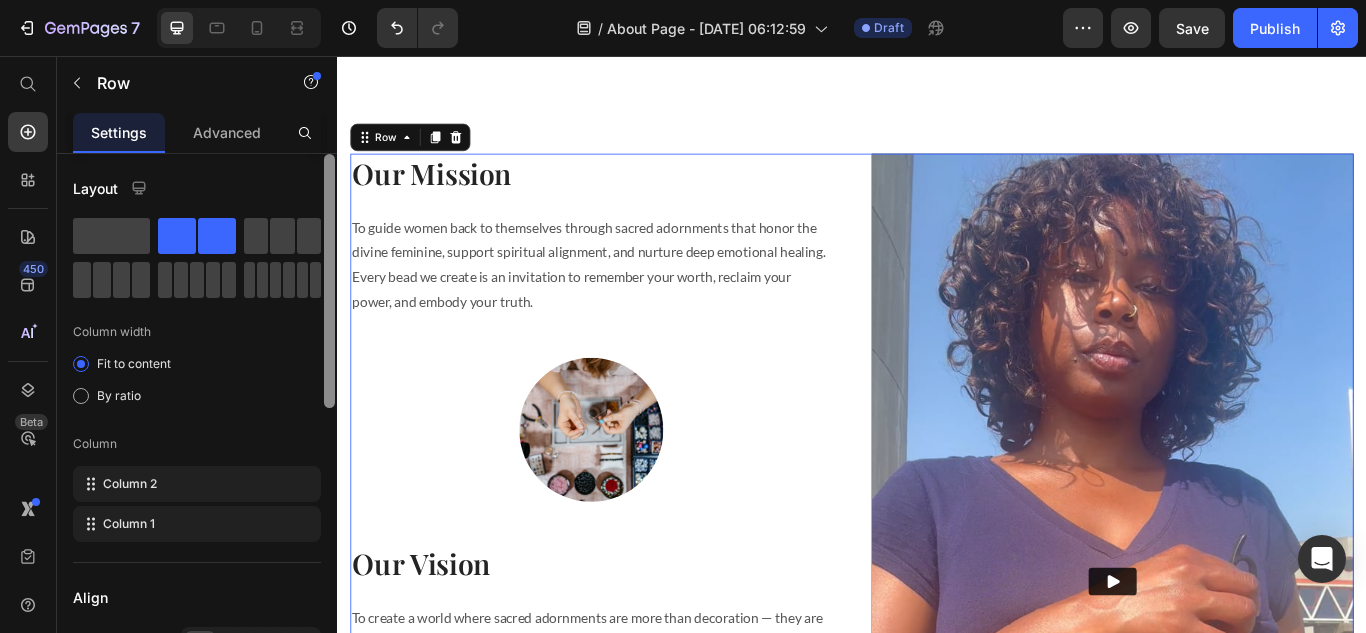 click at bounding box center [329, 422] 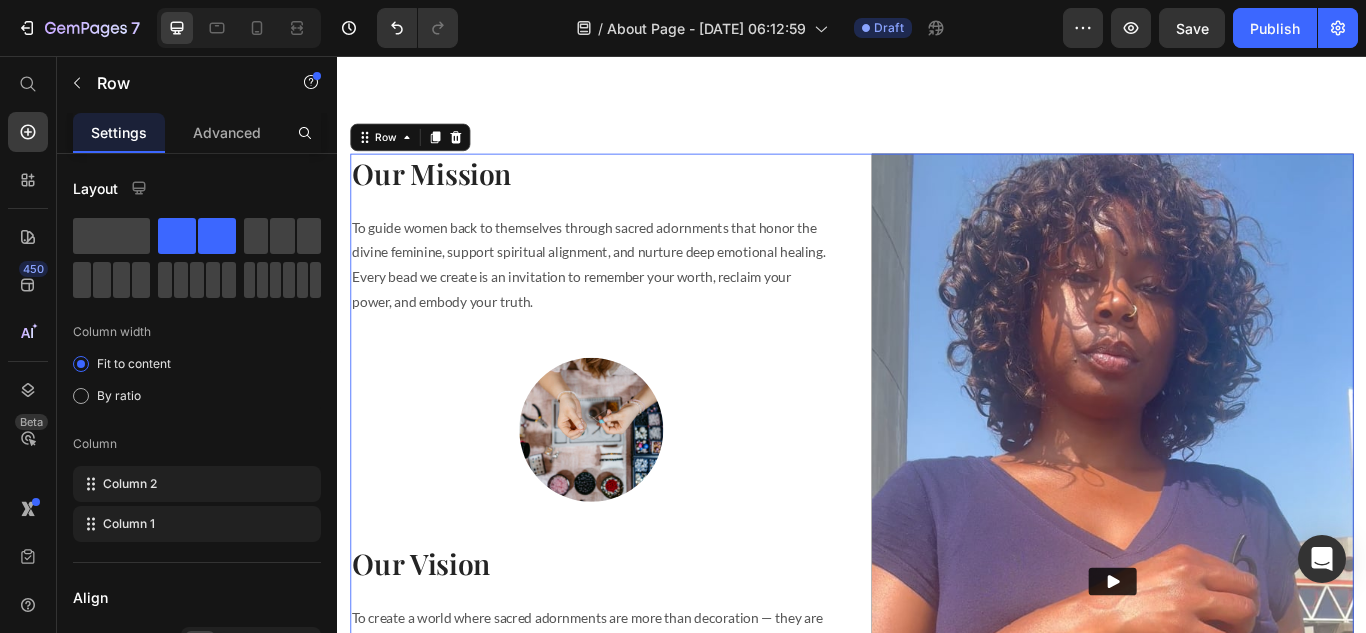 scroll, scrollTop: 536, scrollLeft: 0, axis: vertical 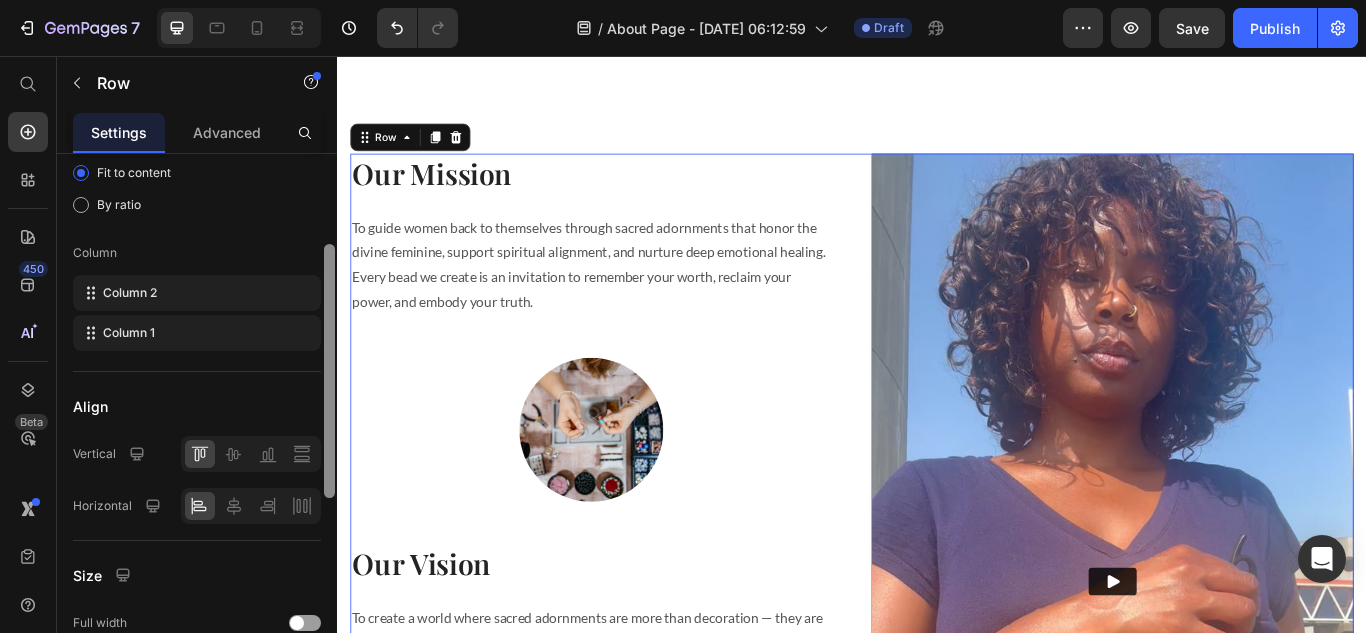 drag, startPoint x: 329, startPoint y: 446, endPoint x: 328, endPoint y: 282, distance: 164.00305 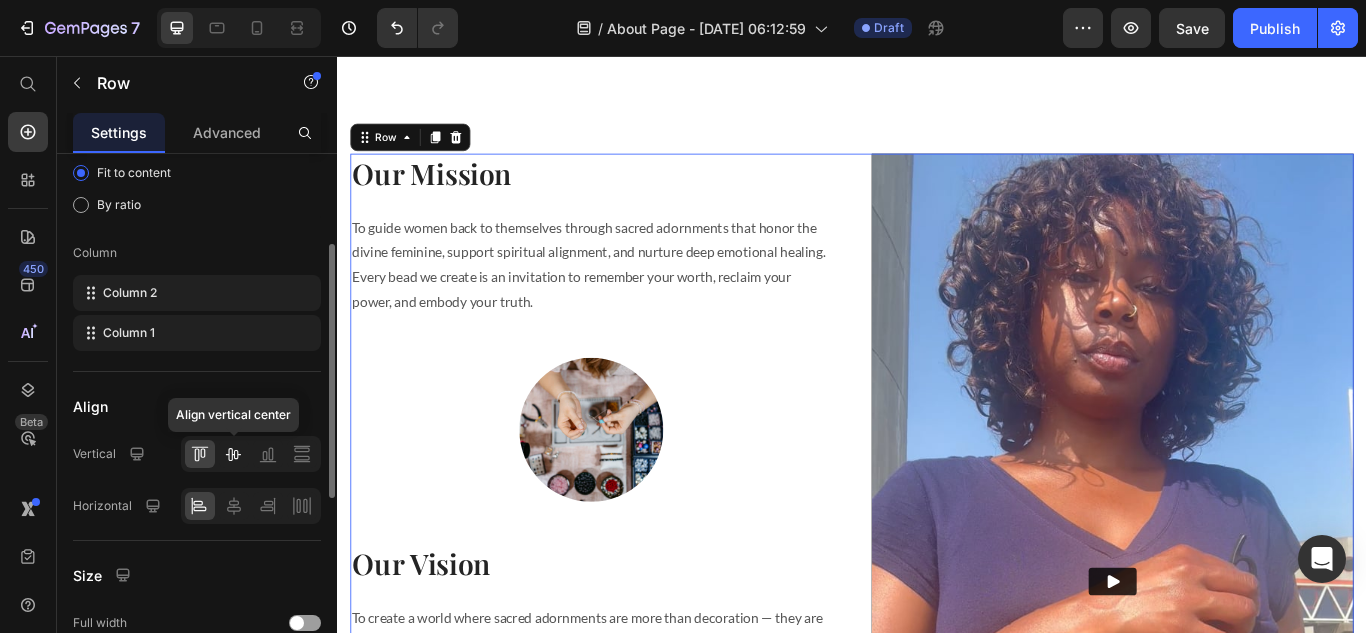 click 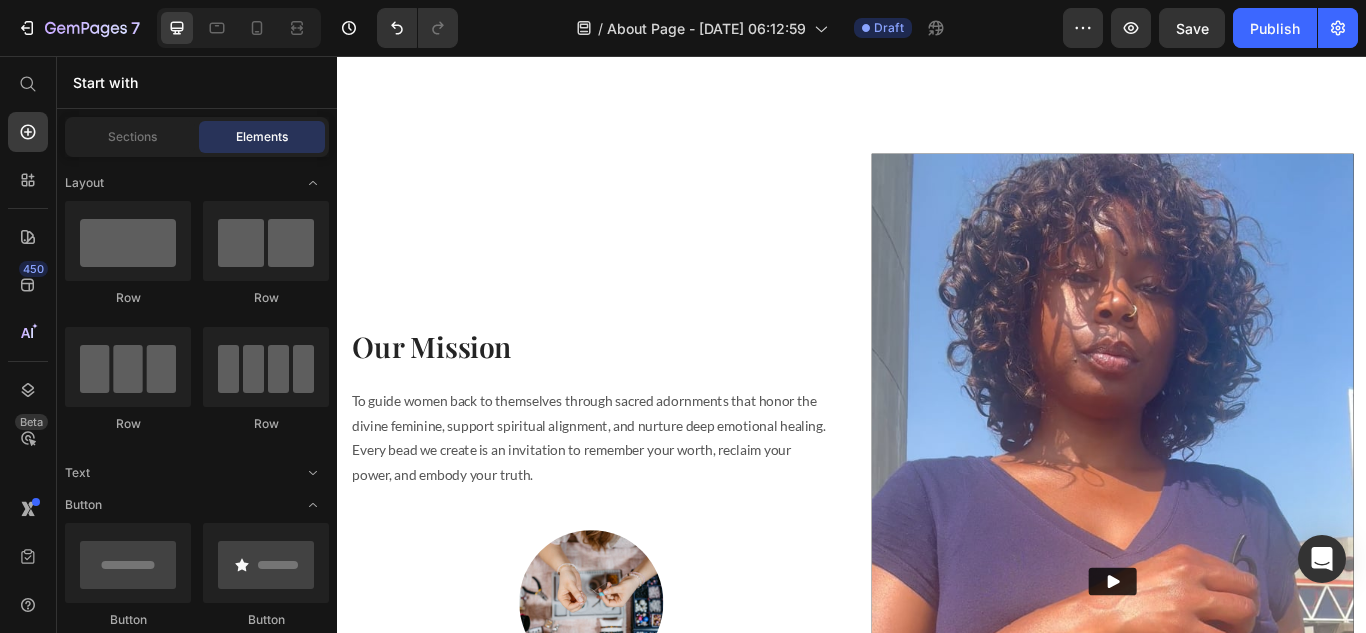 scroll, scrollTop: 1970, scrollLeft: 0, axis: vertical 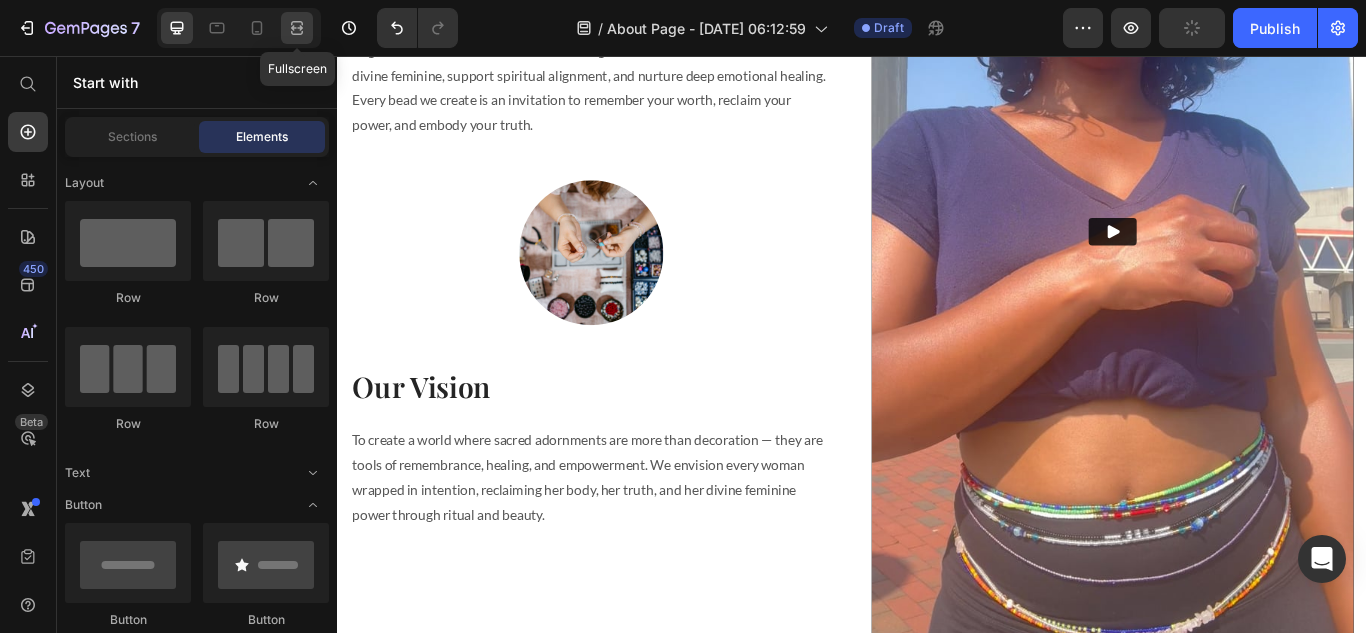 click 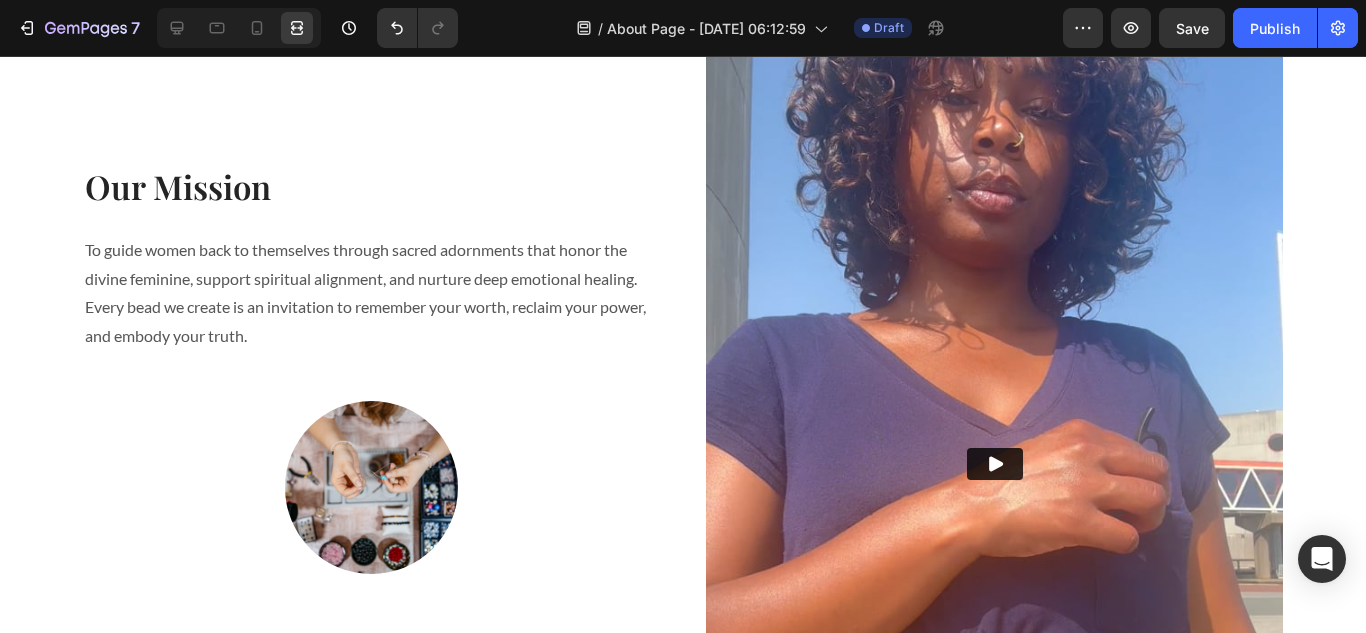 scroll, scrollTop: 2389, scrollLeft: 0, axis: vertical 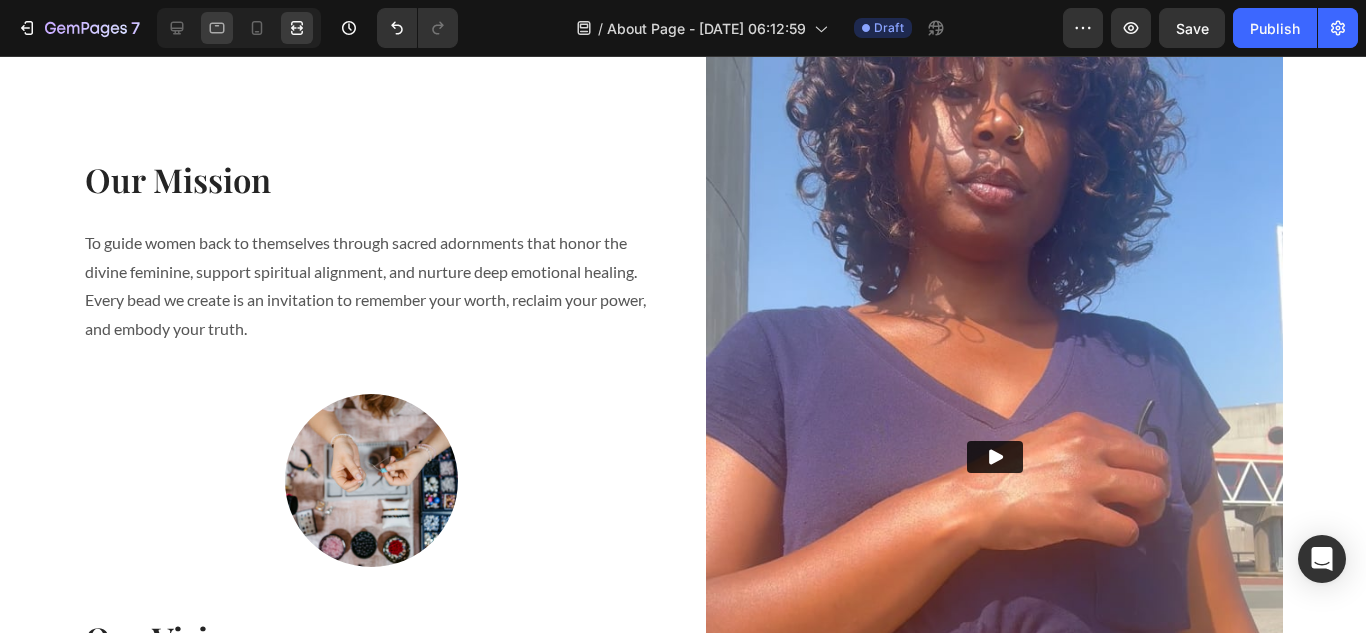 click 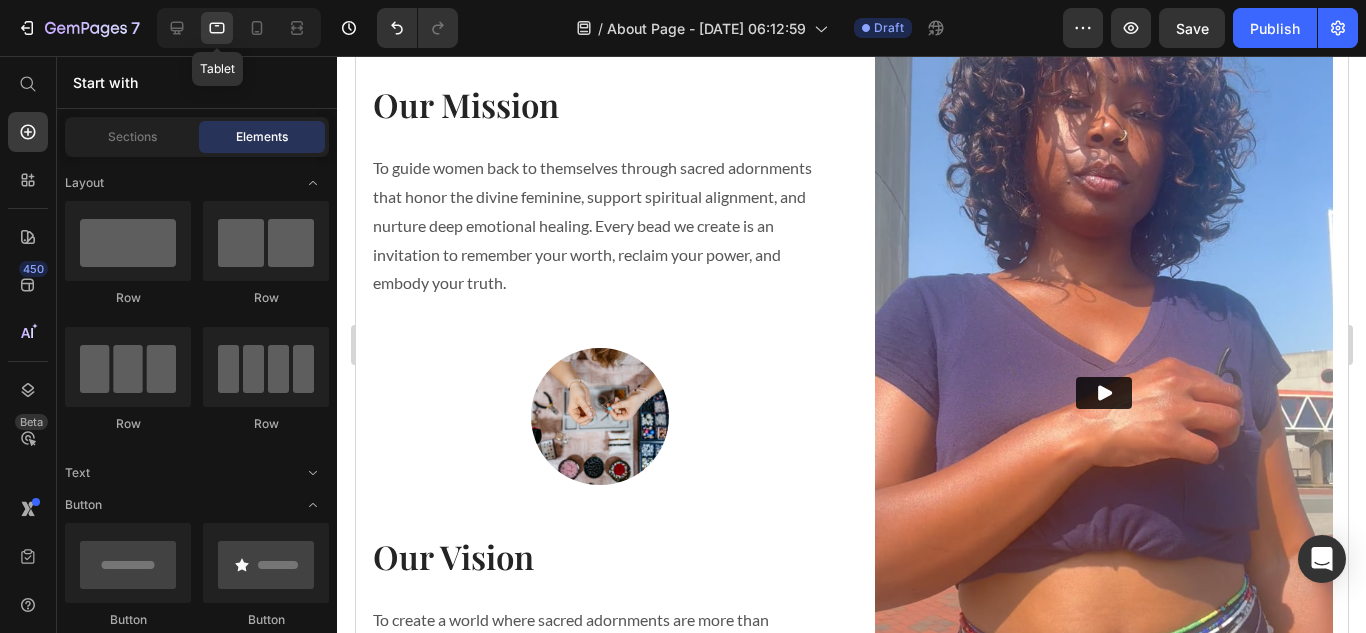 scroll, scrollTop: 2417, scrollLeft: 0, axis: vertical 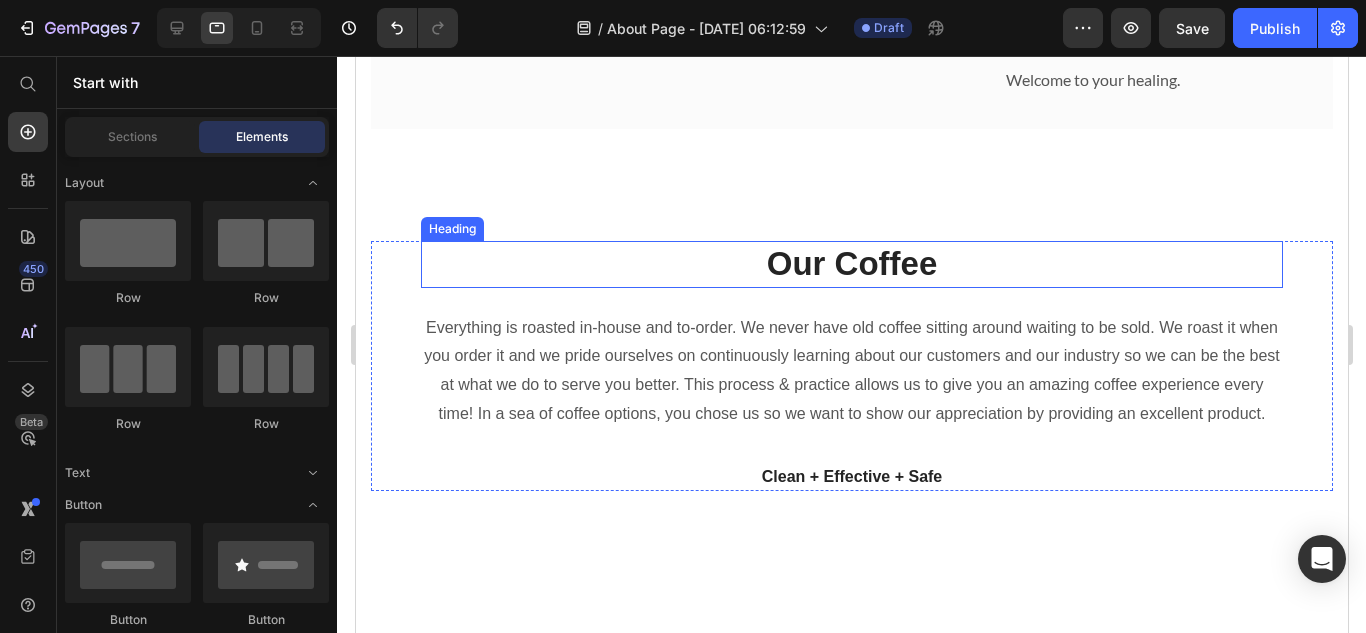 click on "Our Coffee" at bounding box center (851, 264) 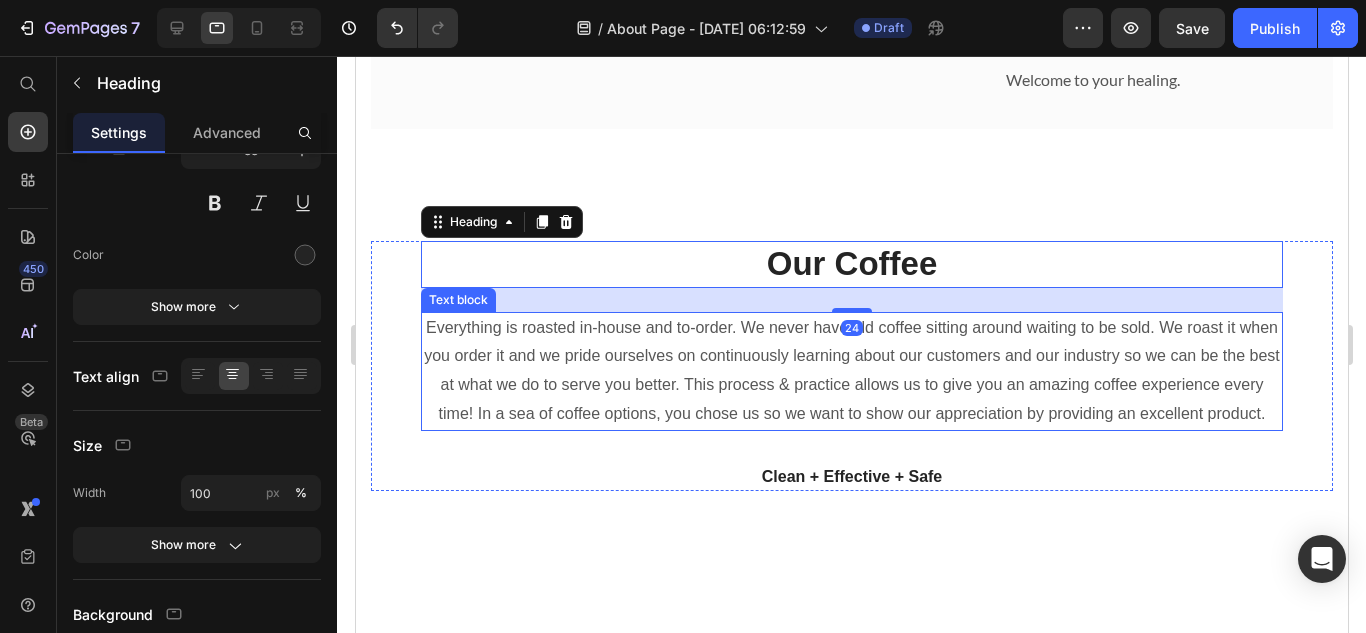 scroll, scrollTop: 0, scrollLeft: 0, axis: both 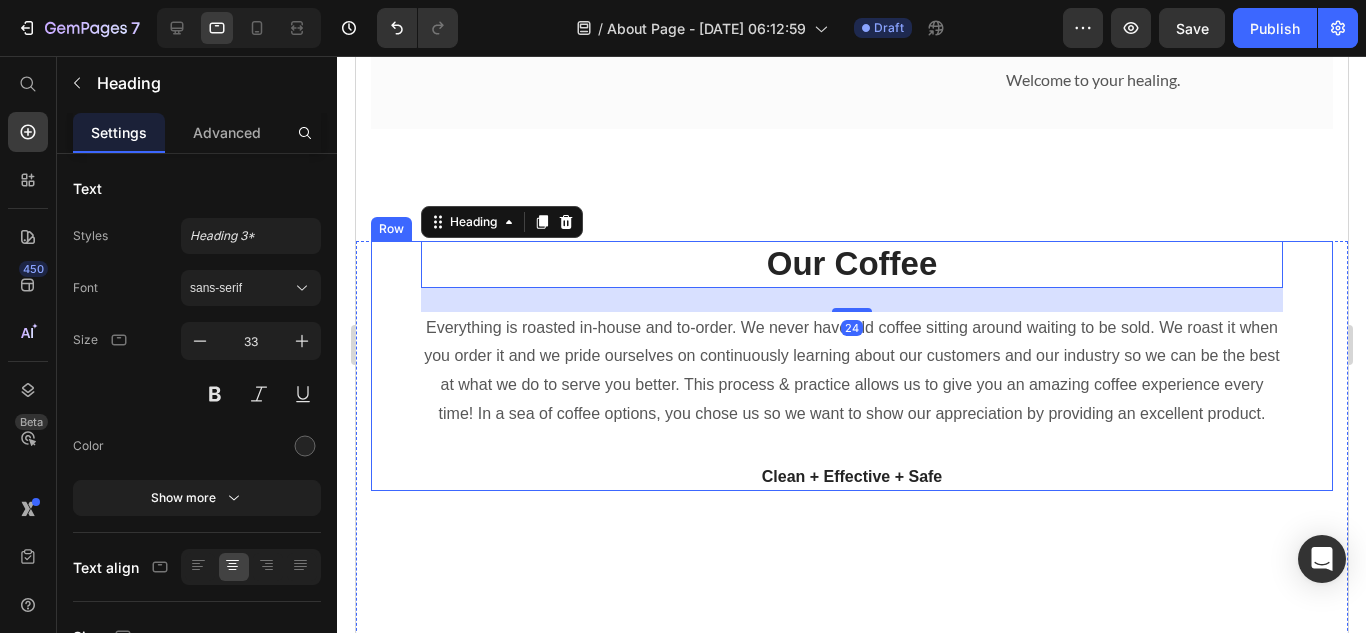 click on "Our Coffee Heading   24 Everything is roasted in-house and to-order. We never have old coffee sitting around waiting to be sold. We roast it when you order it and we pride ourselves on continuously learning about our customers and our industry so we can be the best at what we do to serve you better. This process & practice allows us to give you an amazing coffee experience every time! In a sea of coffee options, you chose us so we want to show our appreciation by providing an excellent product. Text block Clean + Effective + Safe Text block Row" at bounding box center (851, 366) 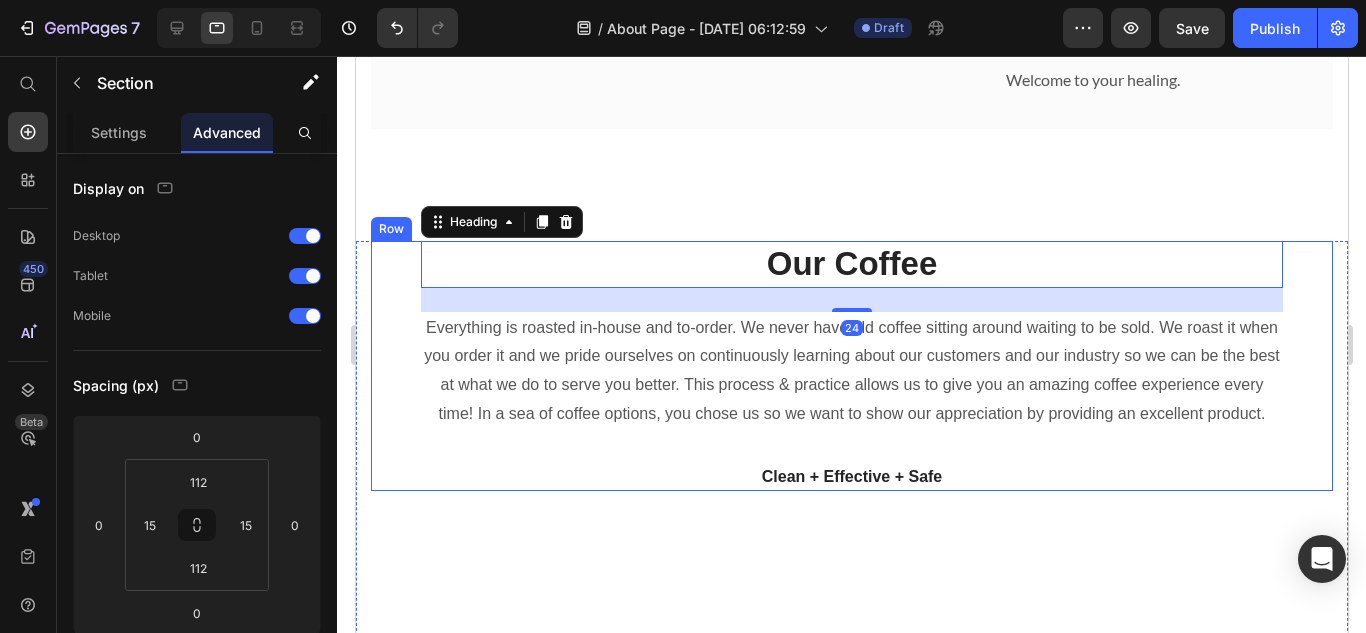 click on "Image Hi, nice to meet you Heading In [DATE], during the pandemic, I experienced a painful discard that changed everything. Despite all the evidence that this man was my Twin Flame, that didn't stop him from leaving me… Financially scrapped and freshly discarded by my now ex, I needed to feel bettter--and fast. So, I turned to my first love--the arts and crafts. I purchased a kit on Amazon and got to work. One by one, little by little. I counted in my head --"one...two...three...four... ..." Plucking tiny beads onto a thin needle. The rhythm kept me from going insane. The process was tedious, intricate and quiet. The patterns demanded my full attention. There was no space left in my body to mourn or spiral. No bandwidth to obsess over his betrayal. Just beads, patterns and breath. A rose is still a rose. I am worthy, no matter who mishandled me, misjudged me or left me broken. And I wanted other women to feel that too. Welcome to your healing. Text block Row Row Section 2" at bounding box center (851, -358) 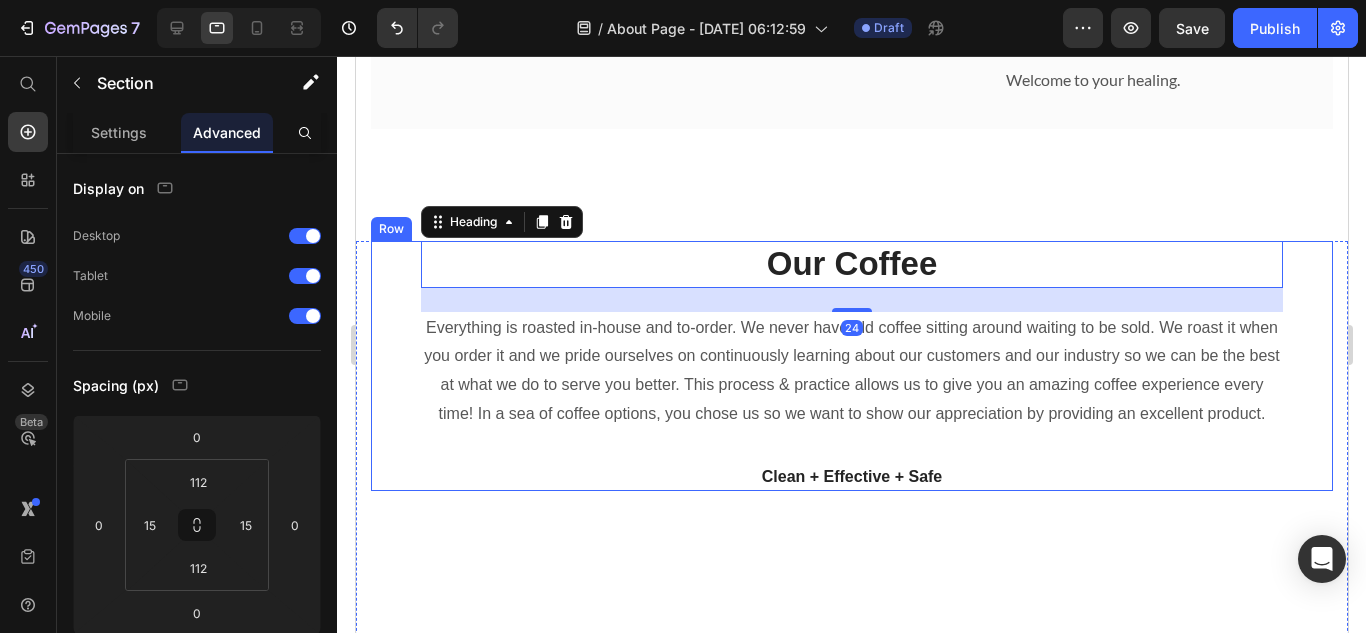 click on "Hi, nice to meet you Heading In [DATE], during the pandemic, I experienced a painful discard that changed everything. Despite all the evidence that this man was my Twin Flame, that didn't stop him from leaving me… Financially scrapped and freshly discarded by my now ex, I needed to feel bettter--and fast. So, I turned to my first love--the arts and crafts. I purchased a kit on Amazon and got to work. One by one, little by little. I counted in my head --"one...two...three...four... ..." Plucking tiny beads onto a thin needle. The rhythm kept me from going insane. The process was tedious, intricate and quiet. The patterns demanded my full attention. There was no space left in my body to mourn or spiral. No bandwidth to obsess over his betrayal. Just beads, patterns and breath. A rose is still a rose. I am worthy, no matter who mishandled me, misjudged me or left me broken. And I wanted other women to feel that too. Welcome to your healing. Text block" at bounding box center [1091, -358] 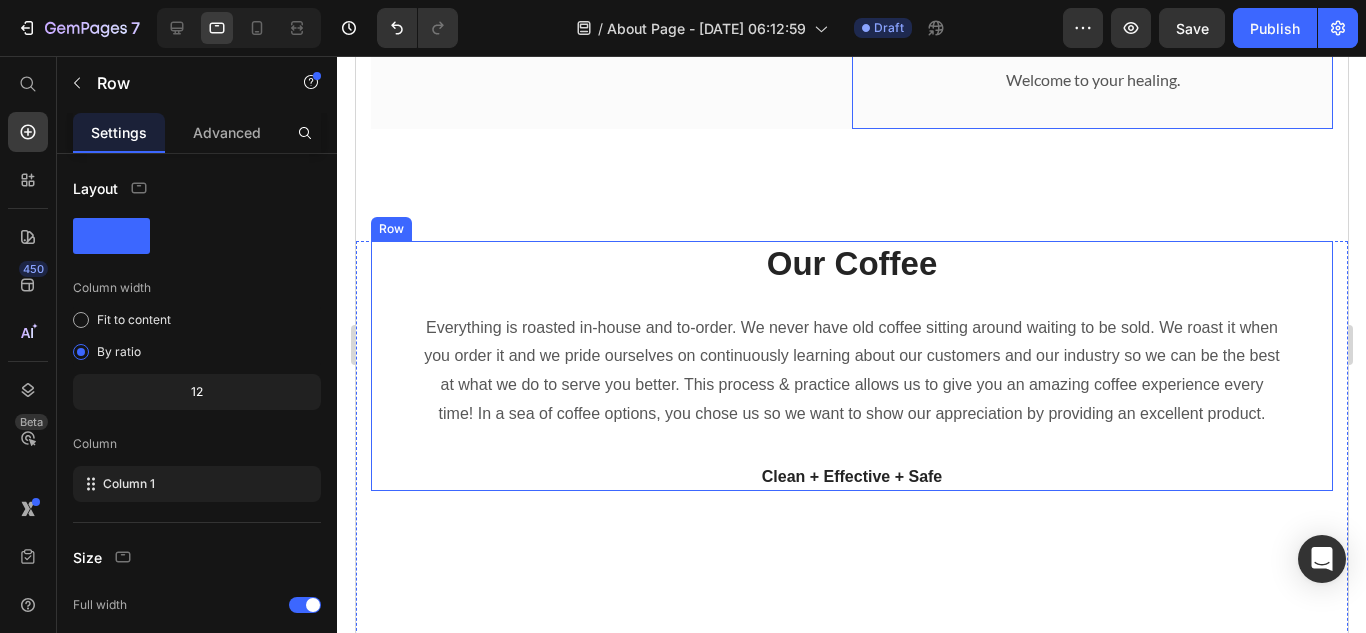 click on "Our Coffee Heading   24 Everything is roasted in-house and to-order. We never have old coffee sitting around waiting to be sold. We roast it when you order it and we pride ourselves on continuously learning about our customers and our industry so we can be the best at what we do to serve you better. This process & practice allows us to give you an amazing coffee experience every time! In a sea of coffee options, you chose us so we want to show our appreciation by providing an excellent product. Text block Clean + Effective + Safe Text block" at bounding box center [851, 366] 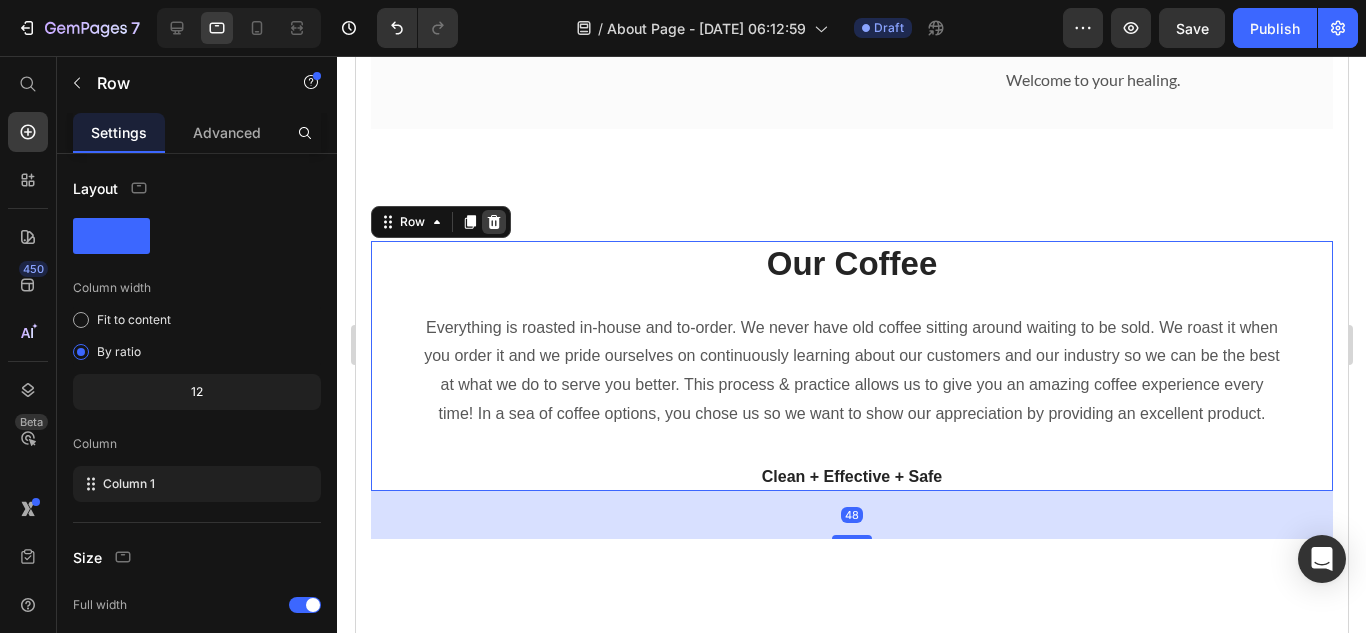 click 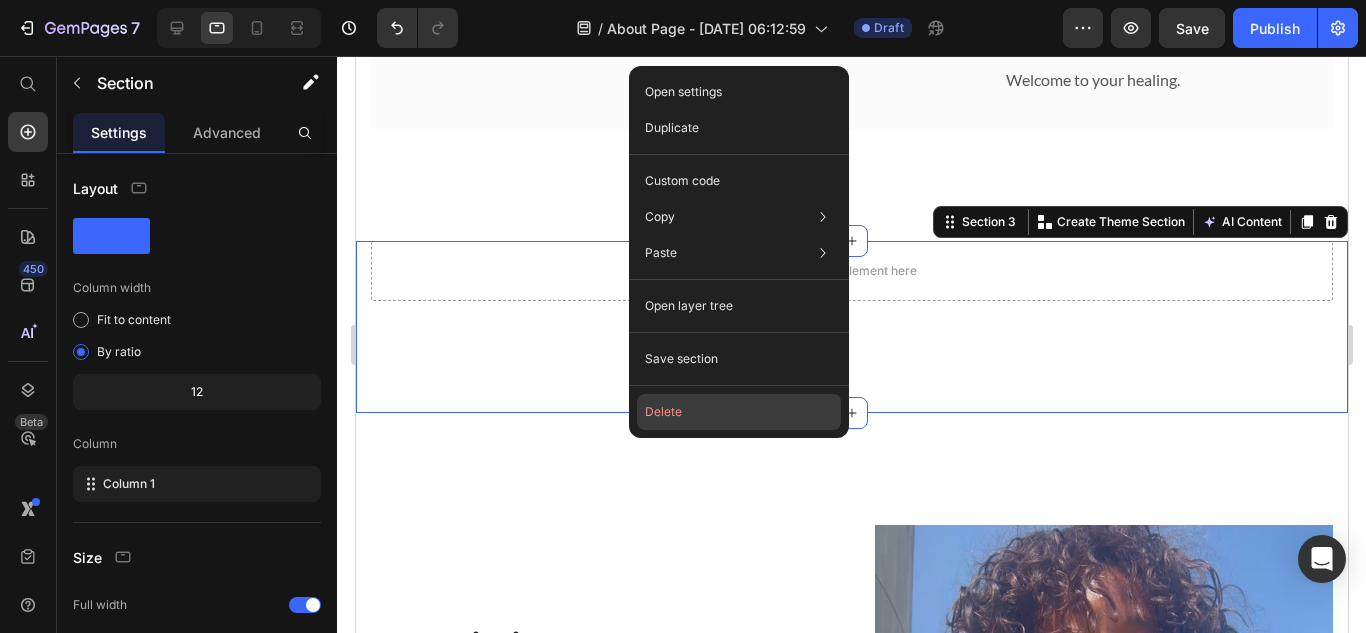 click on "Delete" 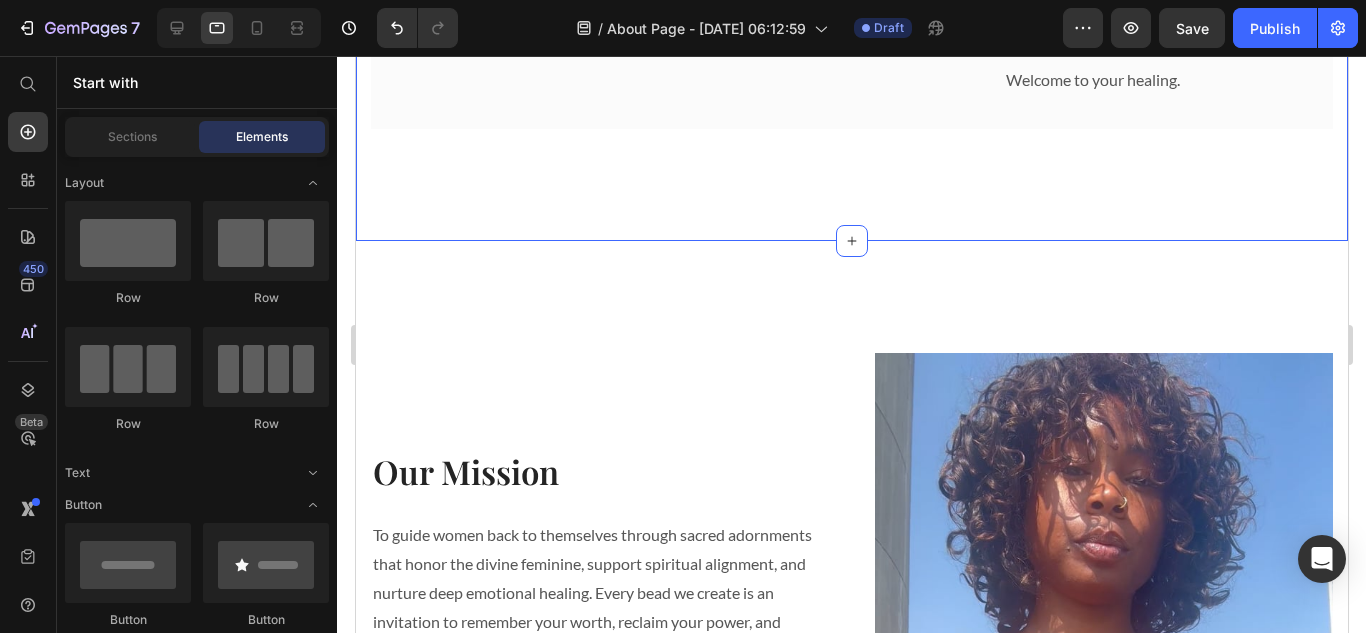 click on "Image Hi, nice to meet you Heading In [DATE], during the pandemic, I experienced a painful discard that changed everything. Despite all the evidence that this man was my Twin Flame, that didn't stop him from leaving me… Financially scrapped and freshly discarded by my now ex, I needed to feel bettter--and fast. So, I turned to my first love--the arts and crafts. I purchased a kit on Amazon and got to work. One by one, little by little. I counted in my head --"one...two...three...four... ..." Plucking tiny beads onto a thin needle. The rhythm kept me from going insane. The process was tedious, intricate and quiet. The patterns demanded my full attention. There was no space left in my body to mourn or spiral. No bandwidth to obsess over his betrayal. Just beads, patterns and breath. A rose is still a rose. I am worthy, no matter who mishandled me, misjudged me or left me broken. And I wanted other women to feel that too. Welcome to your healing. Text block Row Row Section 2" at bounding box center (851, -358) 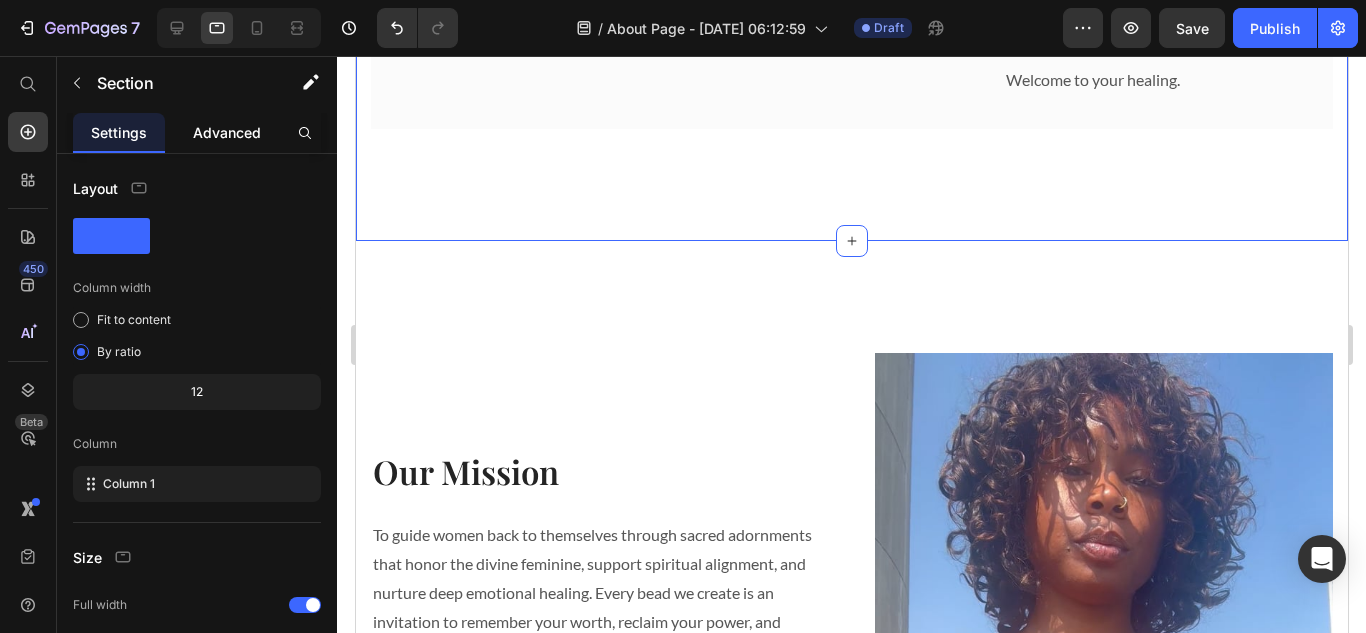 click on "Advanced" at bounding box center [227, 132] 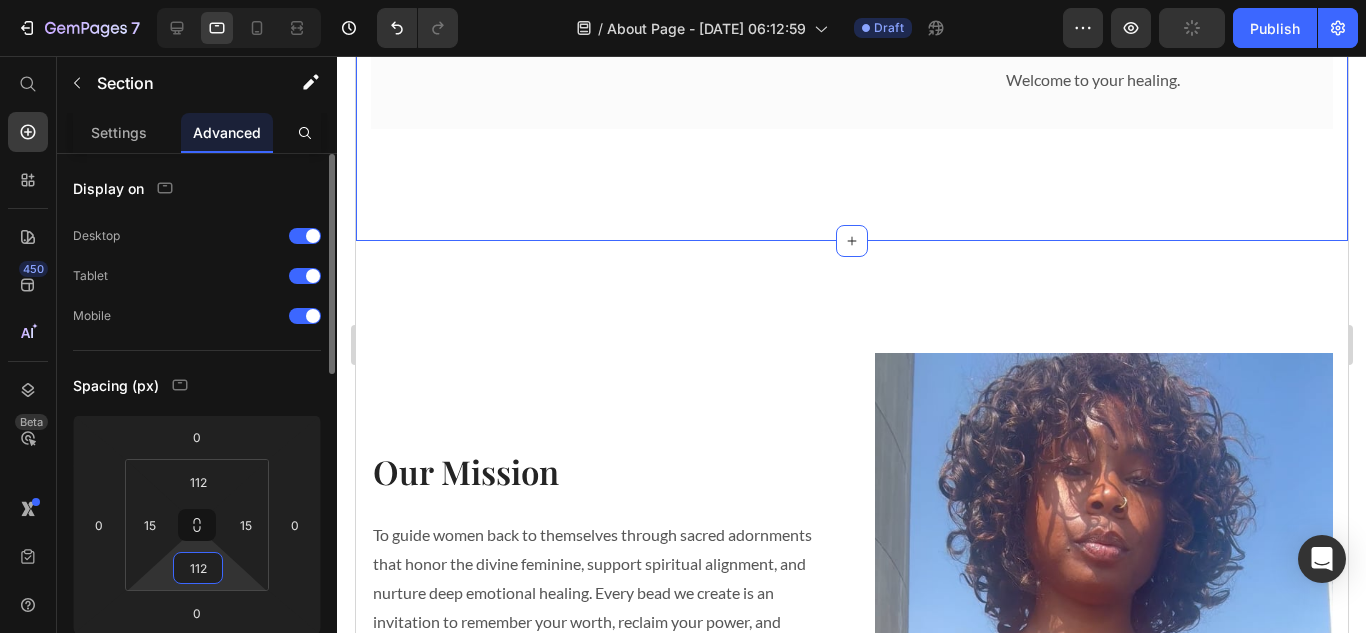 click on "112" at bounding box center [198, 568] 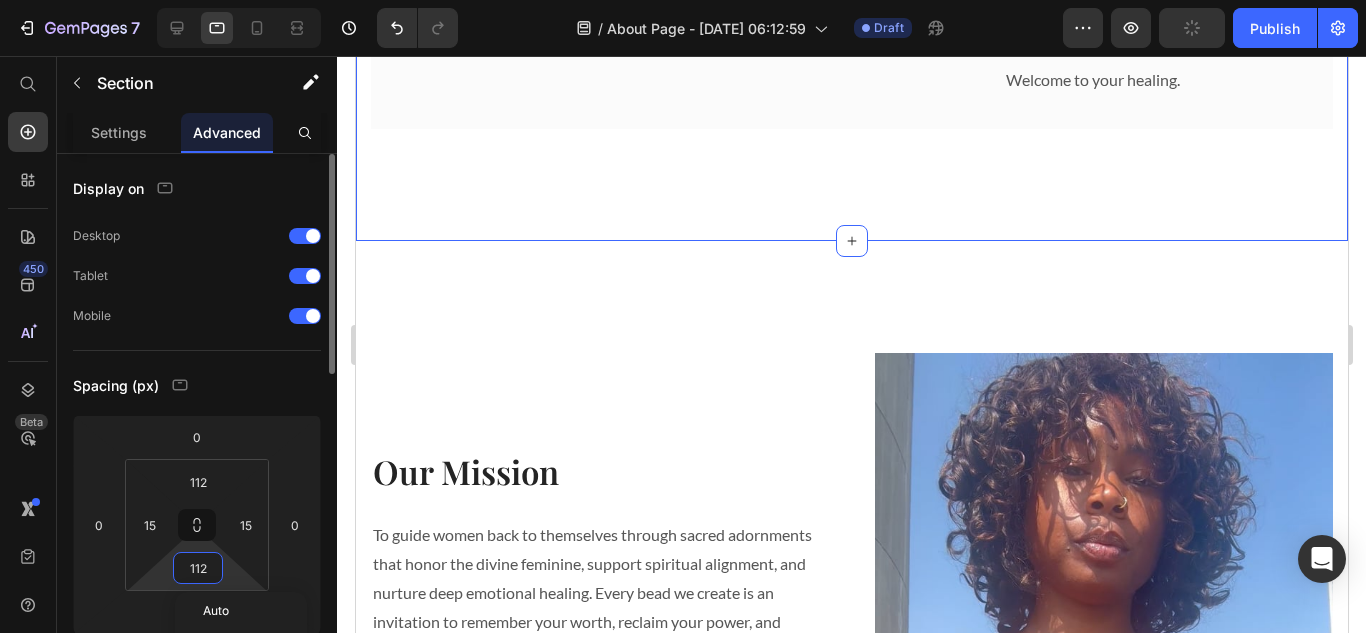 click on "112" at bounding box center [198, 568] 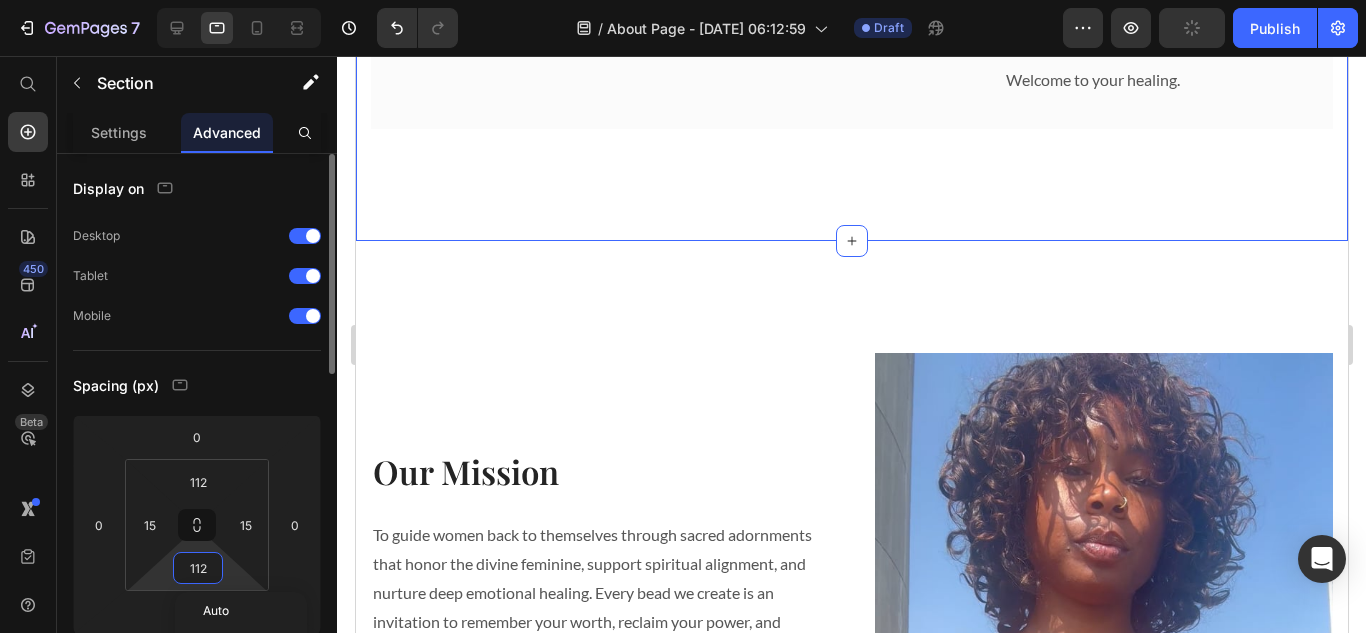 type on "0" 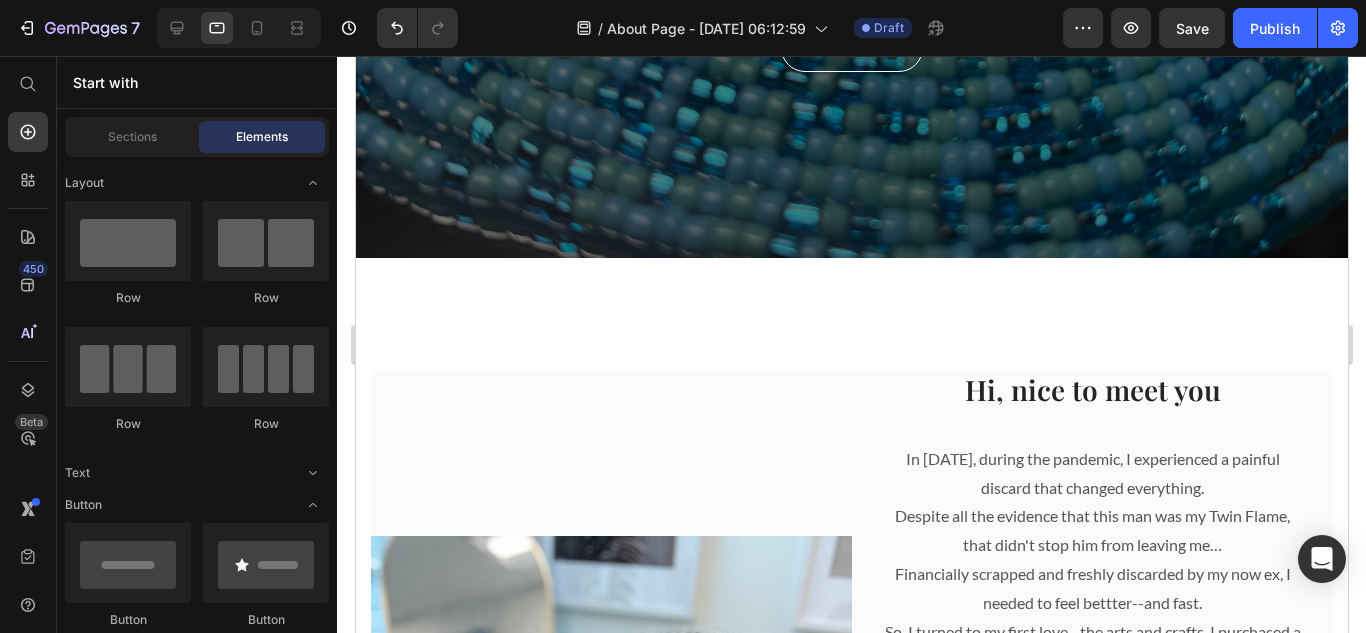 scroll, scrollTop: 506, scrollLeft: 0, axis: vertical 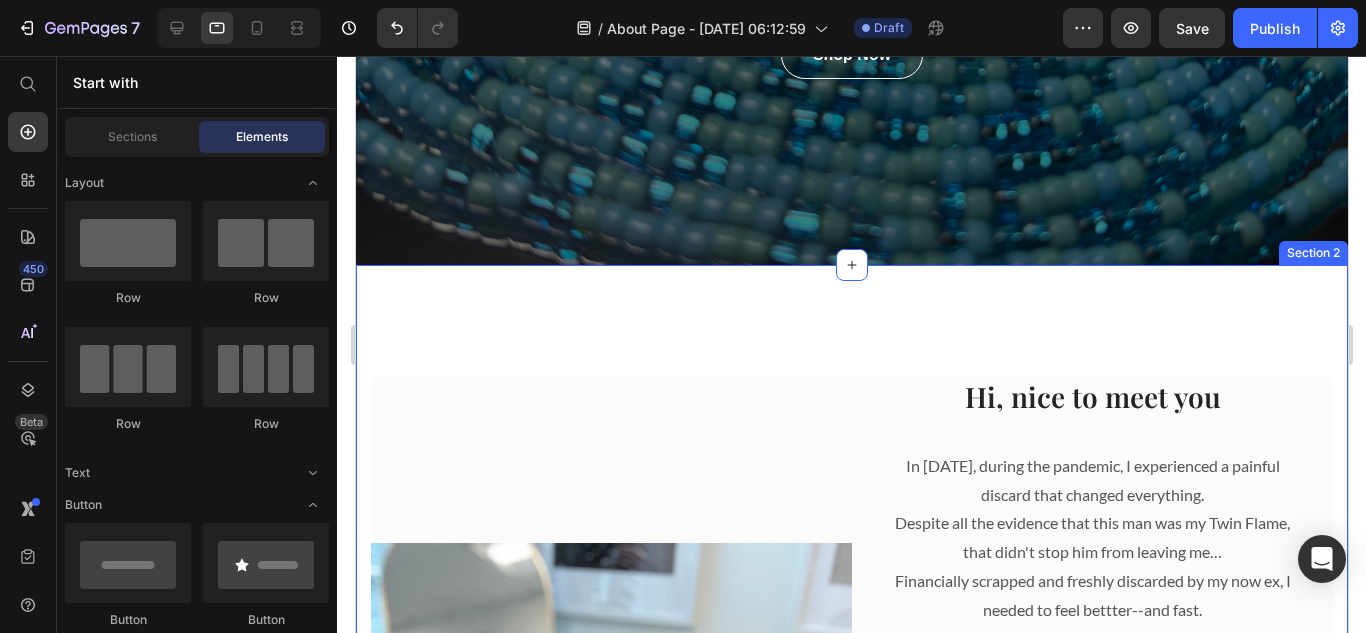 click on "Image Hi, nice to meet you Heading In [DATE], during the pandemic, I experienced a painful discard that changed everything. Despite all the evidence that this man was my Twin Flame, that didn't stop him from leaving me… Financially scrapped and freshly discarded by my now ex, I needed to feel bettter--and fast. So, I turned to my first love--the arts and crafts. I purchased a kit on Amazon and got to work. One by one, little by little. I counted in my head --"one...two...three...four... ..." Plucking tiny beads onto a thin needle. The rhythm kept me from going insane. The process was tedious, intricate and quiet. The patterns demanded my full attention. There was no space left in my body to mourn or spiral. No bandwidth to obsess over his betrayal. Just beads, patterns and breath. A rose is still a rose. I am worthy, no matter who mishandled me, misjudged me or left me broken. And I wanted other women to feel that too. Welcome to your healing. Text block Row Row Section 2" at bounding box center [851, 807] 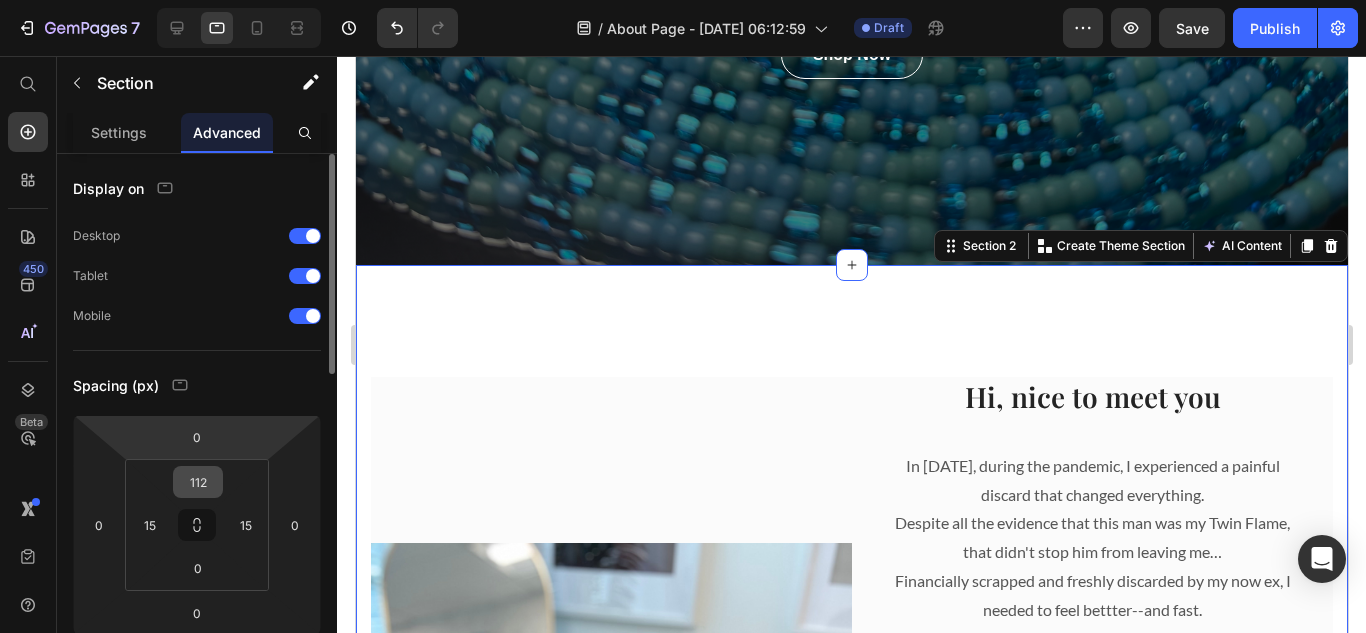 click on "112" at bounding box center (198, 482) 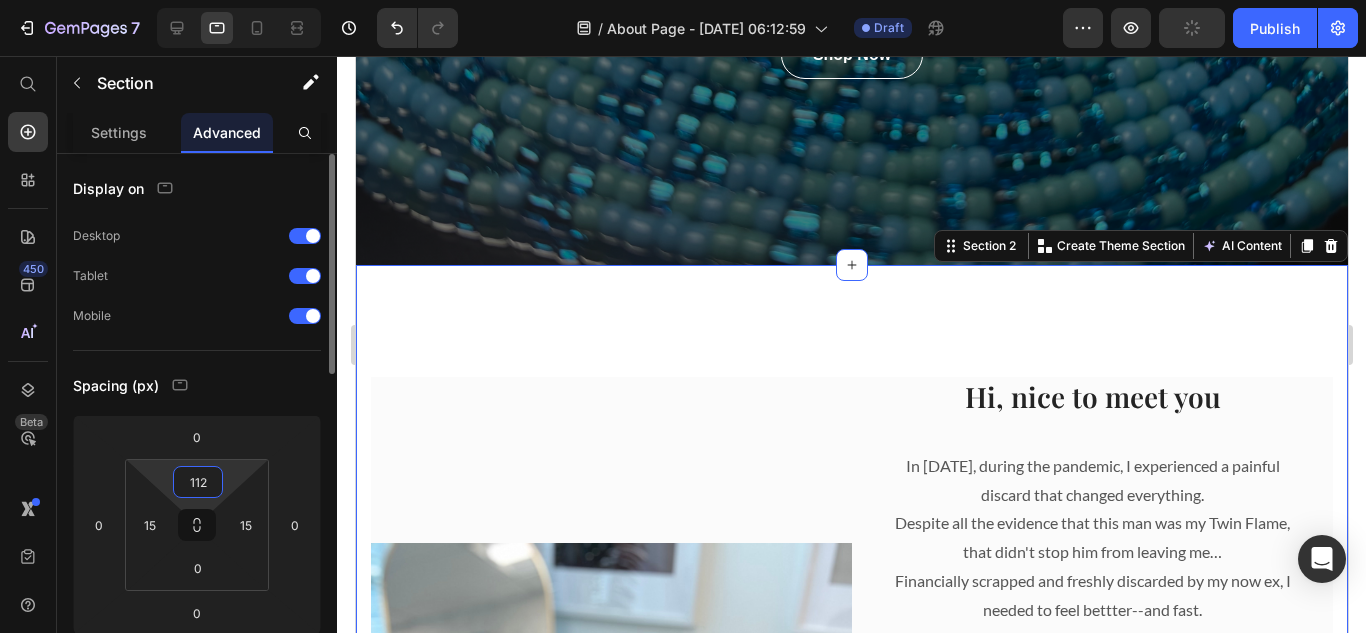 click on "112" at bounding box center (198, 482) 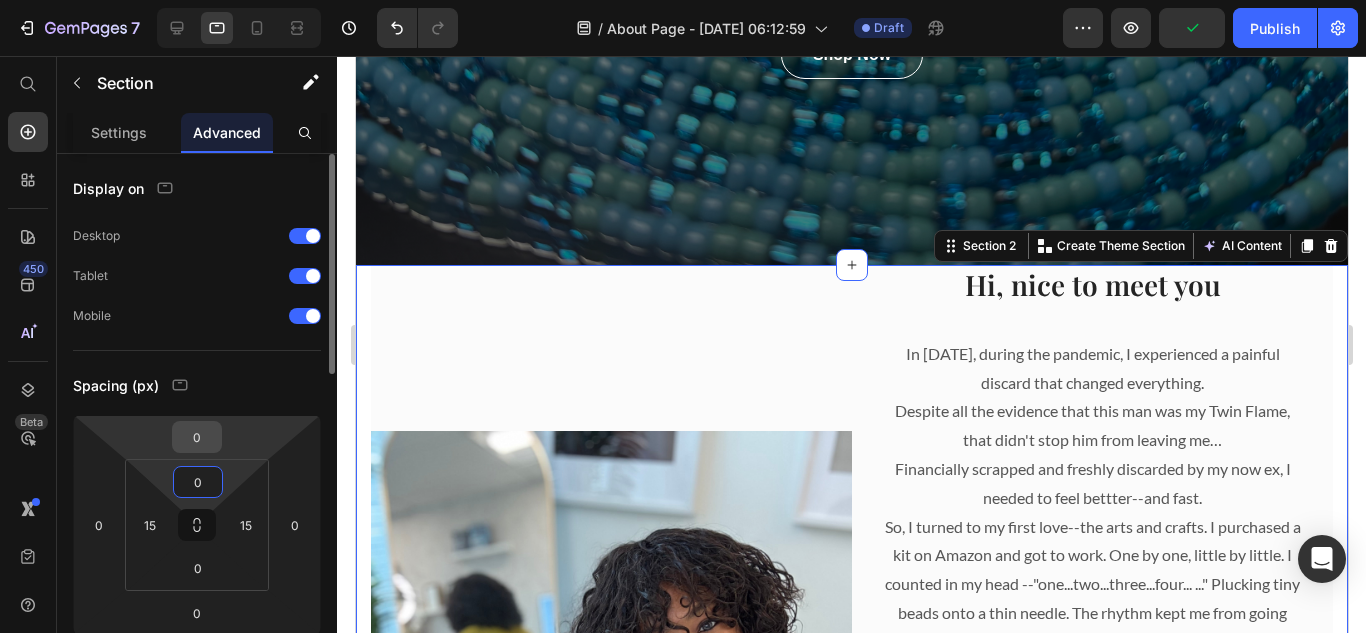 type on "0" 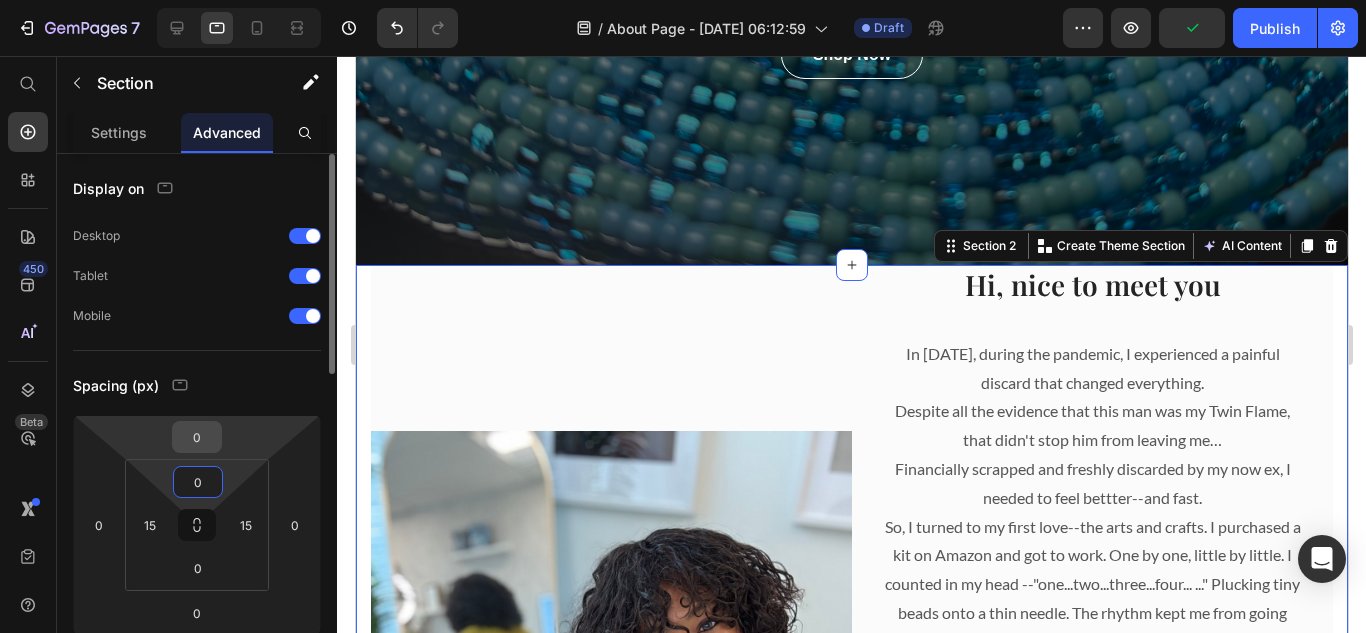 click on "0" at bounding box center [197, 437] 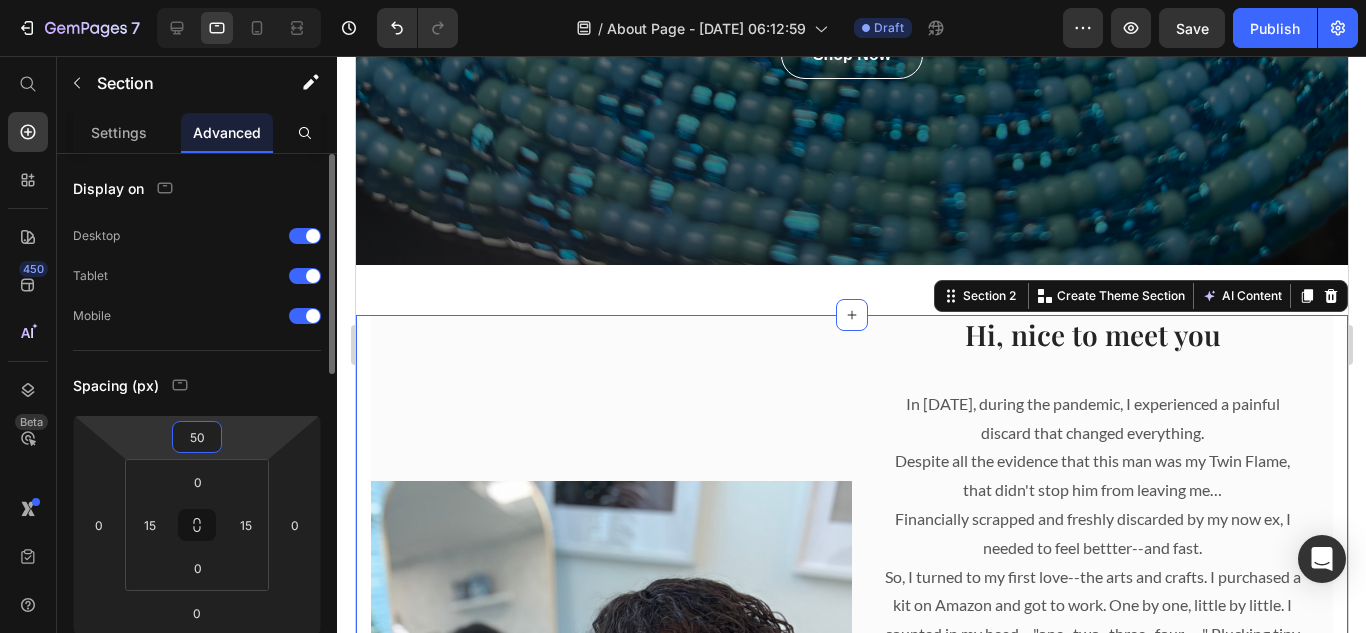 type on "5" 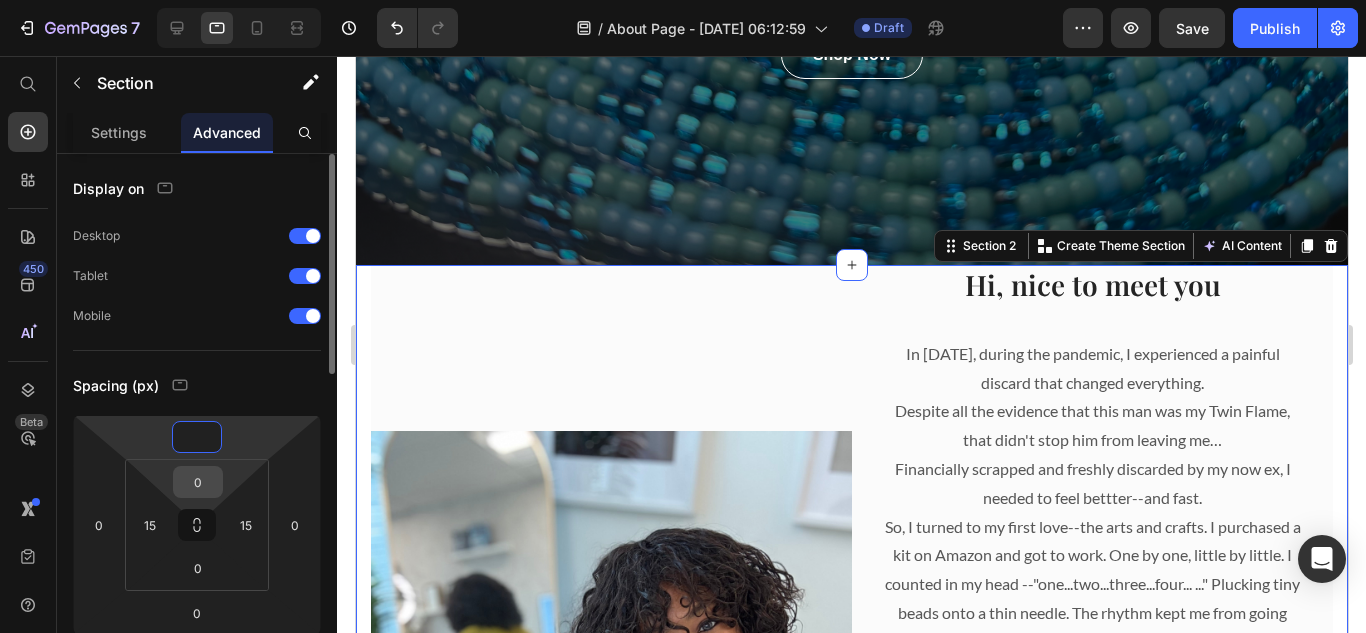 click on "0" at bounding box center (198, 482) 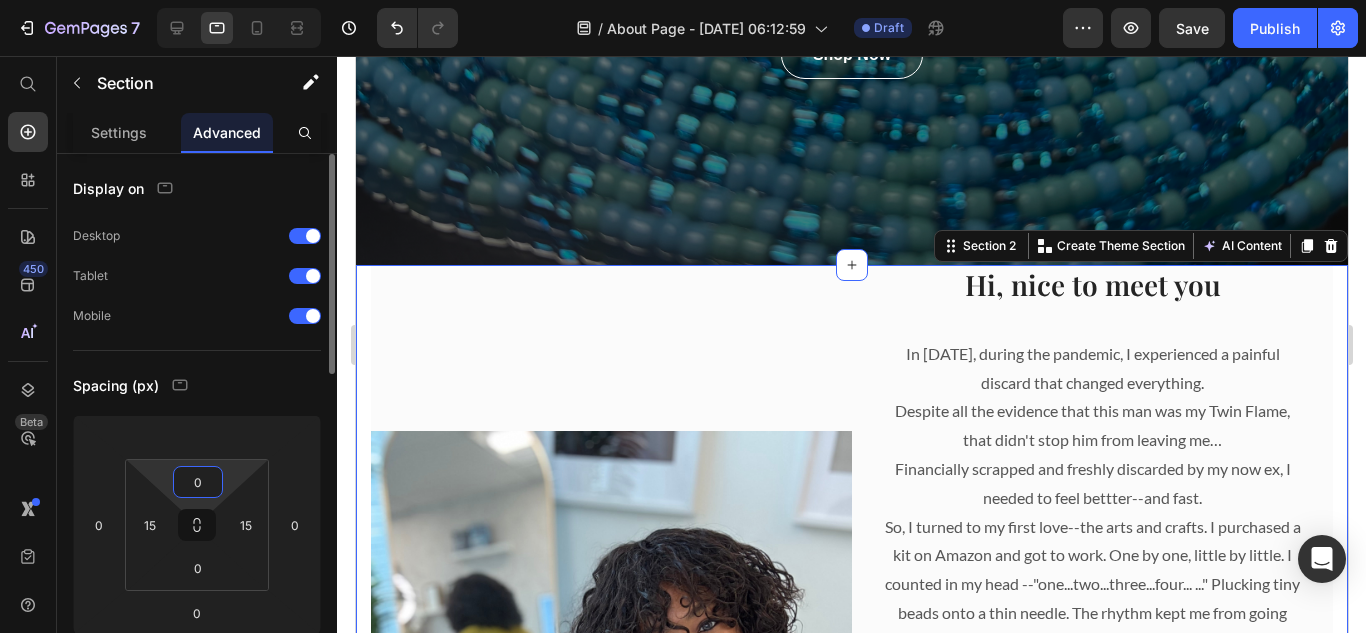 type on "0" 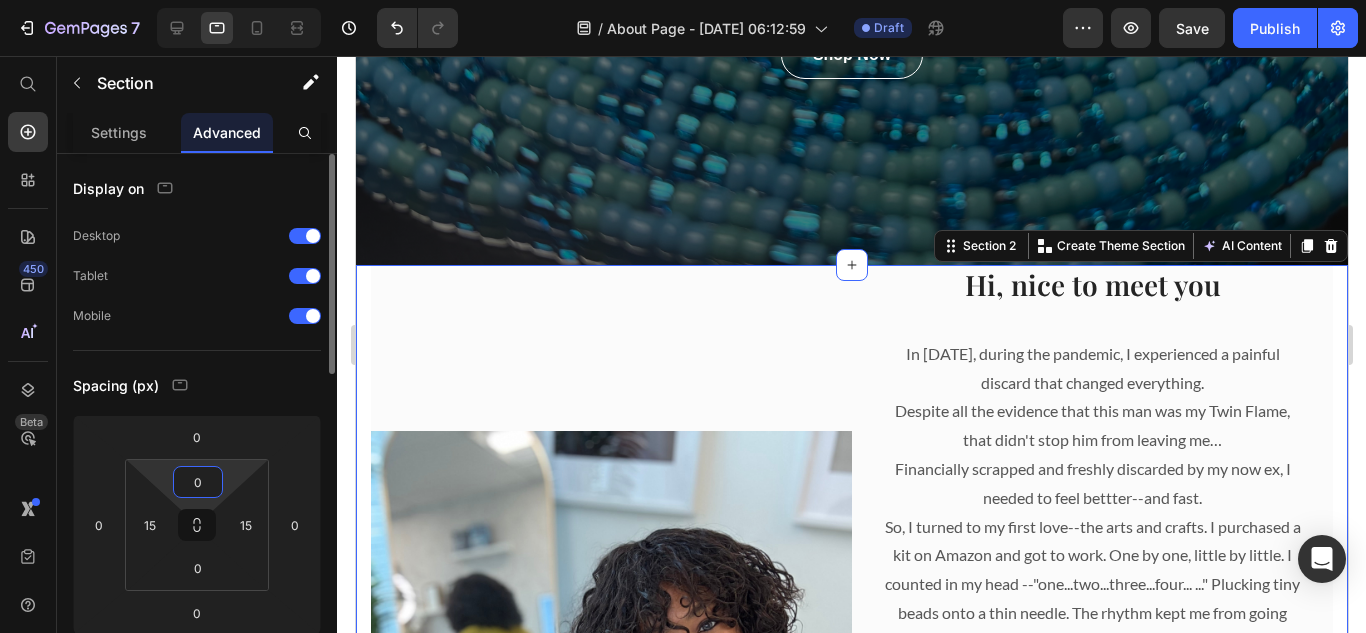 click on "0" at bounding box center [198, 482] 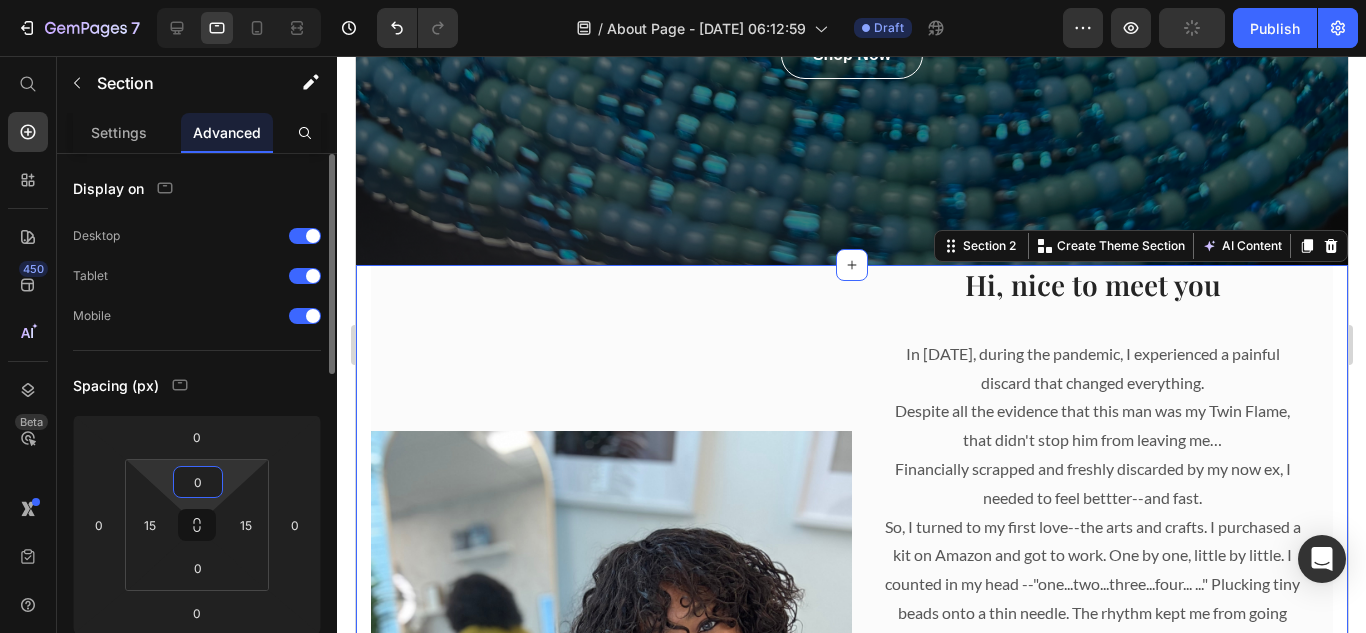 click on "0" at bounding box center [198, 482] 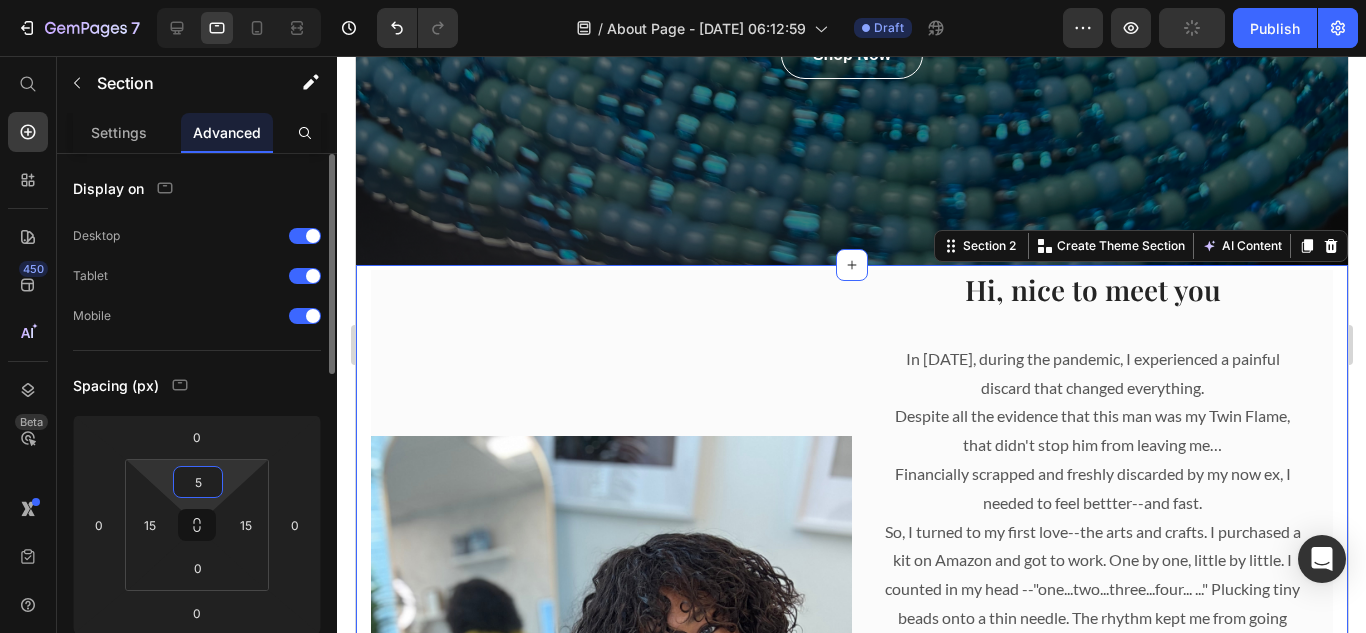 type on "50" 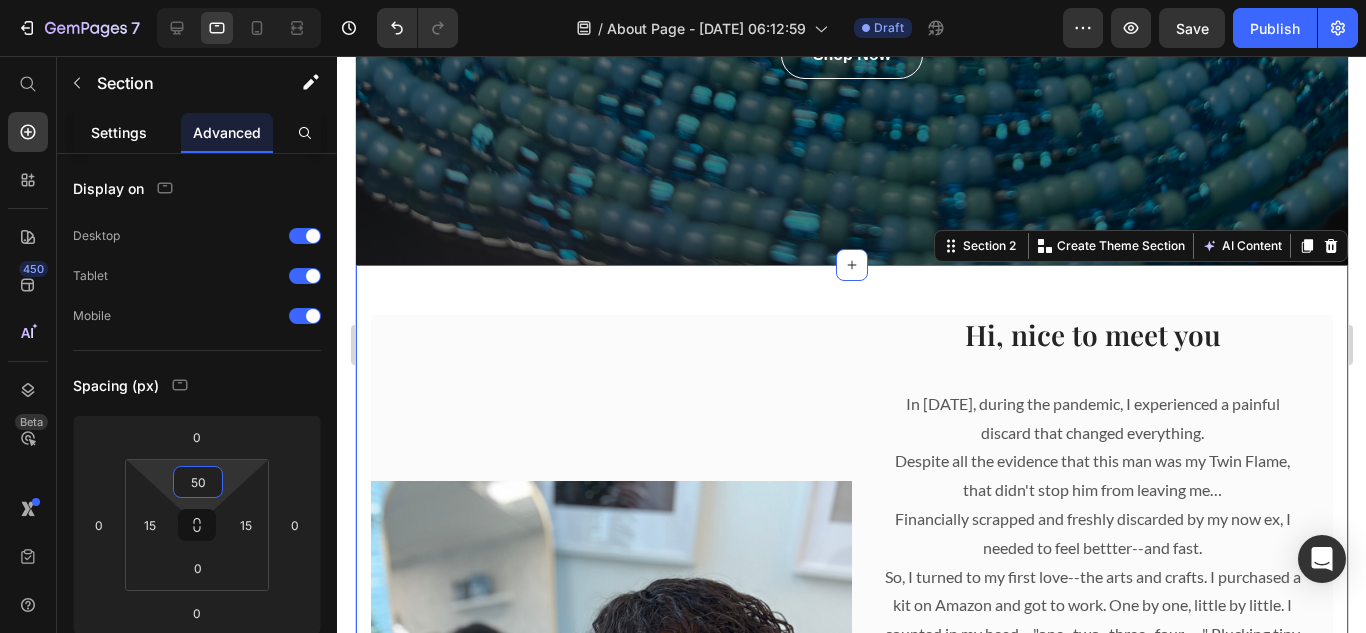 click on "Settings" at bounding box center (119, 132) 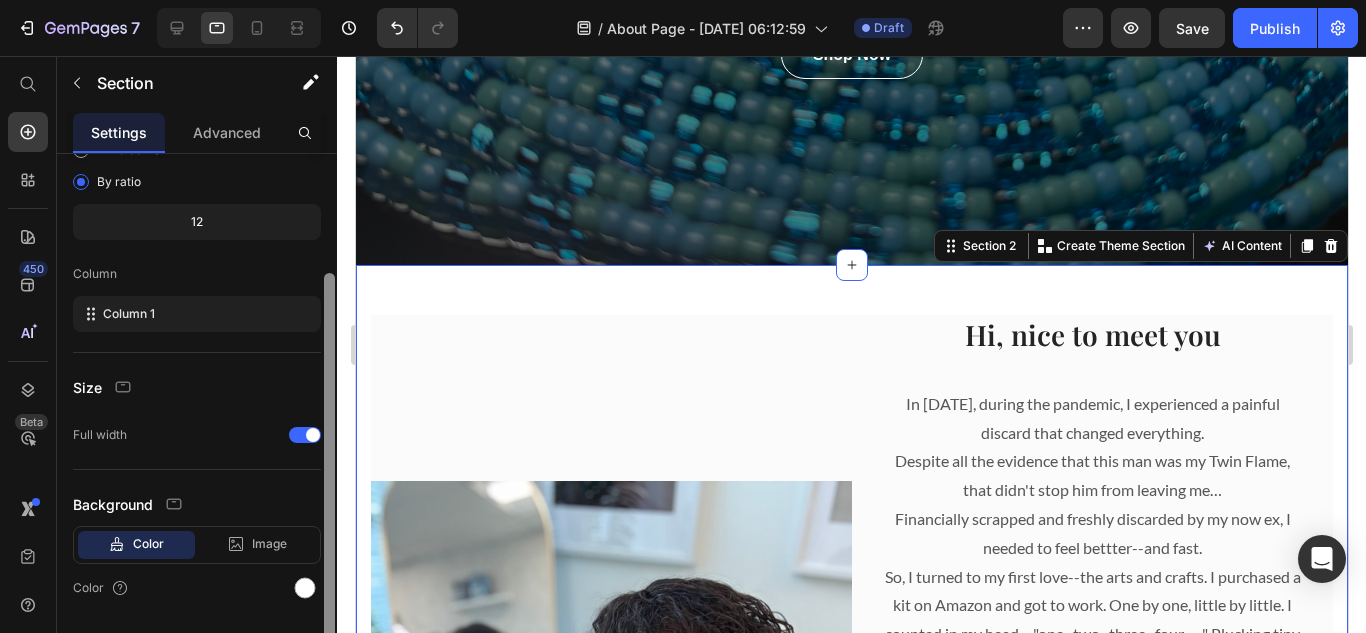 scroll, scrollTop: 228, scrollLeft: 0, axis: vertical 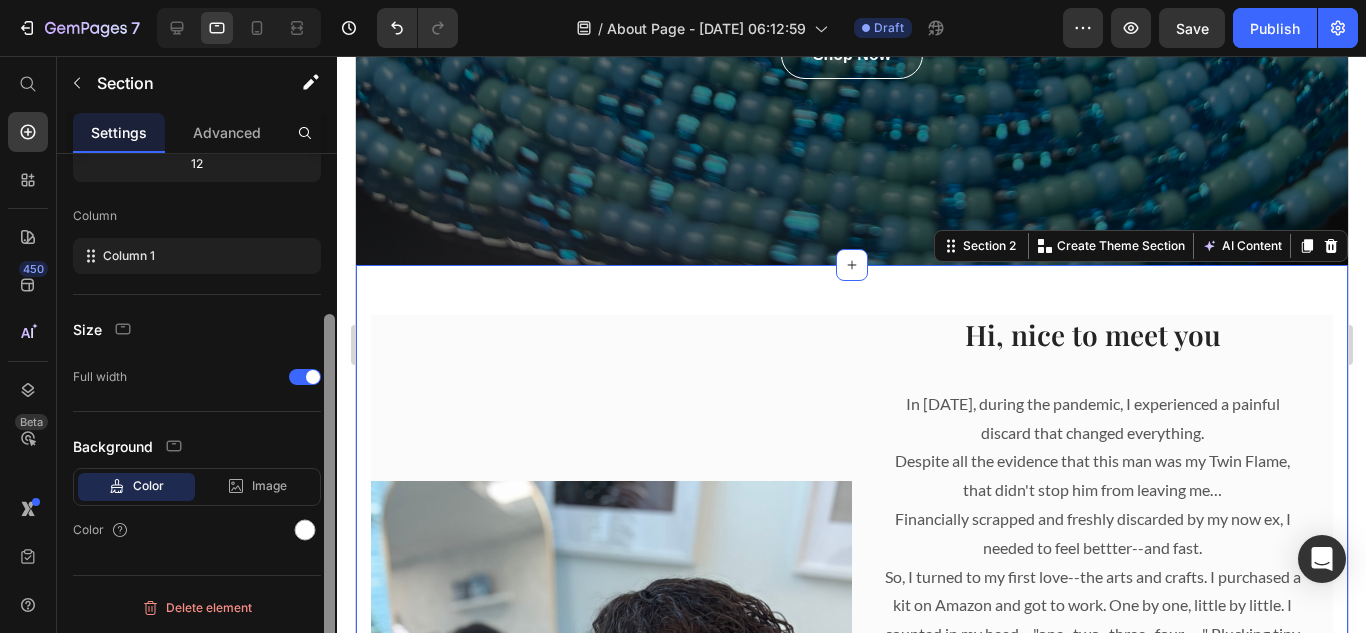 drag, startPoint x: 332, startPoint y: 435, endPoint x: 308, endPoint y: 637, distance: 203.42075 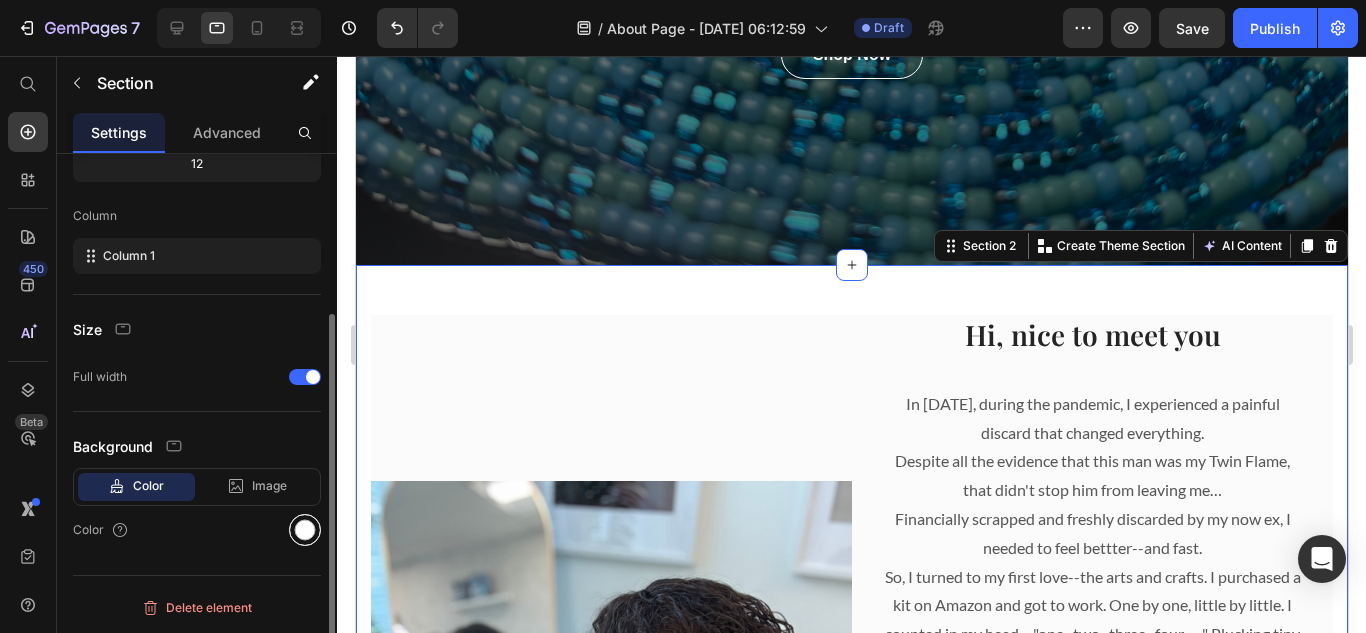 click at bounding box center (305, 530) 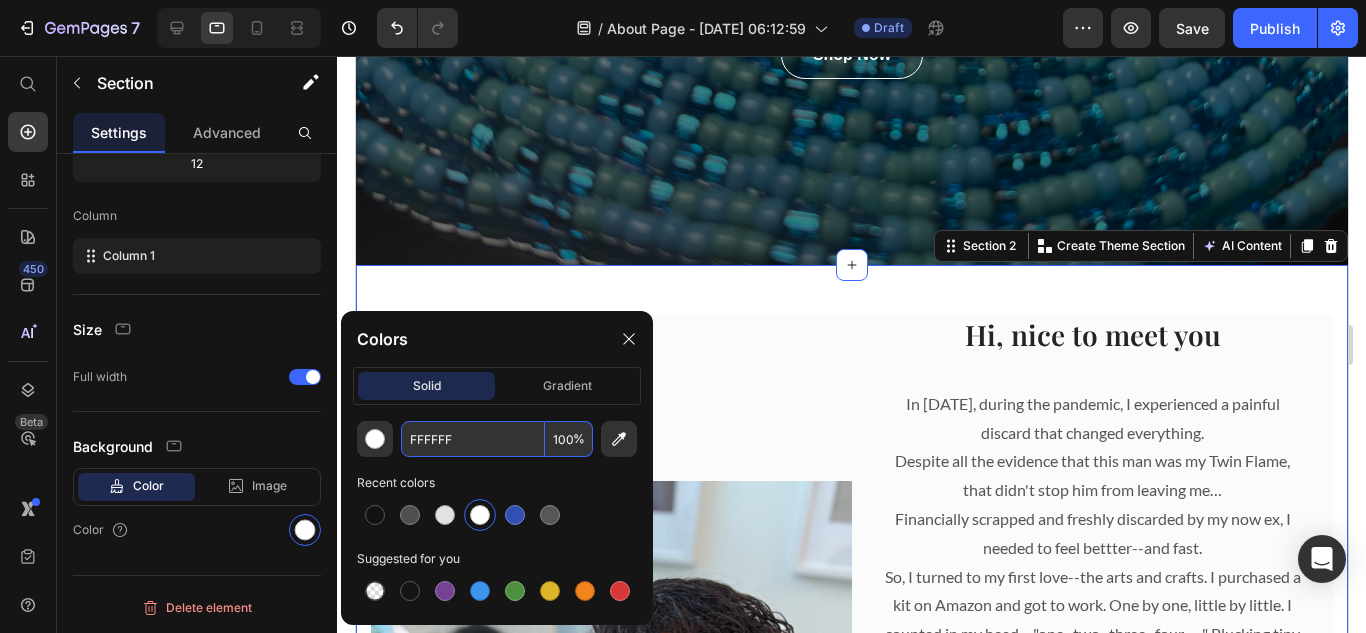 click on "FFFFFF" at bounding box center [473, 439] 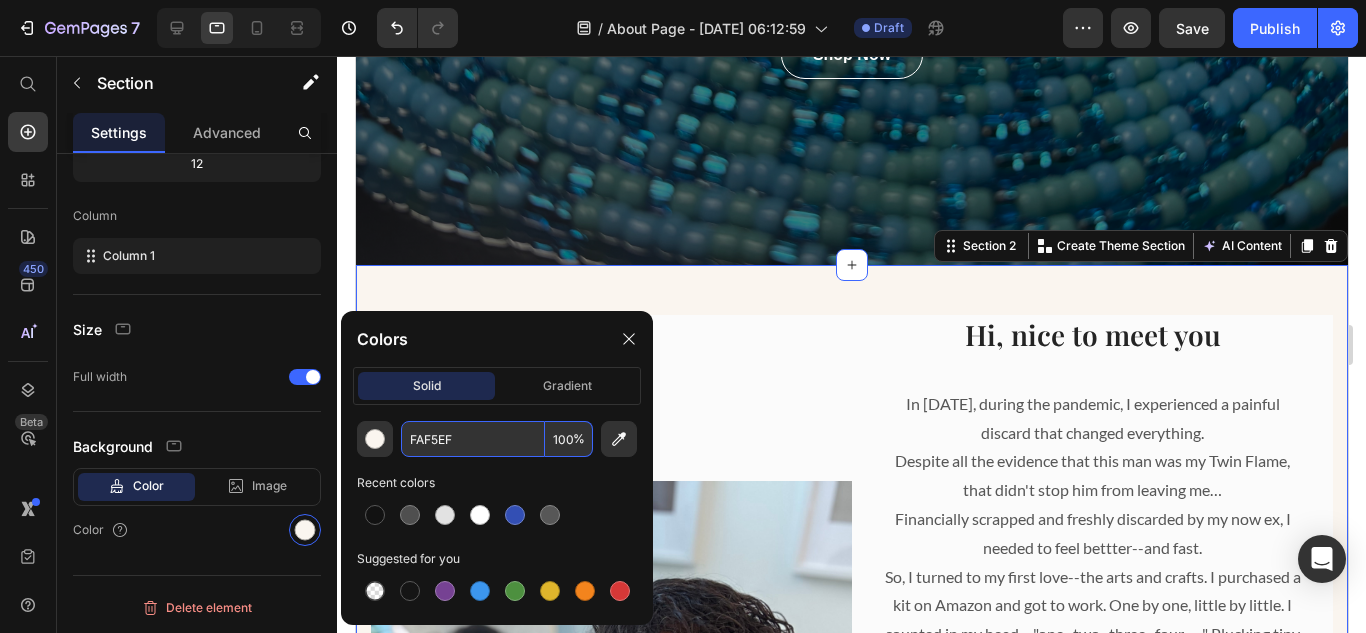 type on "FAF5EF" 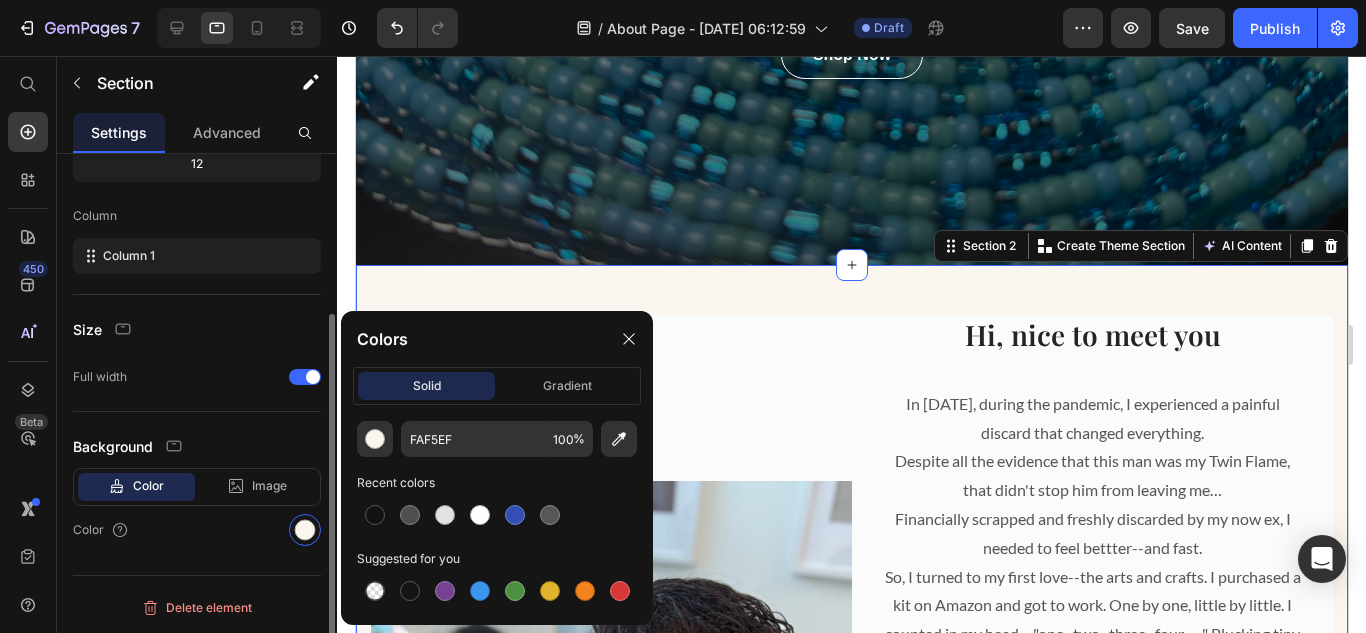 click on "Size Full width" 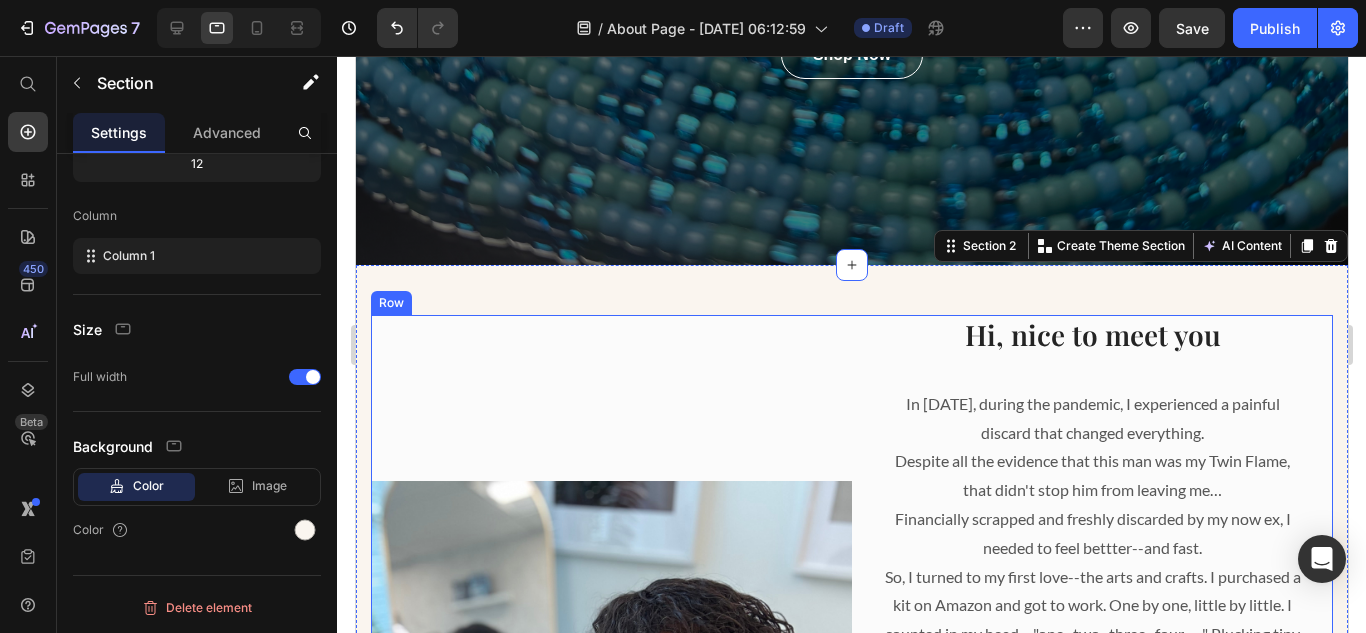 click on "Image" at bounding box center (610, 801) 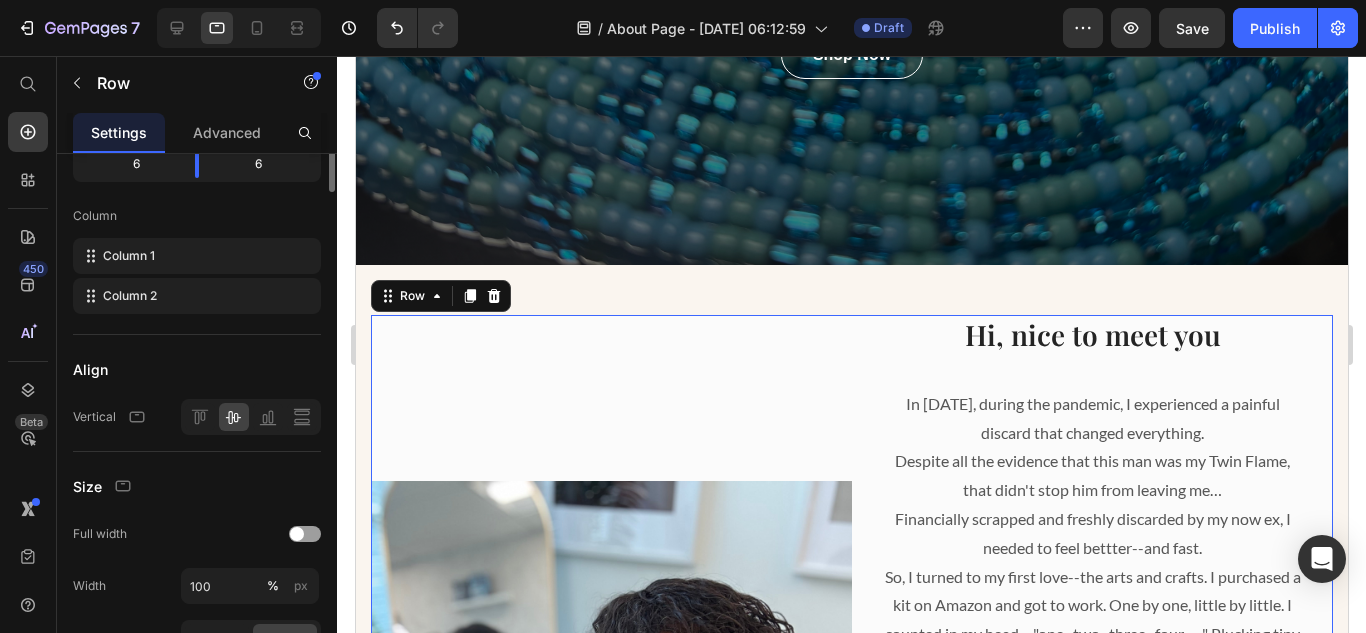 scroll, scrollTop: 0, scrollLeft: 0, axis: both 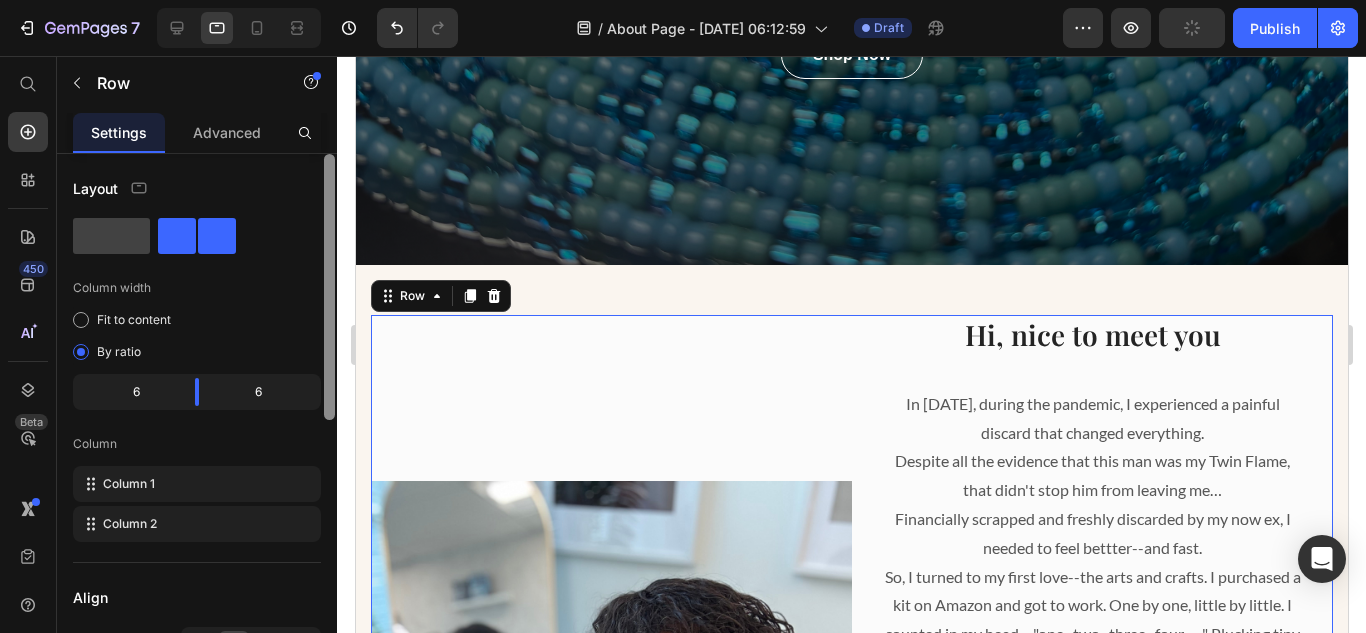 drag, startPoint x: 332, startPoint y: 382, endPoint x: 323, endPoint y: 515, distance: 133.30417 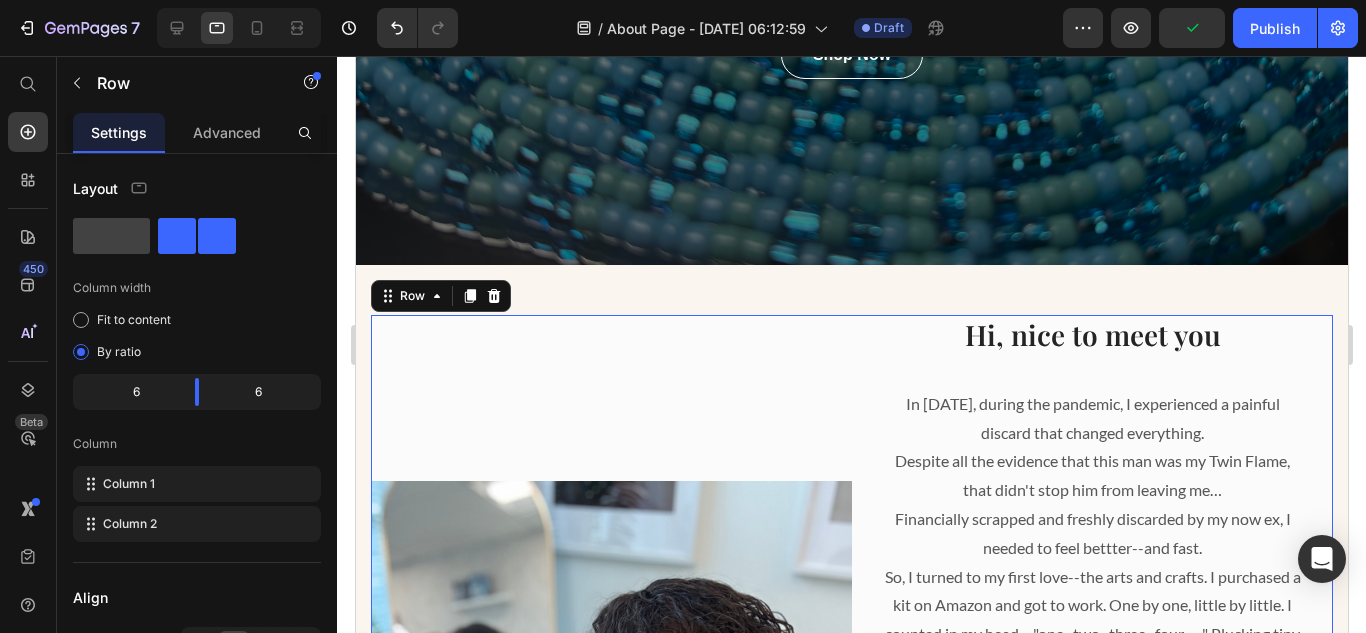 drag, startPoint x: 323, startPoint y: 515, endPoint x: 328, endPoint y: 538, distance: 23.537205 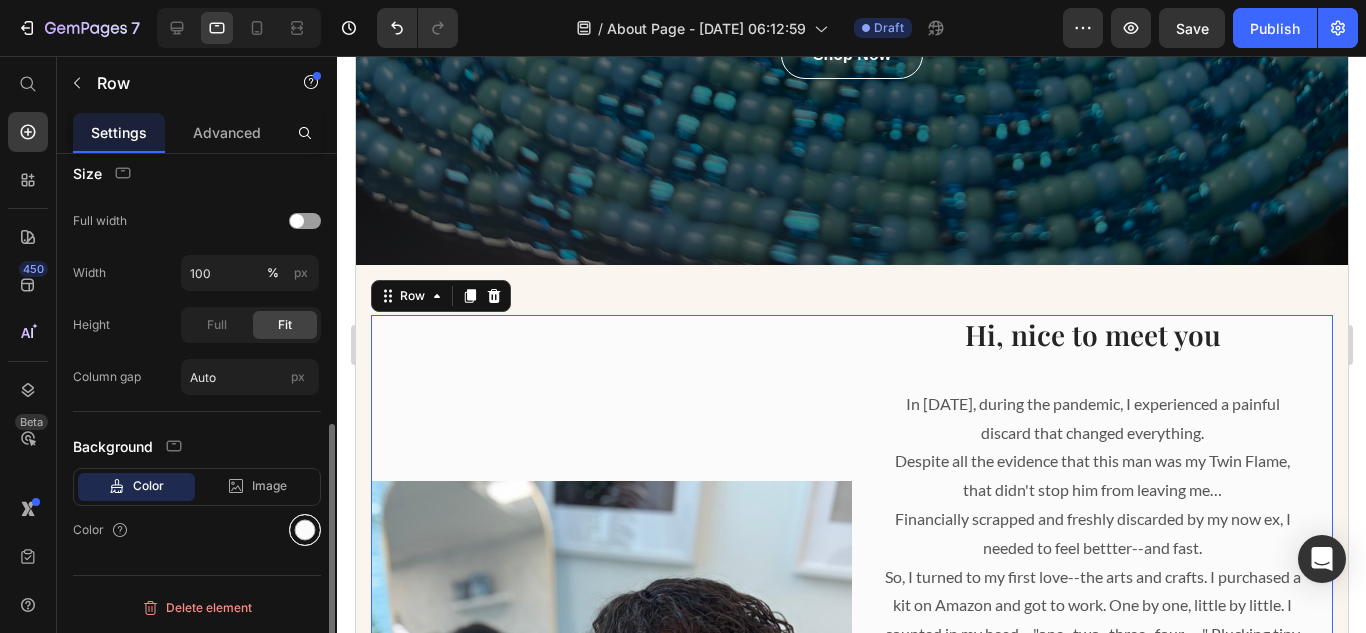 click at bounding box center [305, 530] 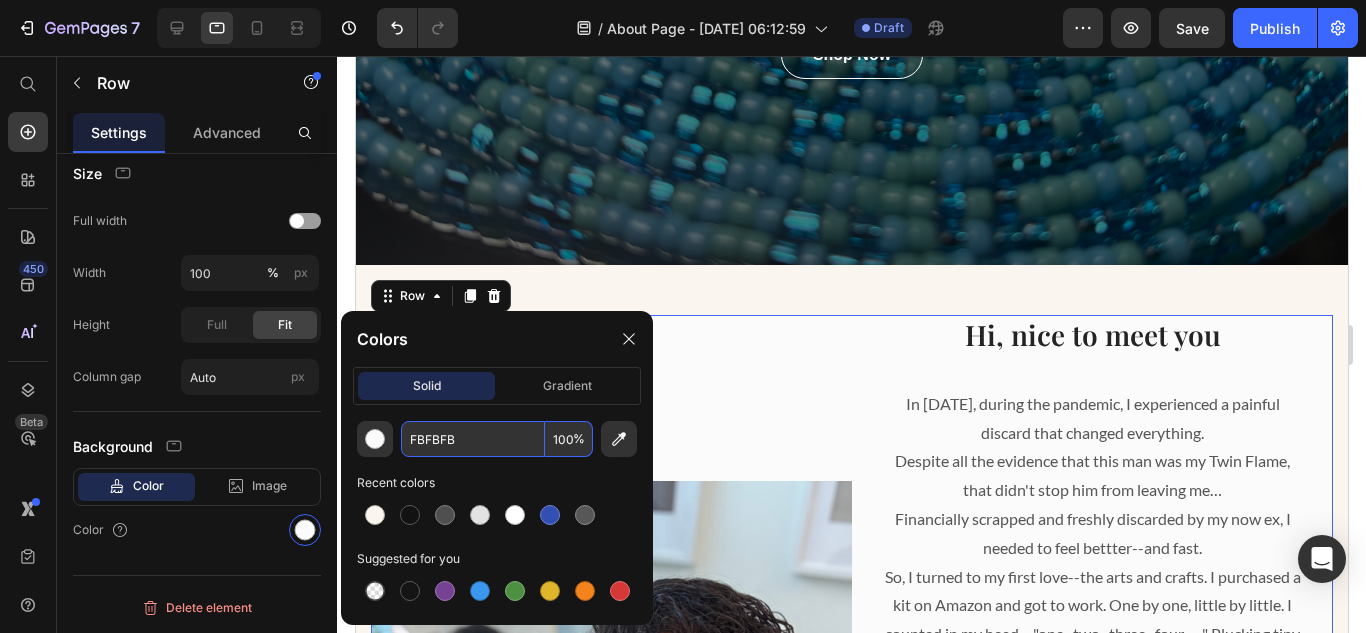 click on "FBFBFB" at bounding box center (473, 439) 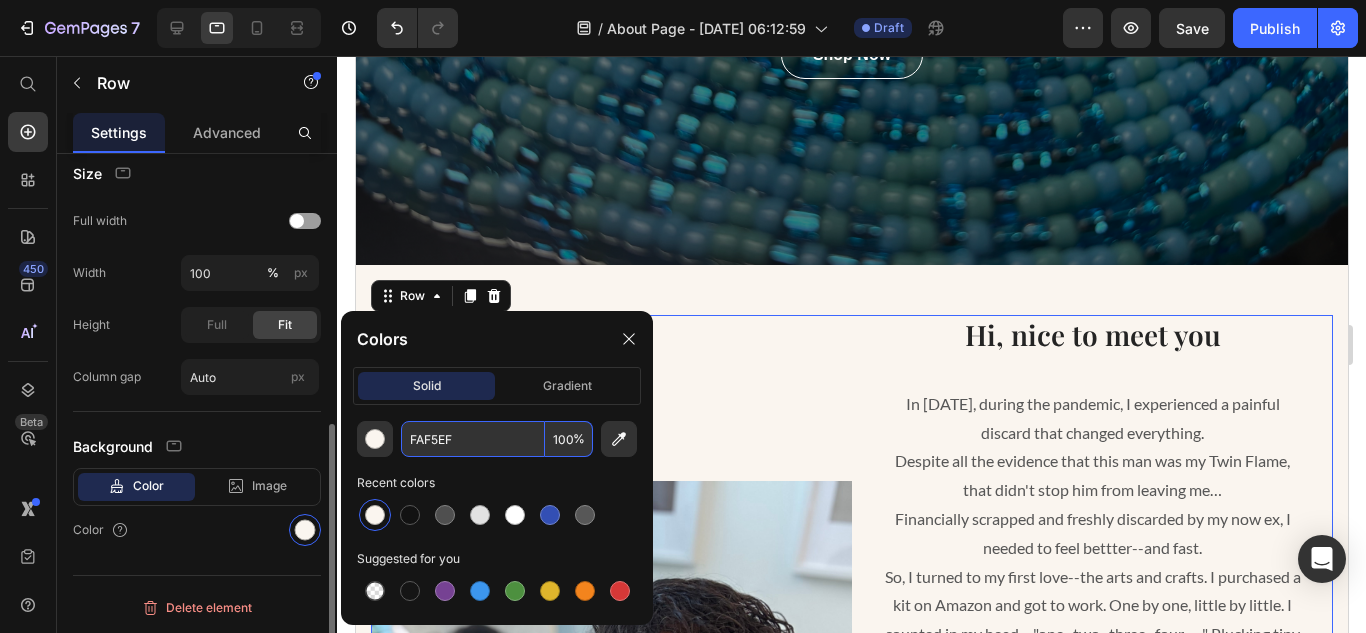 type on "FAF5EF" 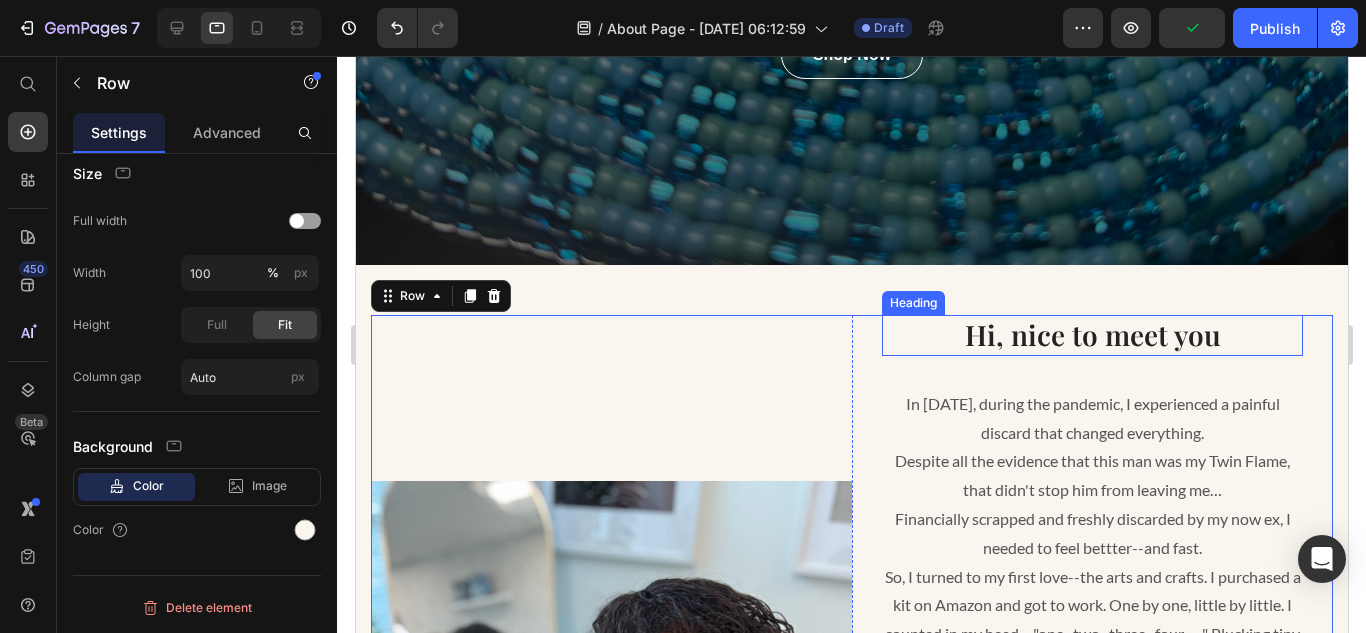 click on "Hi, nice to meet you" at bounding box center (1091, 335) 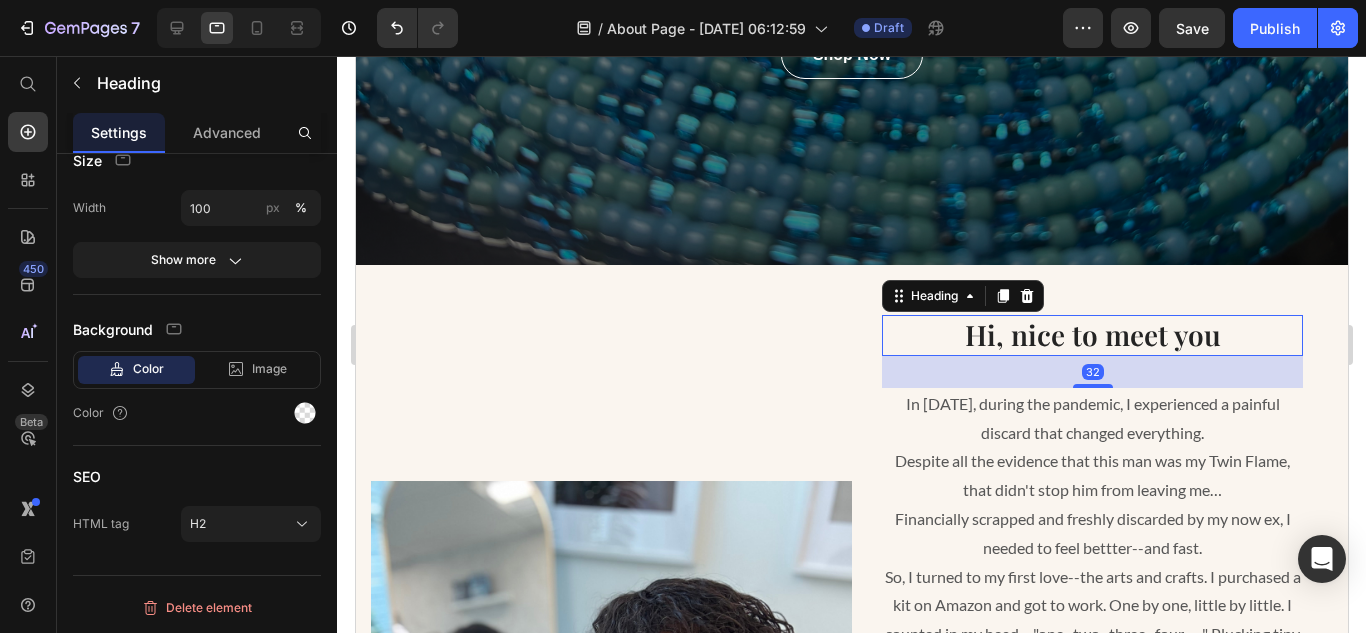 scroll, scrollTop: 0, scrollLeft: 0, axis: both 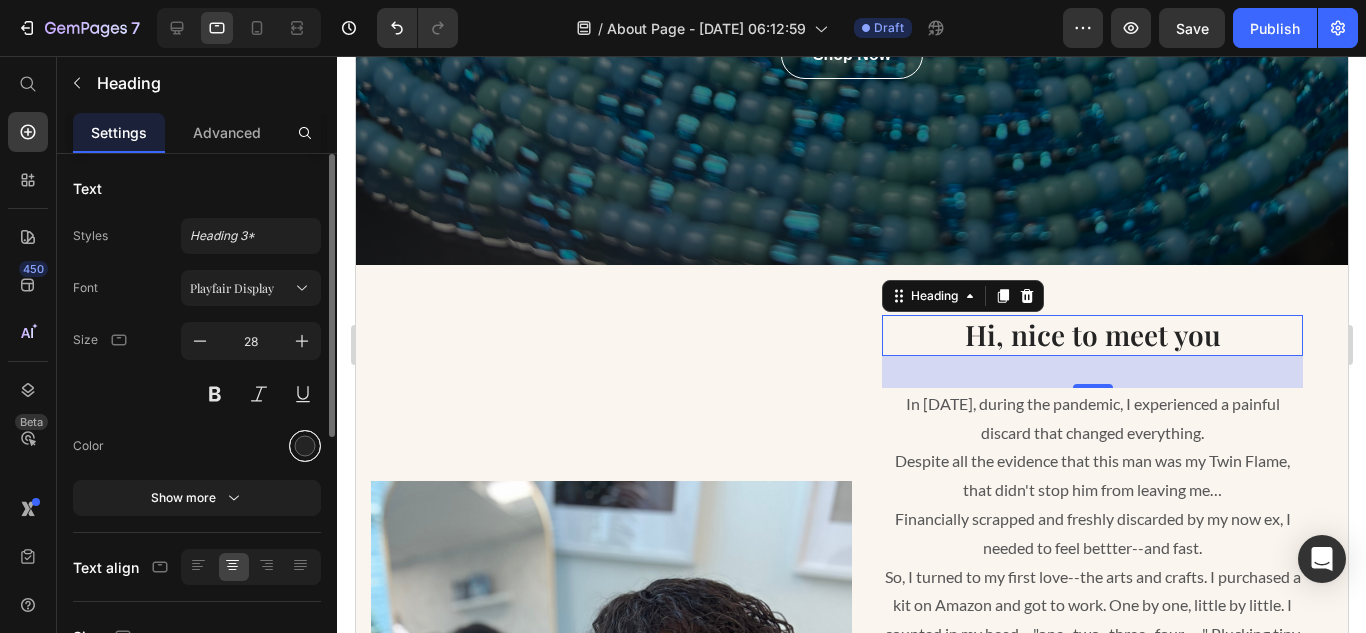 click at bounding box center (305, 446) 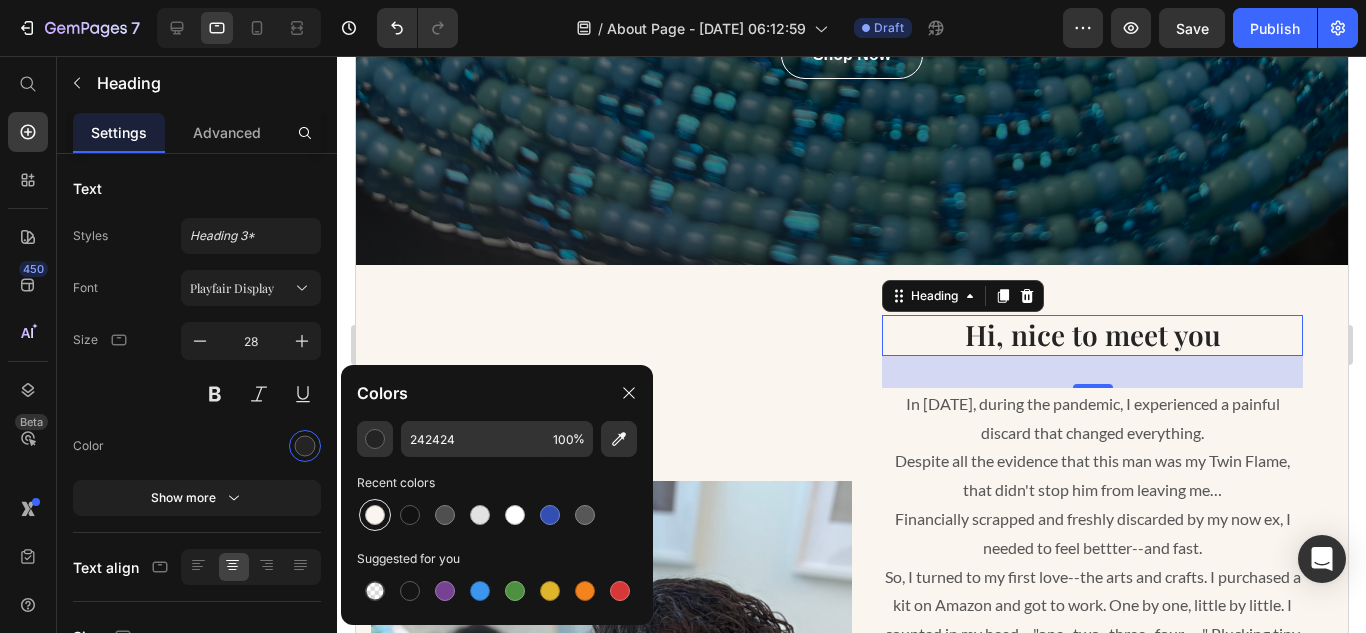 click at bounding box center [375, 515] 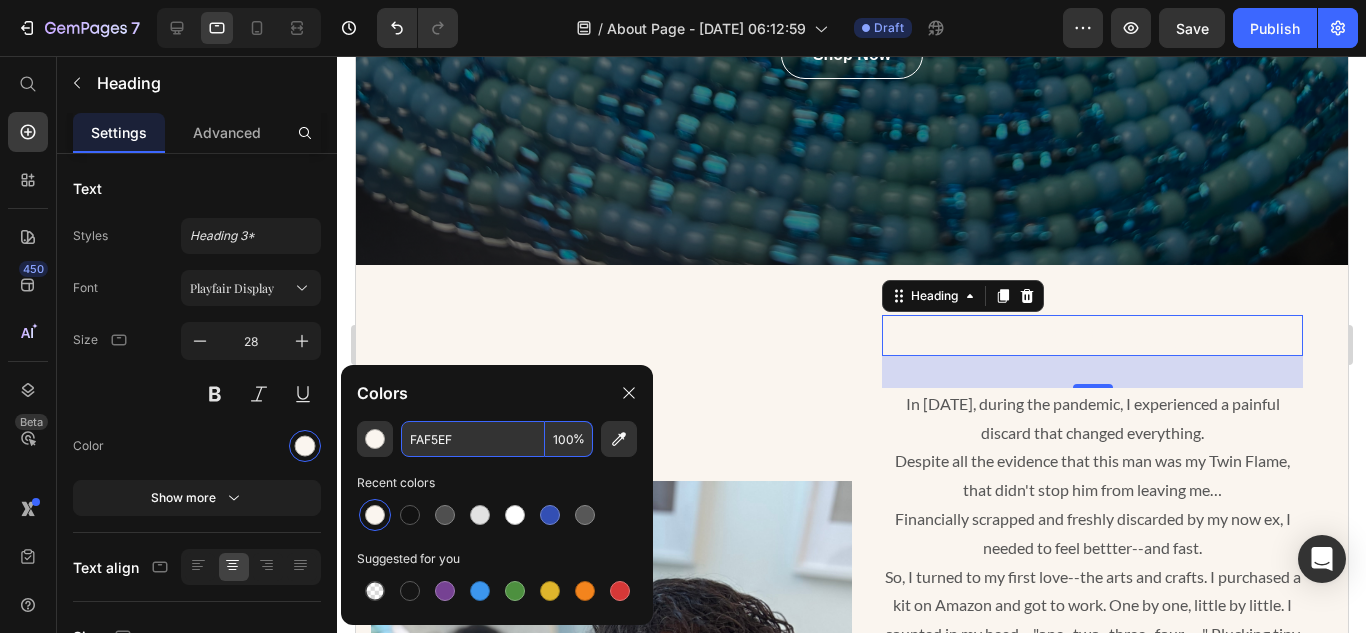 click on "FAF5EF" at bounding box center (473, 439) 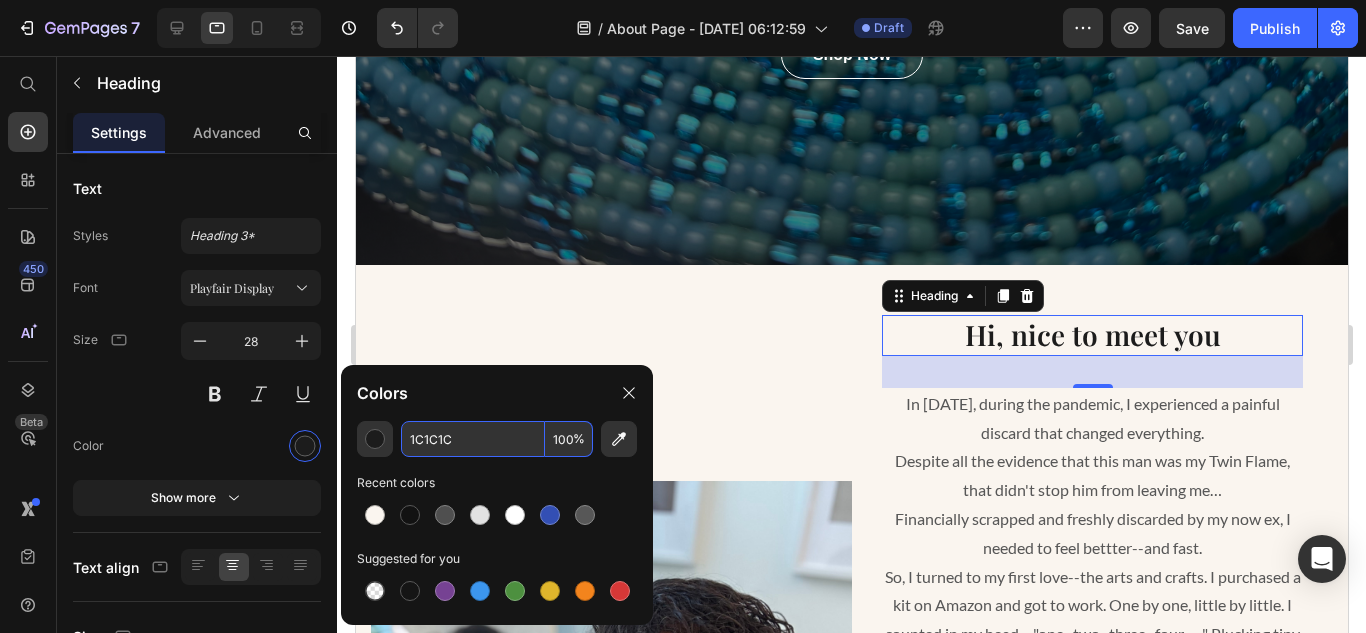 type on "1C1C1C" 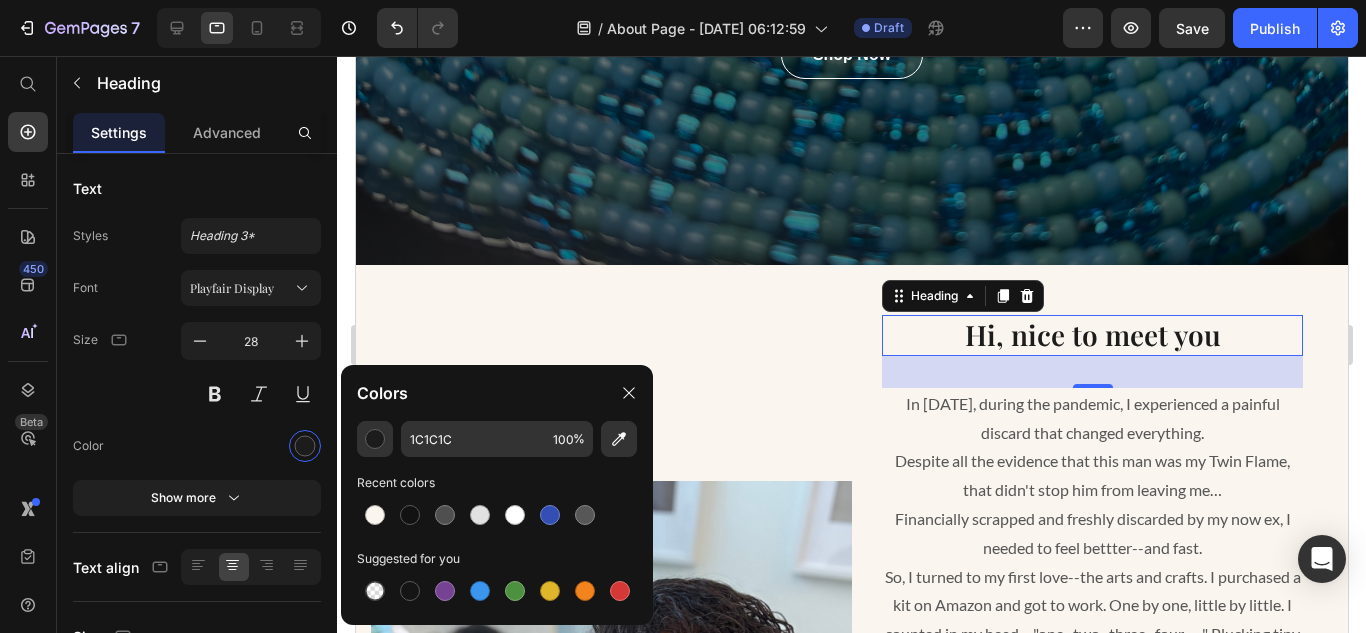 click on "Colors" 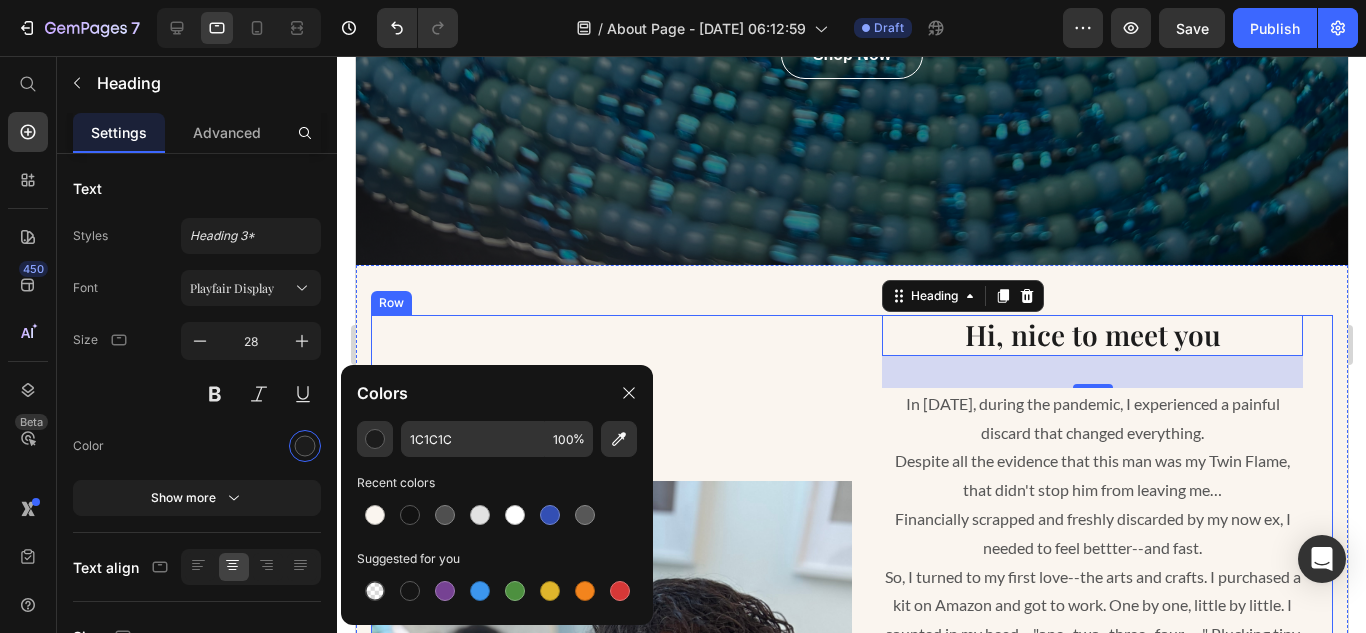 click on "In [DATE], during the pandemic, I experienced a painful discard that changed everything." at bounding box center (1091, 419) 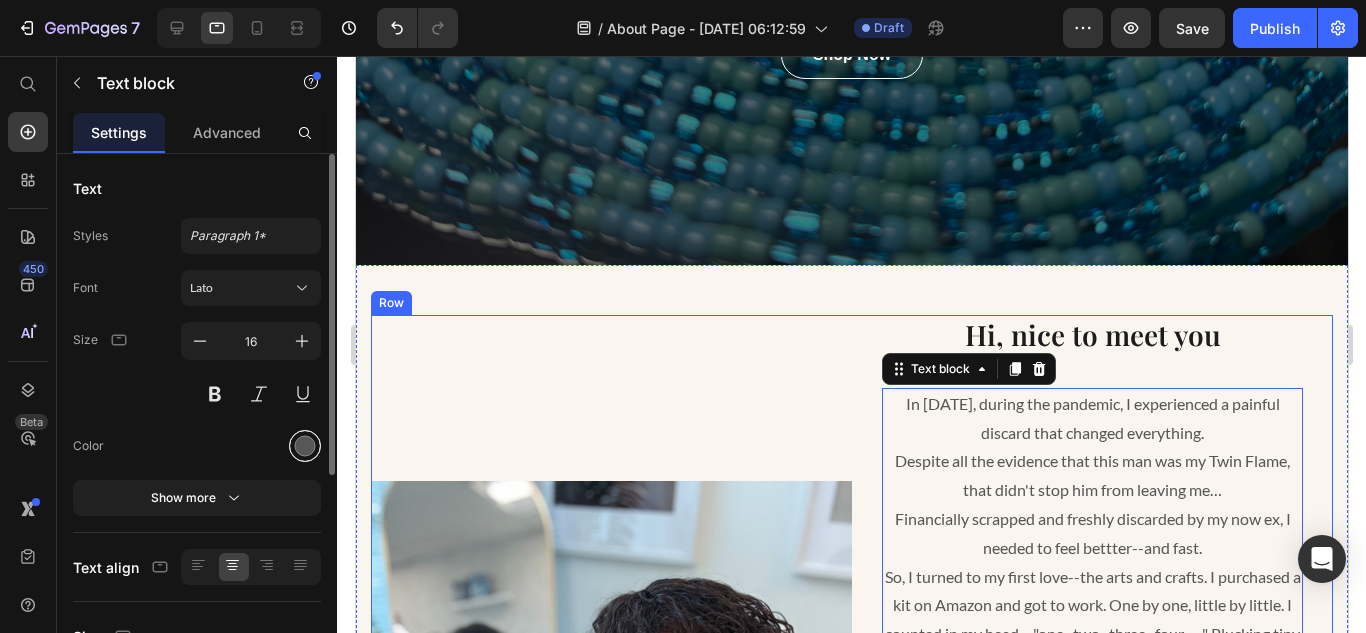 click at bounding box center (305, 446) 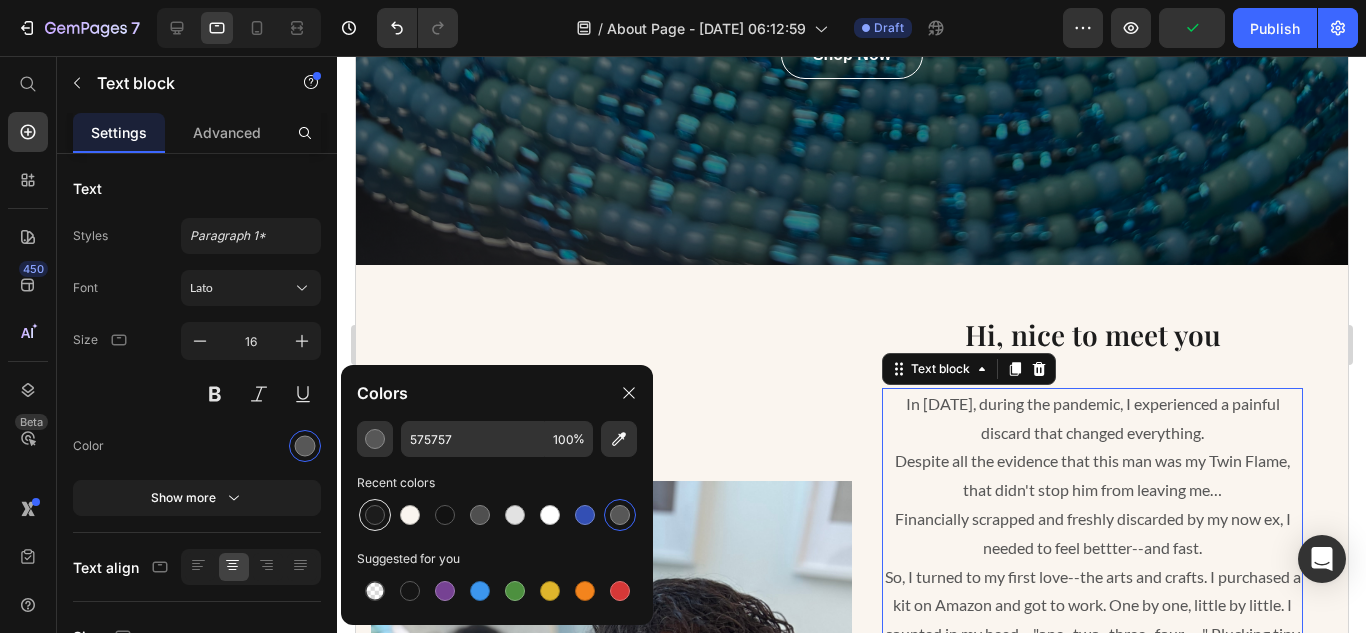 click at bounding box center [375, 515] 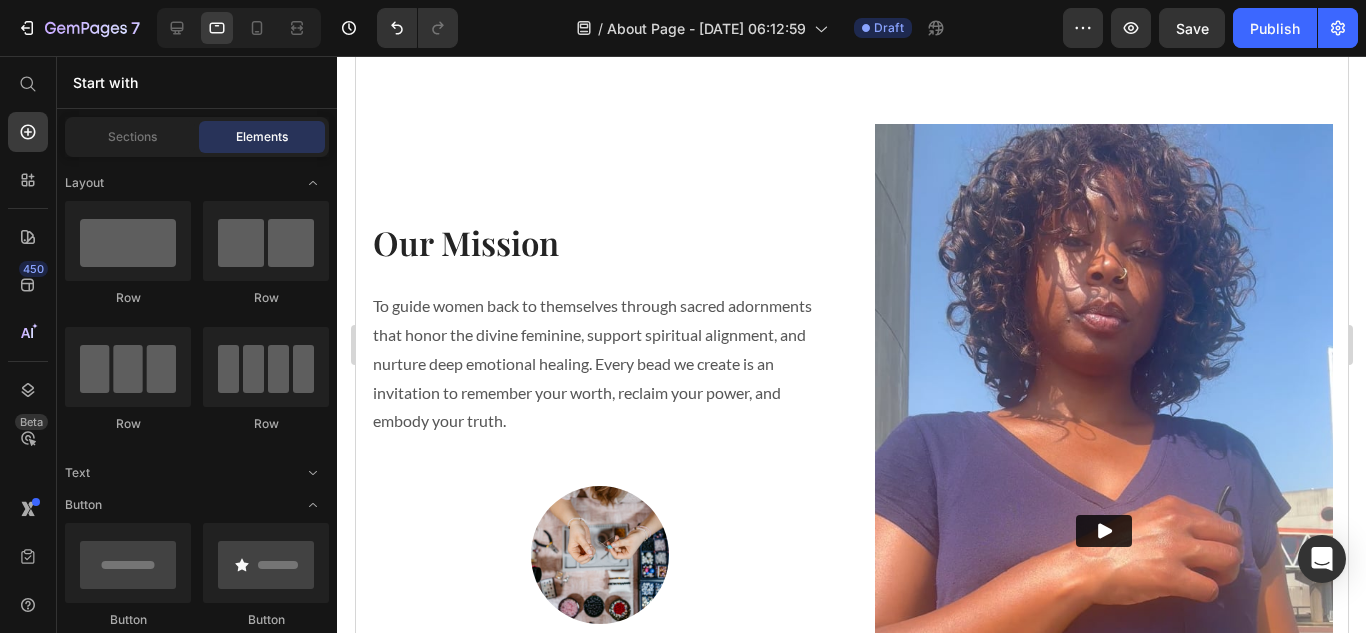 scroll, scrollTop: 1861, scrollLeft: 0, axis: vertical 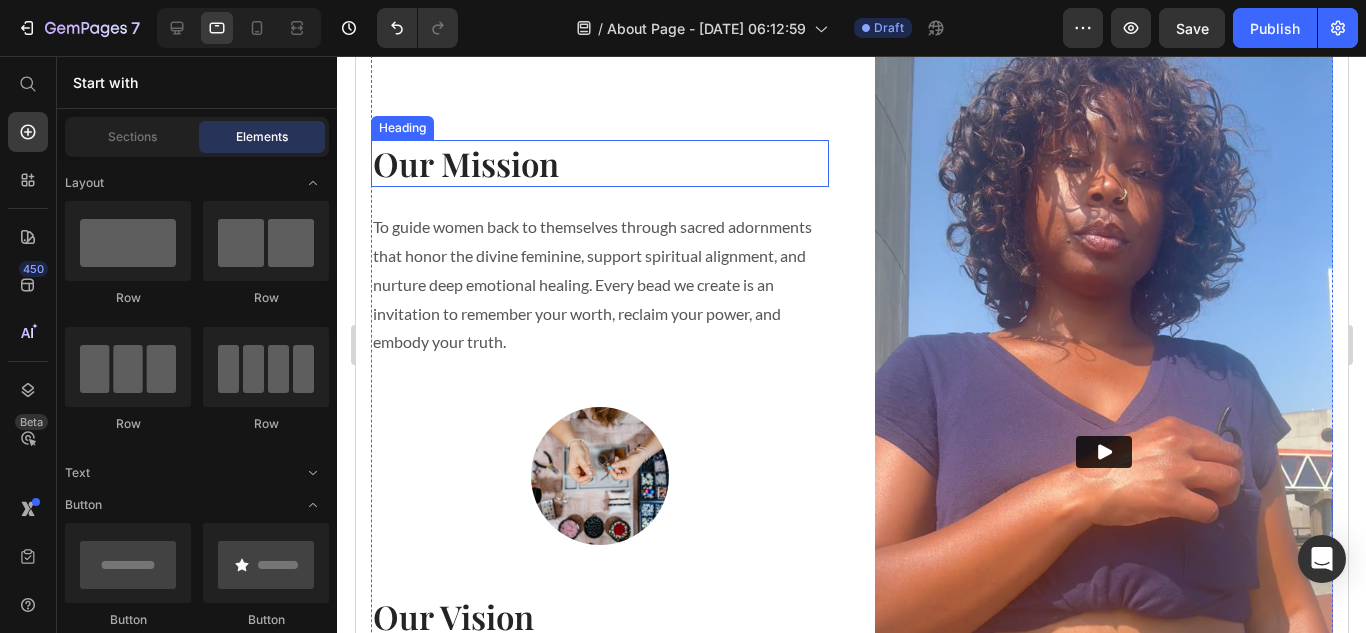 click on "Our Mission" at bounding box center (599, 163) 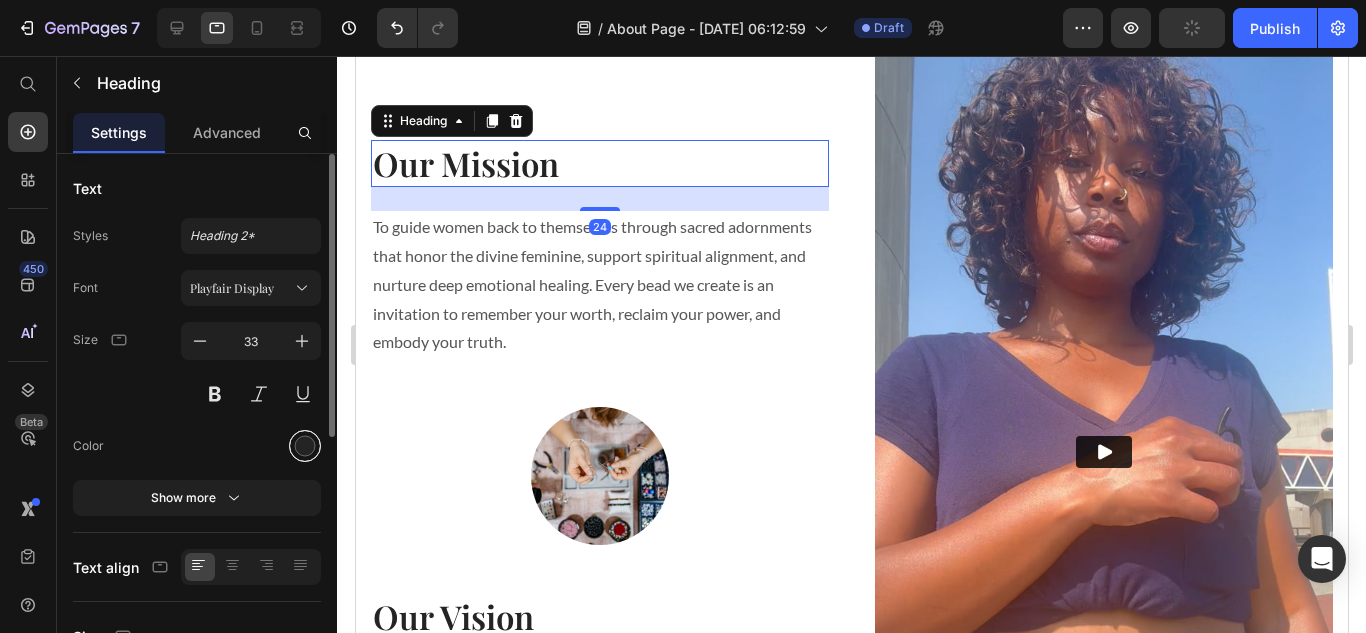 click at bounding box center [305, 446] 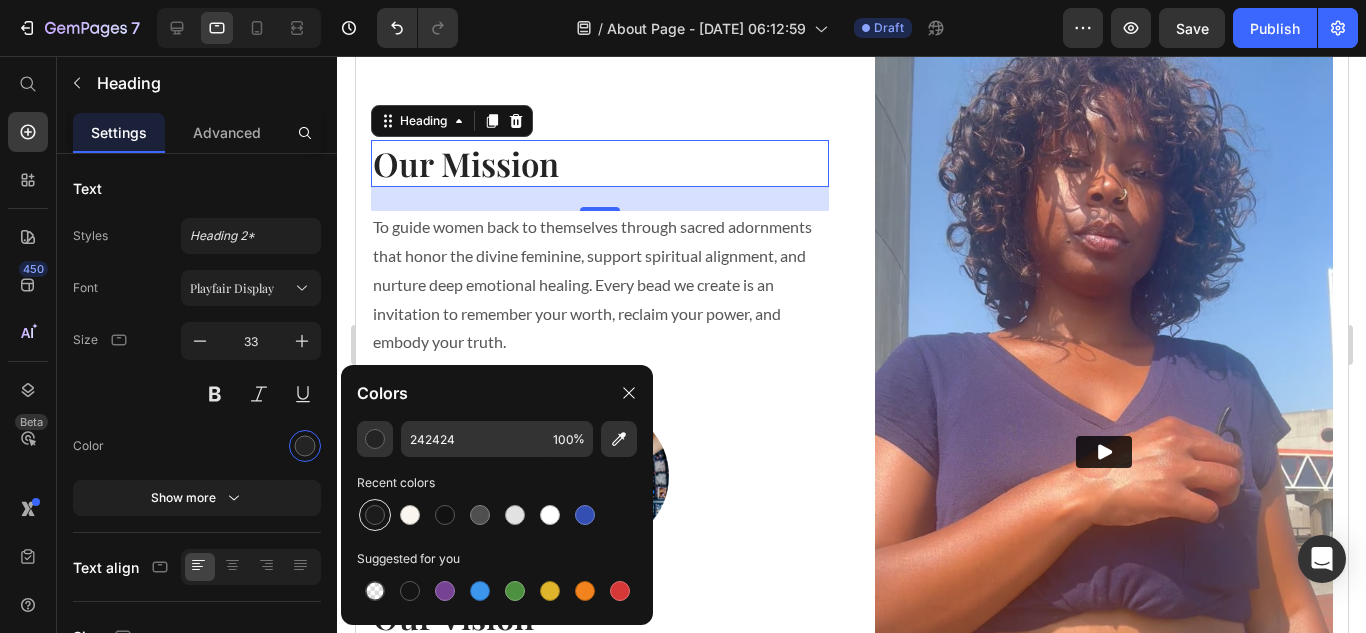 click at bounding box center [375, 515] 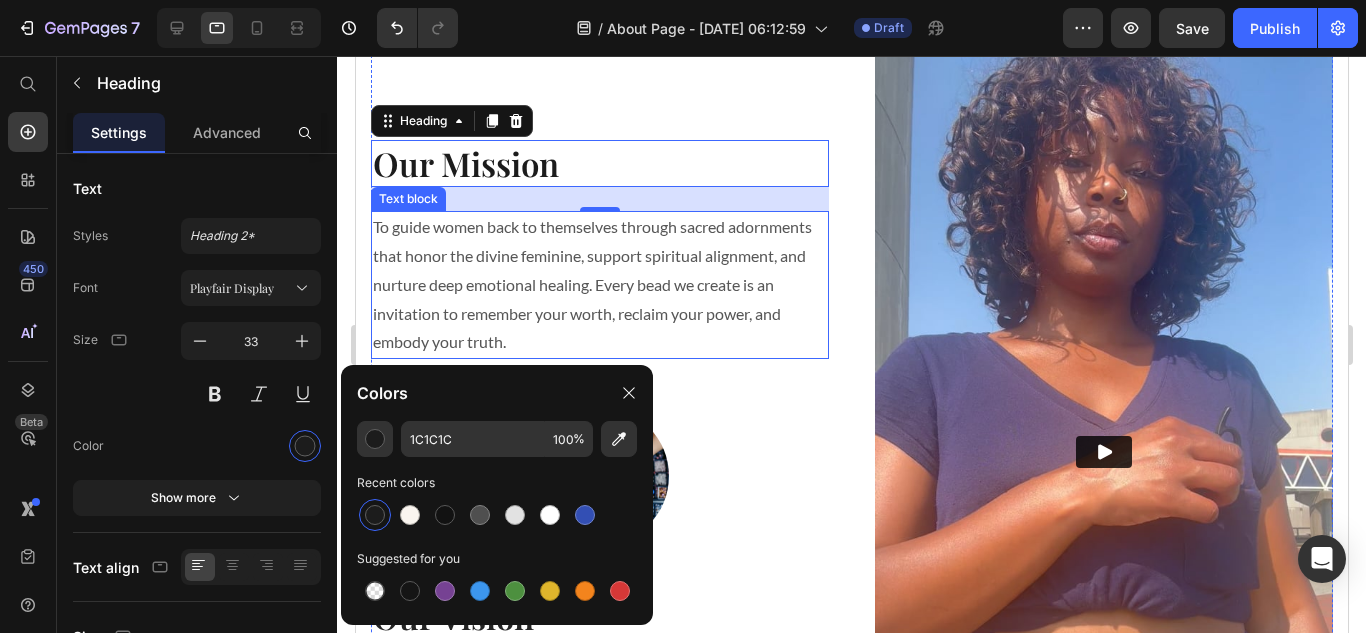 click on "To guide women back to themselves through sacred adornments that honor the divine feminine, support spiritual alignment, and nurture deep emotional healing. Every bead we create is an invitation to remember your worth, reclaim your power, and embody your truth." at bounding box center (599, 285) 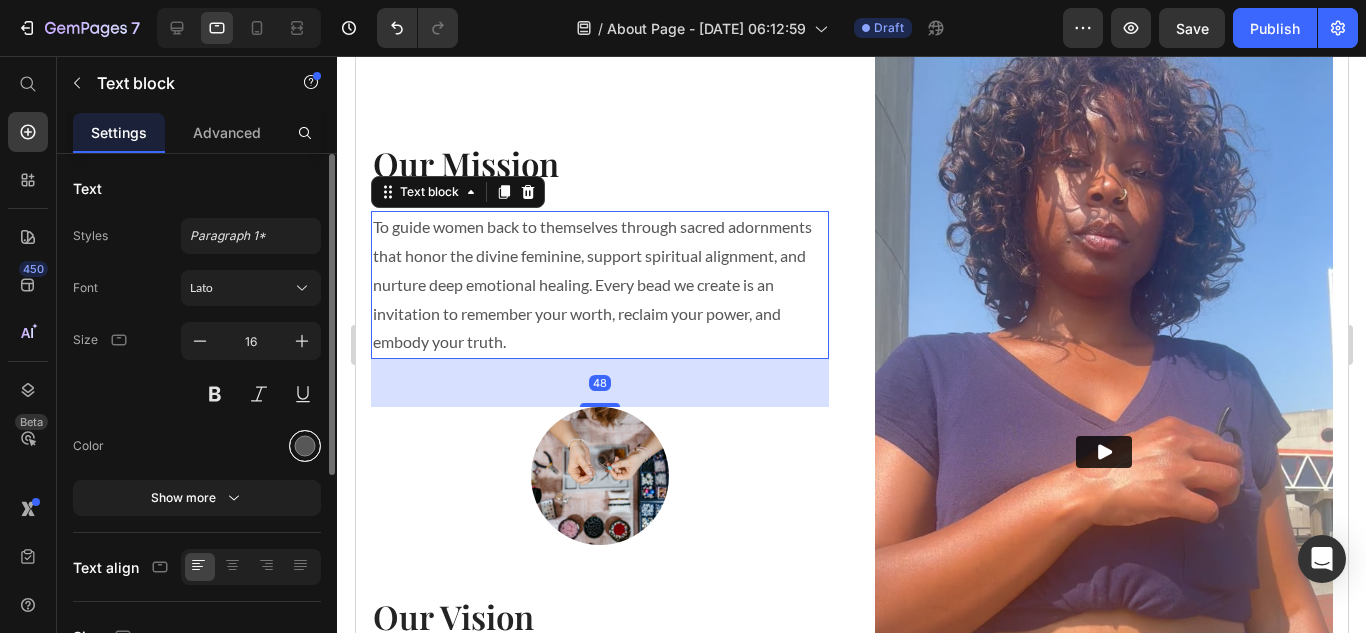 click at bounding box center [305, 446] 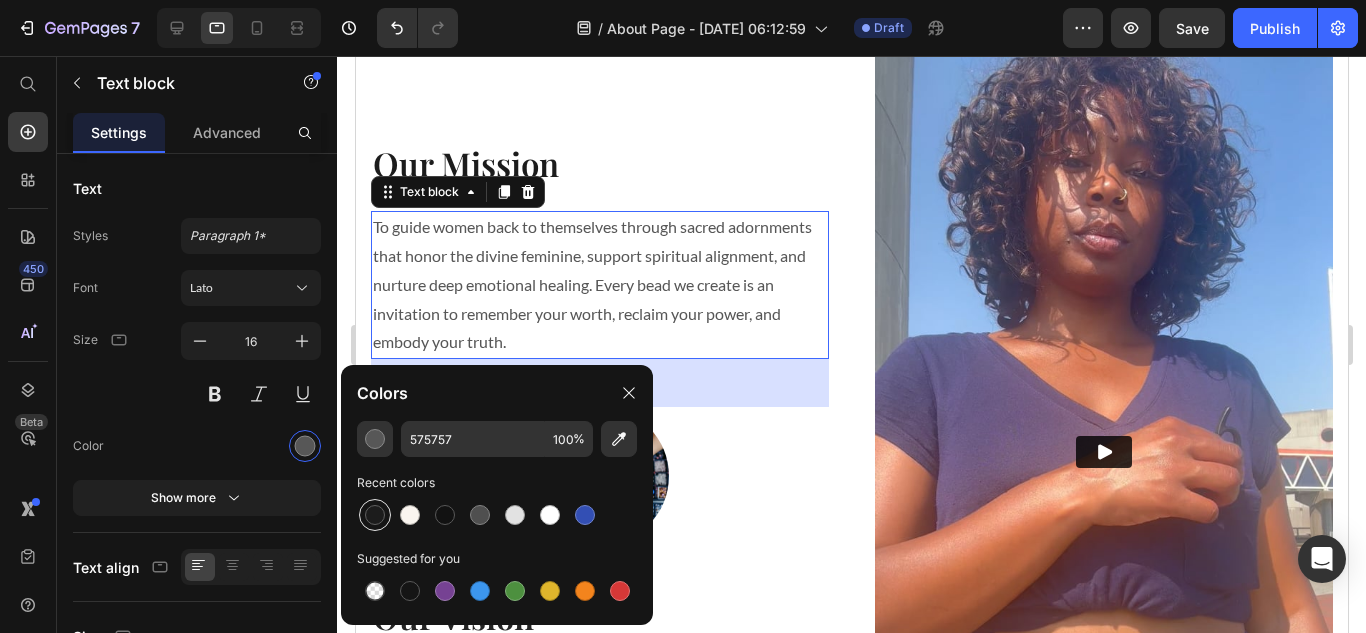 click at bounding box center (375, 515) 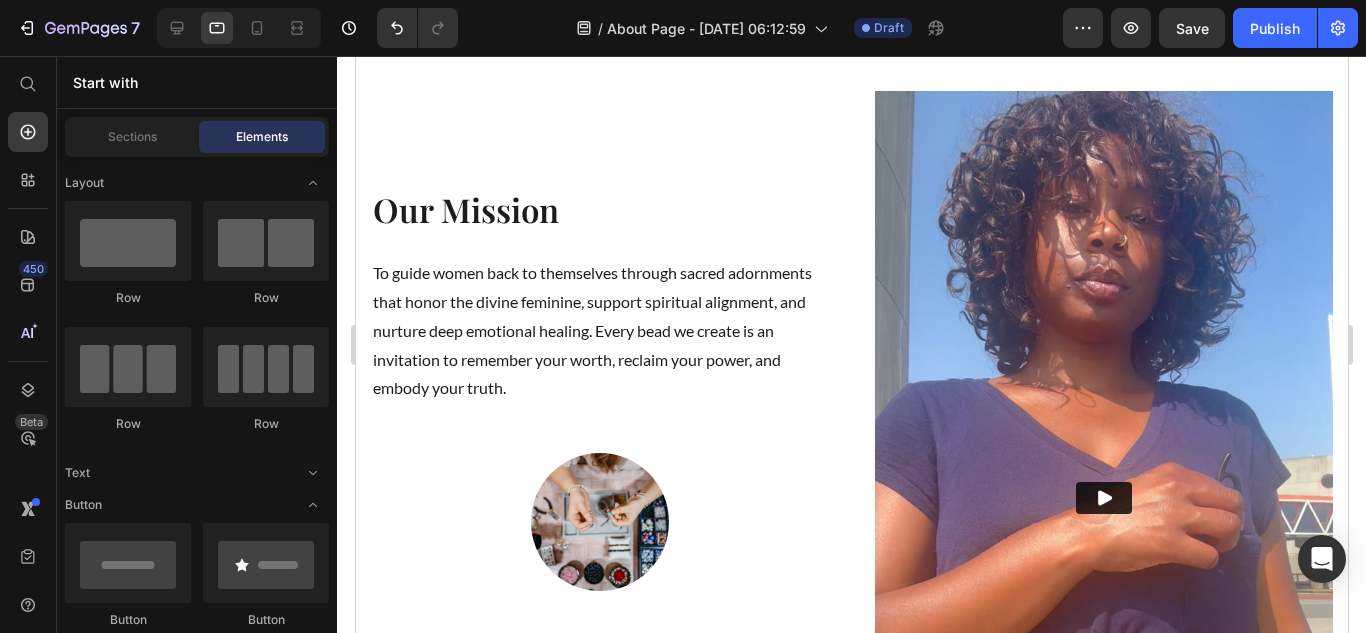 scroll, scrollTop: 2353, scrollLeft: 0, axis: vertical 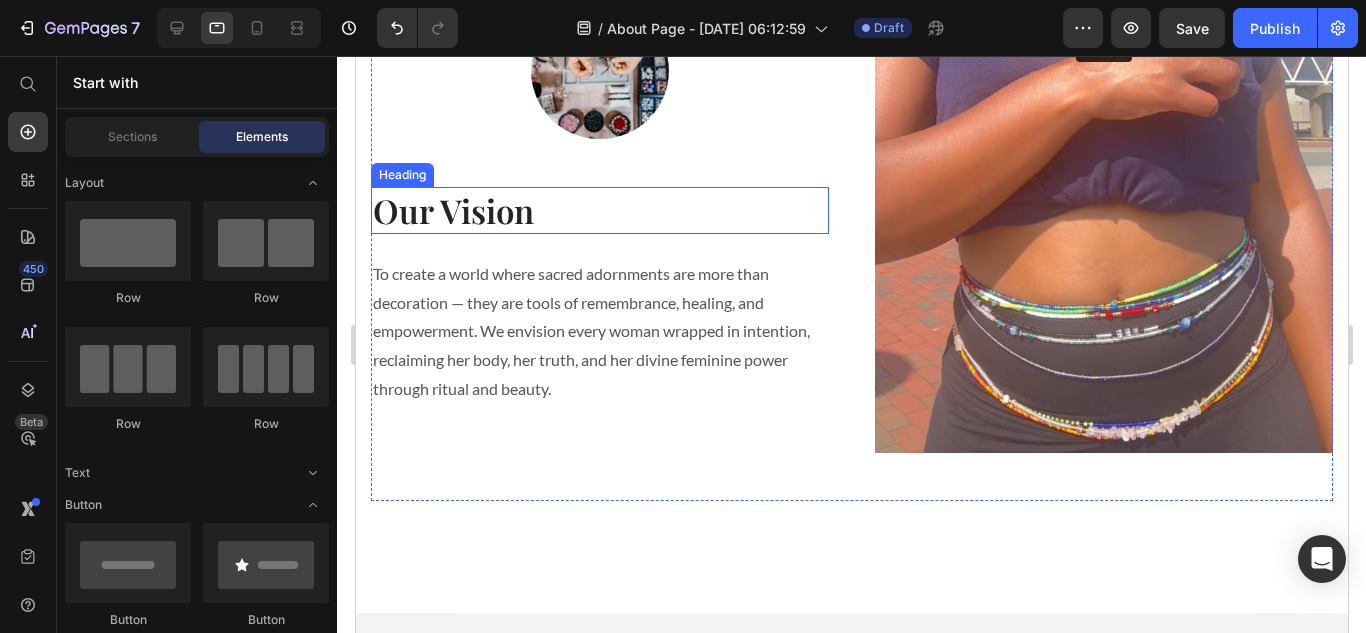 click on "Our Vision" at bounding box center (599, 210) 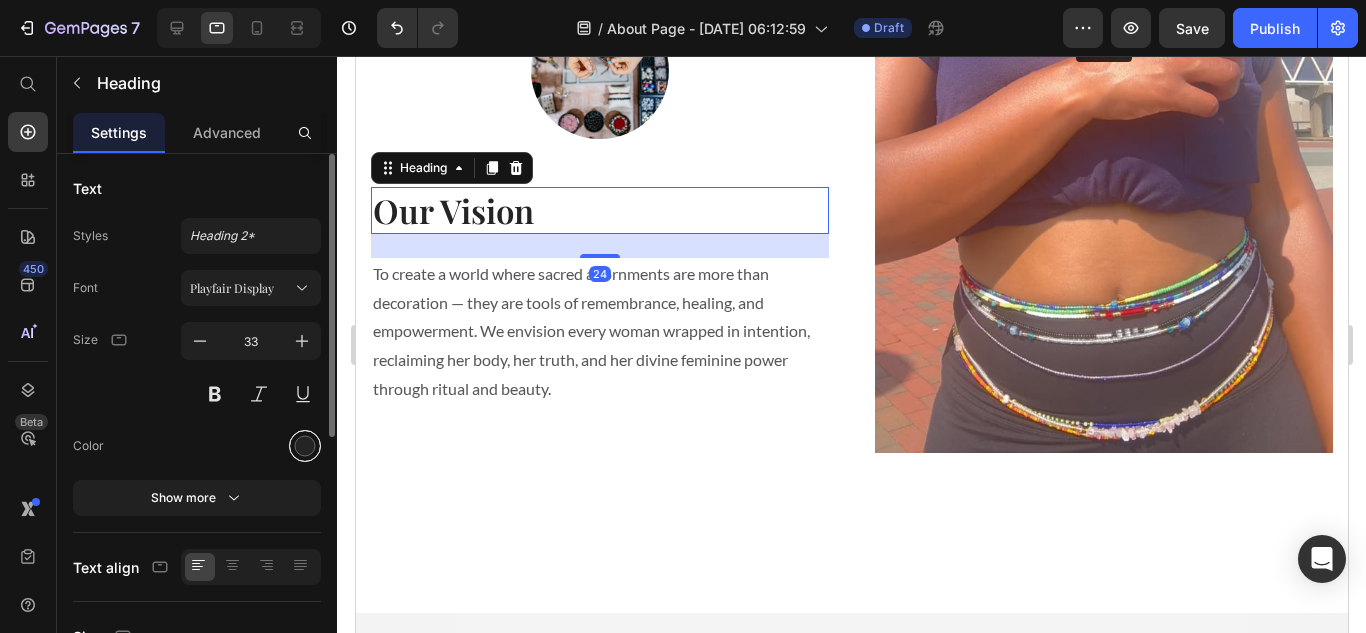 click at bounding box center [305, 446] 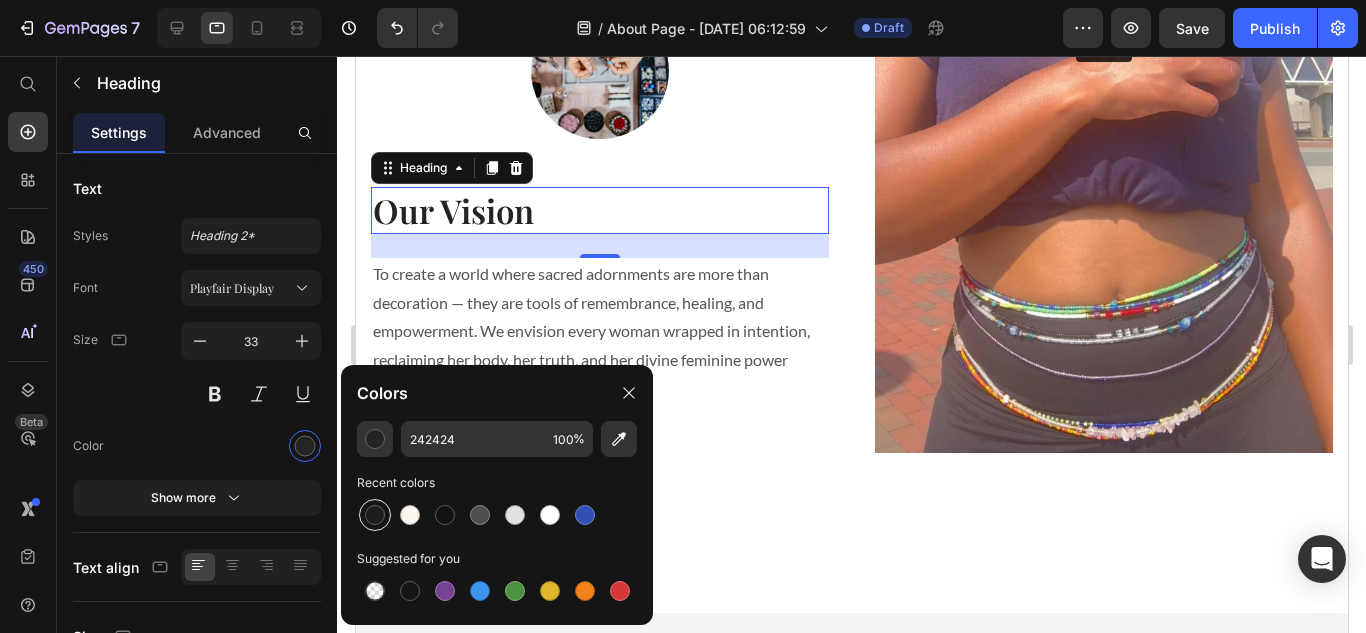 click at bounding box center (375, 515) 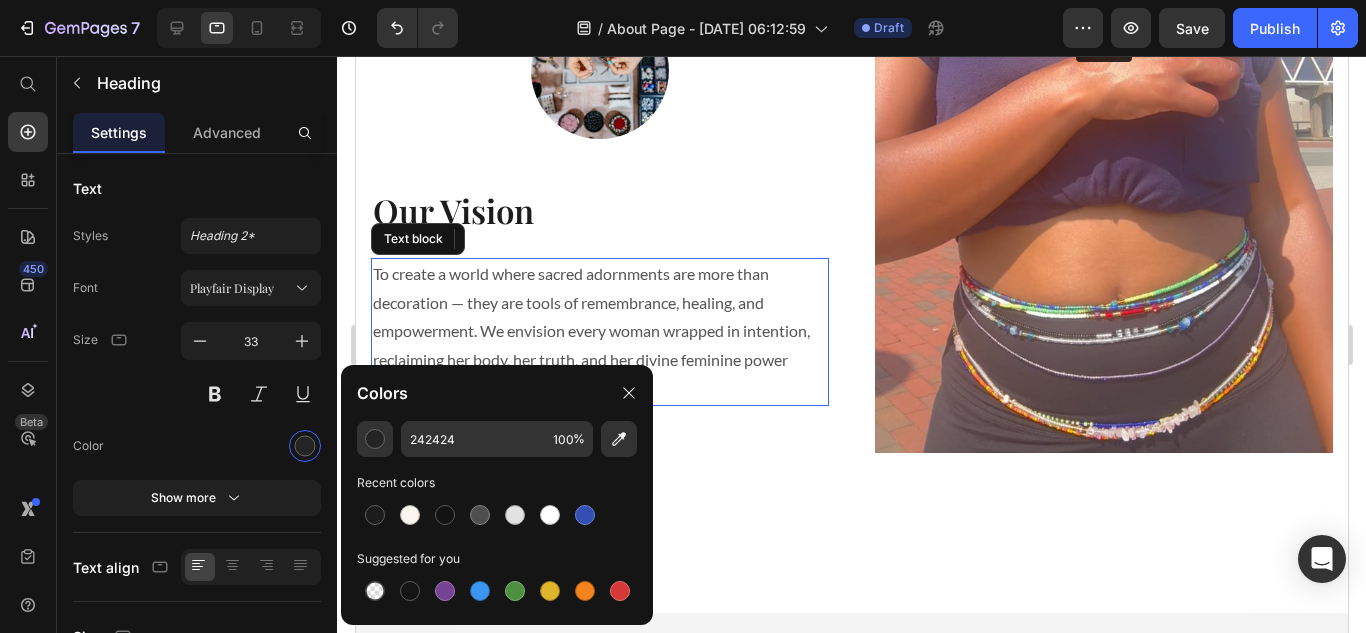 click on "To create a world where sacred adornments are more than decoration — they are tools of remembrance, healing, and empowerment. We envision every woman wrapped in intention, reclaiming her body, her truth, and her divine feminine power through ritual and beauty." at bounding box center [599, 332] 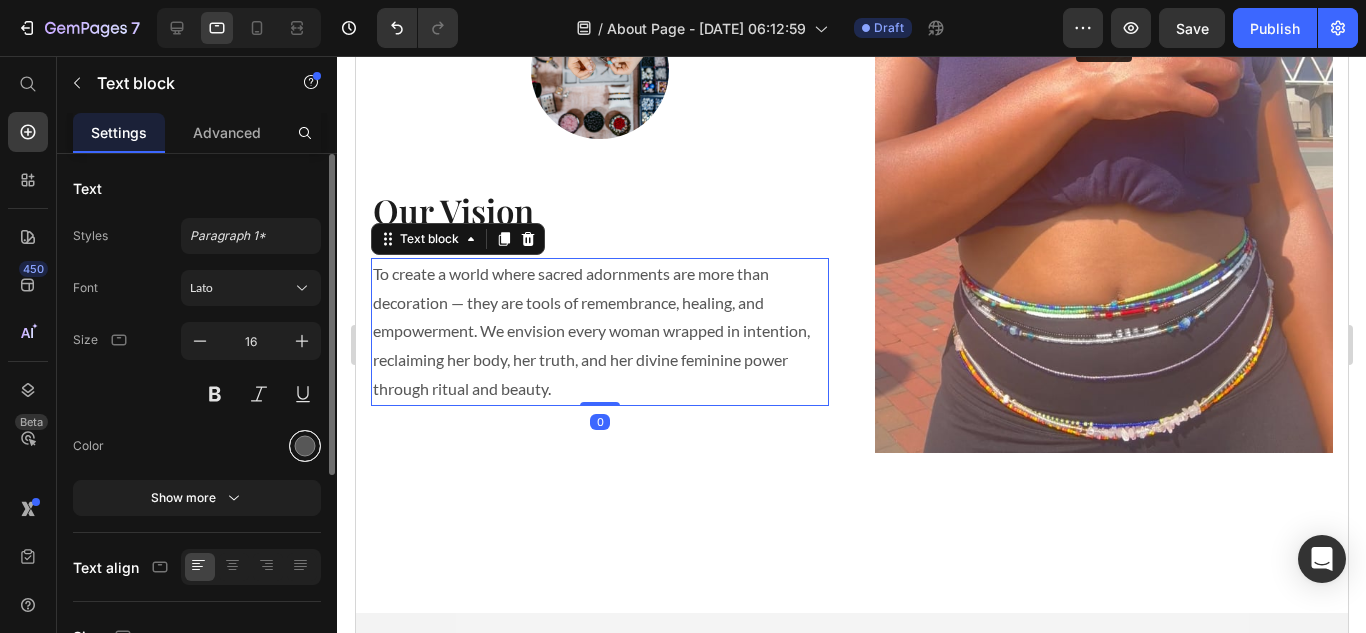 click at bounding box center [305, 446] 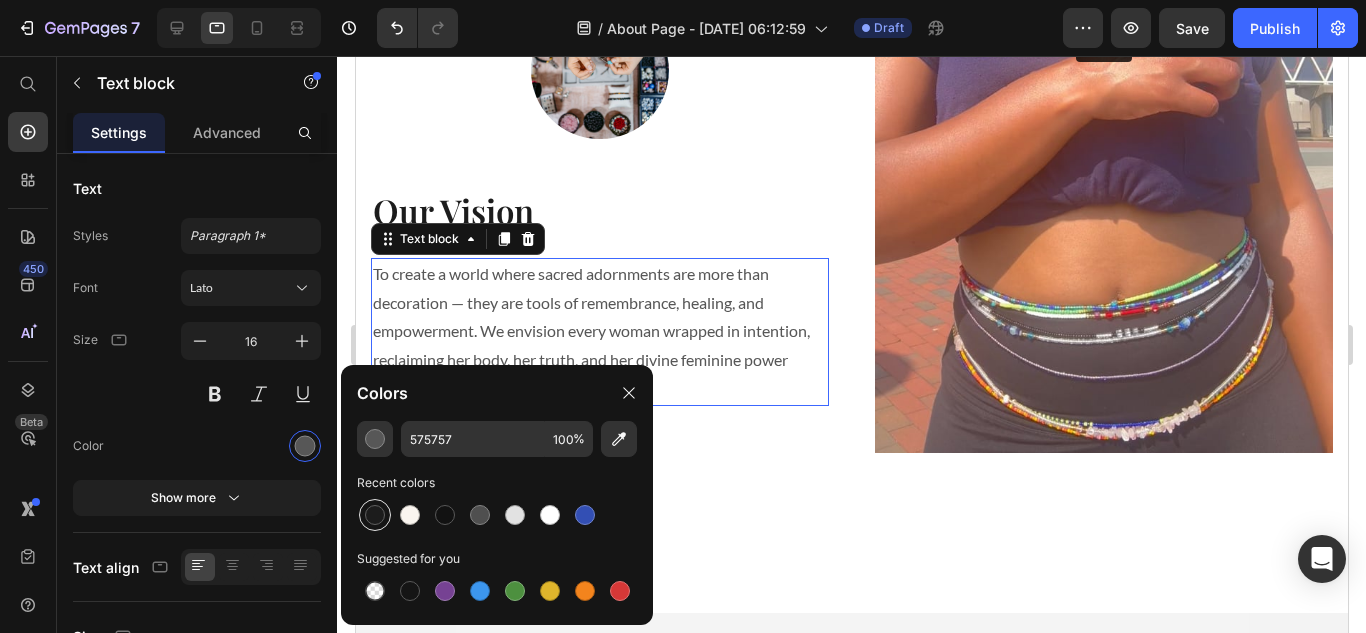 click at bounding box center [375, 515] 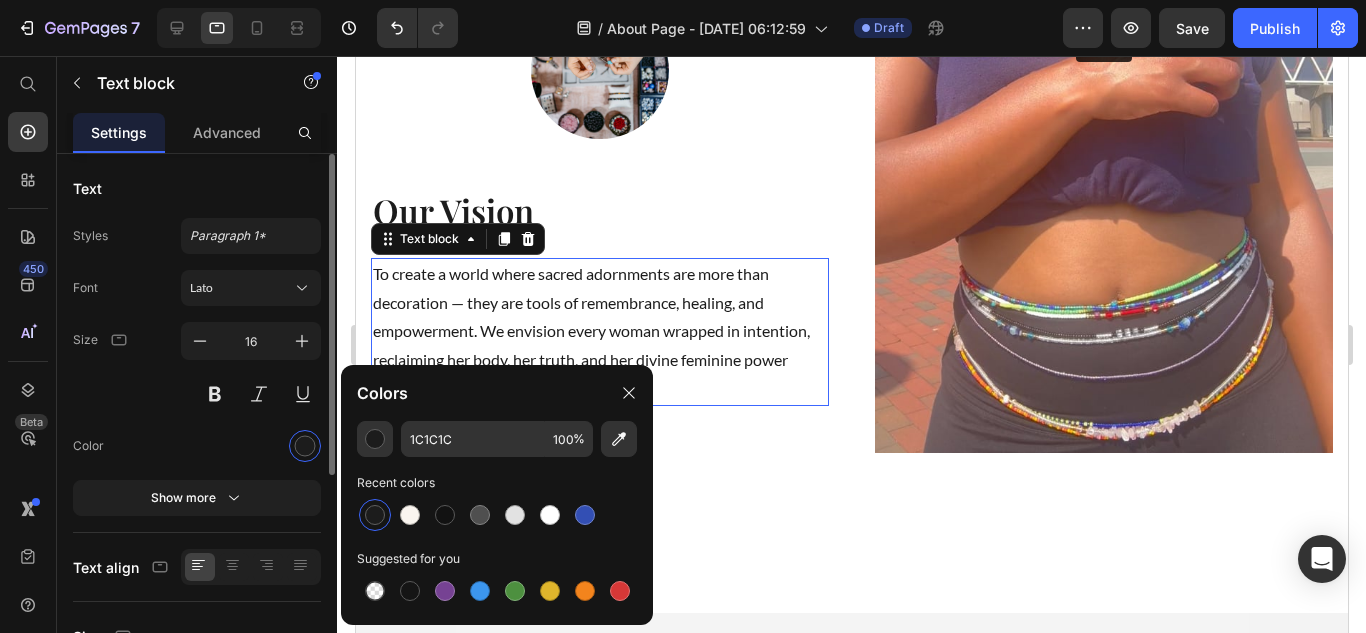 click on "Size 16" at bounding box center [197, 367] 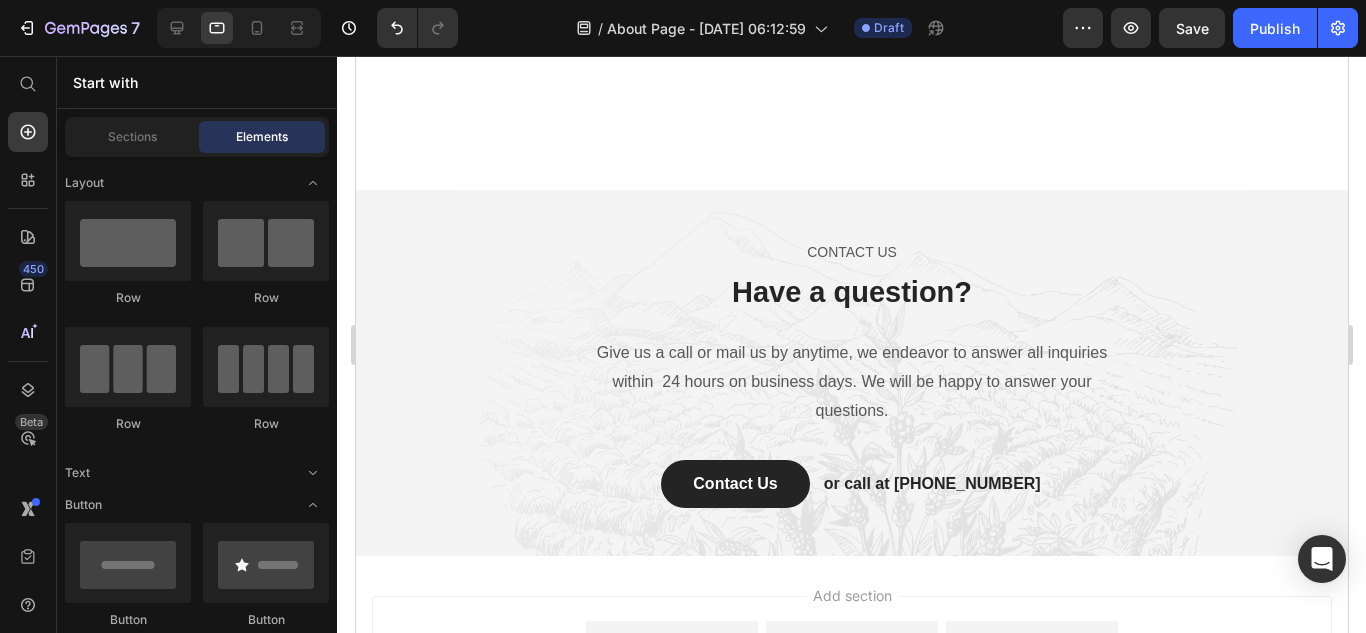scroll, scrollTop: 2783, scrollLeft: 0, axis: vertical 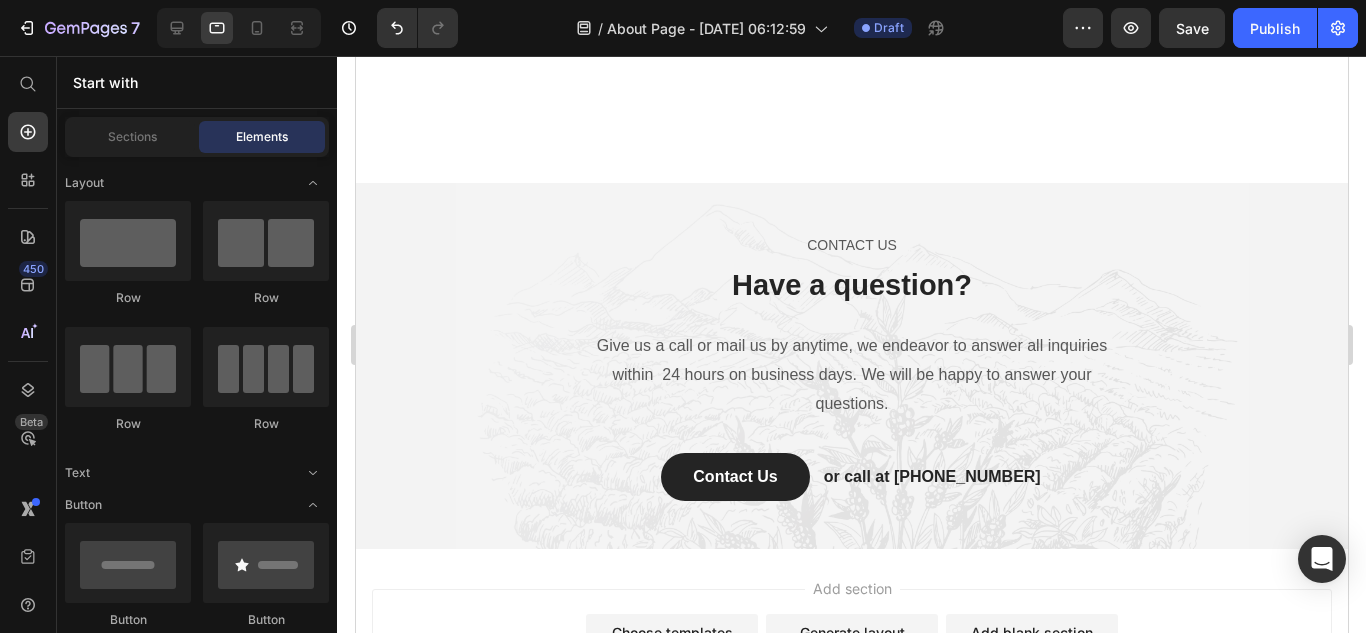 drag, startPoint x: 1339, startPoint y: 477, endPoint x: 1720, endPoint y: 663, distance: 423.9776 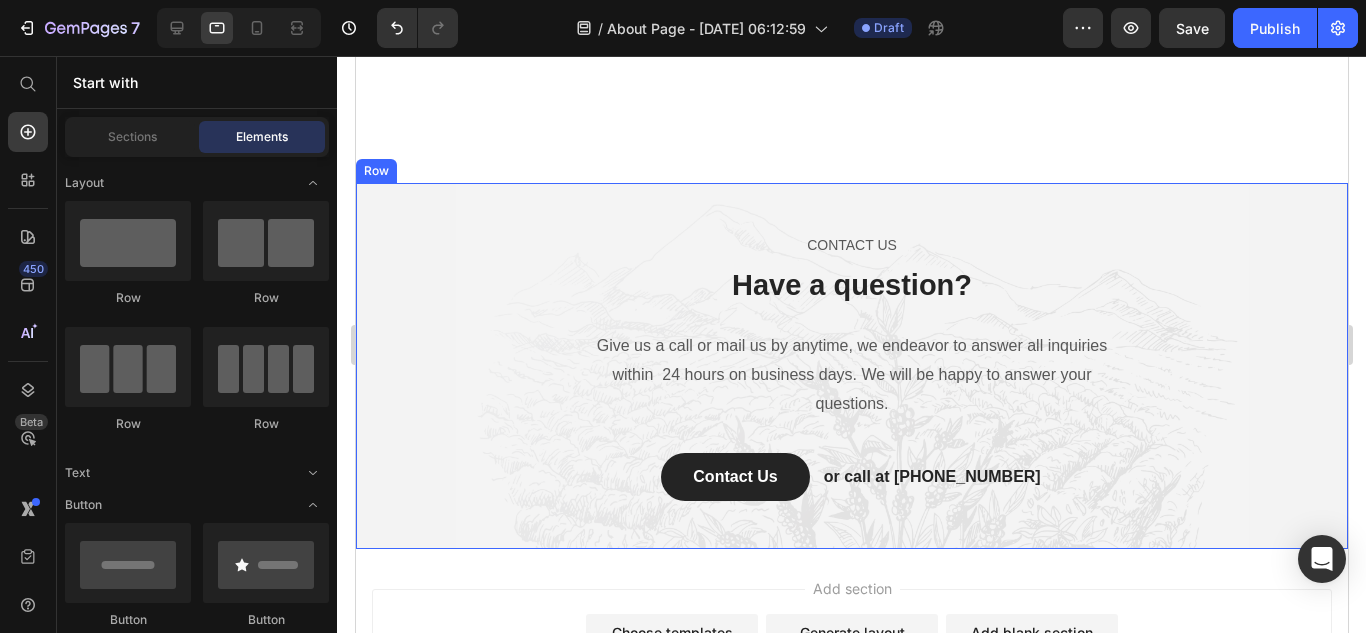click on "CONTACT US Text block Have a question? Heading Give us a call or mail us by anytime, we endeavor to answer all inquiries within  24 hours on business days. We will be happy to answer your questions. Text block Contact Us Button or call at [PHONE_NUMBER] Text block [GEOGRAPHIC_DATA]" at bounding box center (851, 365) 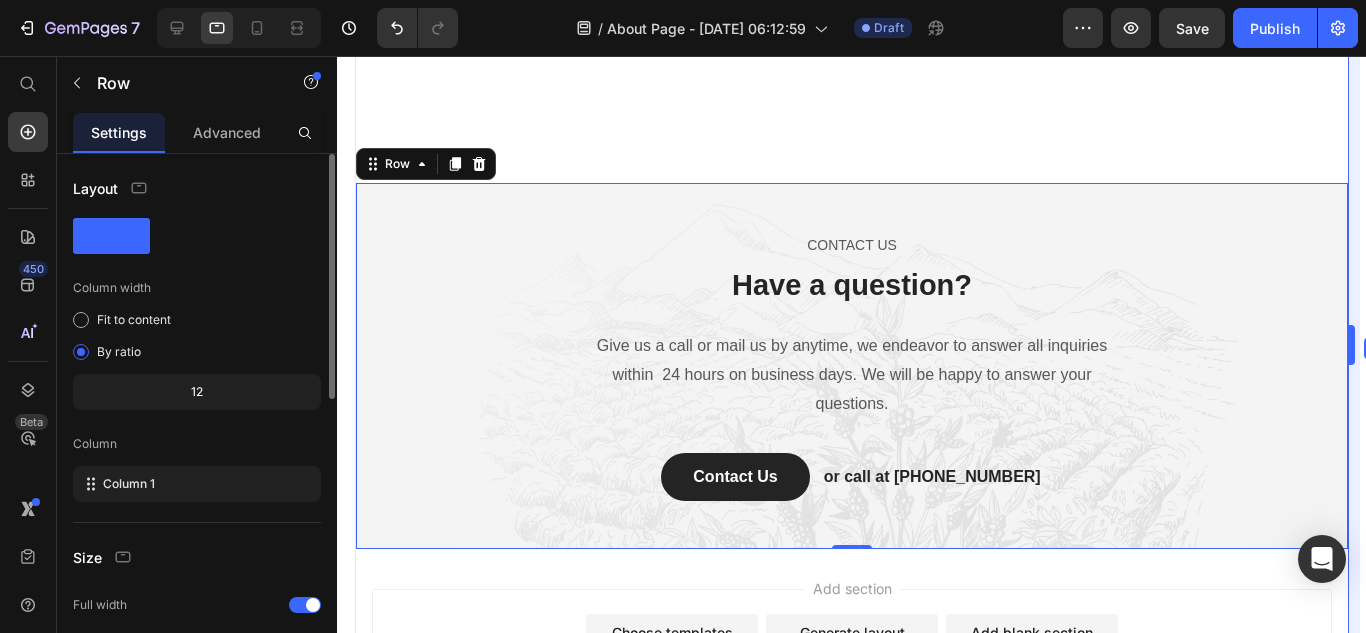 drag, startPoint x: 1351, startPoint y: 349, endPoint x: 1351, endPoint y: 336, distance: 13 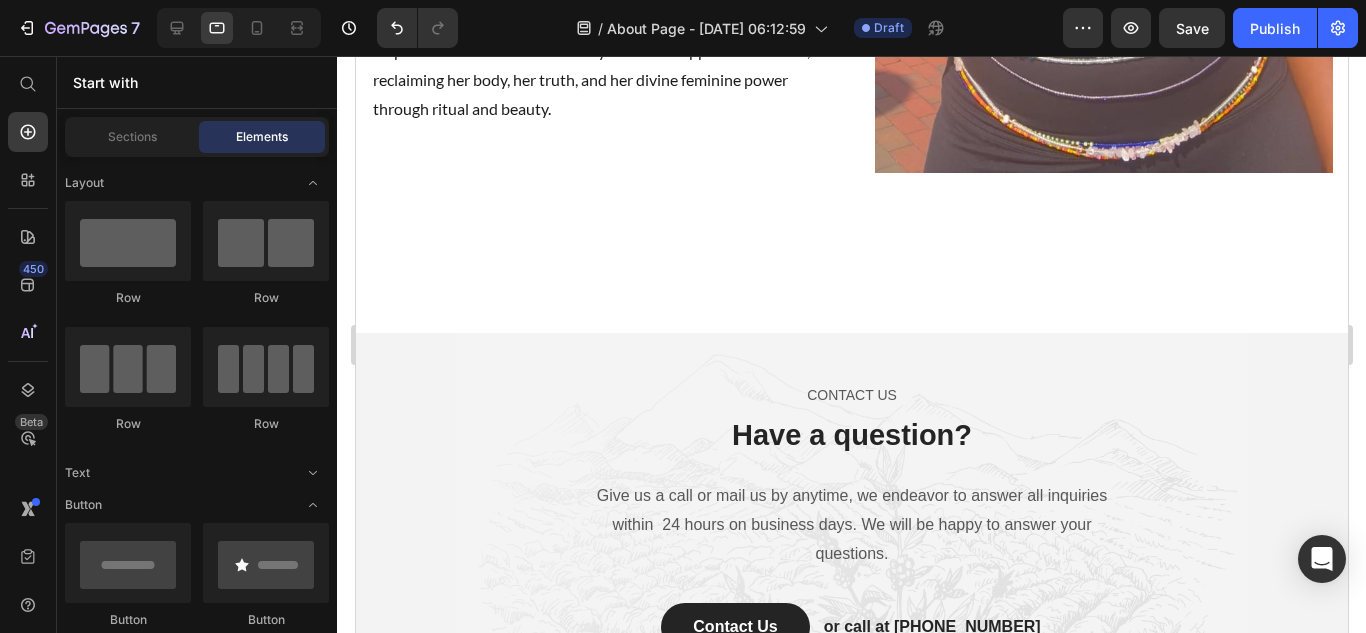 scroll, scrollTop: 2745, scrollLeft: 0, axis: vertical 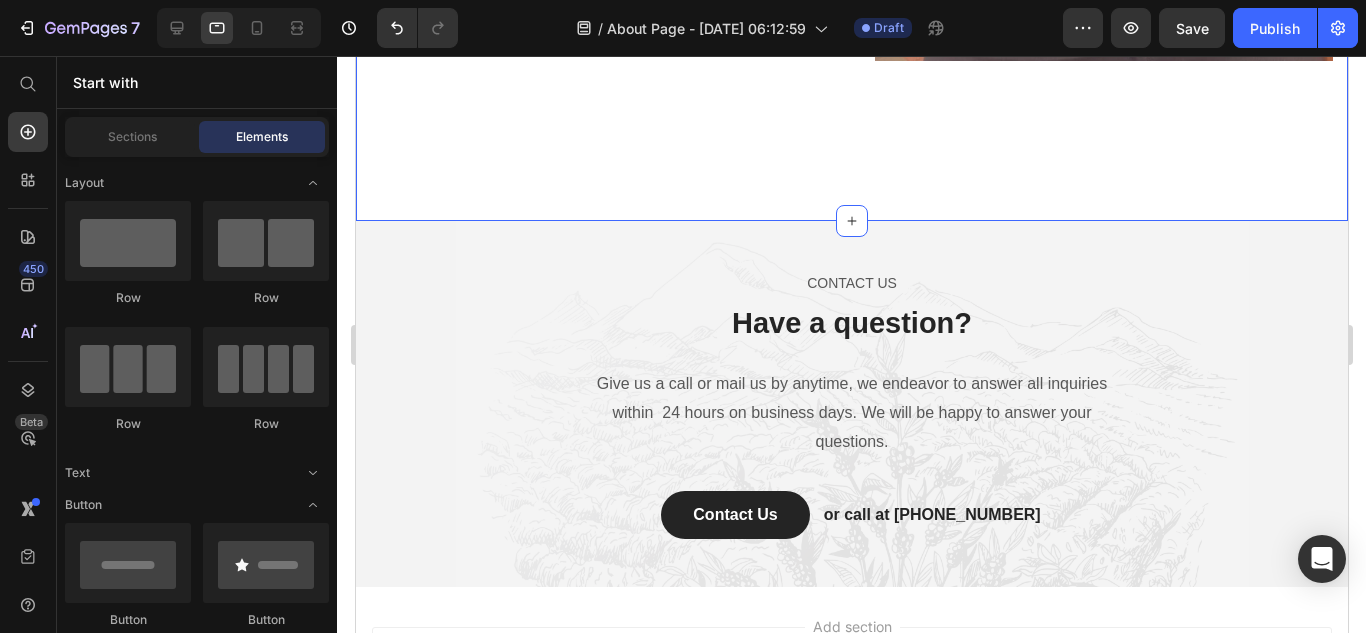 click on "Video Our Mission Heading To guide women back to themselves through sacred adornments that honor the divine feminine, support spiritual alignment, and nurture deep emotional healing. Every bead we create is an invitation to remember your worth, reclaim your power, and embody your truth. Text block Image Our Vision Heading To create a world where sacred adornments are more than decoration — they are tools of remembrance, healing, and empowerment. We envision every woman wrapped in intention, reclaiming her body, her truth, and her divine feminine power through ritual and beauty. Text block Row Our Mission & Vision Heading Coffee's mission is to offer love and hope to those in need through funds from a great cup of coffee. We want to inspire and educate our coffee lovers in ways that enhance their experience with us and encourage them to be an outlet of hope for others.  Text block Section 3" at bounding box center (851, -322) 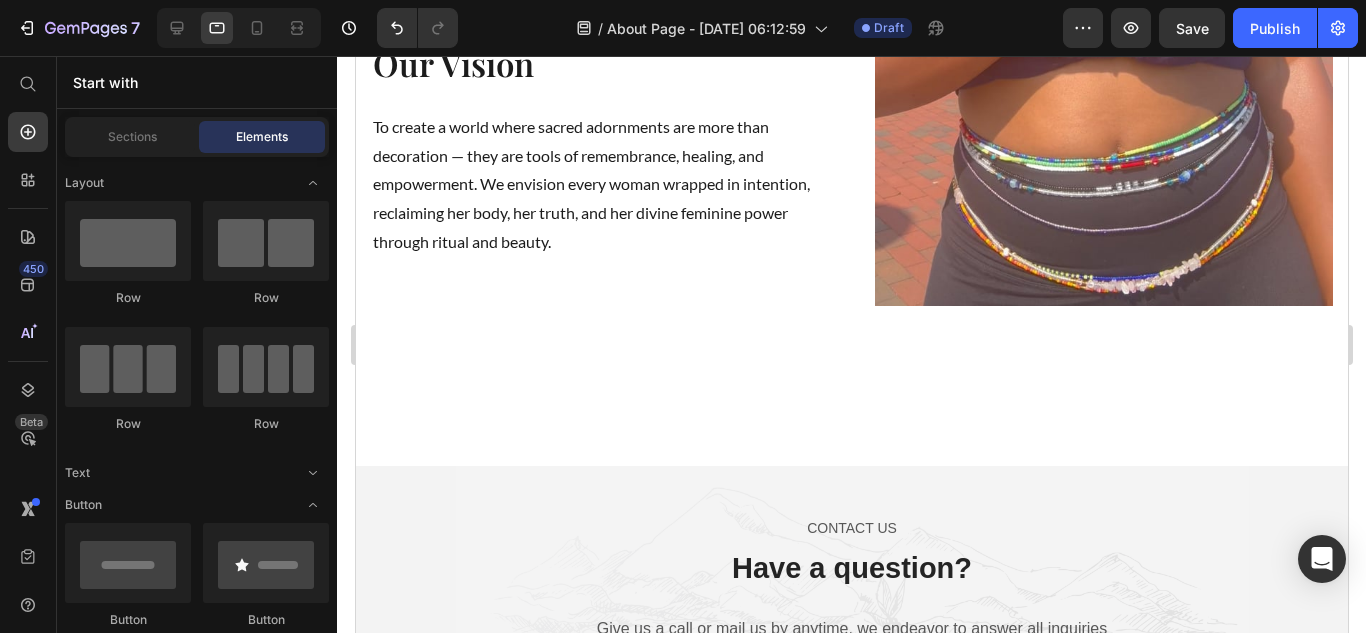 scroll, scrollTop: 2487, scrollLeft: 0, axis: vertical 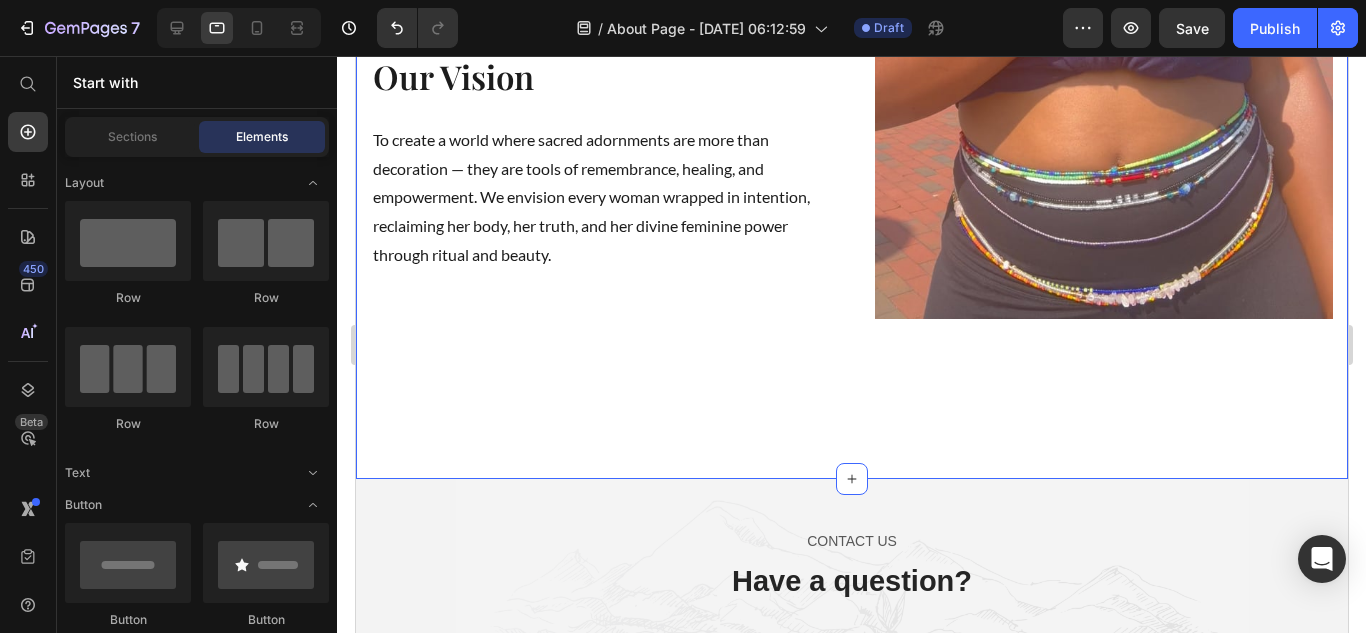 click on "Video Our Mission Heading To guide women back to themselves through sacred adornments that honor the divine feminine, support spiritual alignment, and nurture deep emotional healing. Every bead we create is an invitation to remember your worth, reclaim your power, and embody your truth. Text block Image Our Vision Heading To create a world where sacred adornments are more than decoration — they are tools of remembrance, healing, and empowerment. We envision every woman wrapped in intention, reclaiming her body, her truth, and her divine feminine power through ritual and beauty. Text block Row Our Mission & Vision Heading Coffee's mission is to offer love and hope to those in need through funds from a great cup of coffee. We want to inspire and educate our coffee lovers in ways that enhance their experience with us and encourage them to be an outlet of hope for others.  Text block Section 3" at bounding box center [851, -64] 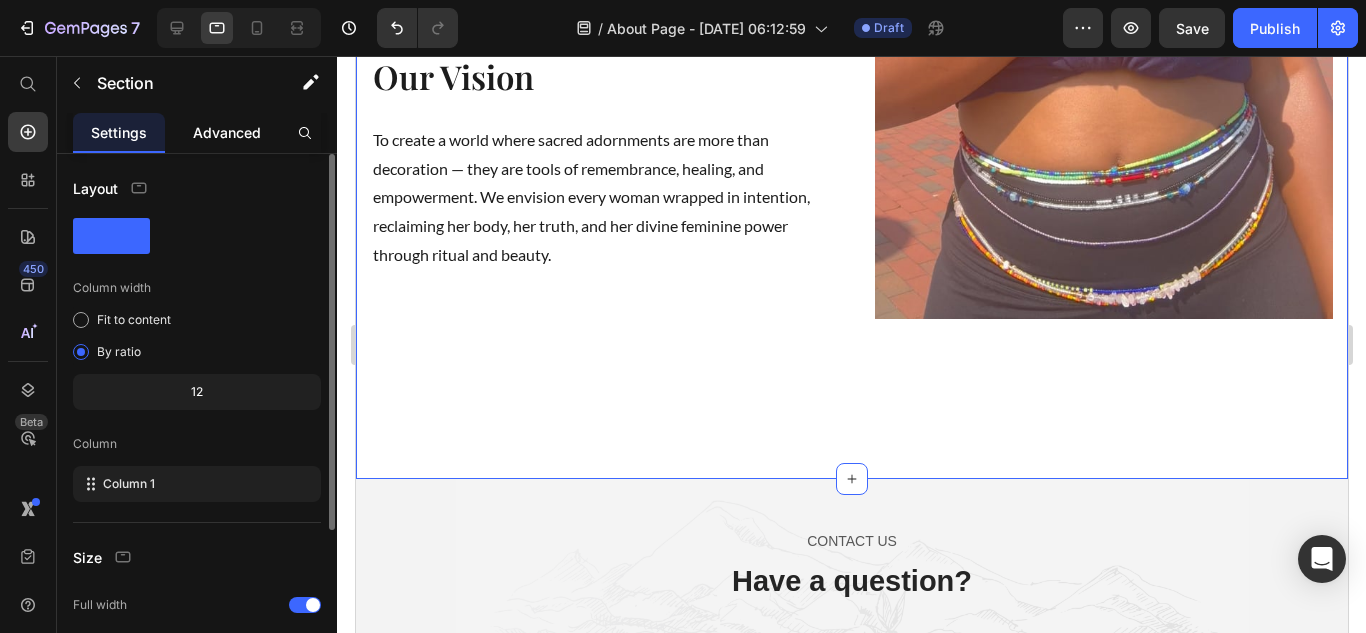 click on "Advanced" at bounding box center (227, 132) 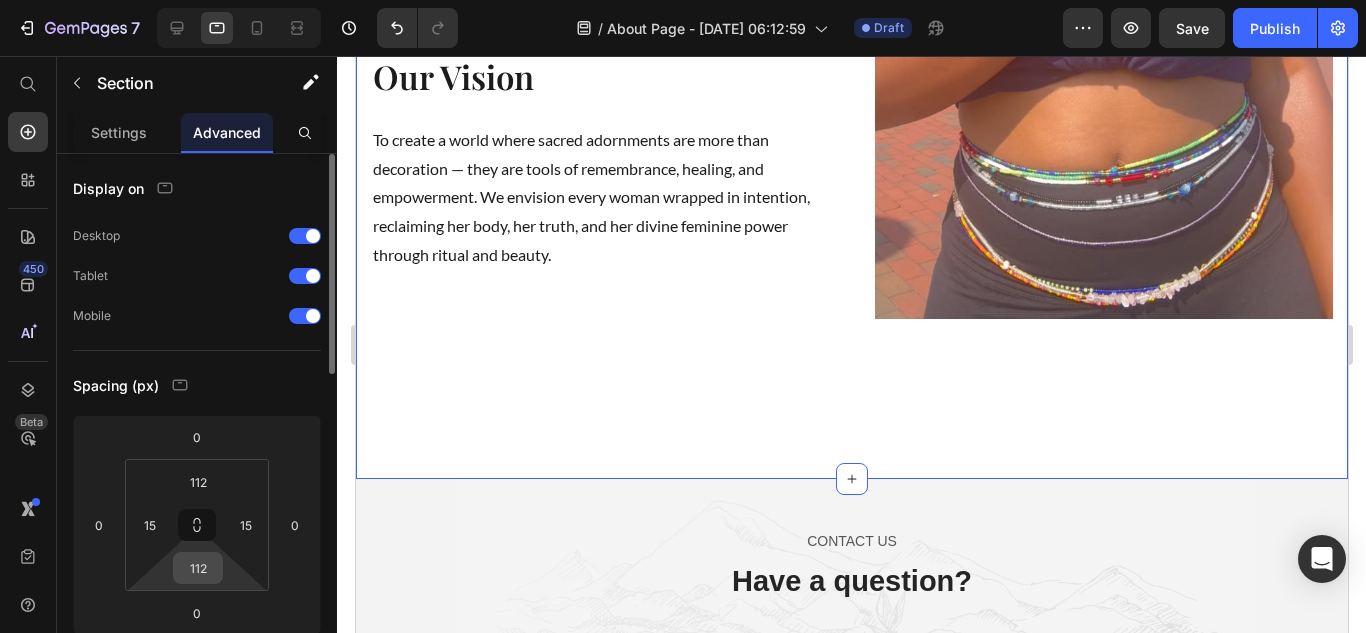 click on "112" at bounding box center [198, 568] 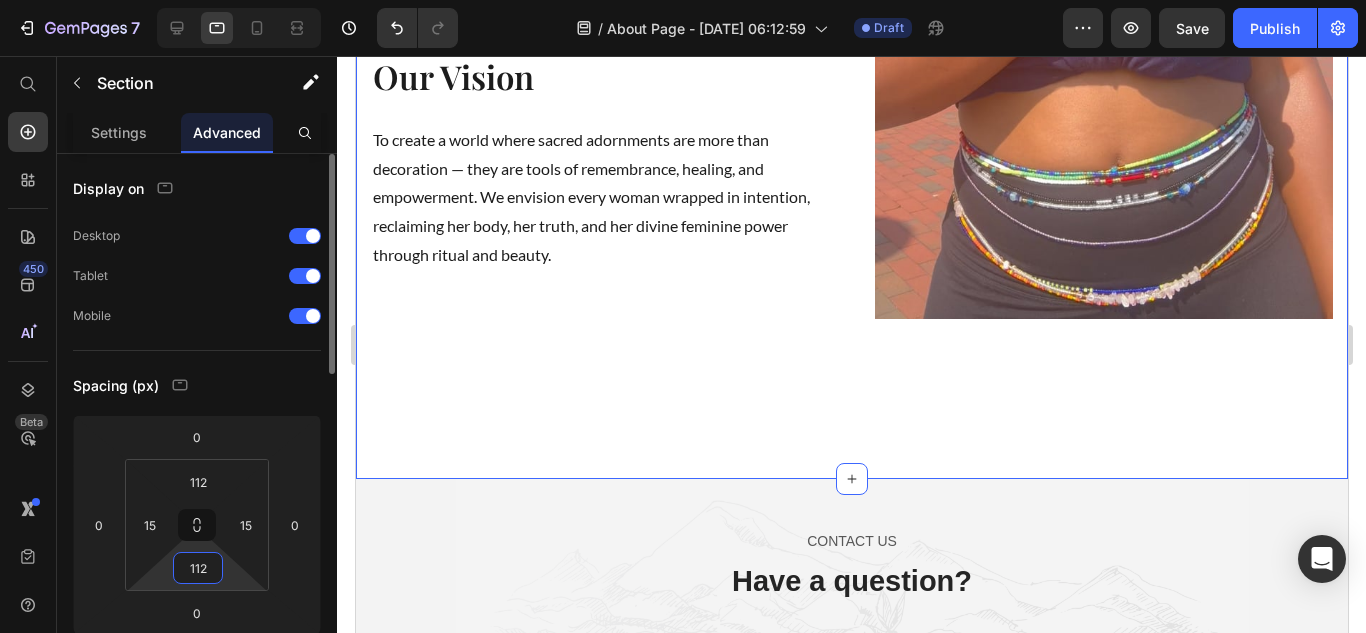 click on "112" at bounding box center [198, 568] 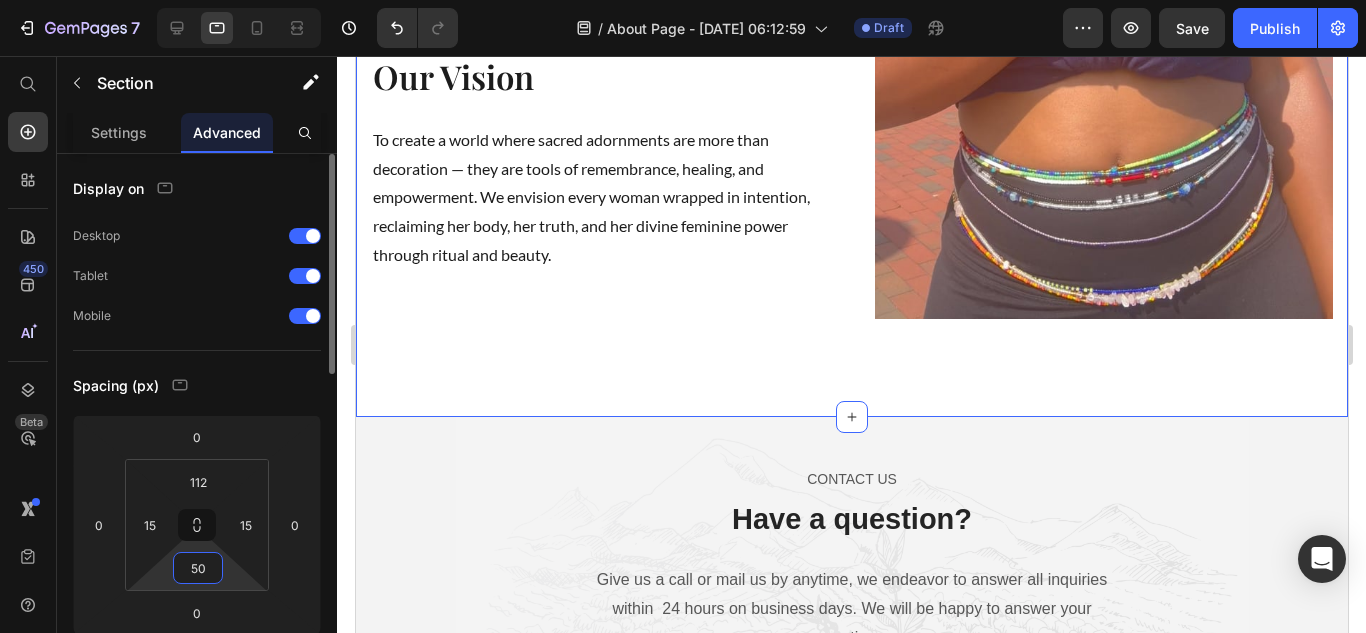 type on "50" 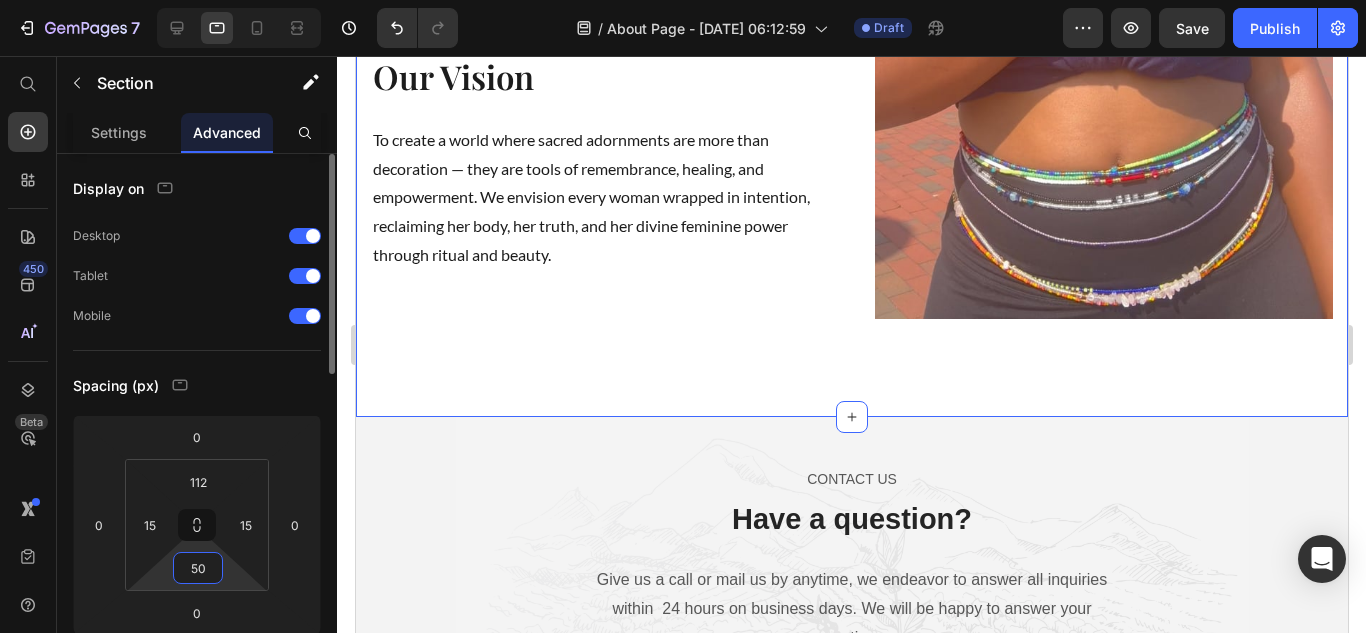 click on "Spacing (px)" at bounding box center (197, 385) 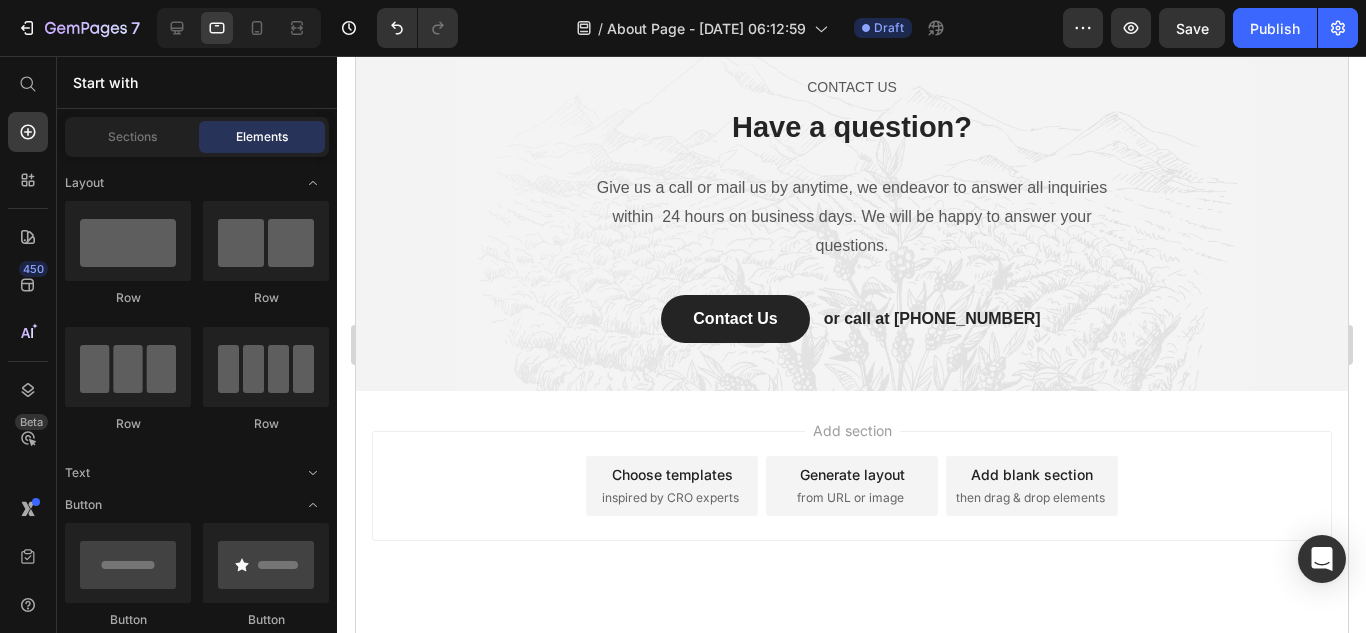 scroll, scrollTop: 2406, scrollLeft: 0, axis: vertical 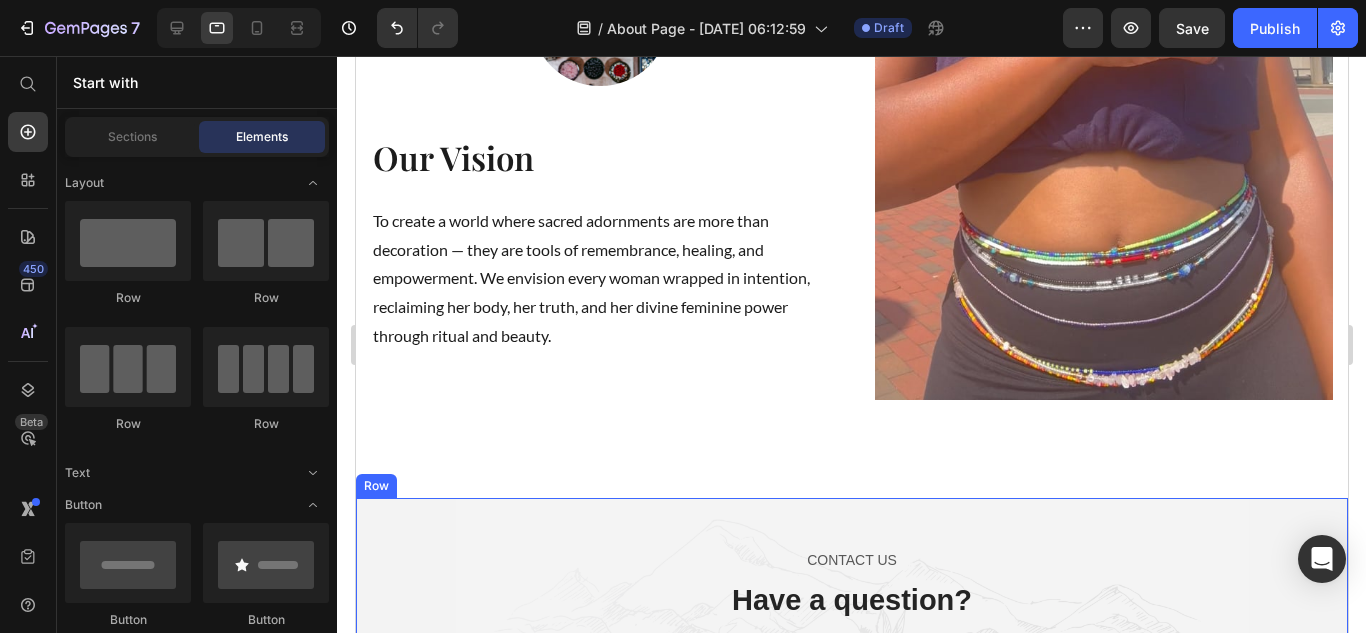 click on "CONTACT US Text block Have a question? Heading Give us a call or mail us by anytime, we endeavor to answer all inquiries within  24 hours on business days. We will be happy to answer your questions. Text block Contact Us Button or call at [PHONE_NUMBER] Text block [GEOGRAPHIC_DATA]" at bounding box center (851, 680) 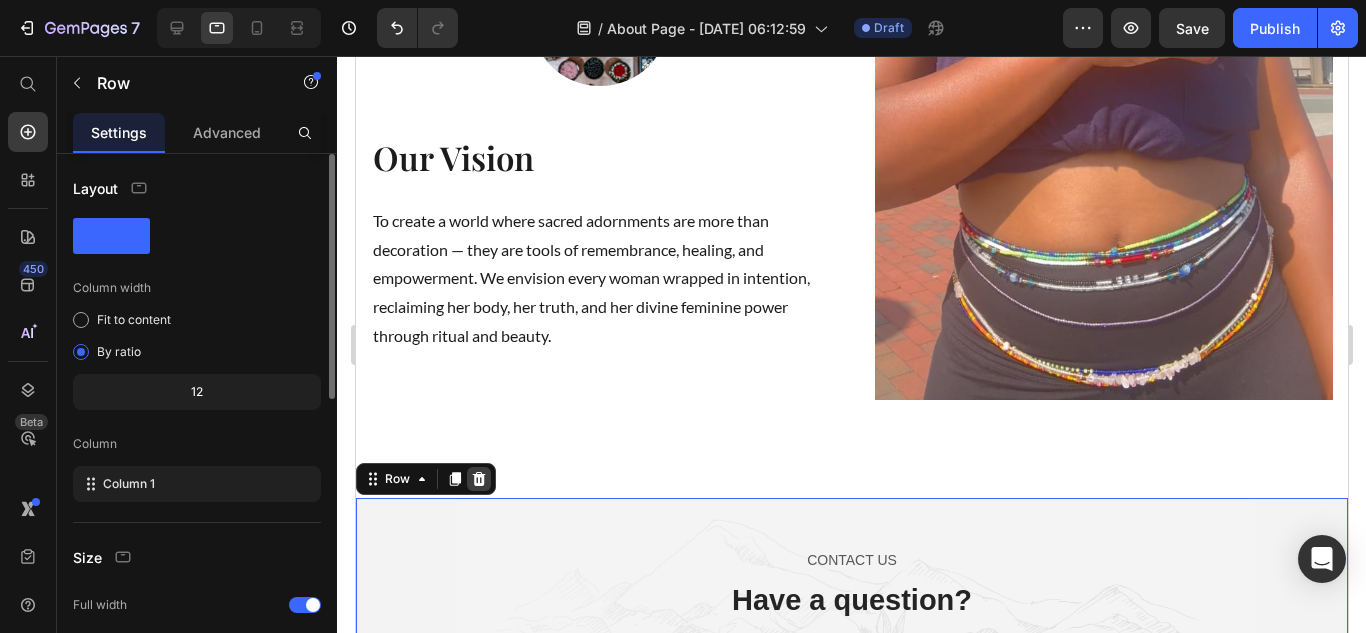 click 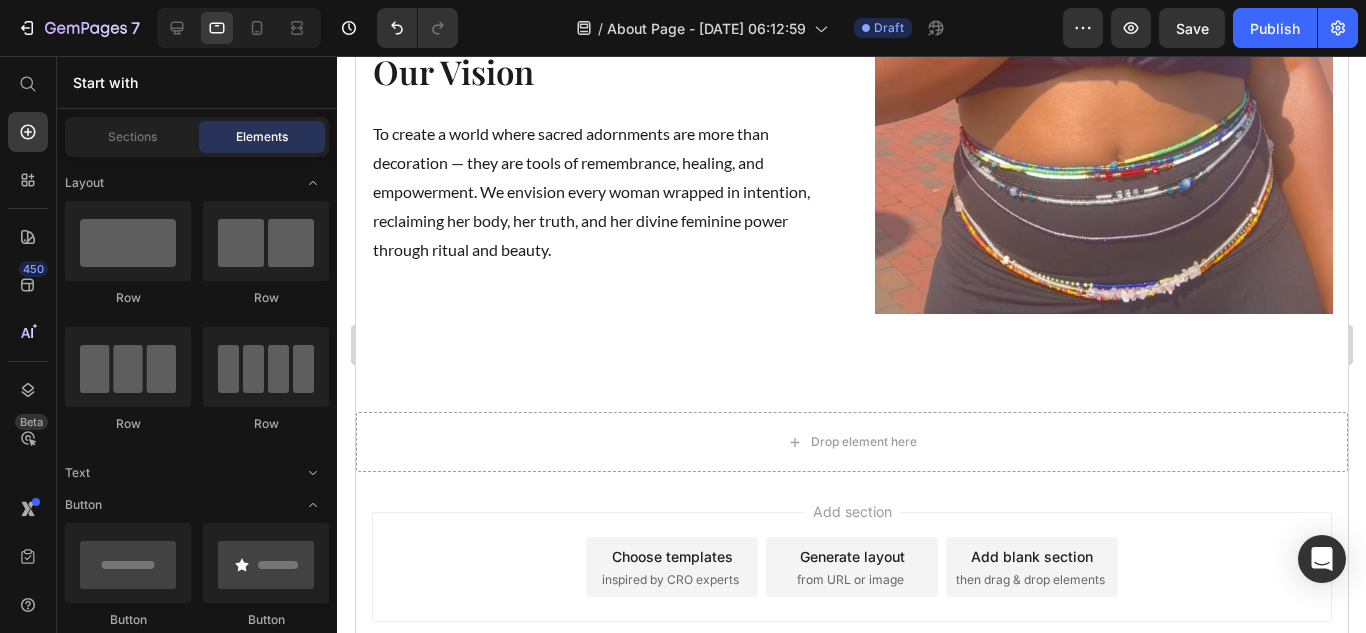 scroll, scrollTop: 1902, scrollLeft: 0, axis: vertical 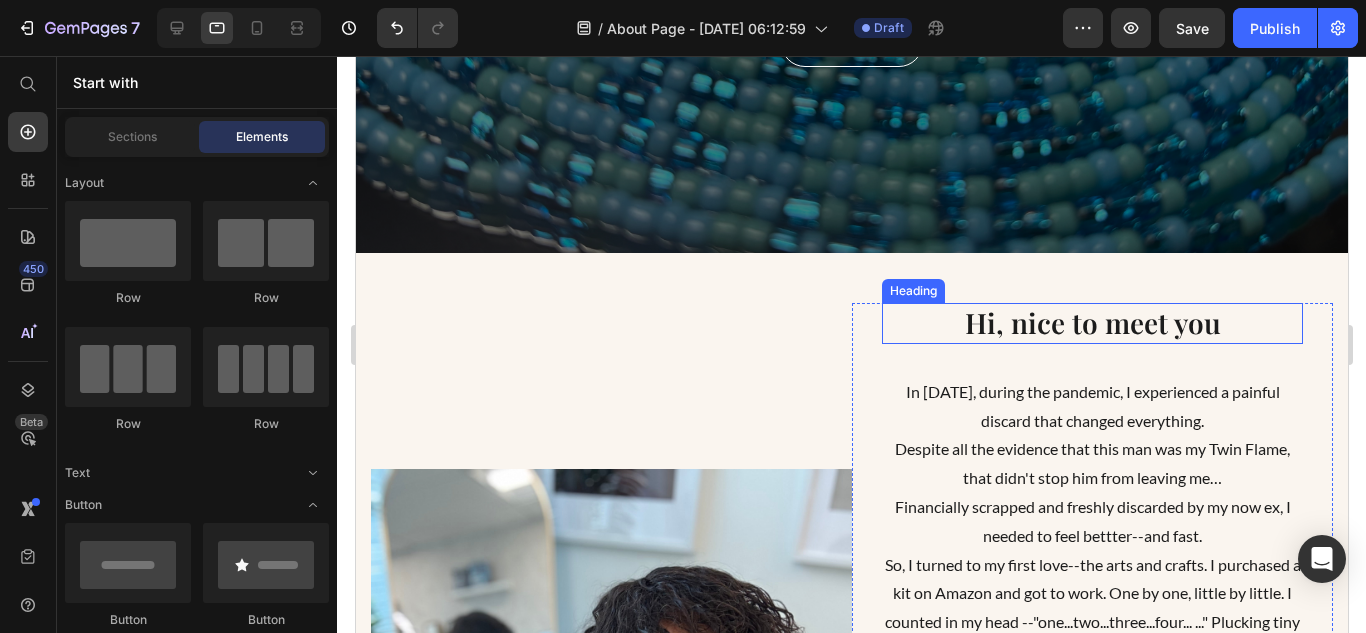 click on "Hi, nice to meet you" at bounding box center [1091, 323] 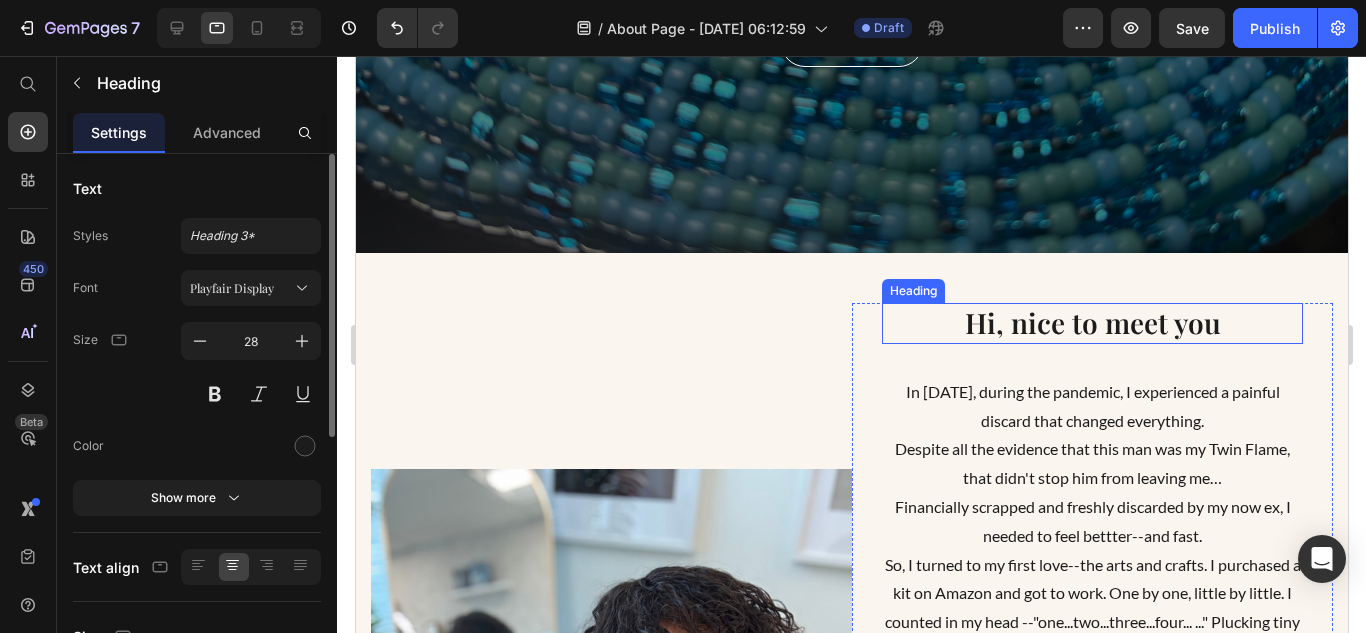 click on "Hi, nice to meet you" at bounding box center [1091, 323] 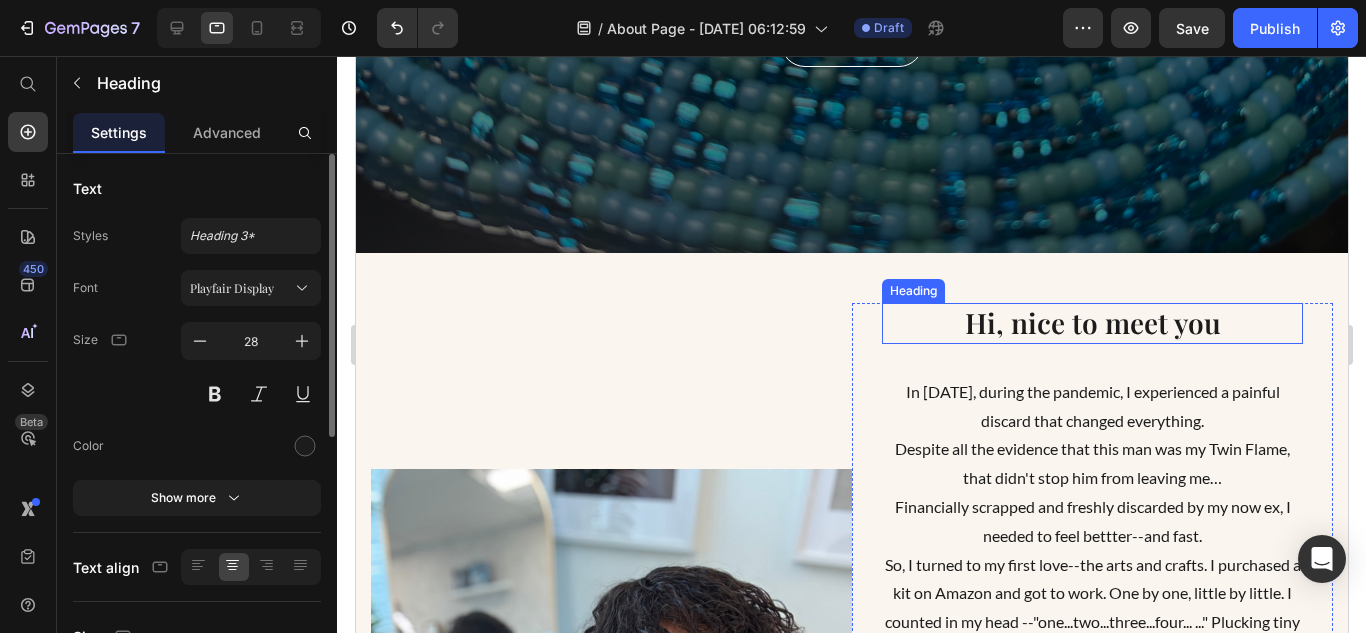 click on "Hi, nice to meet you" at bounding box center (1091, 323) 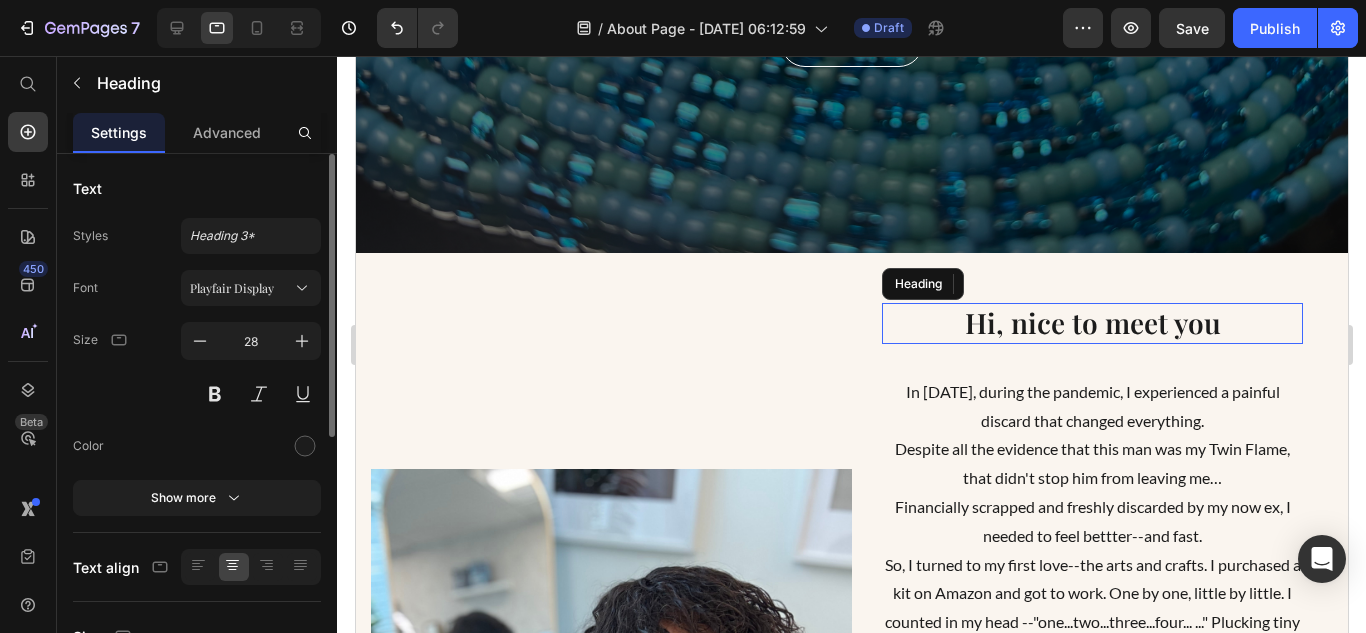click on "Hi, nice to meet you" at bounding box center [1091, 323] 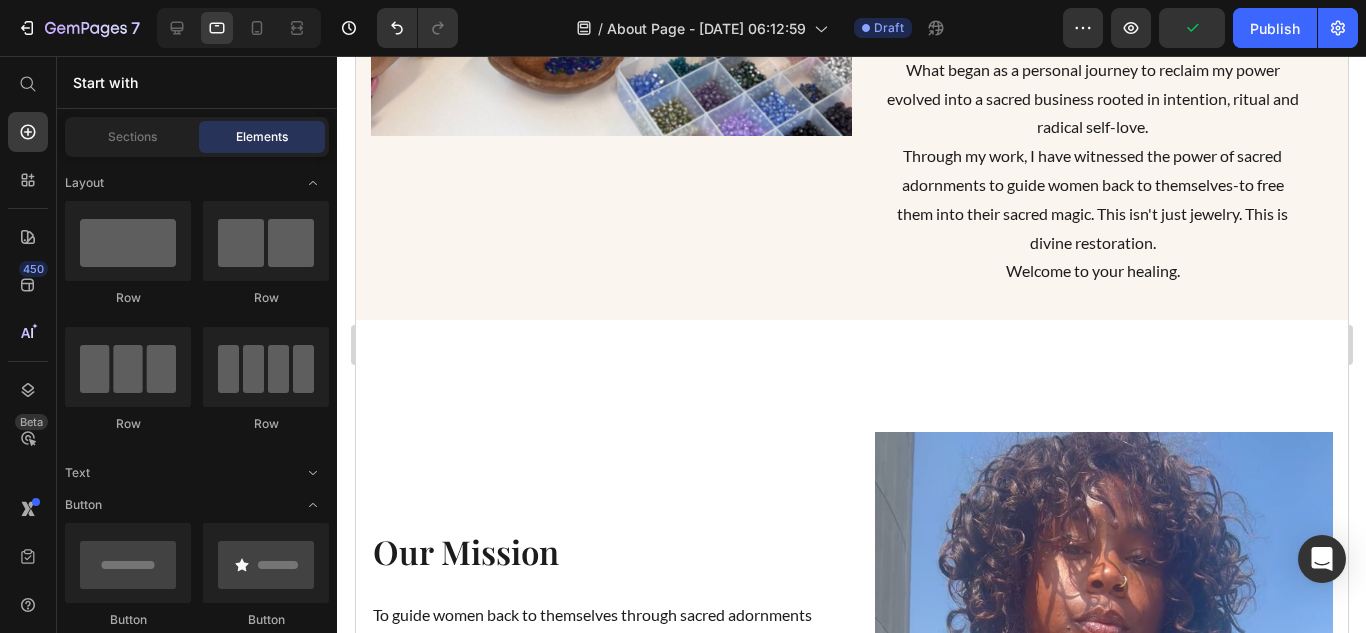 scroll, scrollTop: 1532, scrollLeft: 0, axis: vertical 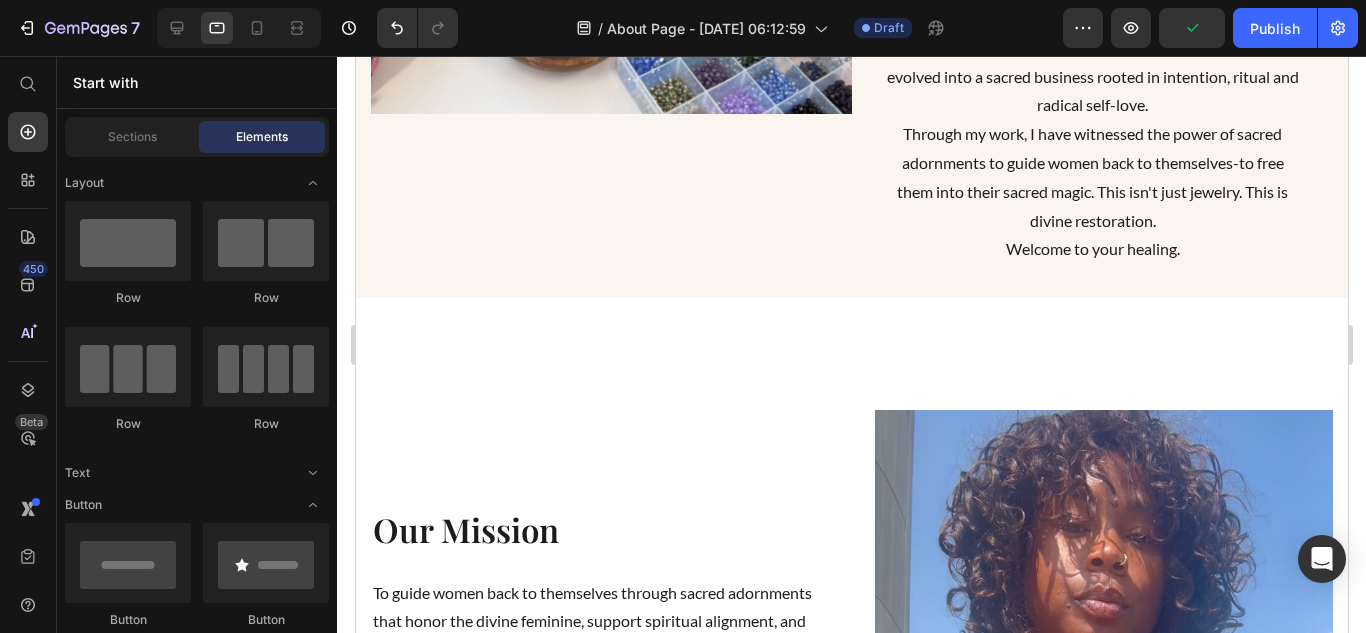 drag, startPoint x: 1341, startPoint y: 198, endPoint x: 1711, endPoint y: 270, distance: 376.9403 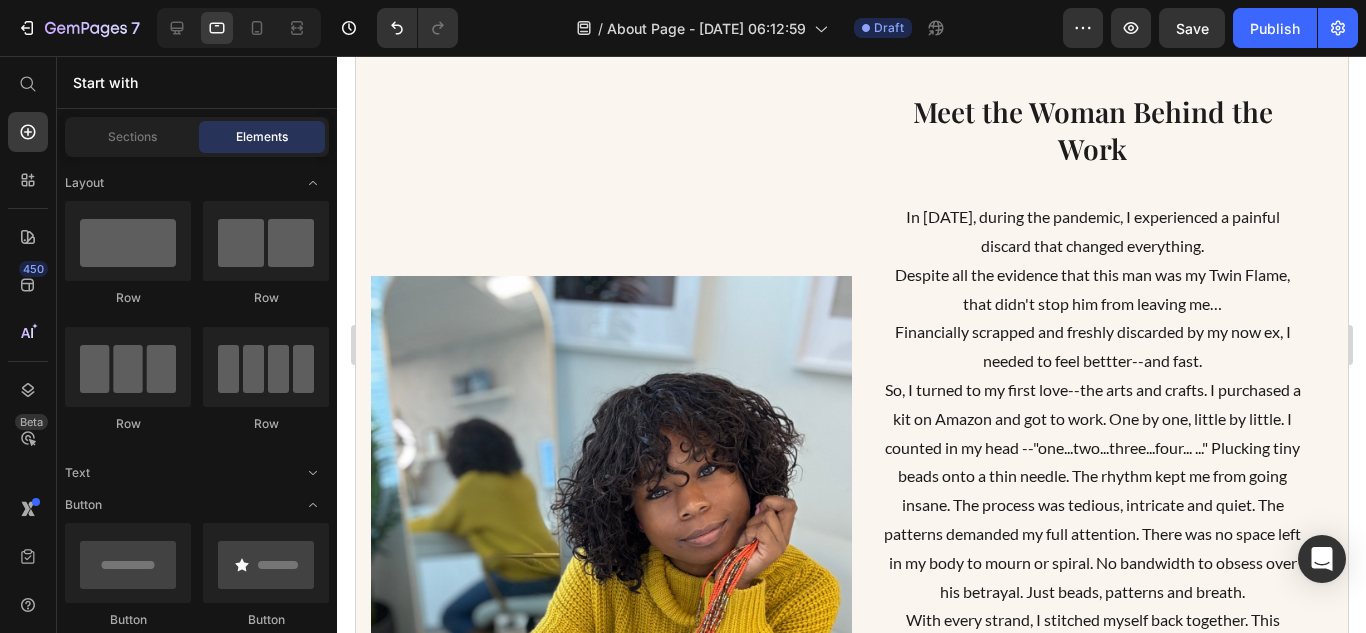 scroll, scrollTop: 735, scrollLeft: 0, axis: vertical 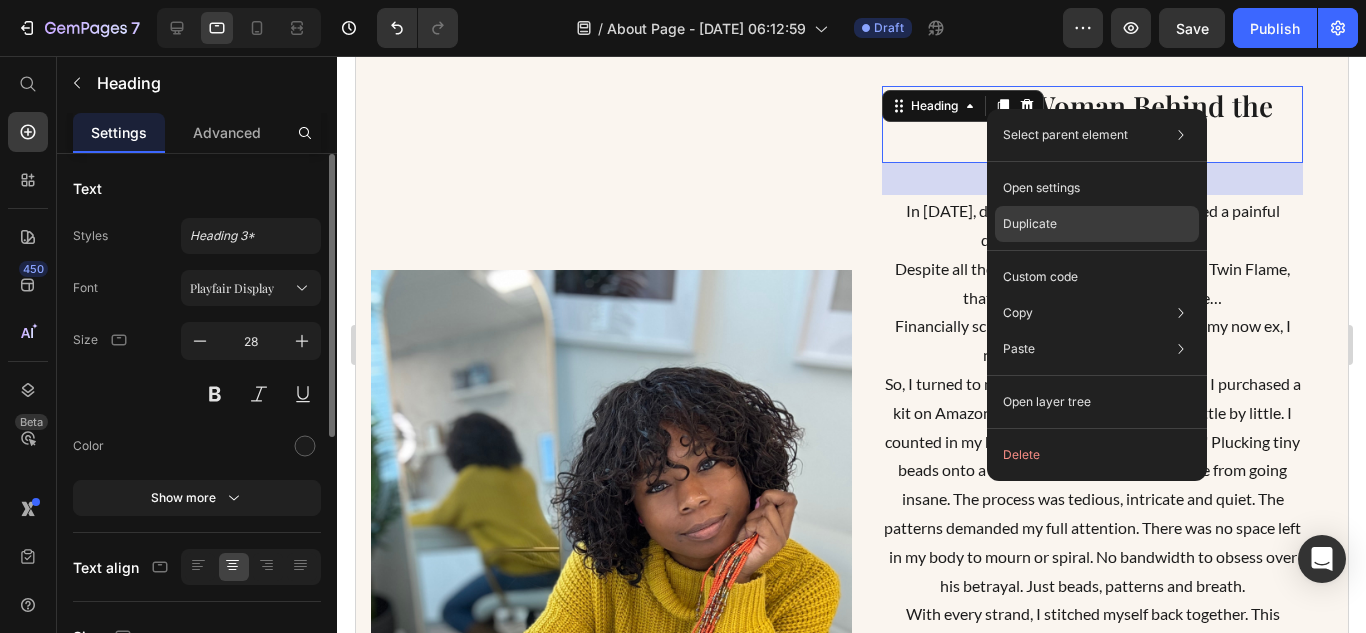 click on "Duplicate" 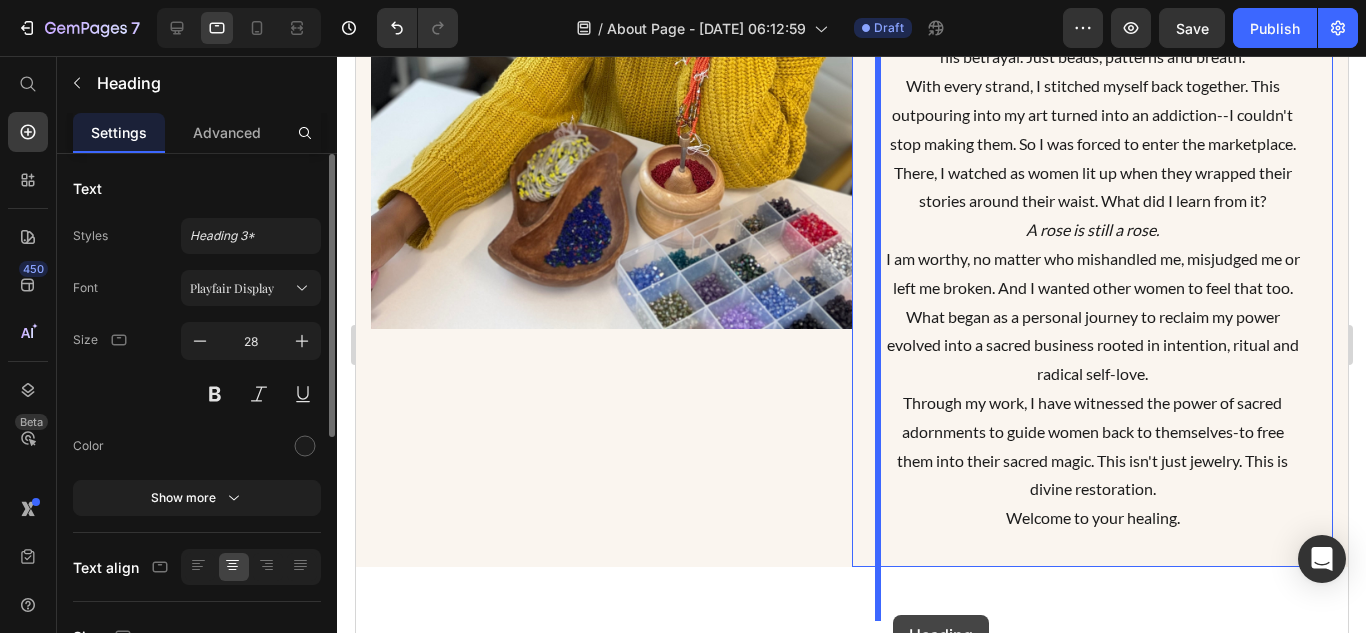 scroll, scrollTop: 1484, scrollLeft: 0, axis: vertical 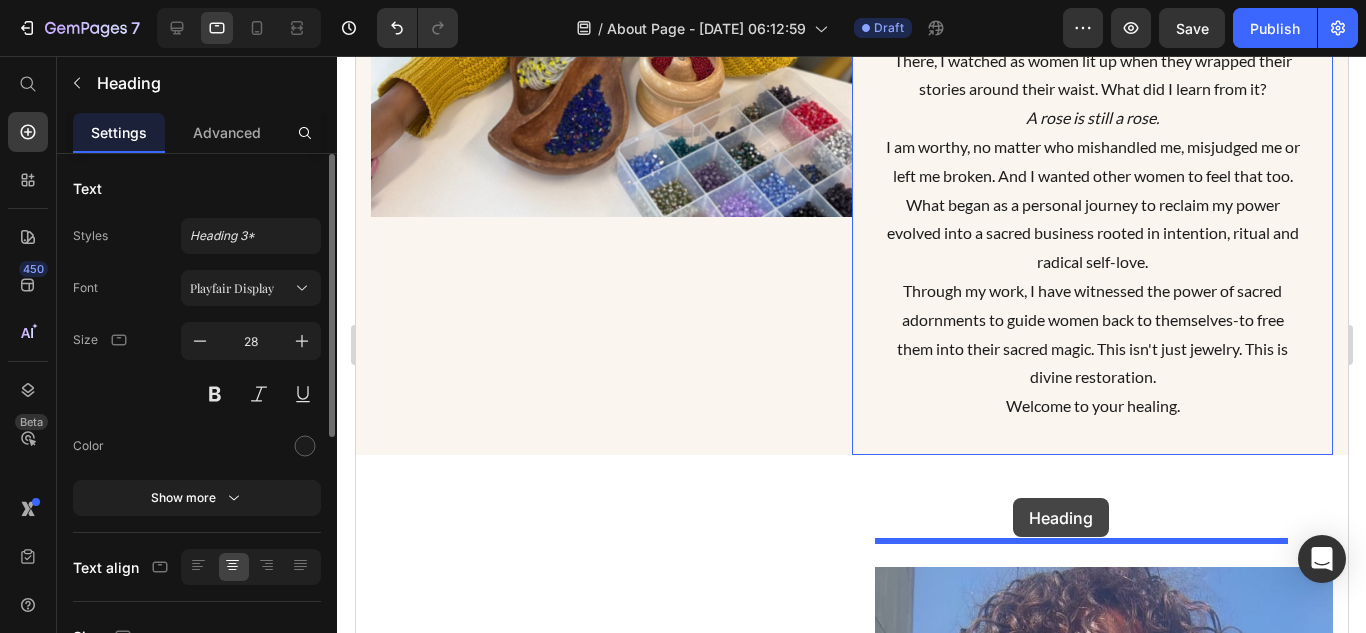 drag, startPoint x: 884, startPoint y: 127, endPoint x: 1012, endPoint y: 499, distance: 393.40564 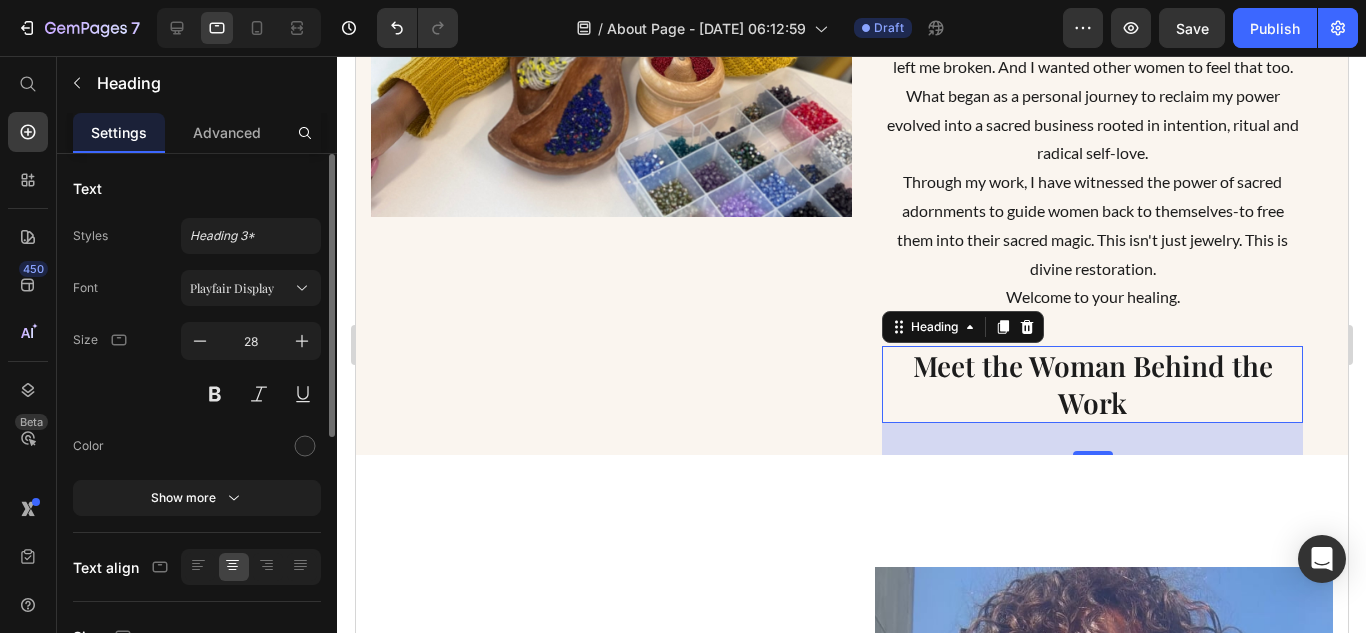 click on "Meet the Woman Behind the Work" at bounding box center (1091, 384) 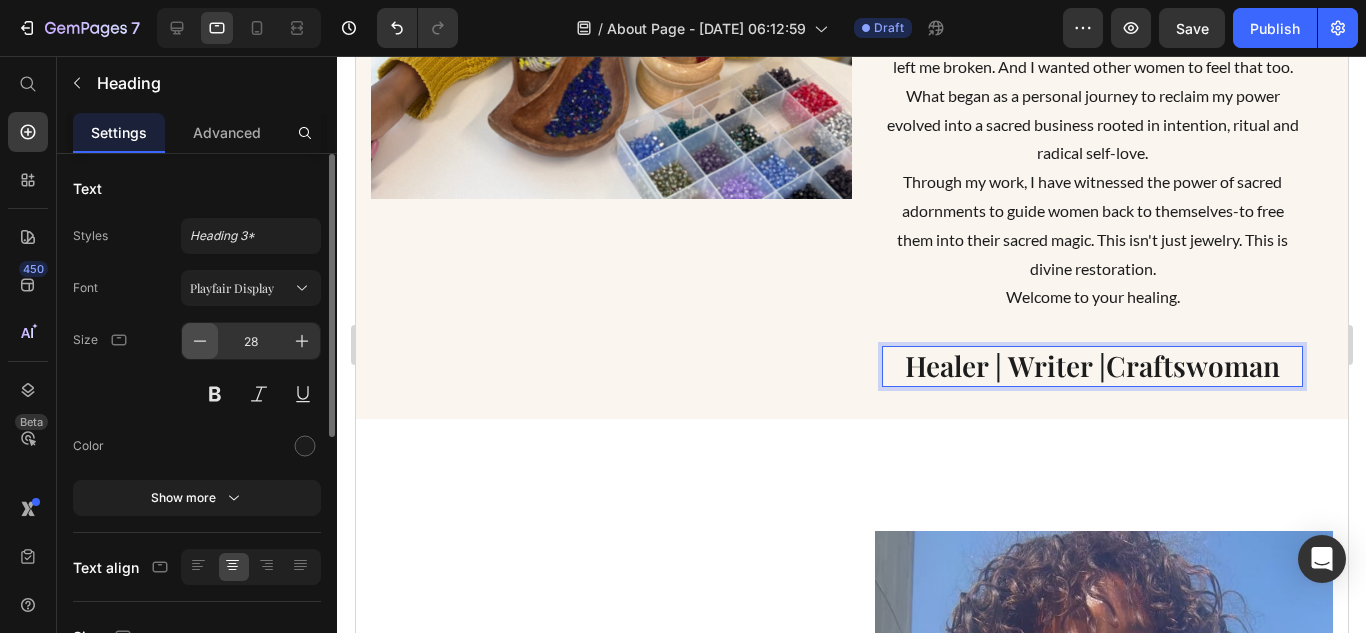 click 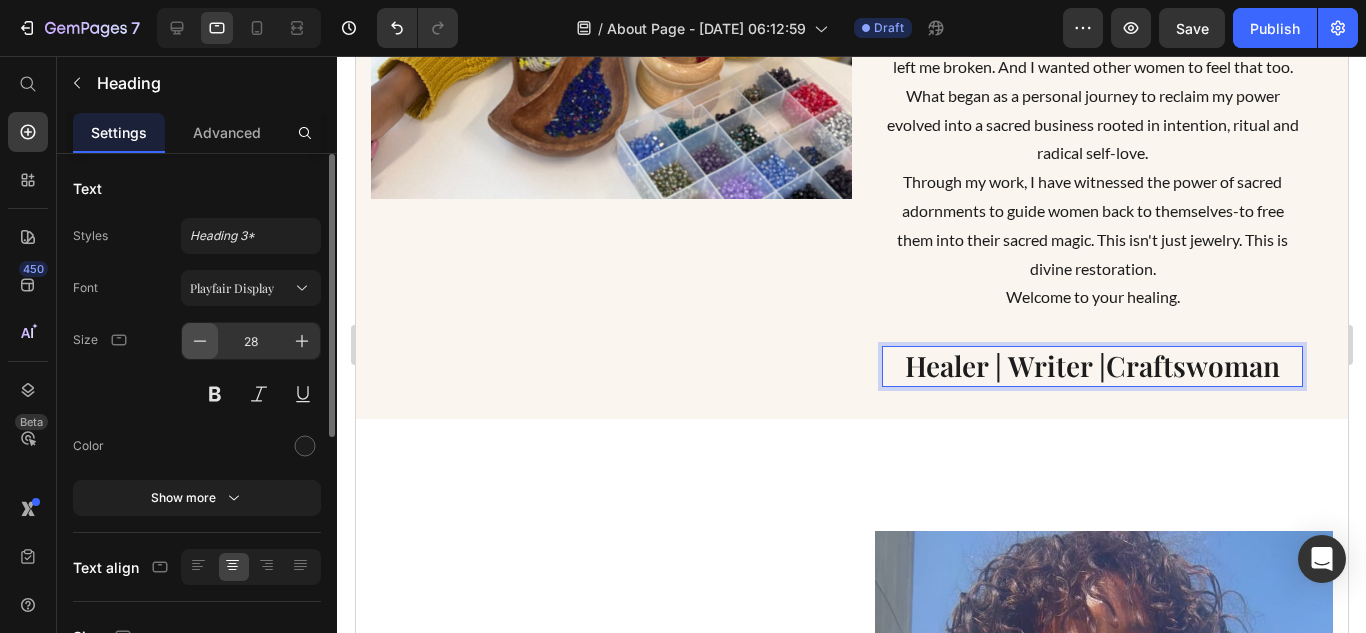 click 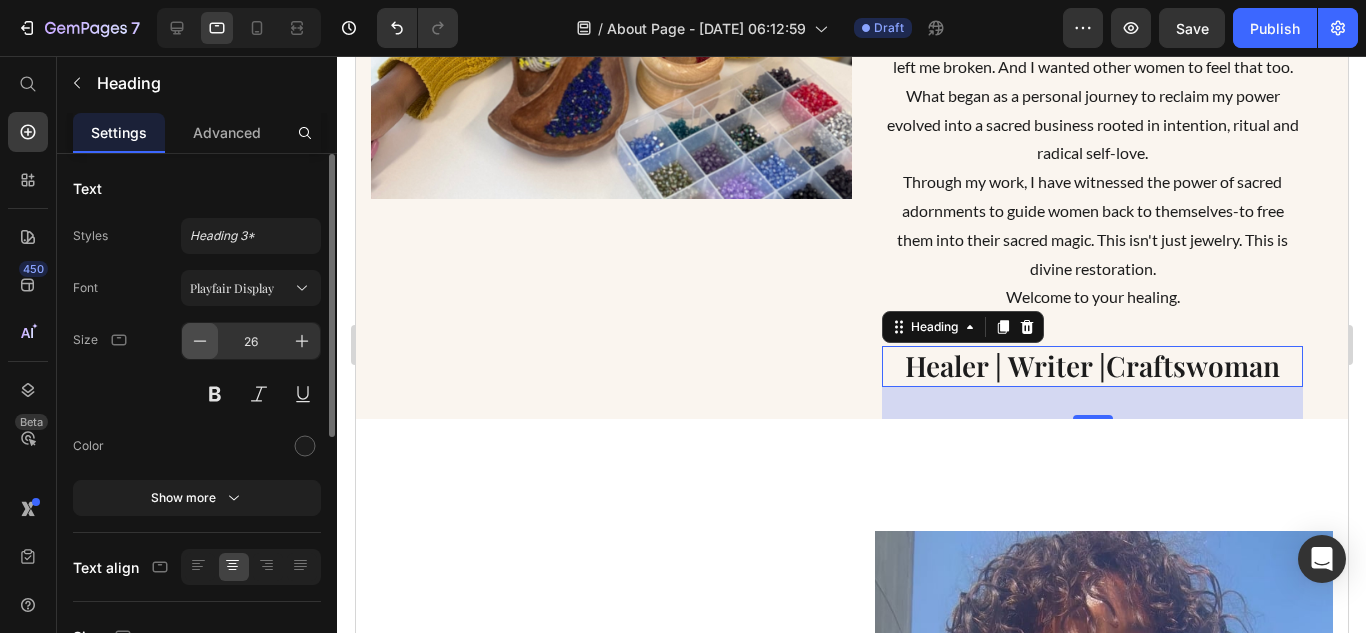 click 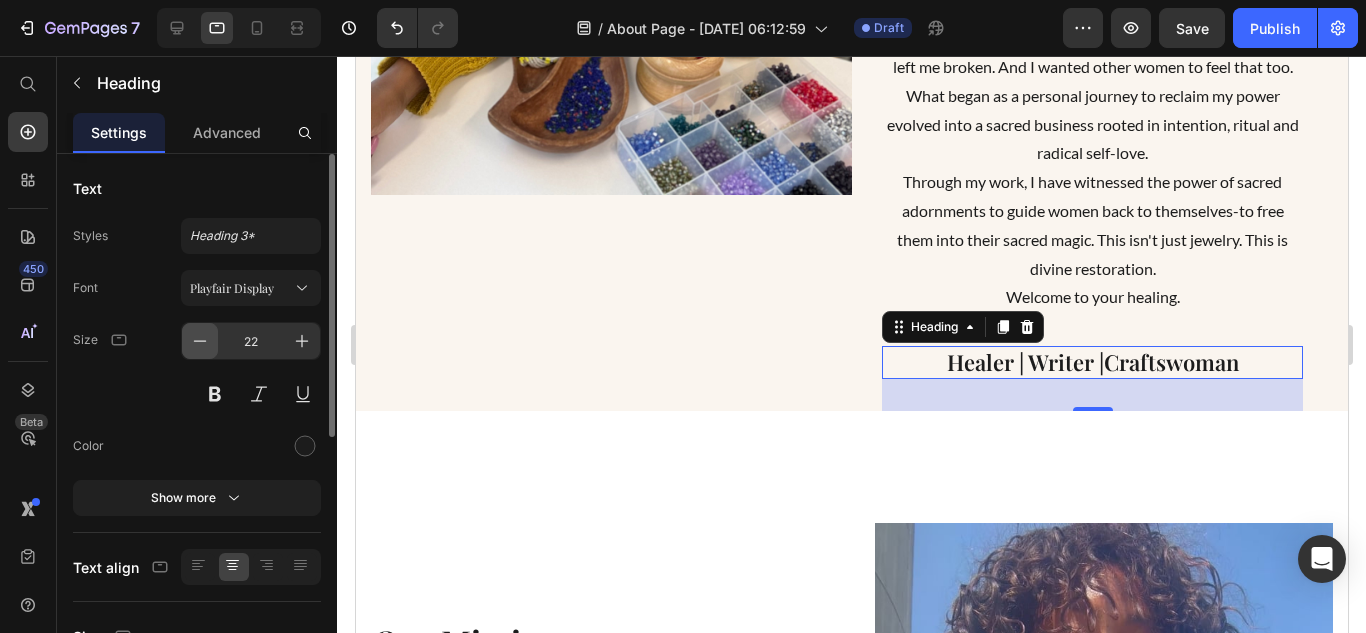 scroll, scrollTop: 1481, scrollLeft: 0, axis: vertical 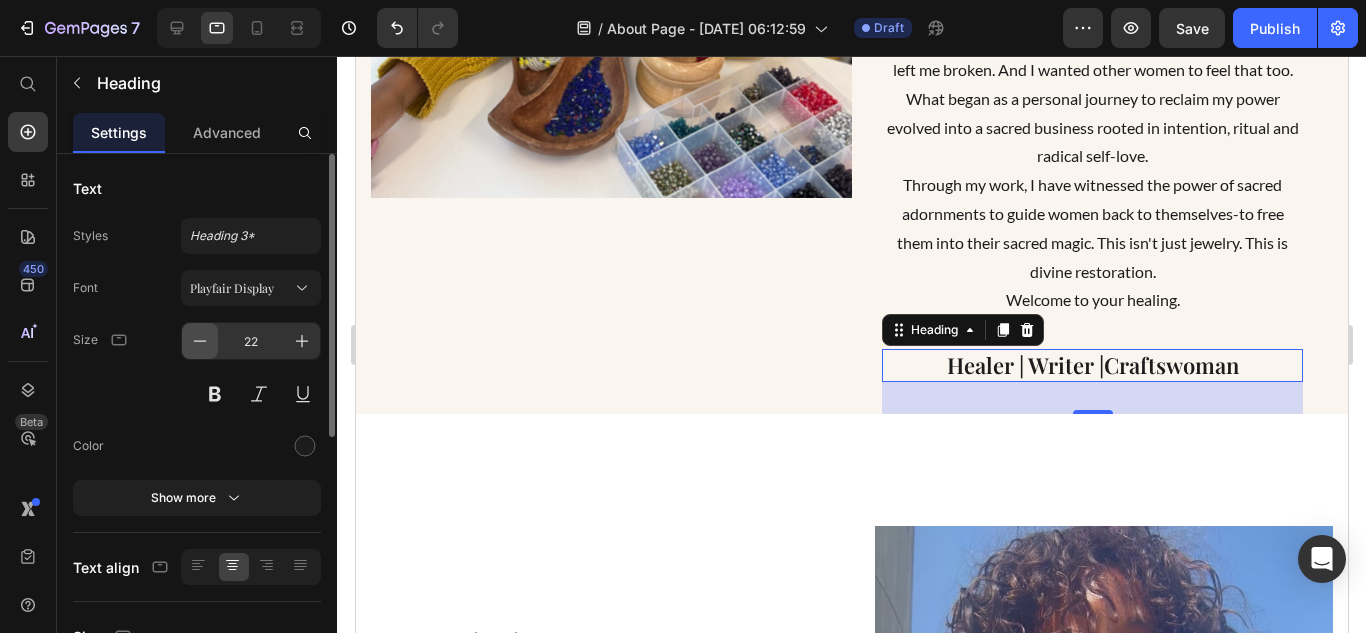 click 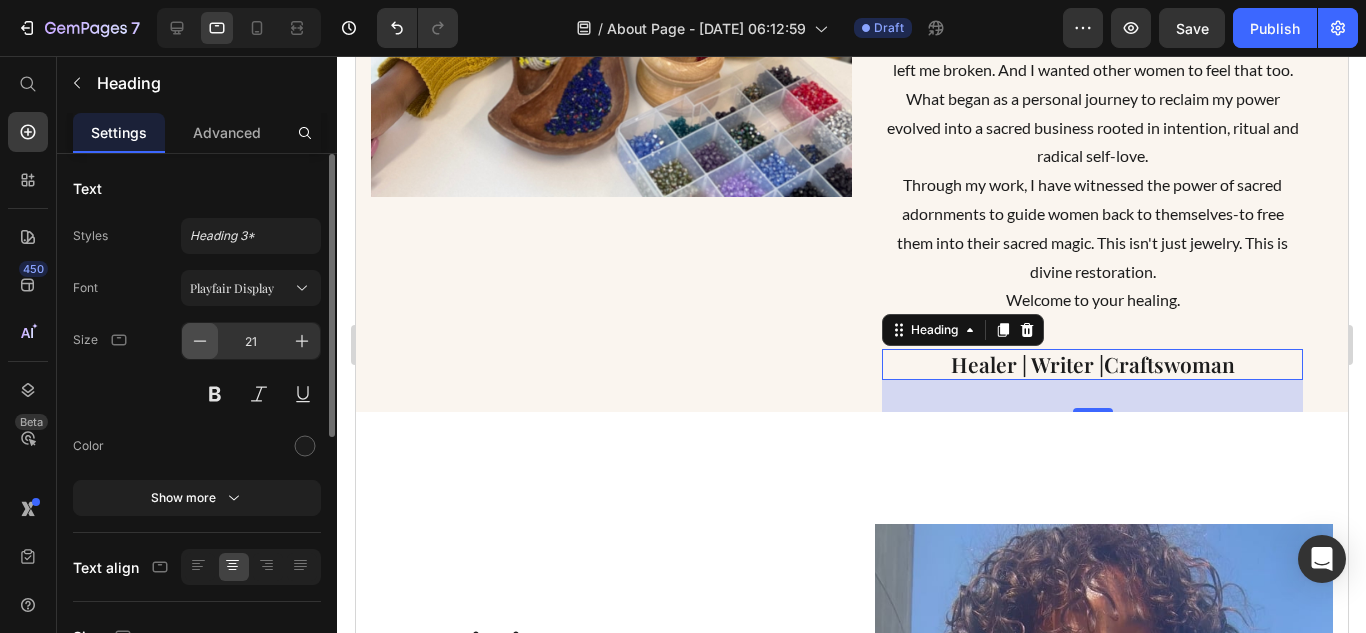 click 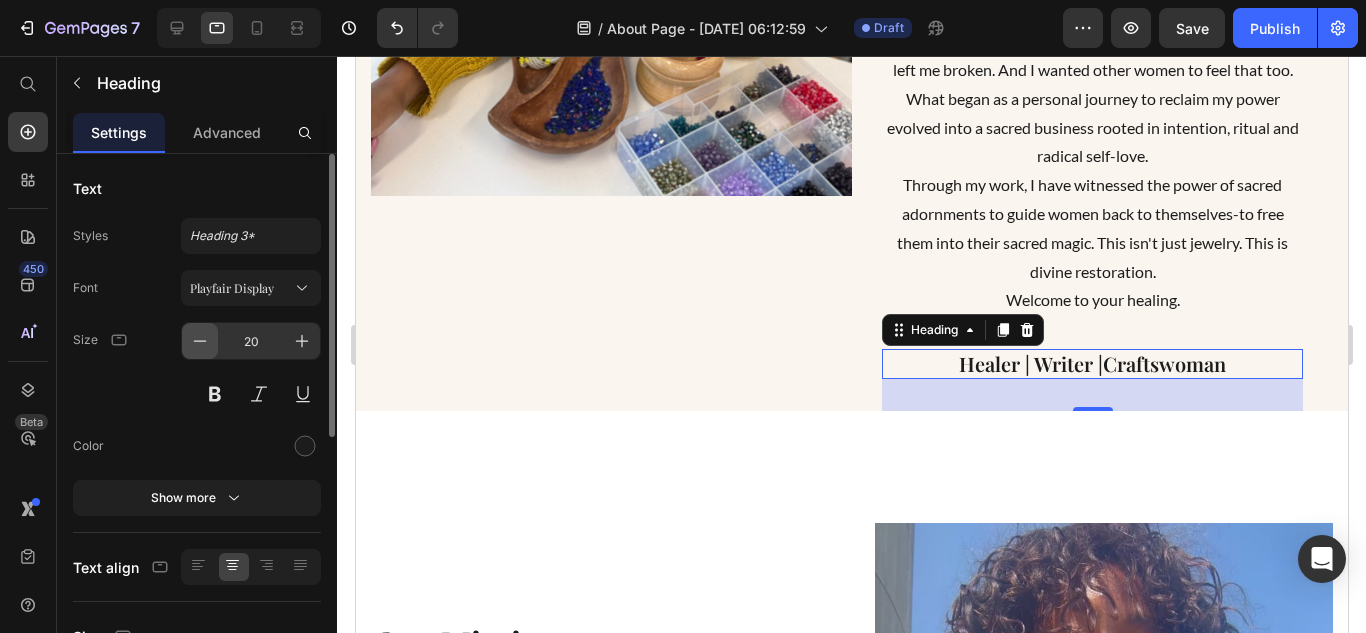 scroll, scrollTop: 1479, scrollLeft: 0, axis: vertical 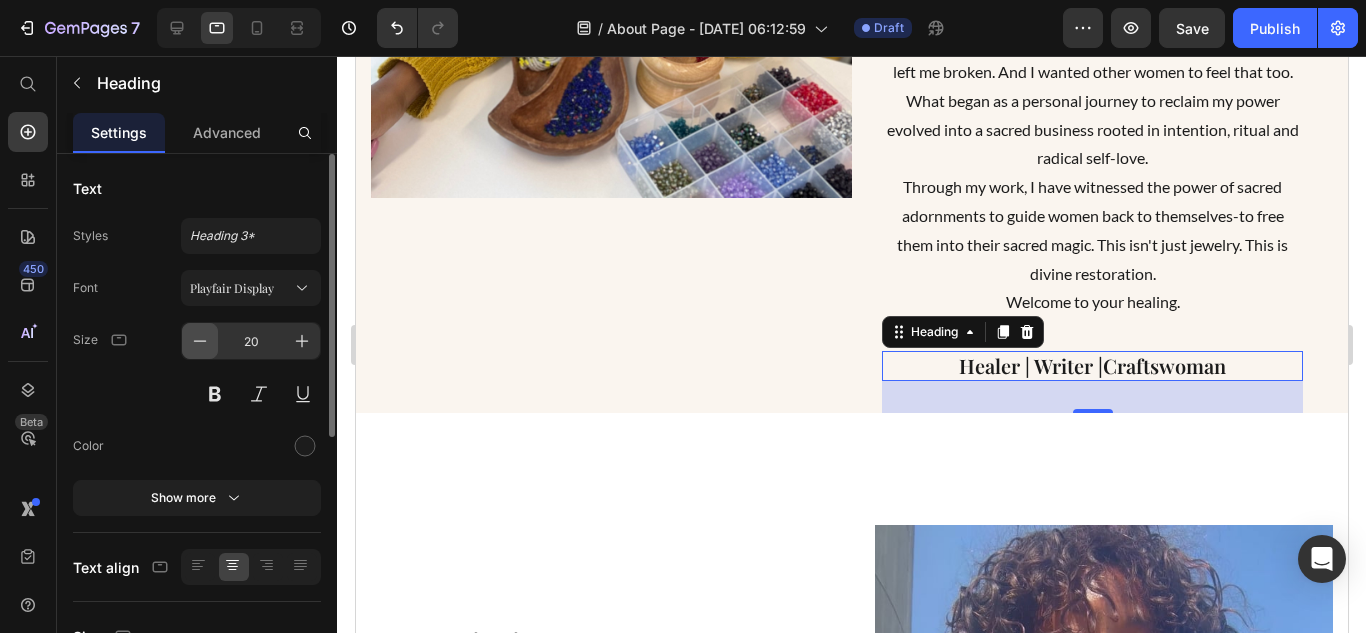 click 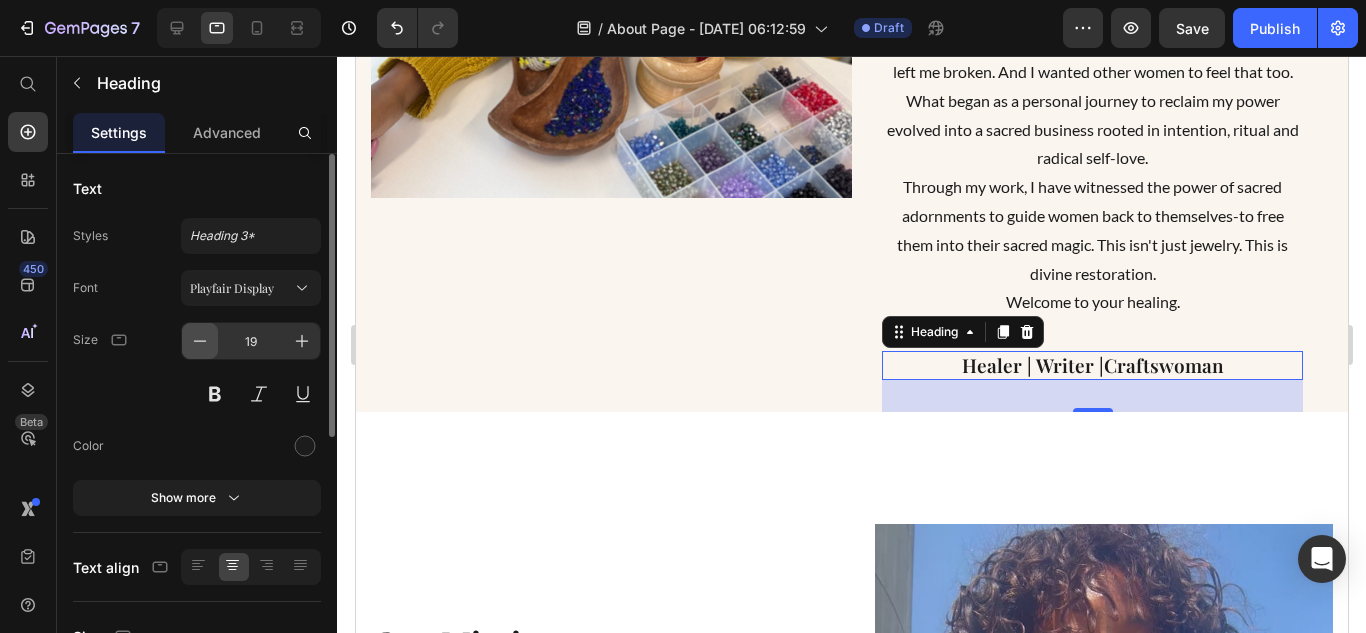 click 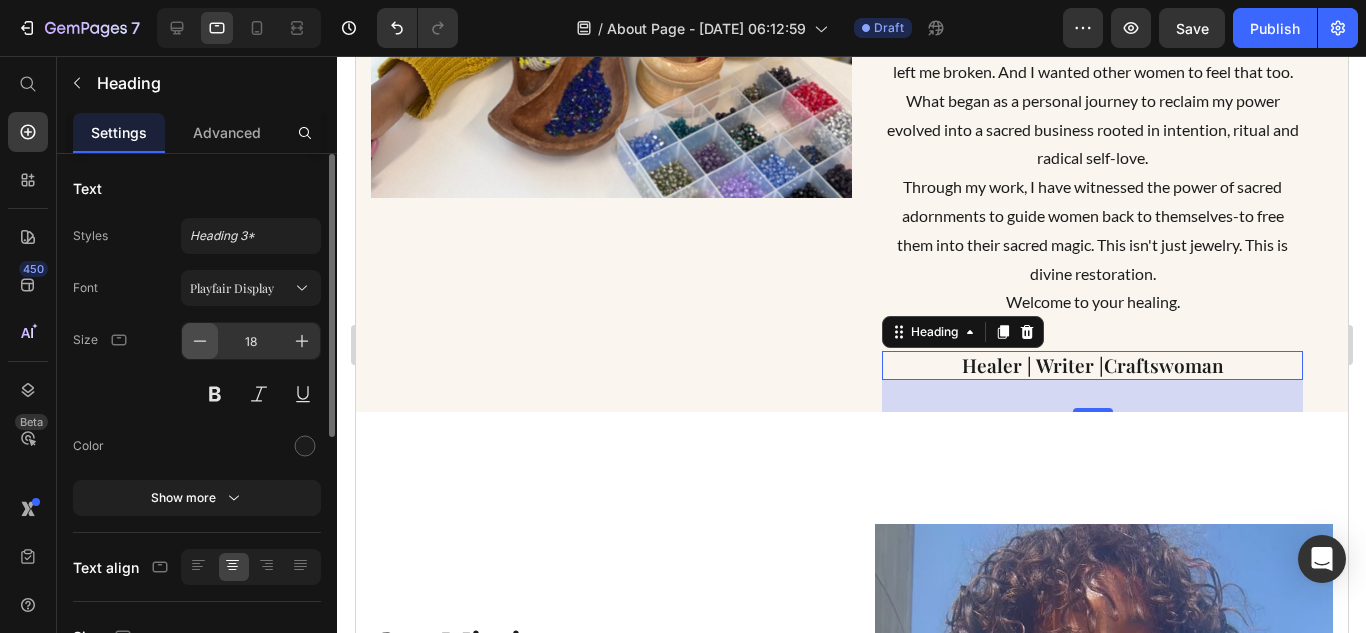 scroll, scrollTop: 1478, scrollLeft: 0, axis: vertical 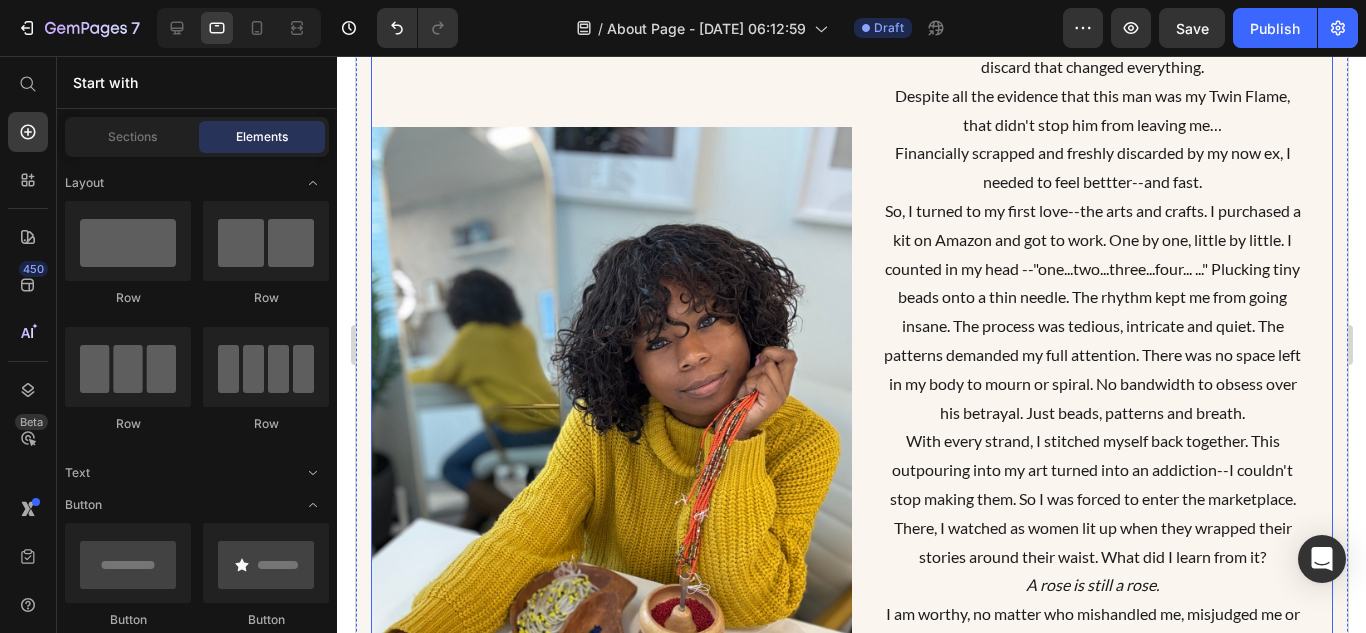 click on "Image" at bounding box center (610, 447) 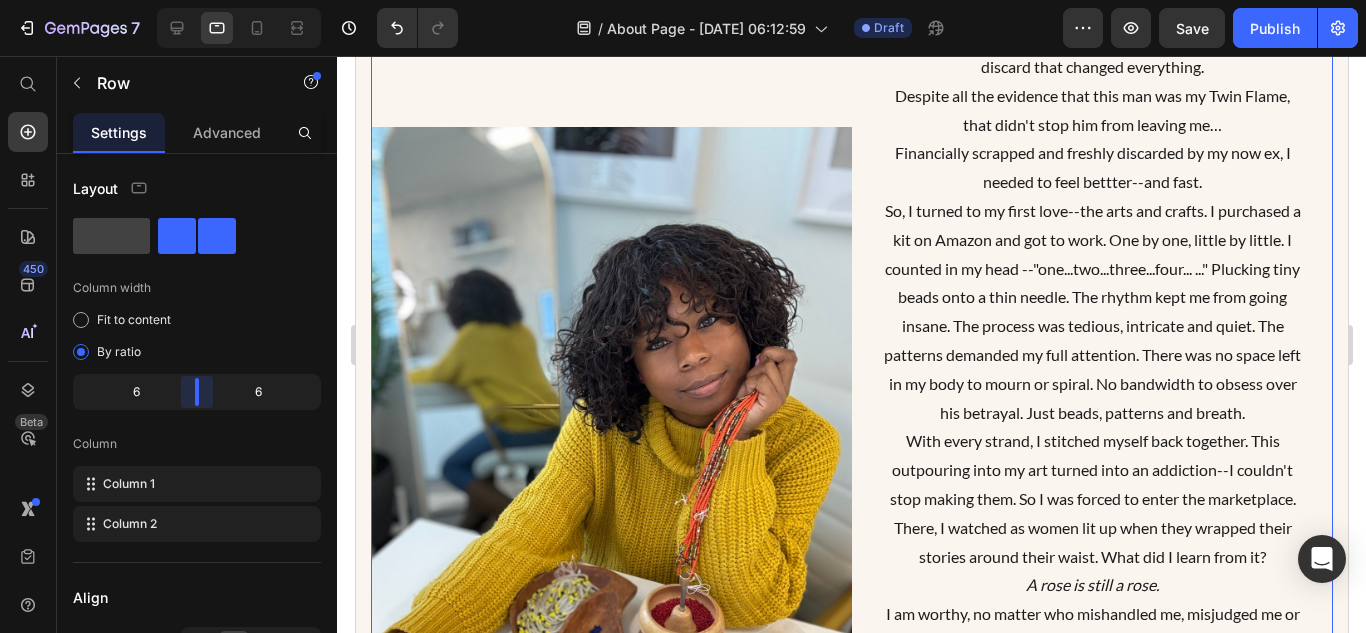 drag, startPoint x: 193, startPoint y: 396, endPoint x: 205, endPoint y: 394, distance: 12.165525 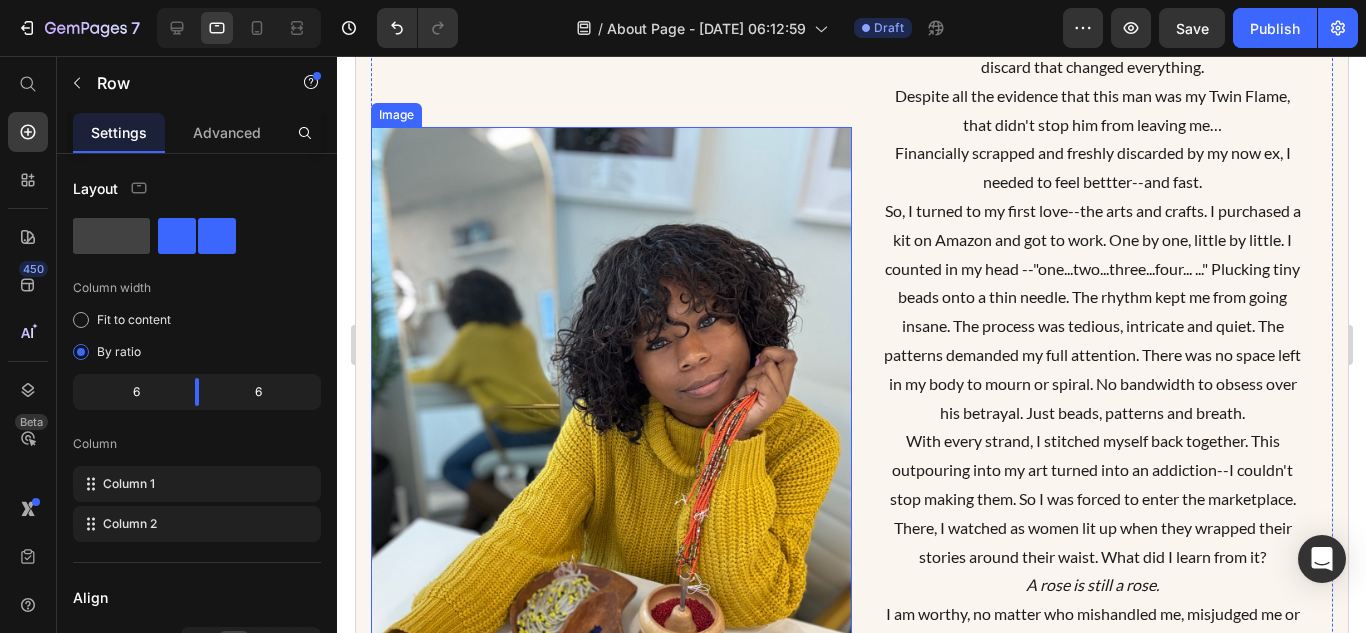 click at bounding box center [610, 447] 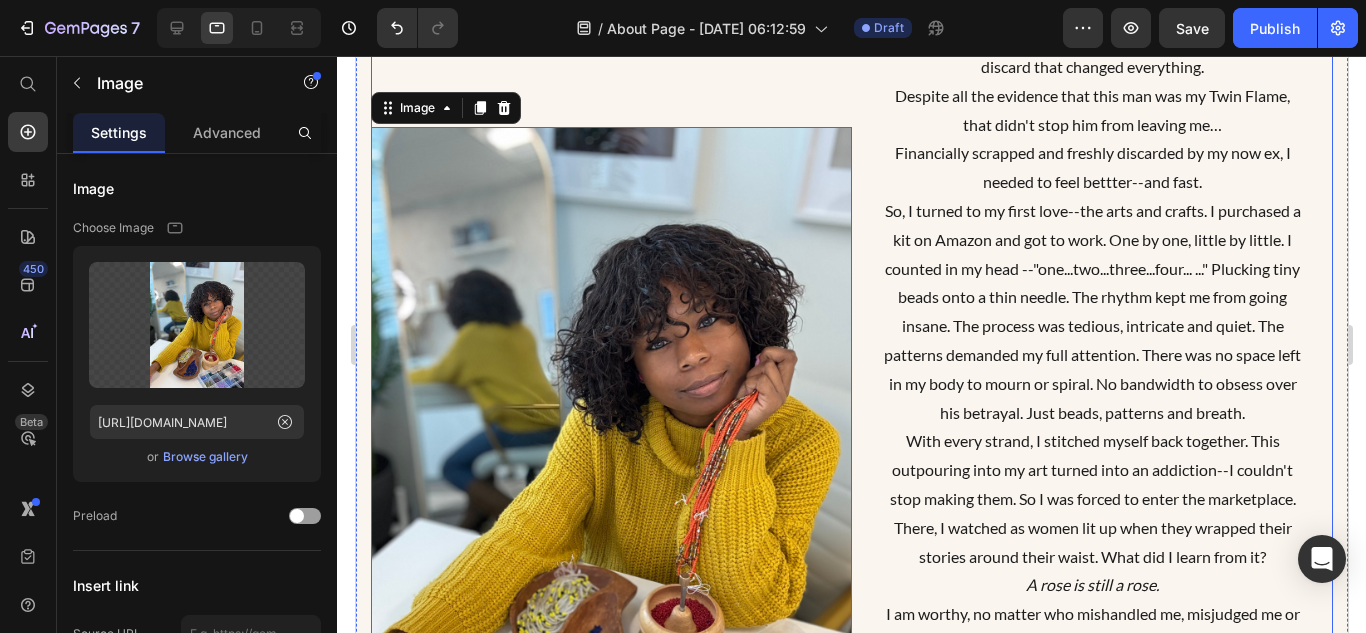 click on "Image   0" at bounding box center (610, 447) 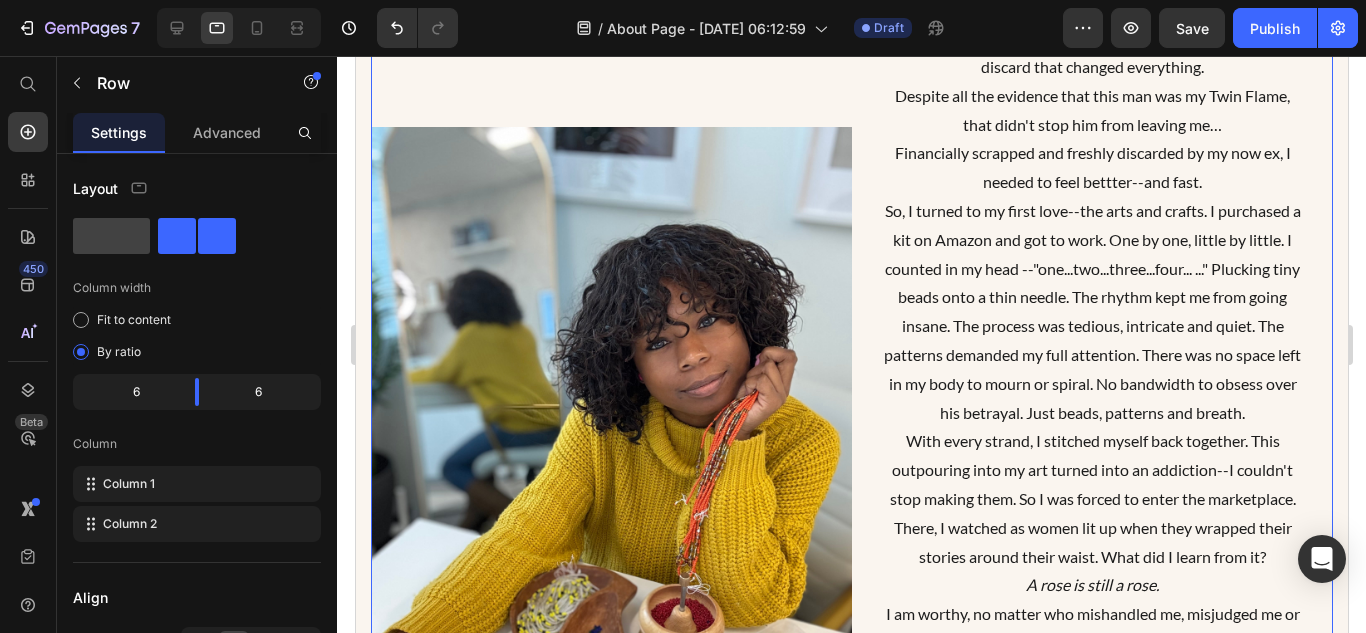 drag, startPoint x: 626, startPoint y: 149, endPoint x: 567, endPoint y: 343, distance: 202.77327 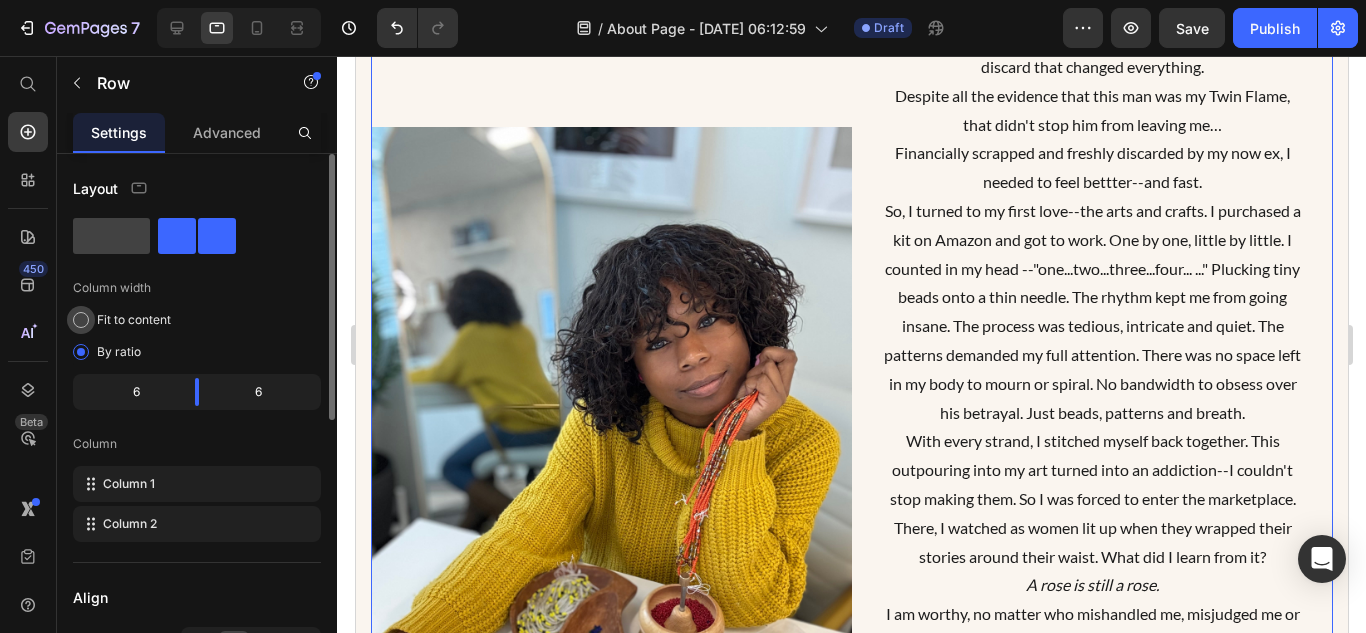 click on "Fit to content" at bounding box center (134, 320) 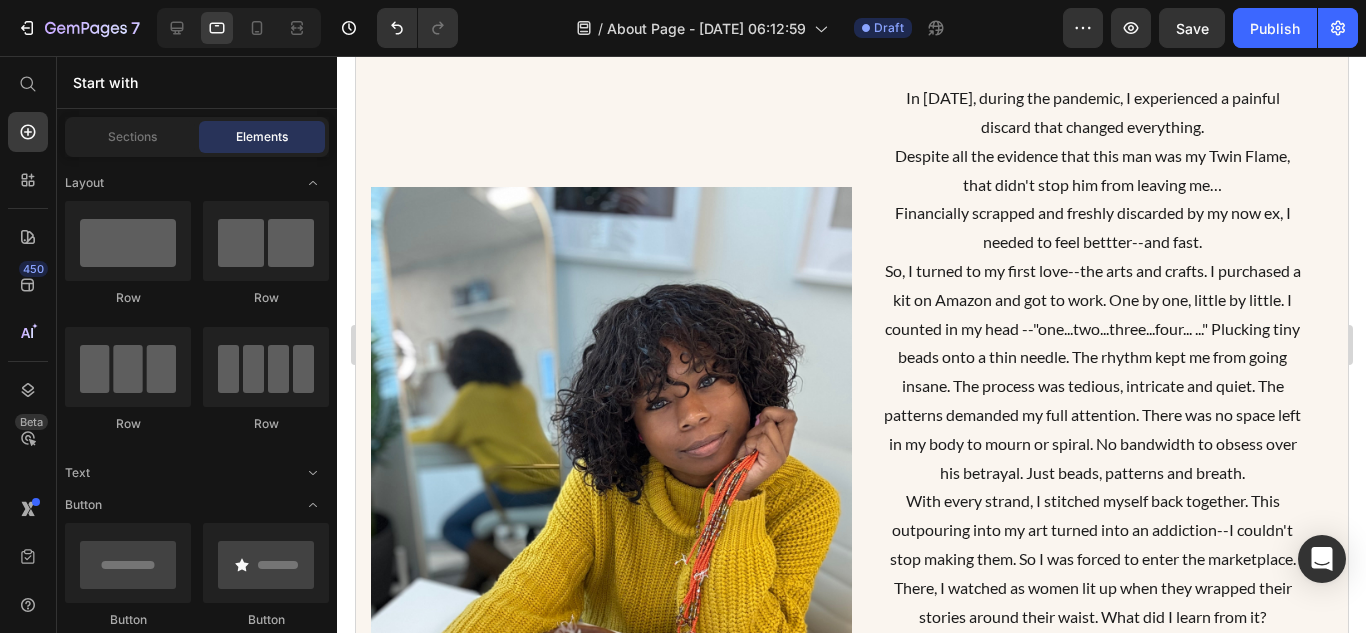 scroll, scrollTop: 897, scrollLeft: 0, axis: vertical 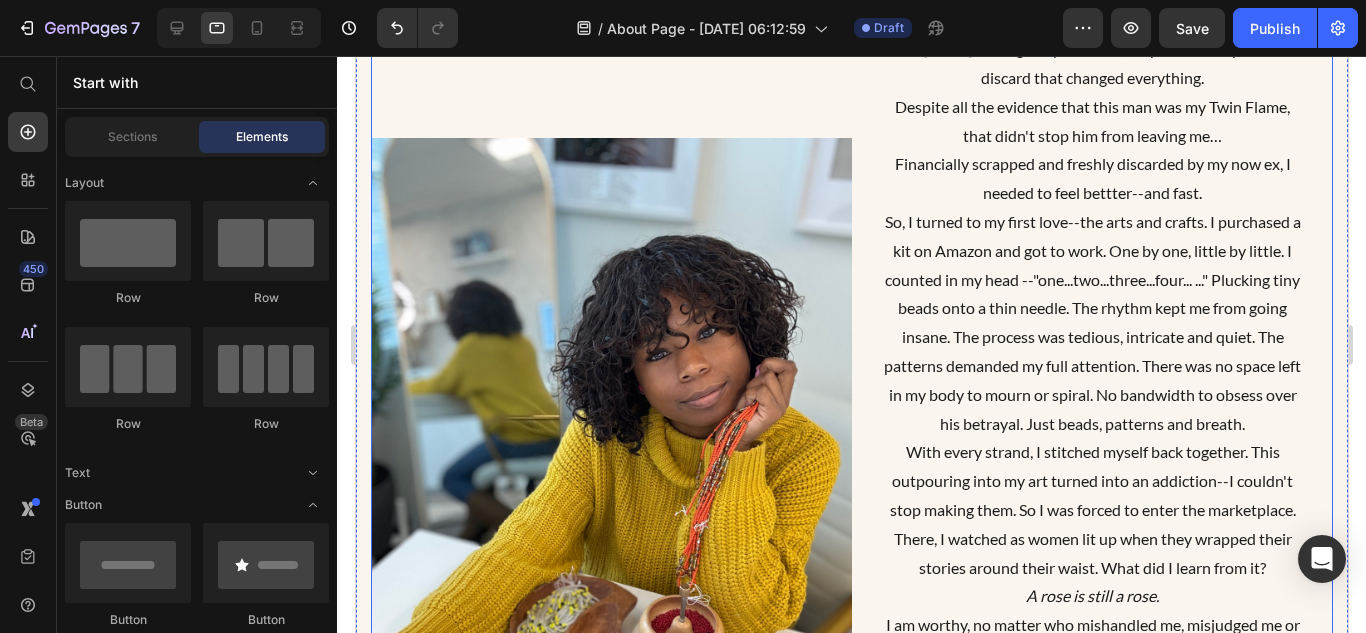 click on "Image" at bounding box center (610, 458) 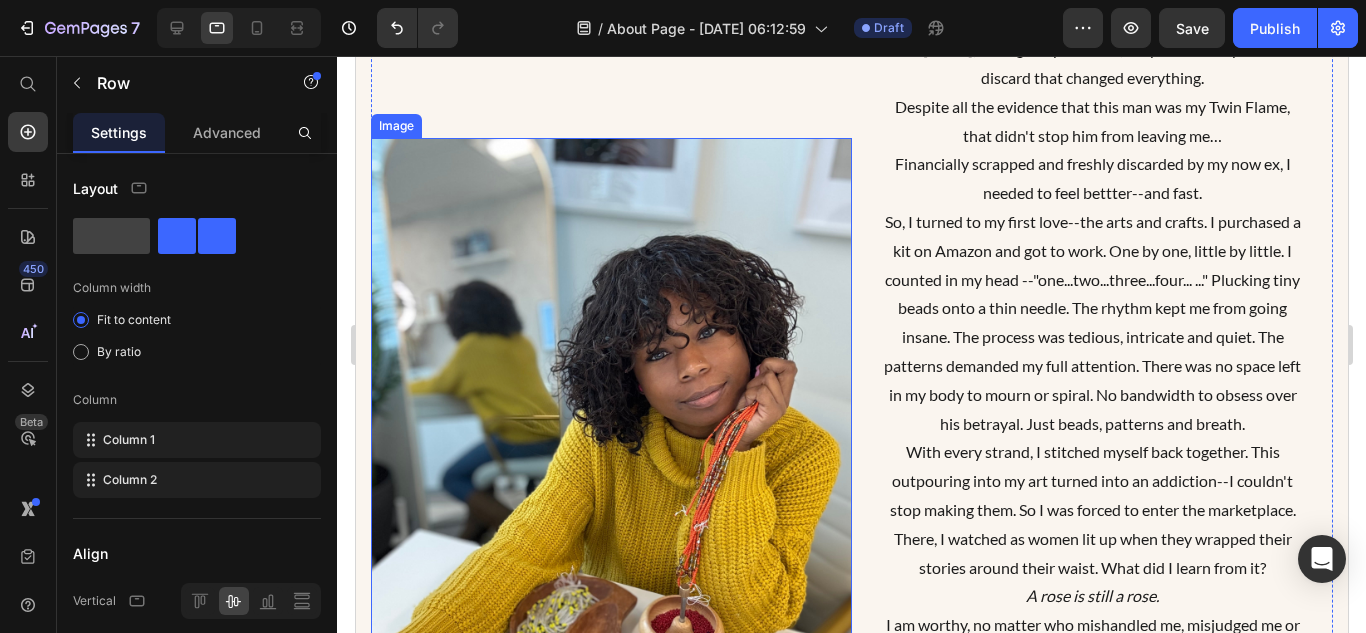 click at bounding box center [610, 458] 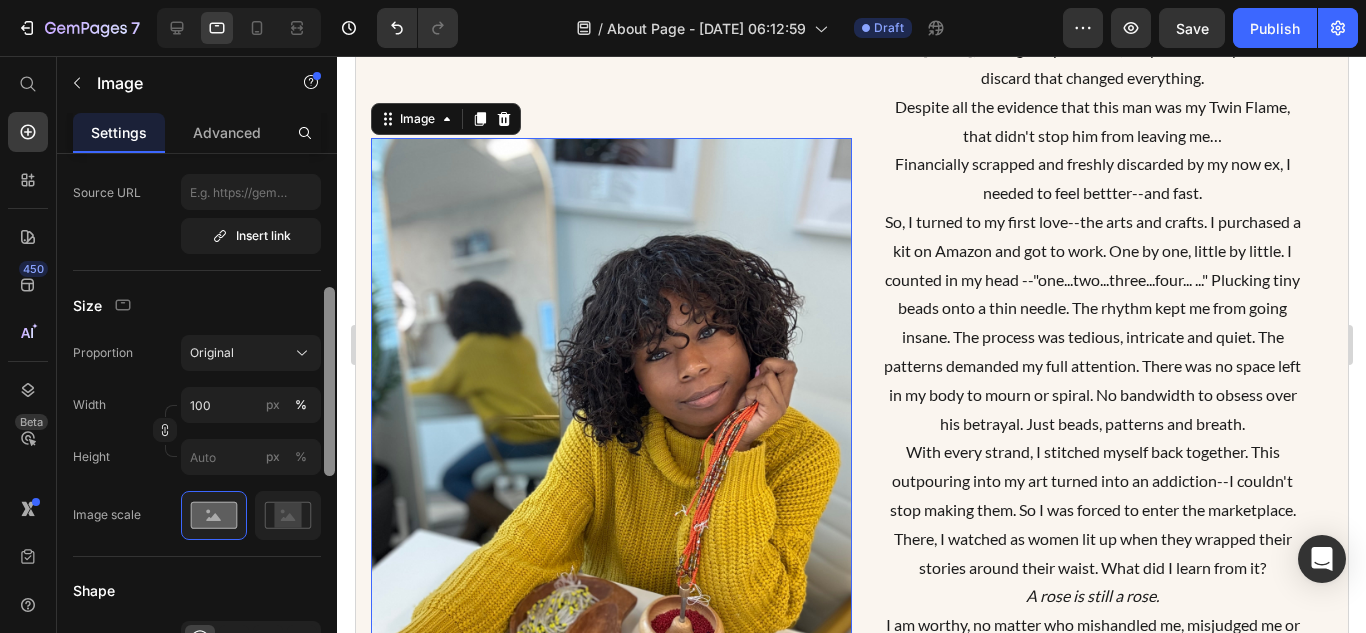 scroll, scrollTop: 447, scrollLeft: 0, axis: vertical 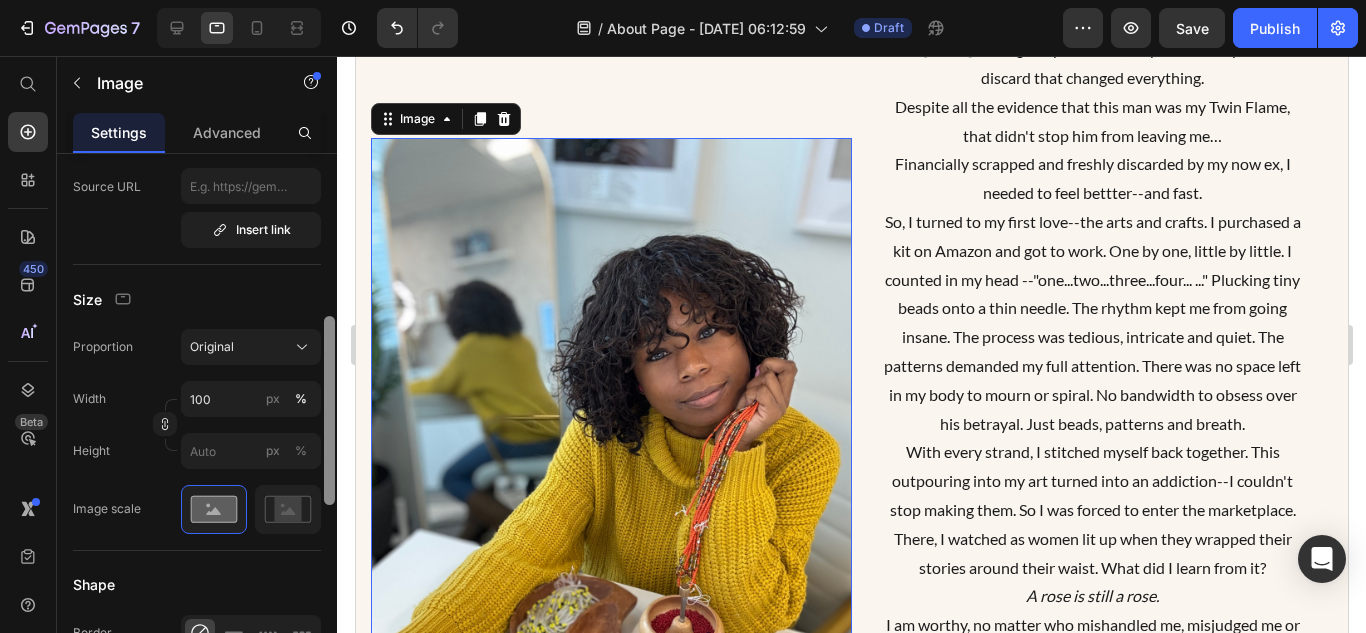 drag, startPoint x: 326, startPoint y: 320, endPoint x: 311, endPoint y: 494, distance: 174.64536 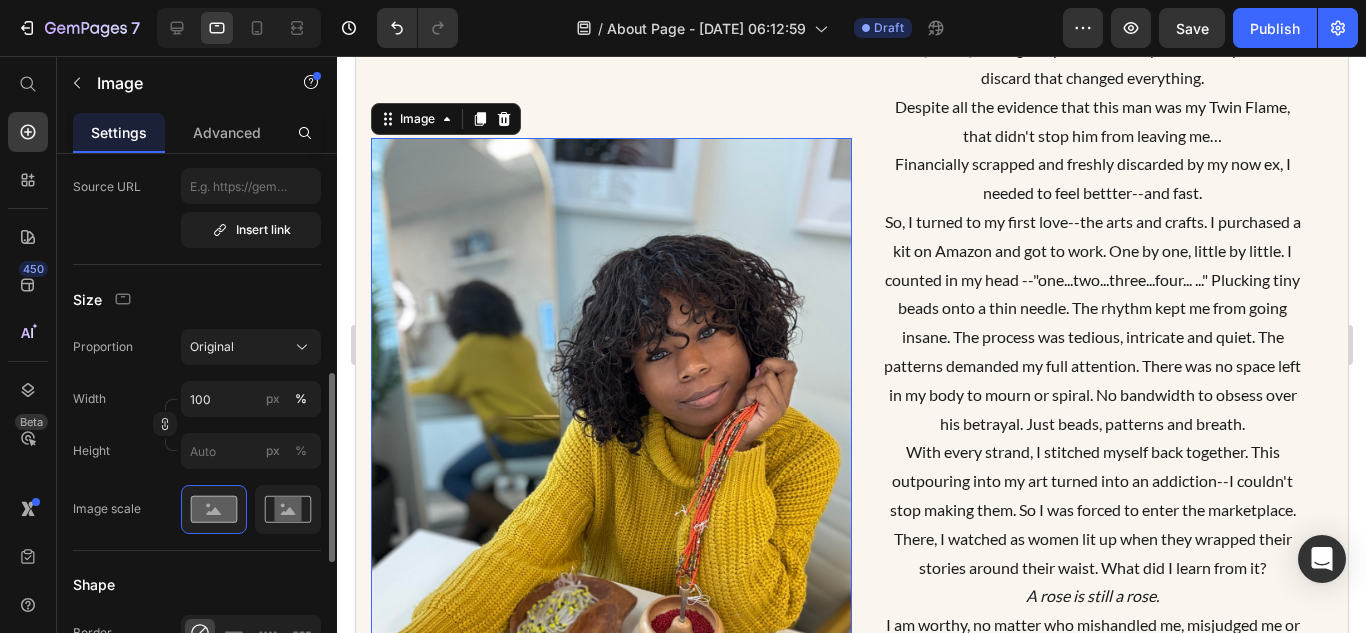 scroll, scrollTop: 492, scrollLeft: 0, axis: vertical 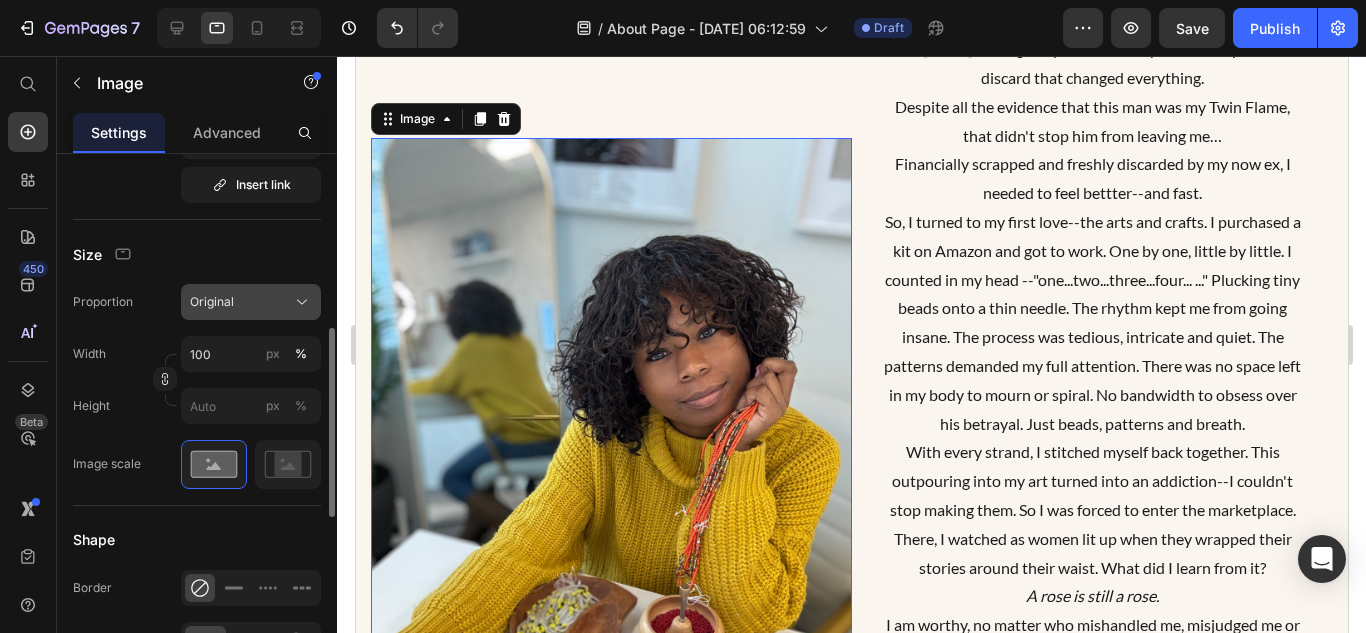 click on "Original" at bounding box center (251, 302) 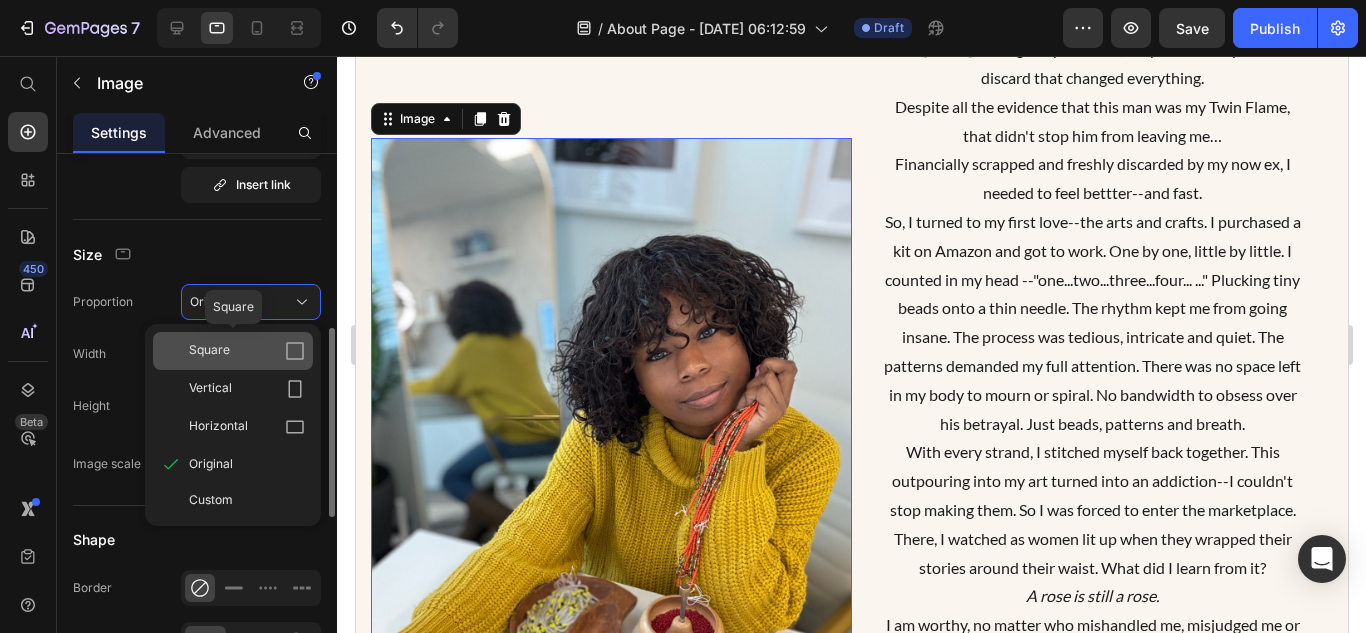 click 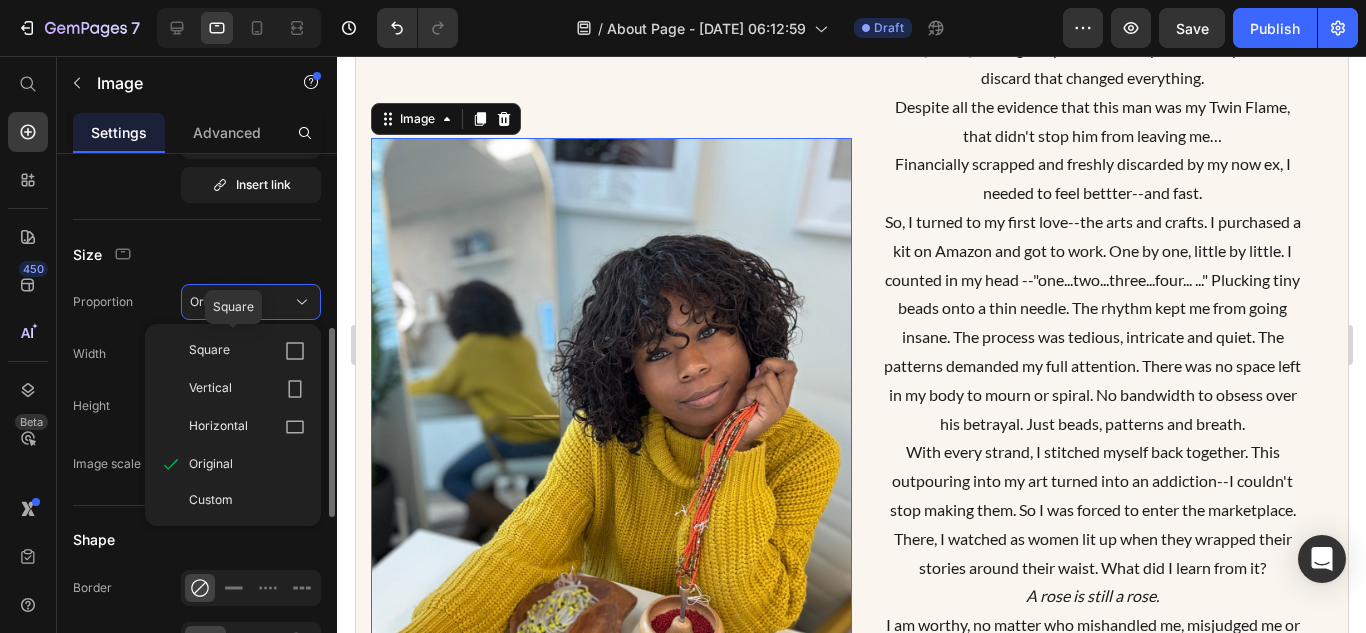 scroll, scrollTop: 976, scrollLeft: 0, axis: vertical 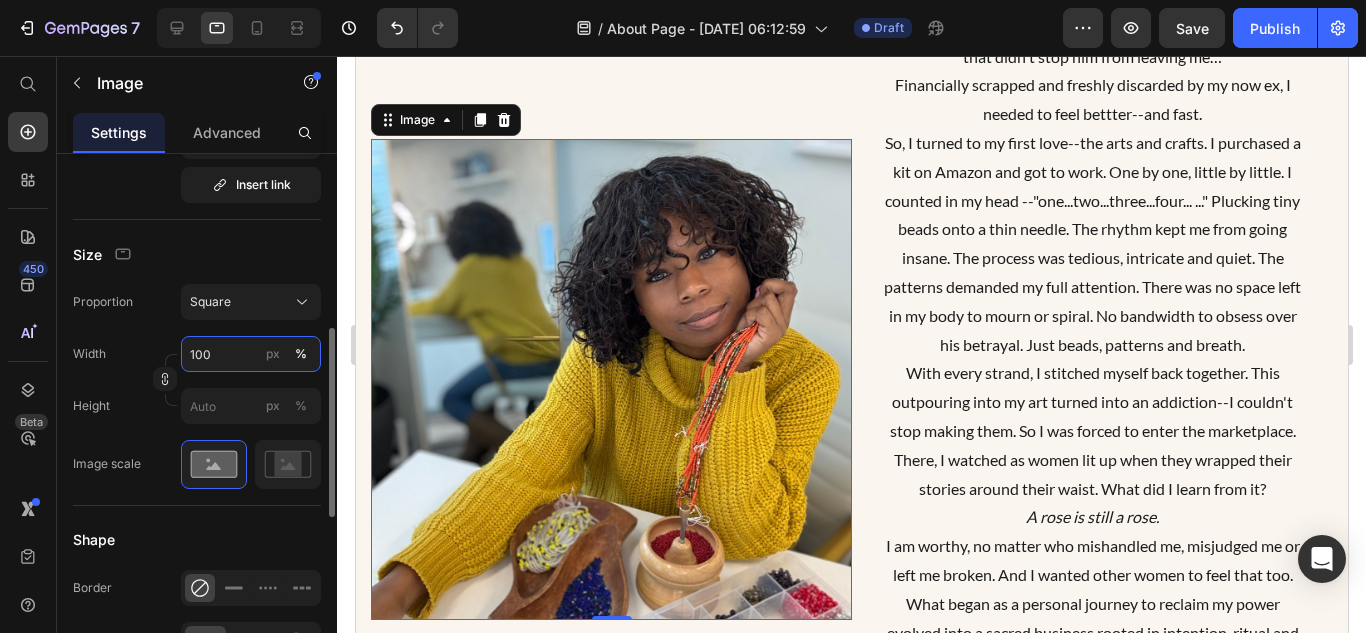 click on "100" at bounding box center [251, 354] 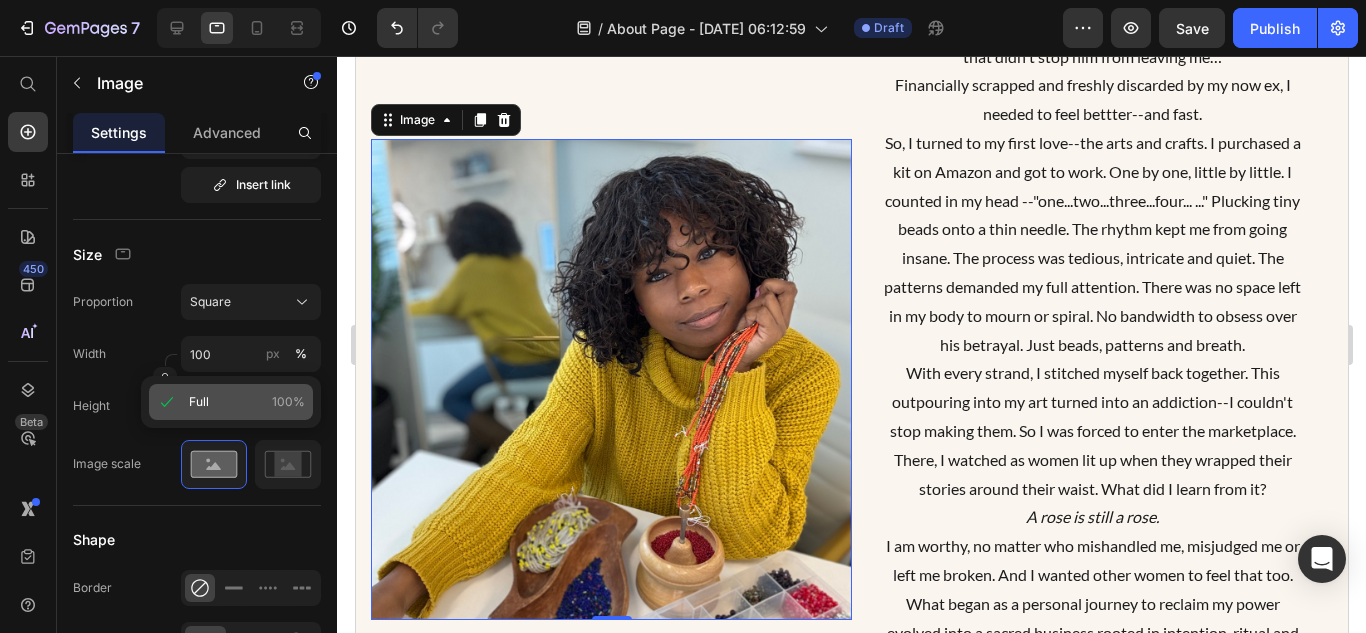 click on "Full" at bounding box center [199, 402] 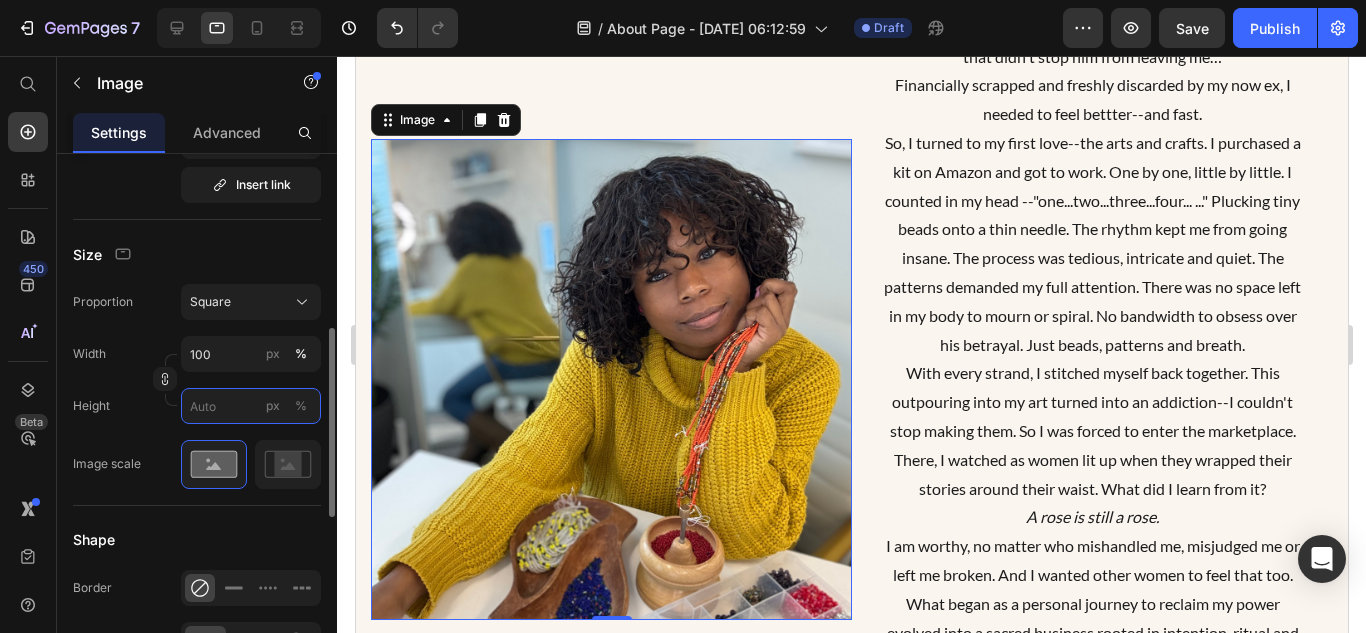click on "px %" at bounding box center [251, 406] 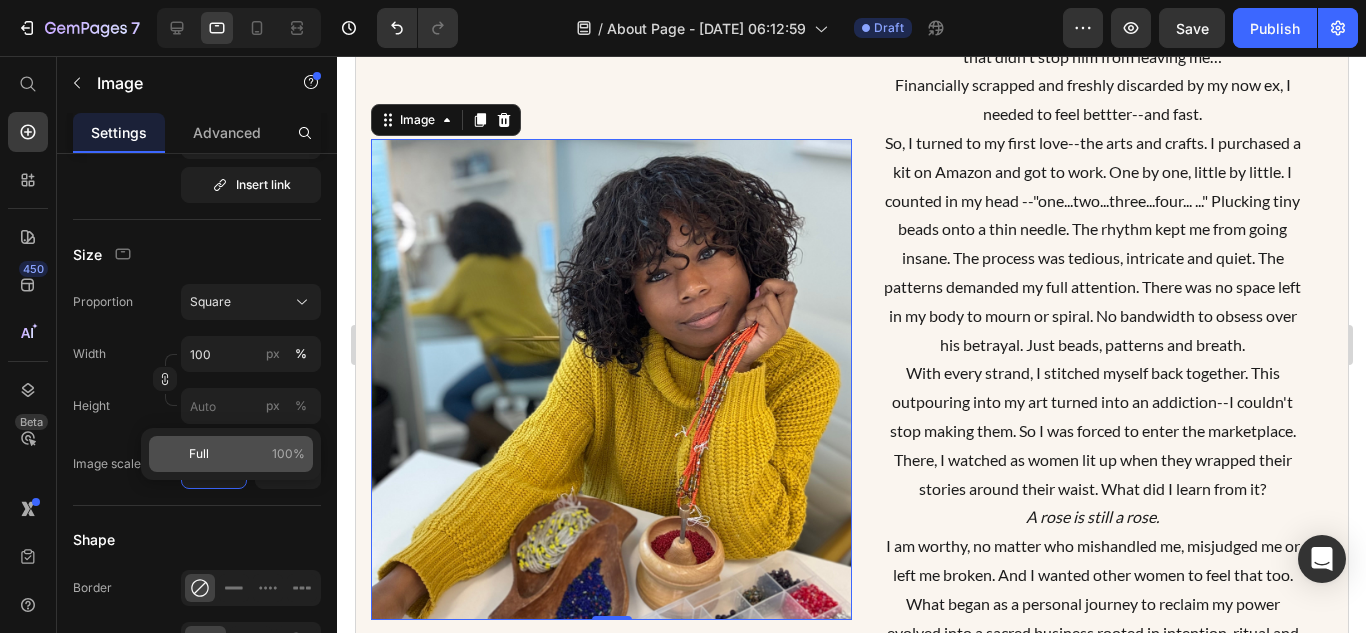 click on "Full" at bounding box center (199, 454) 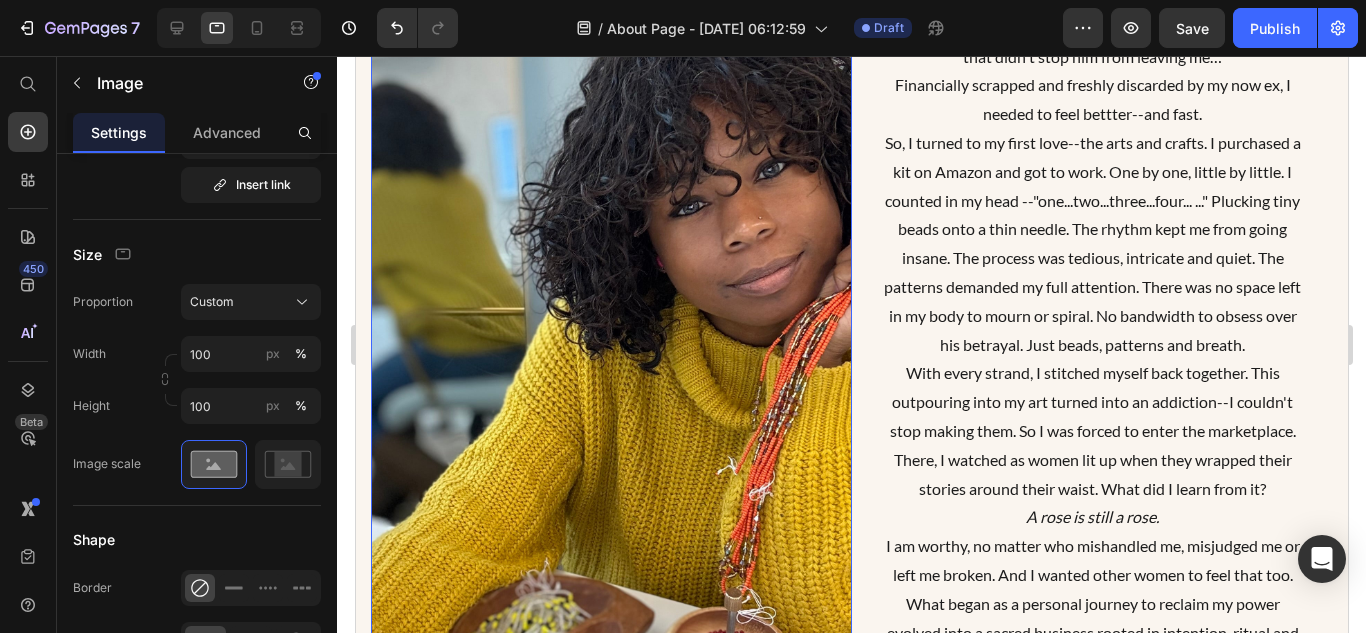 scroll, scrollTop: 897, scrollLeft: 0, axis: vertical 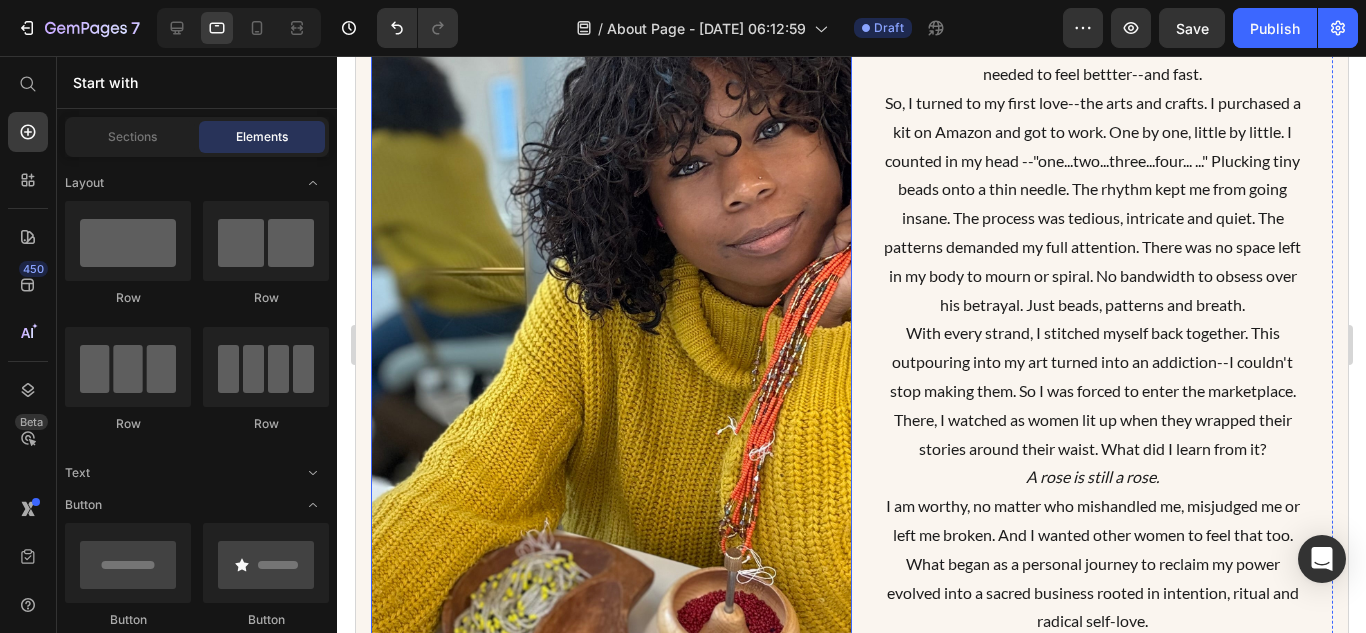 click at bounding box center [610, 339] 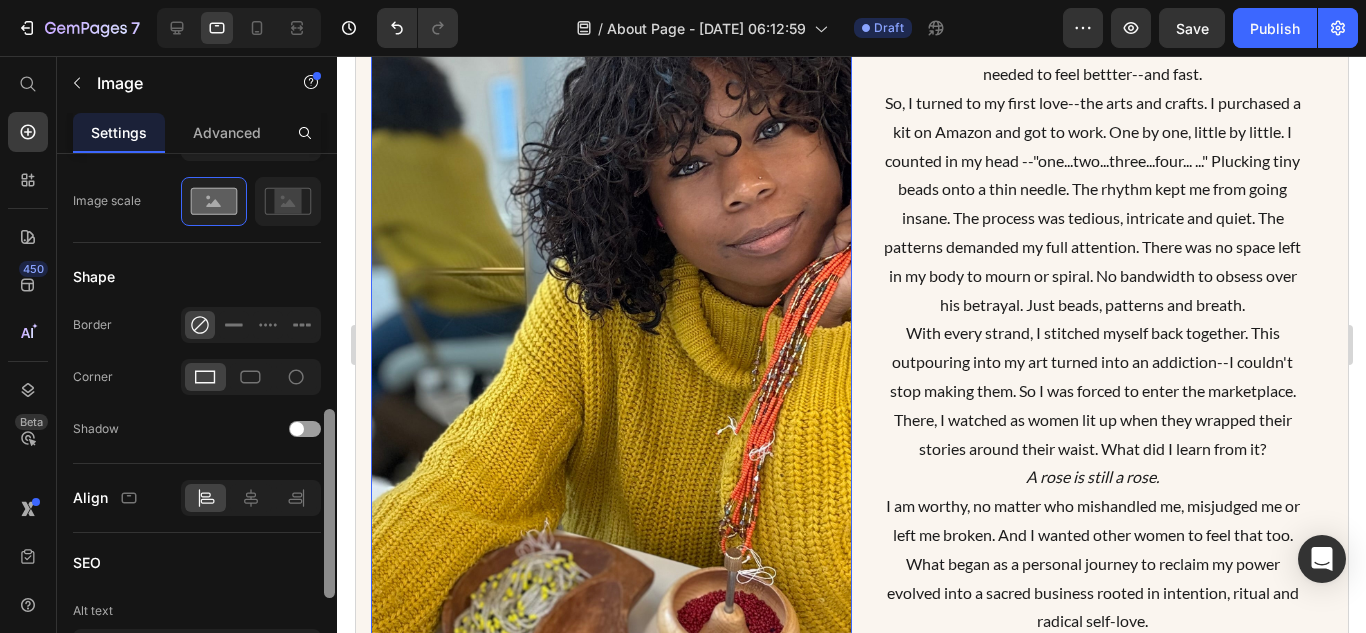 scroll, scrollTop: 769, scrollLeft: 0, axis: vertical 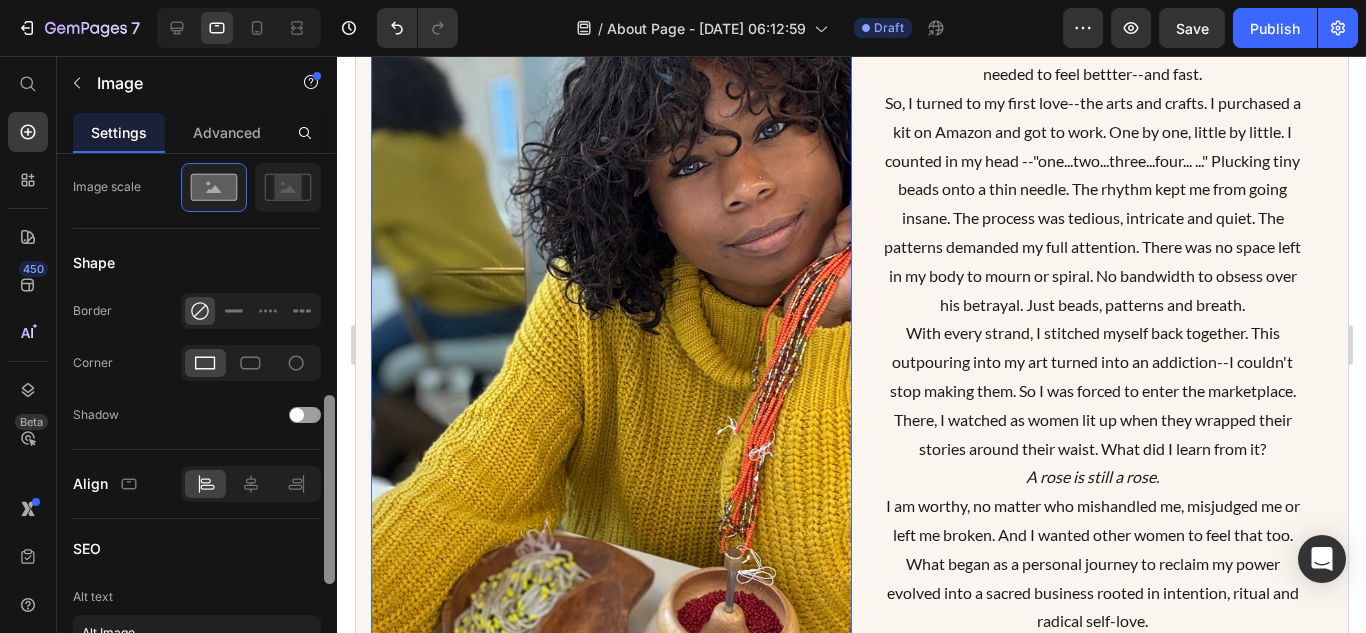 drag, startPoint x: 330, startPoint y: 365, endPoint x: 323, endPoint y: 463, distance: 98.24968 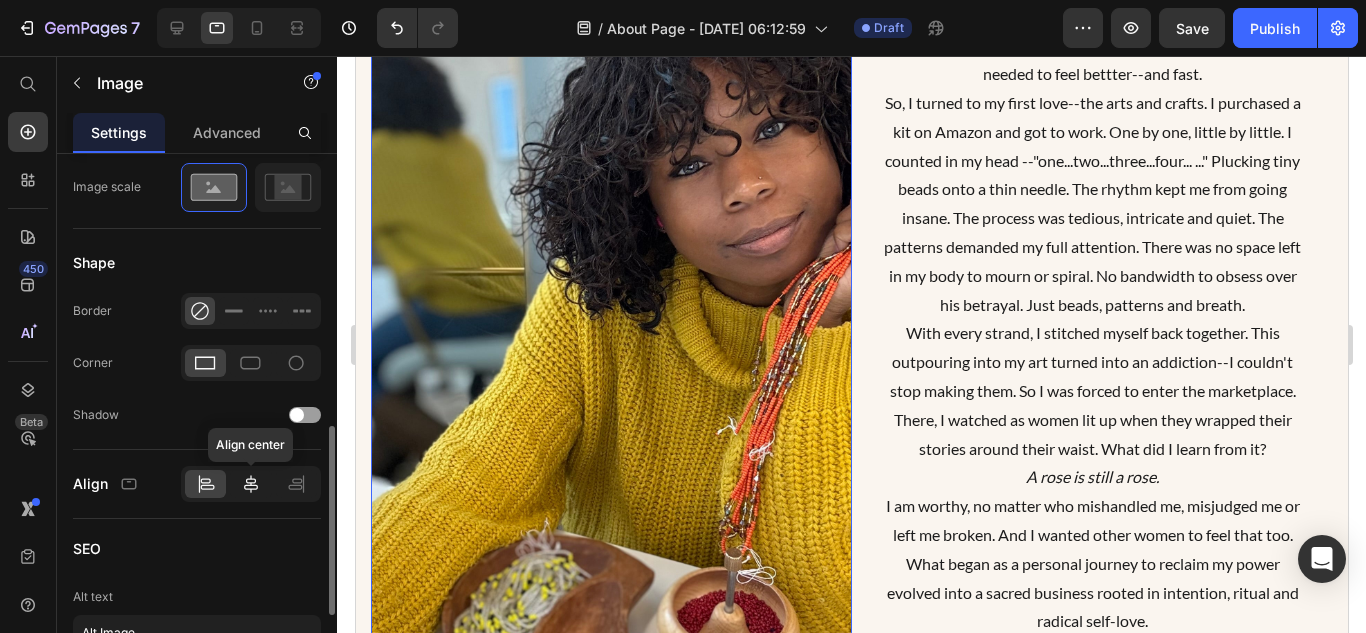 click 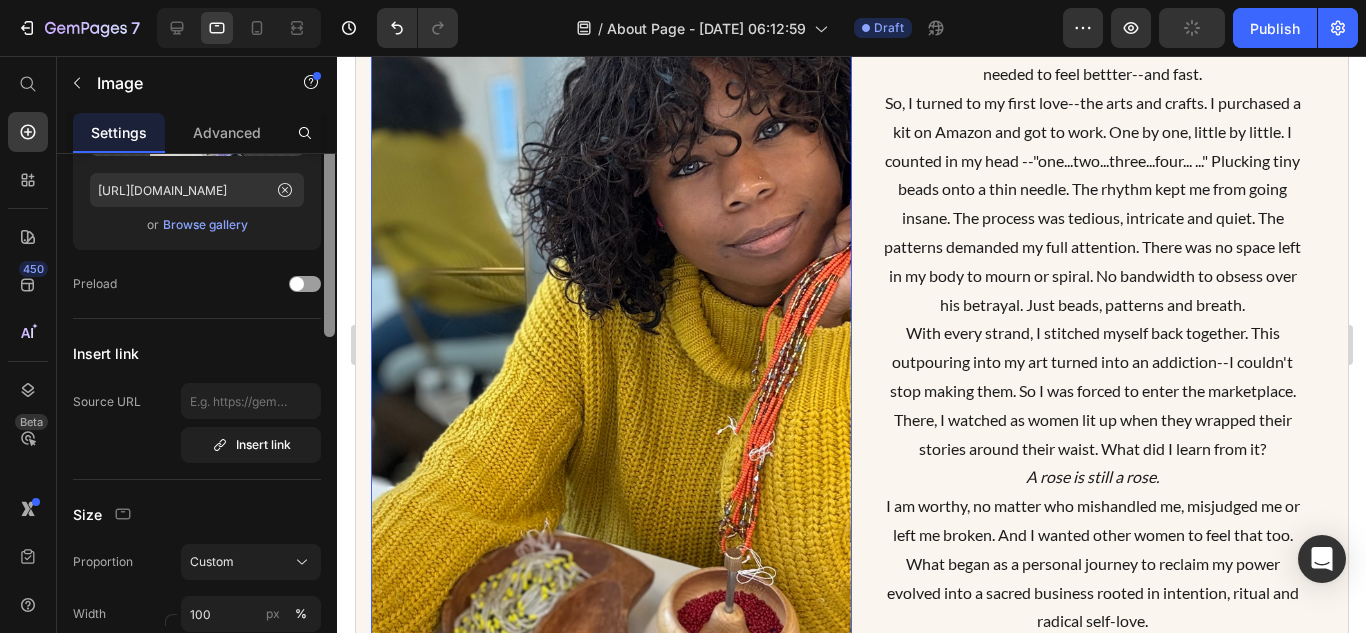 scroll, scrollTop: 0, scrollLeft: 0, axis: both 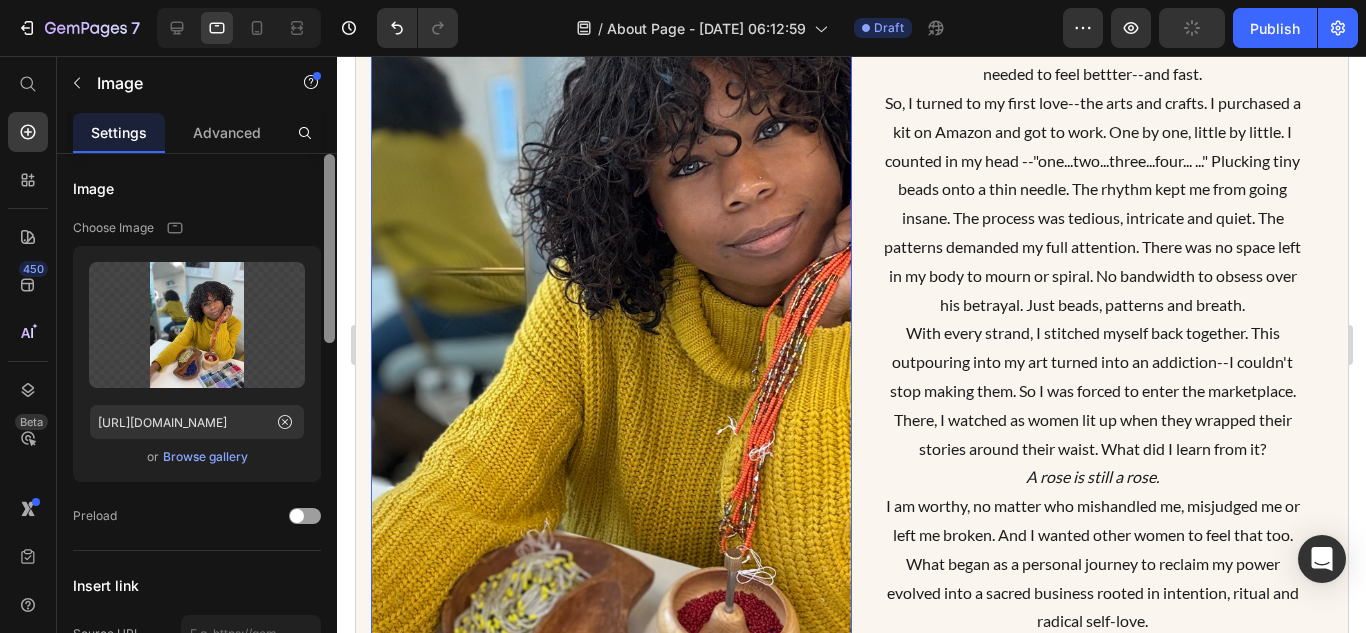 drag, startPoint x: 332, startPoint y: 475, endPoint x: 329, endPoint y: 199, distance: 276.0163 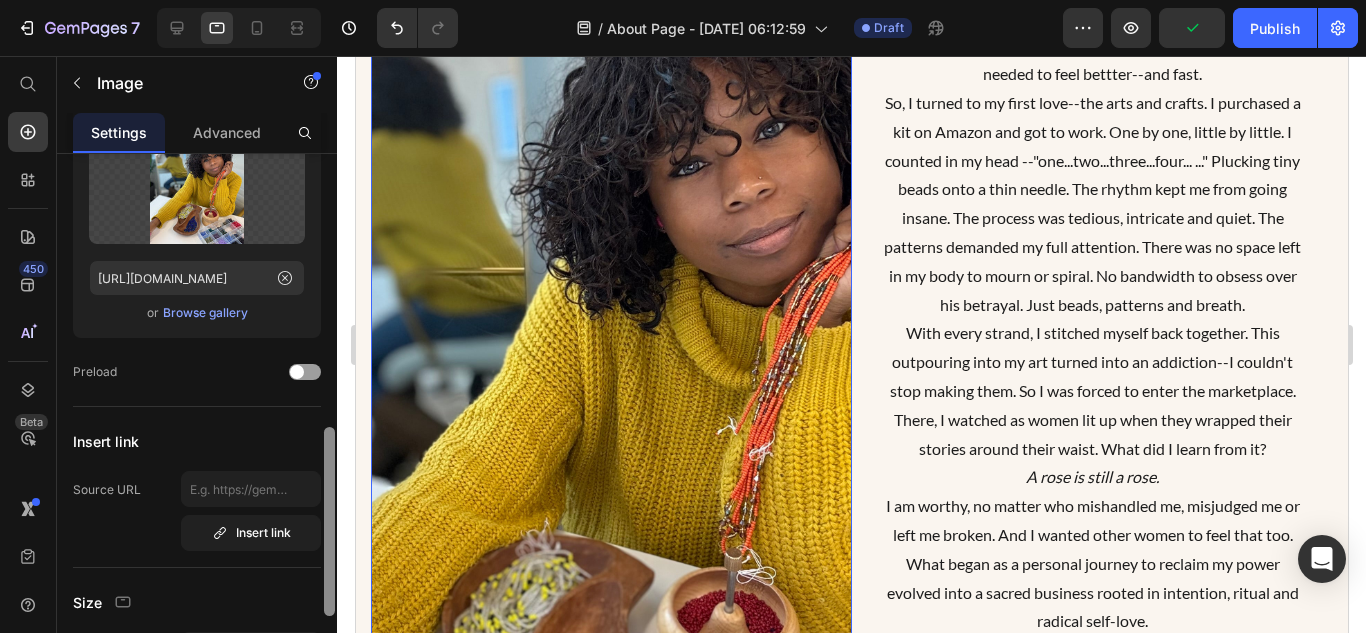scroll, scrollTop: 110, scrollLeft: 0, axis: vertical 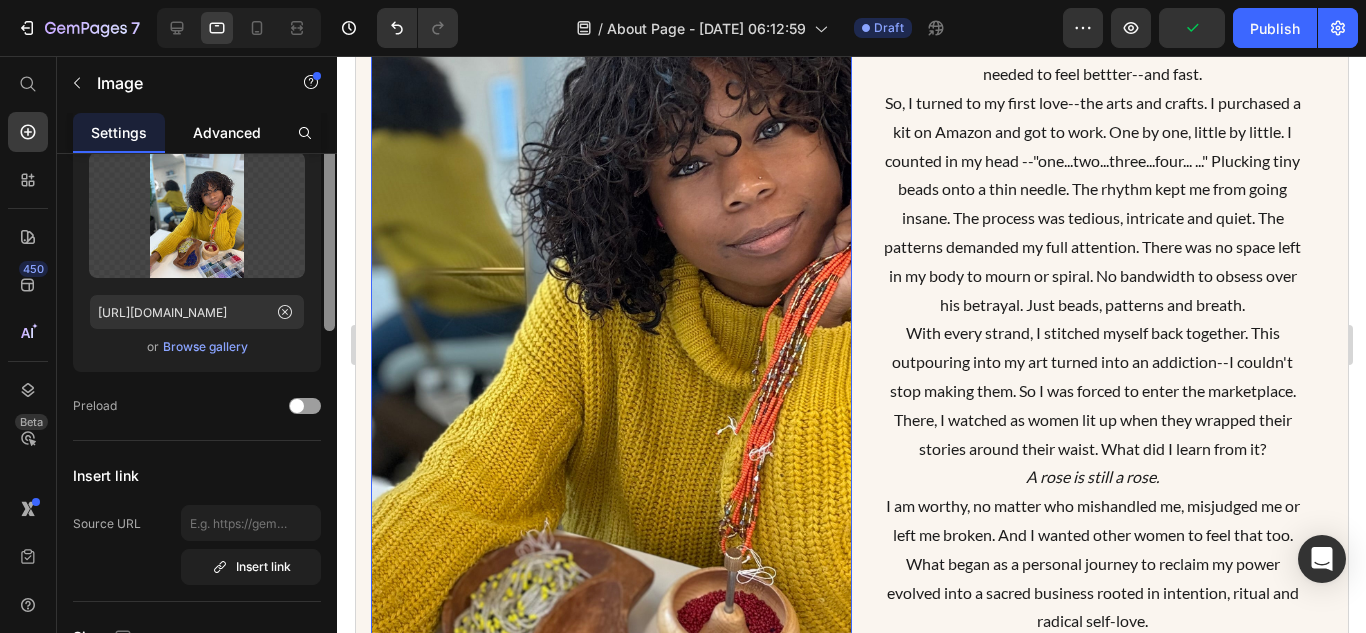 drag, startPoint x: 327, startPoint y: 199, endPoint x: 248, endPoint y: 139, distance: 99.20181 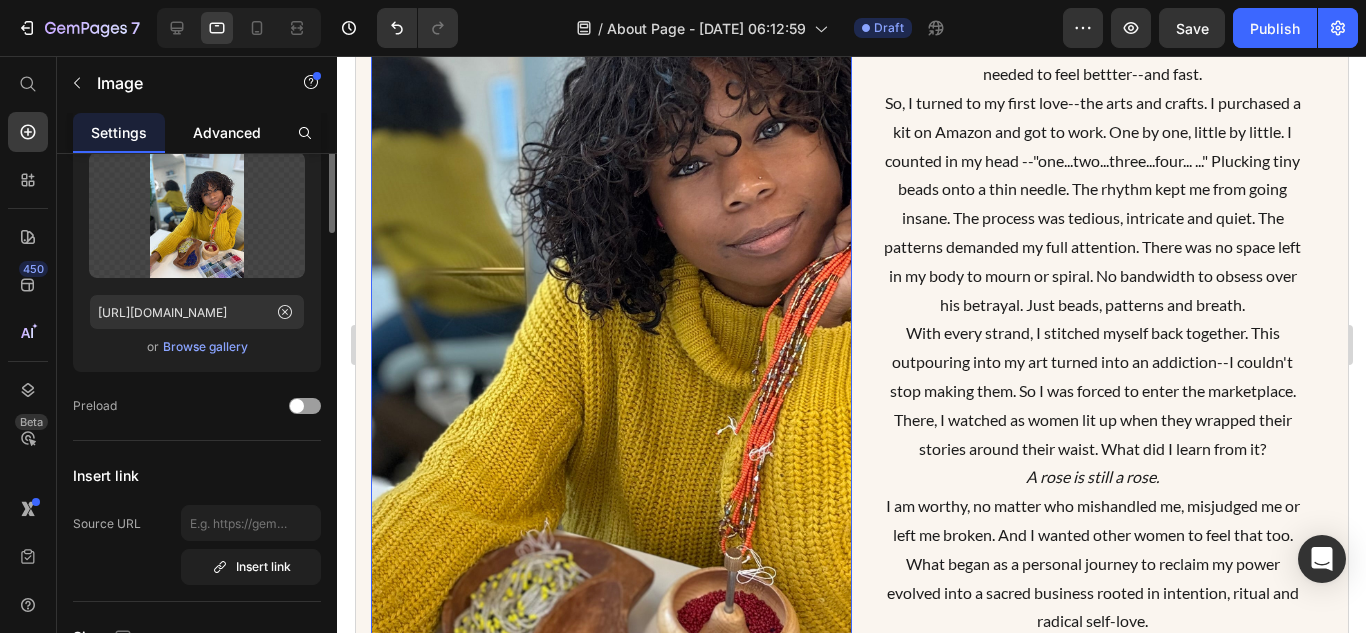 scroll, scrollTop: 0, scrollLeft: 0, axis: both 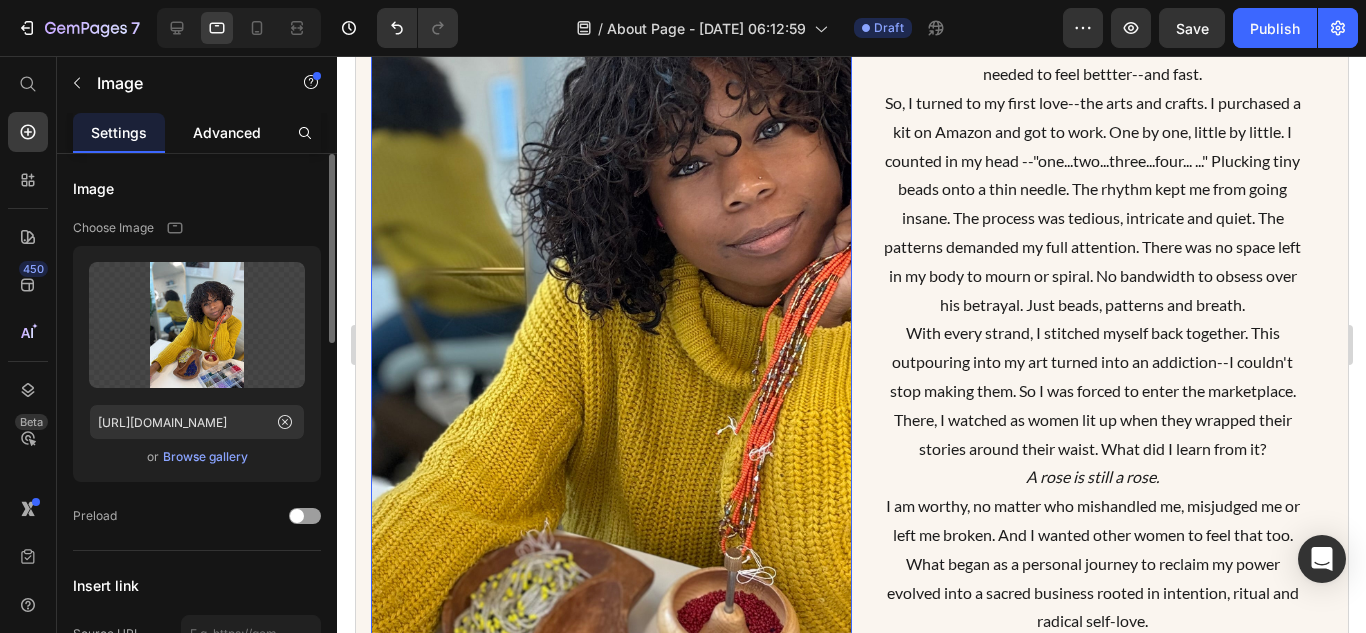 click on "Advanced" at bounding box center [227, 132] 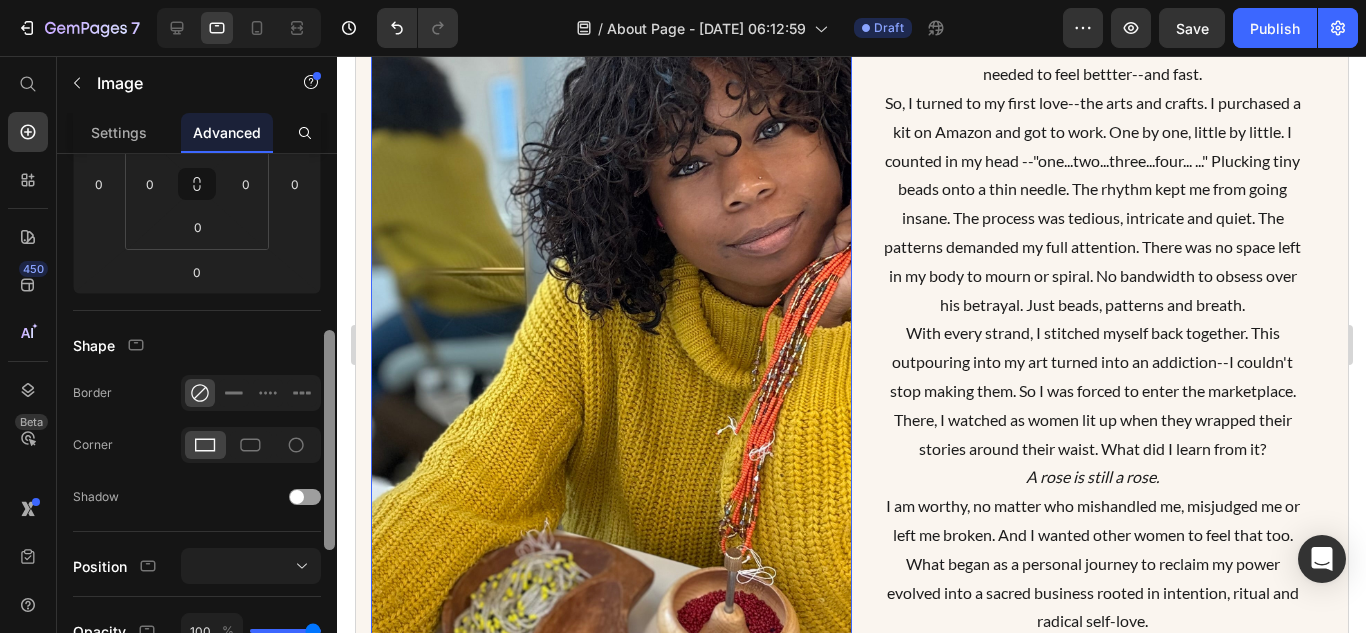 scroll, scrollTop: 382, scrollLeft: 0, axis: vertical 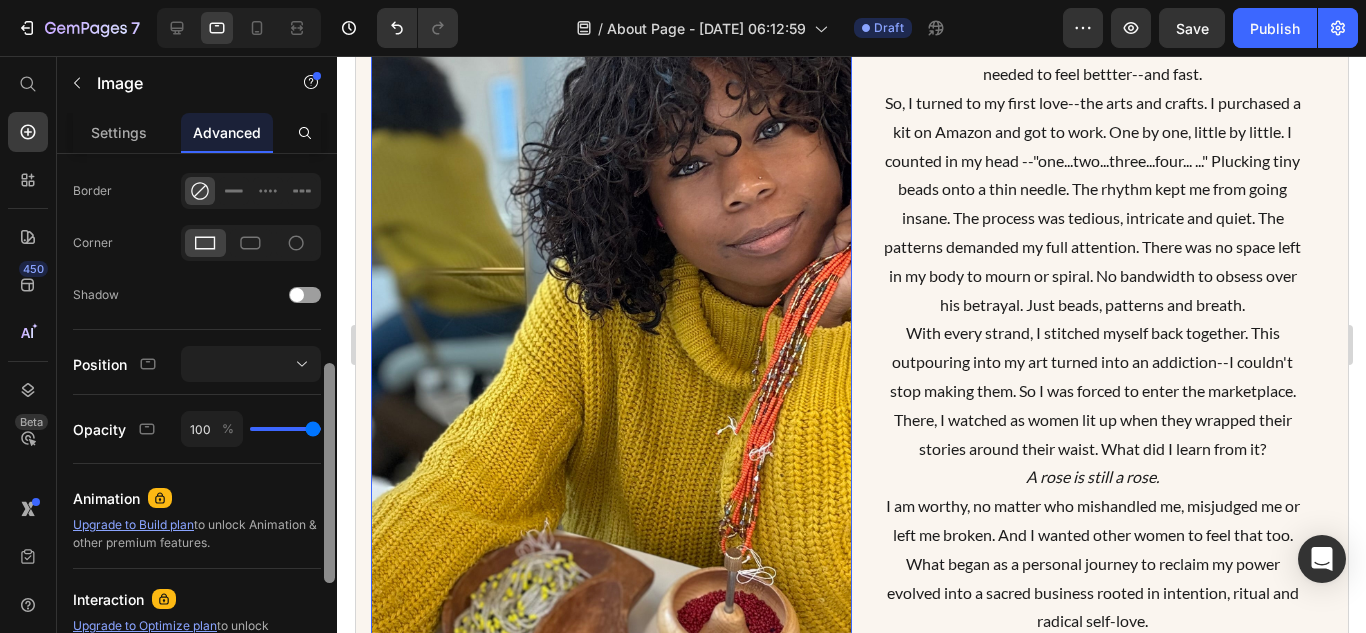 drag, startPoint x: 325, startPoint y: 211, endPoint x: 336, endPoint y: 435, distance: 224.26993 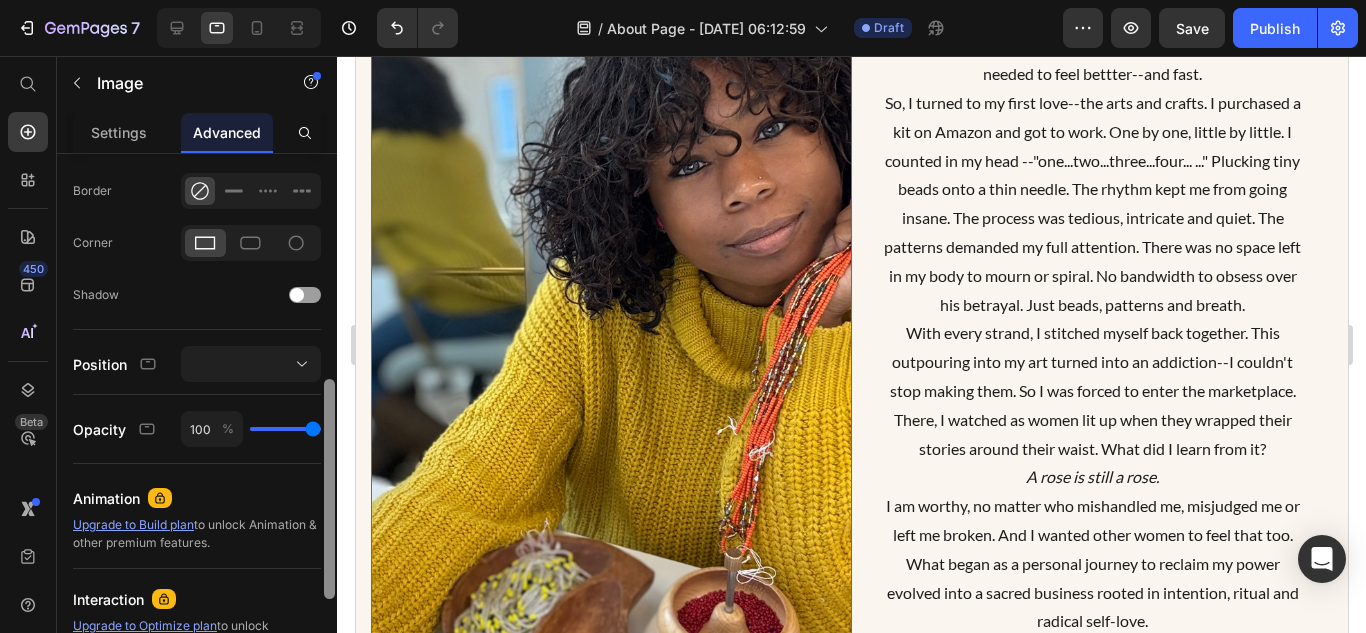 scroll, scrollTop: 545, scrollLeft: 0, axis: vertical 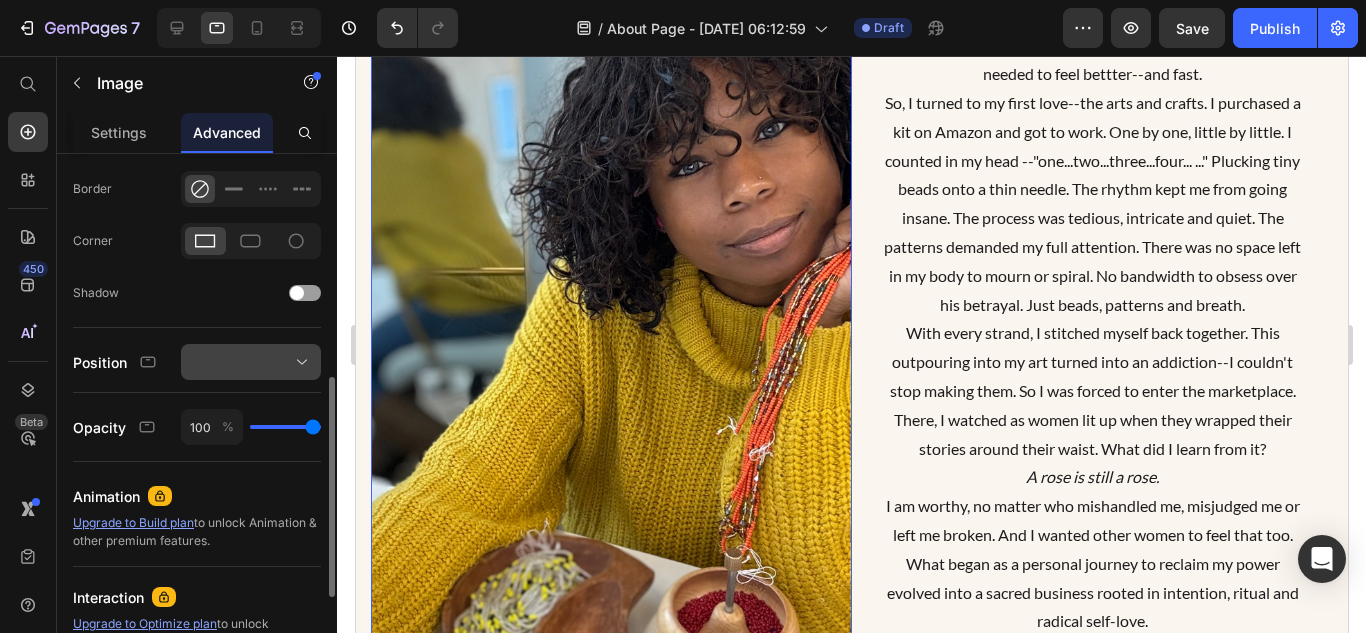click at bounding box center [251, 362] 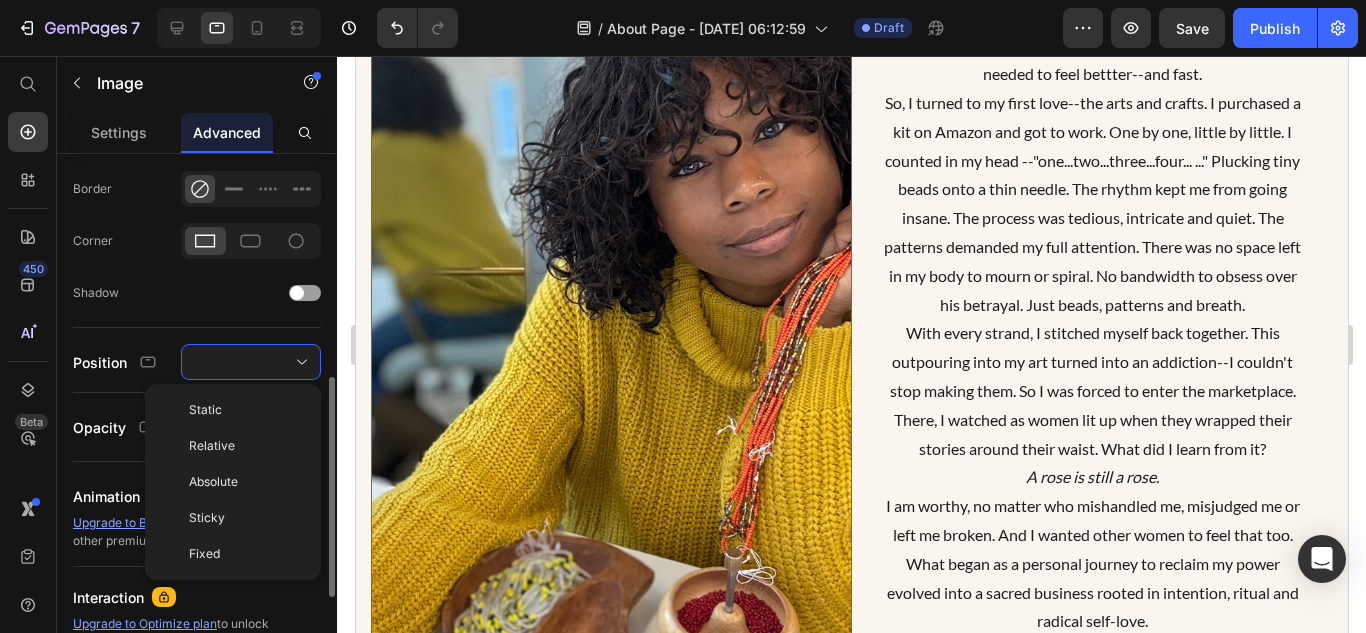 click on "Shape Border Corner Shadow" 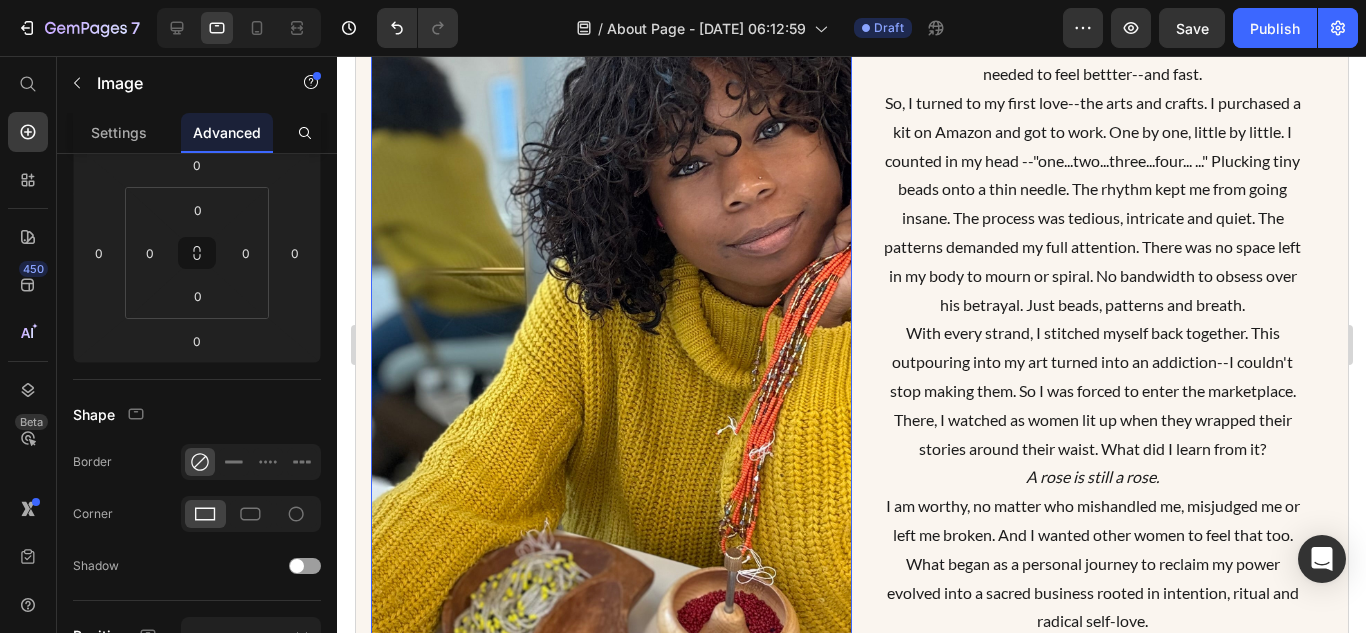 scroll, scrollTop: 0, scrollLeft: 0, axis: both 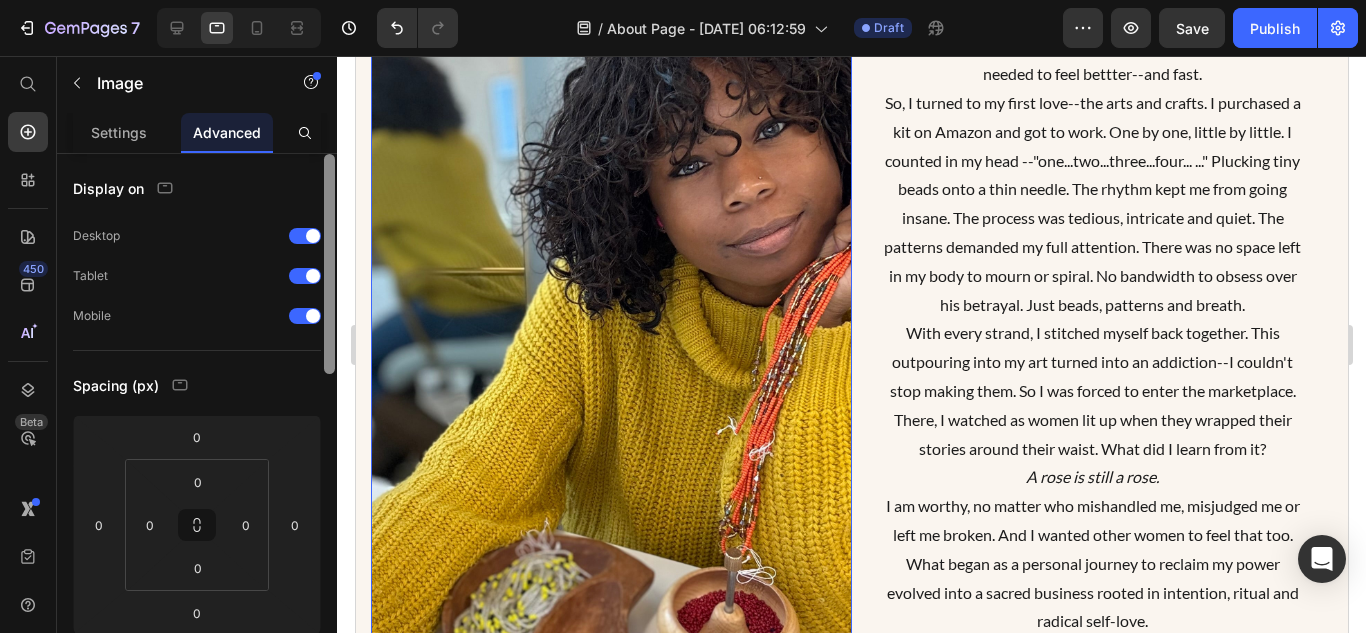 drag, startPoint x: 332, startPoint y: 413, endPoint x: 312, endPoint y: 178, distance: 235.84953 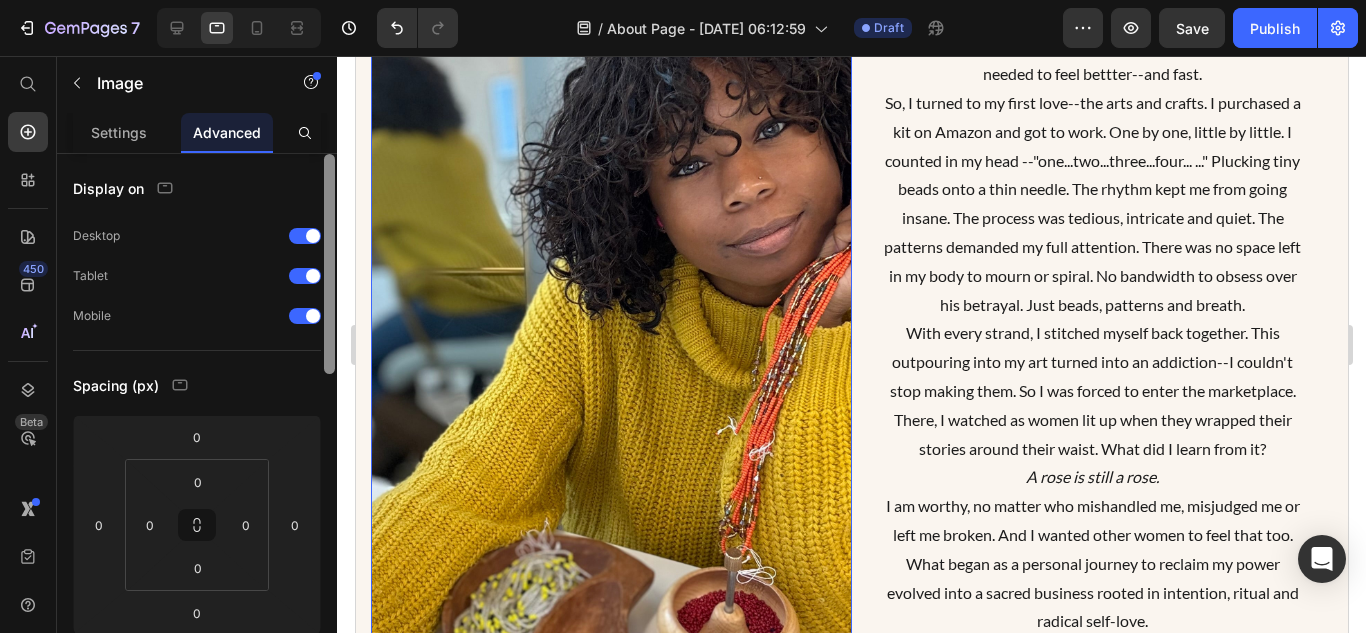 click on "Display on Desktop Tablet Mobile Spacing (px) [PHONE_NUMBER] Shape Border Corner Shadow Position Opacity 100 % Animation Upgrade to Build plan  to unlock Animation & other premium features. Interaction Upgrade to Optimize plan  to unlock Interaction & other premium features. CSS class  Delete element" at bounding box center [197, 422] 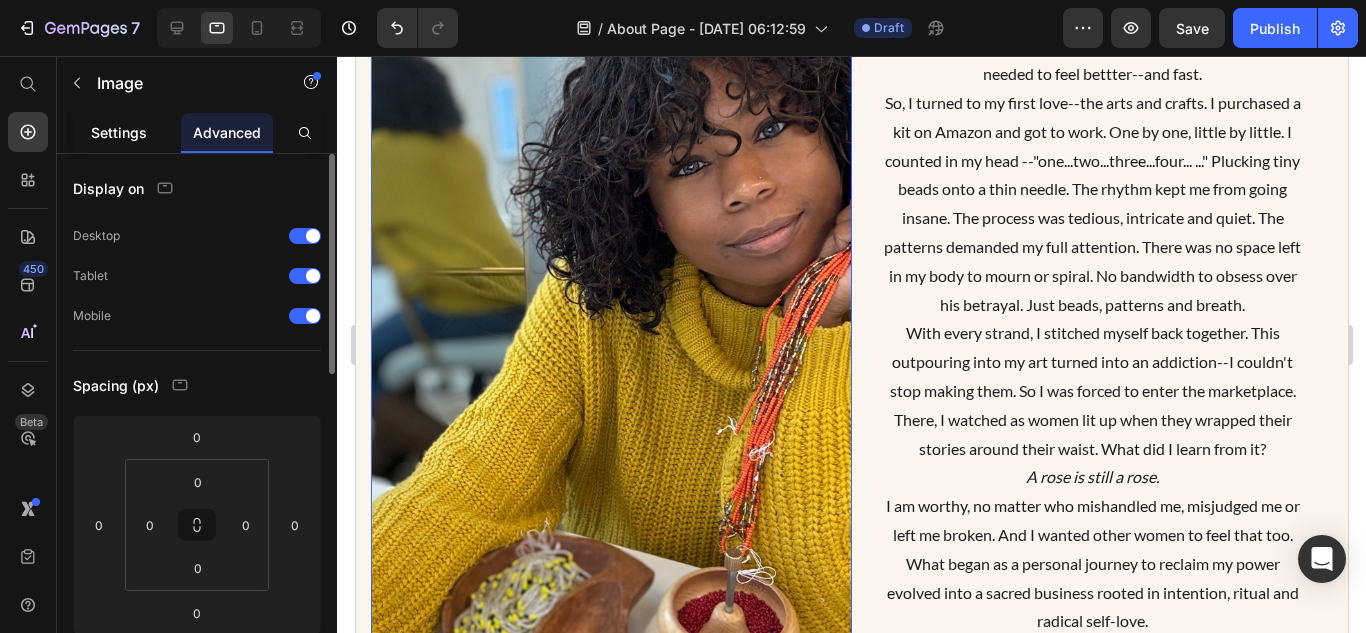 click on "Settings" at bounding box center [119, 132] 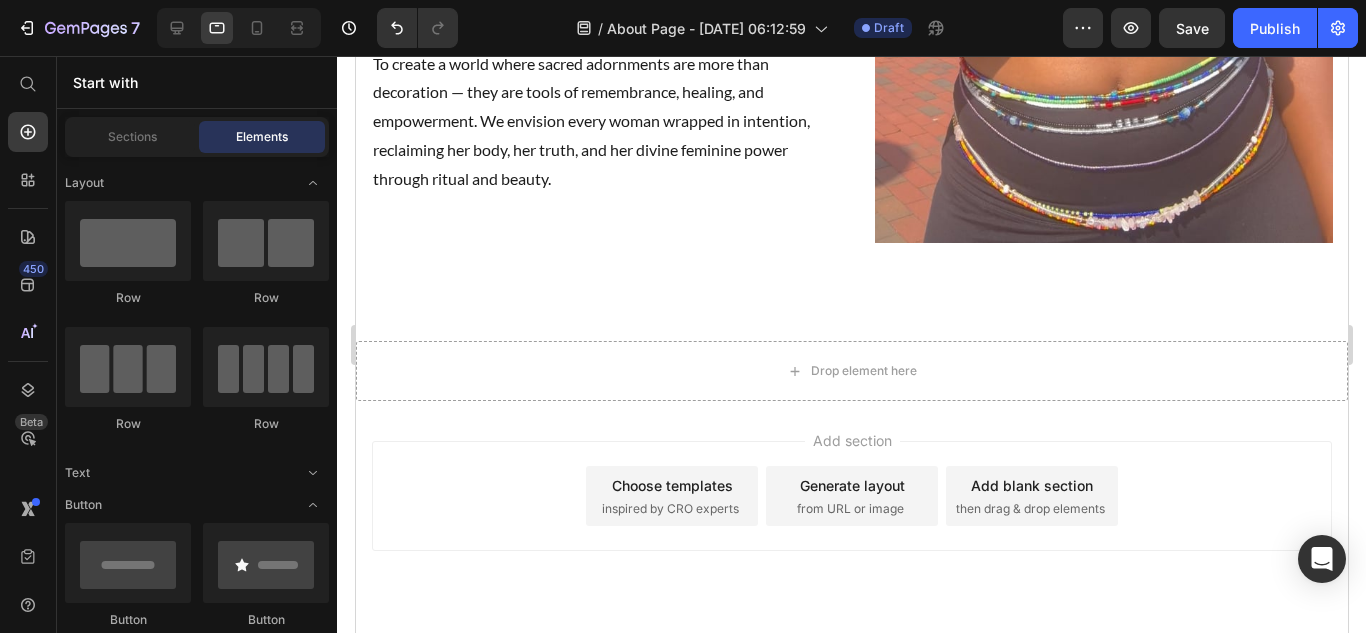 scroll, scrollTop: 2702, scrollLeft: 0, axis: vertical 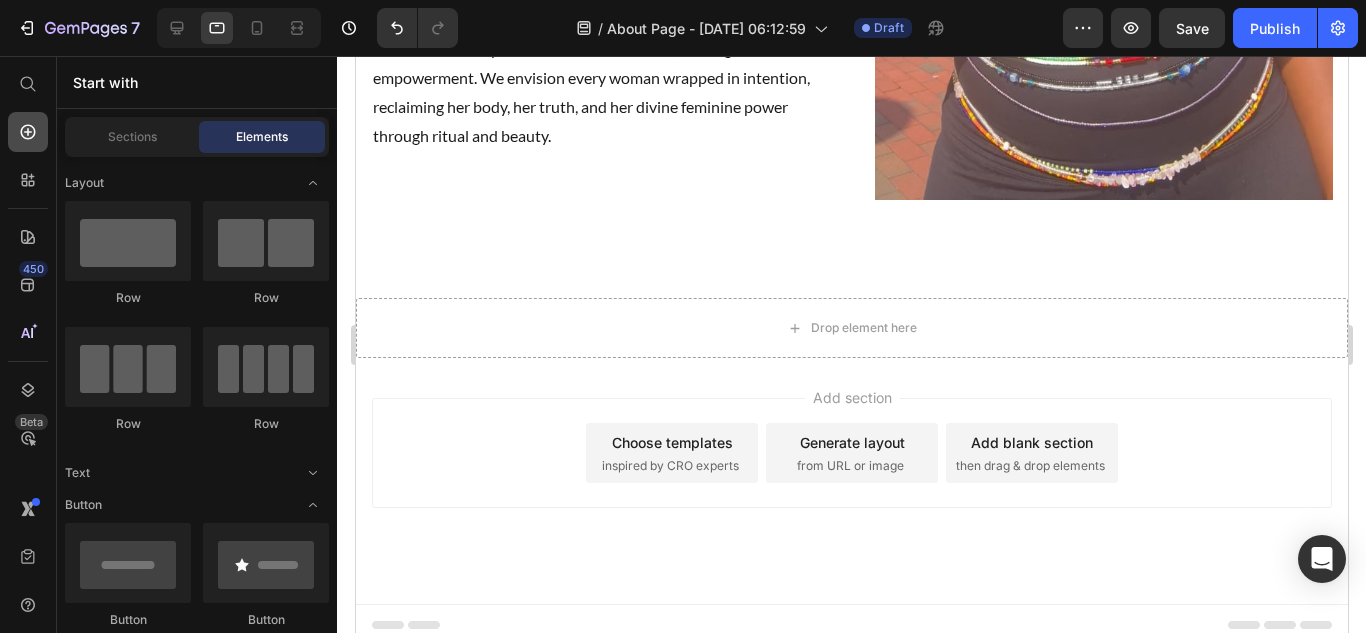 click 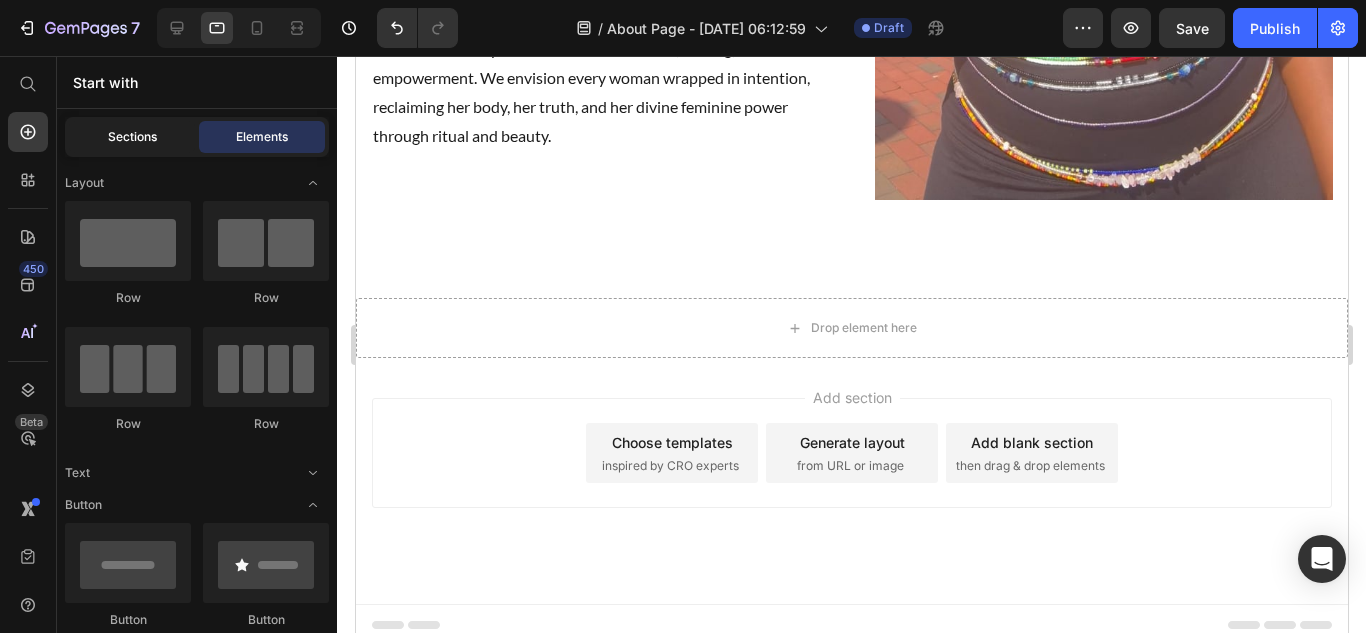 click on "Sections" 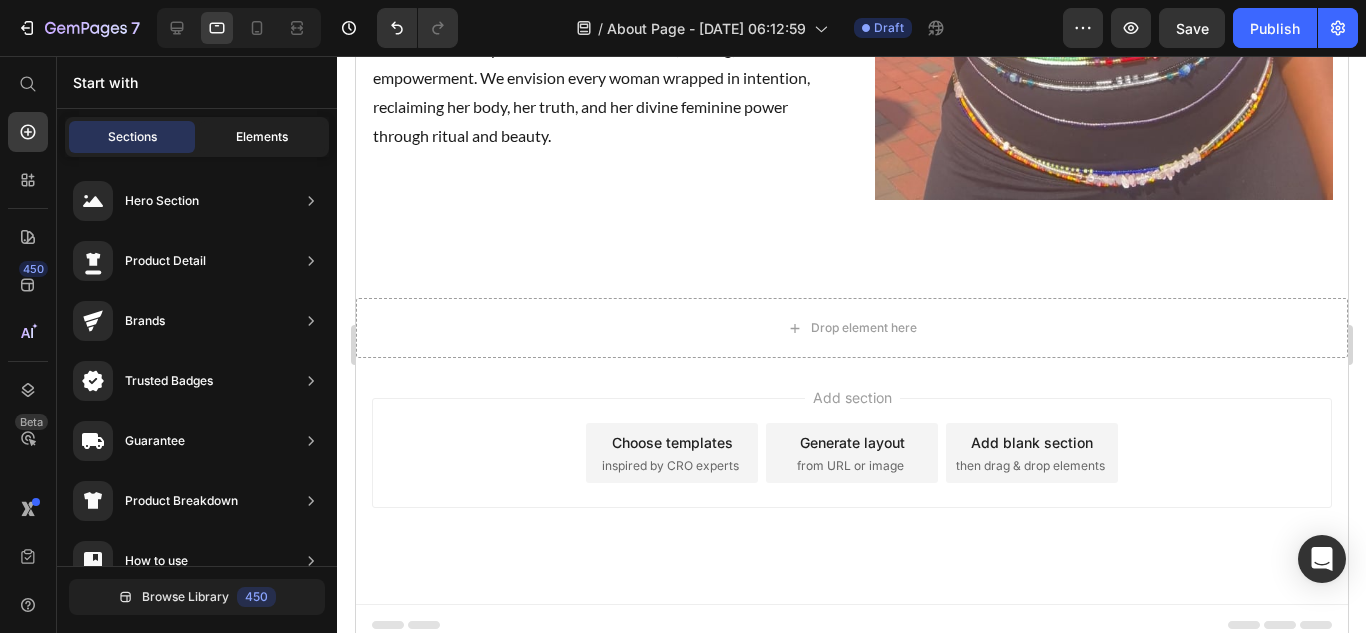 click on "Elements" 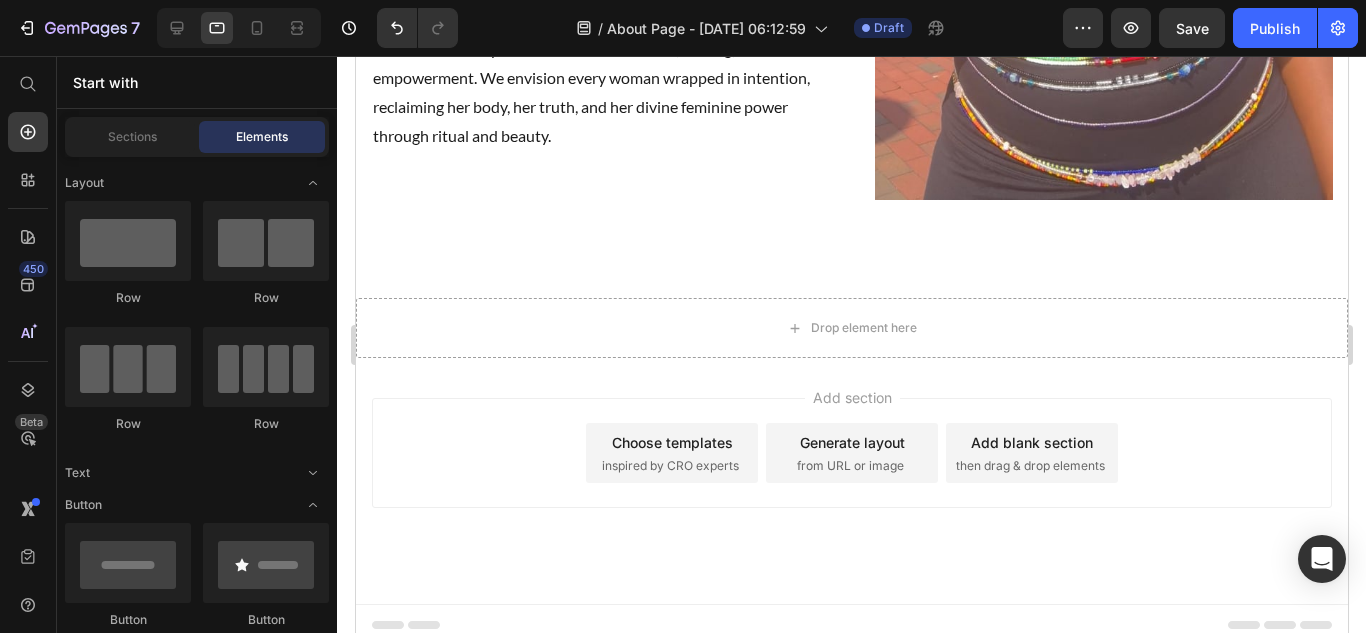 click on "Image
Image
Video
Video Banner
Hero Banner
Hero Banner
Hero Banner
Hero Banner Parallax
Image Comparison" 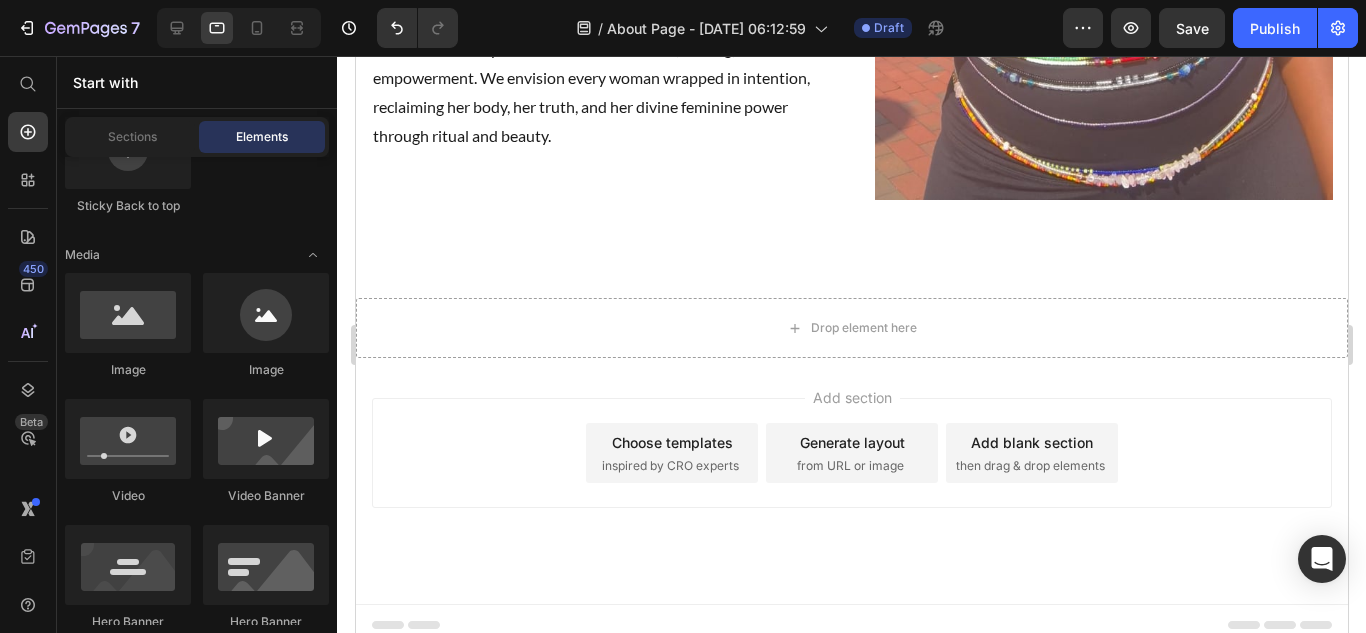 scroll, scrollTop: 330, scrollLeft: 0, axis: vertical 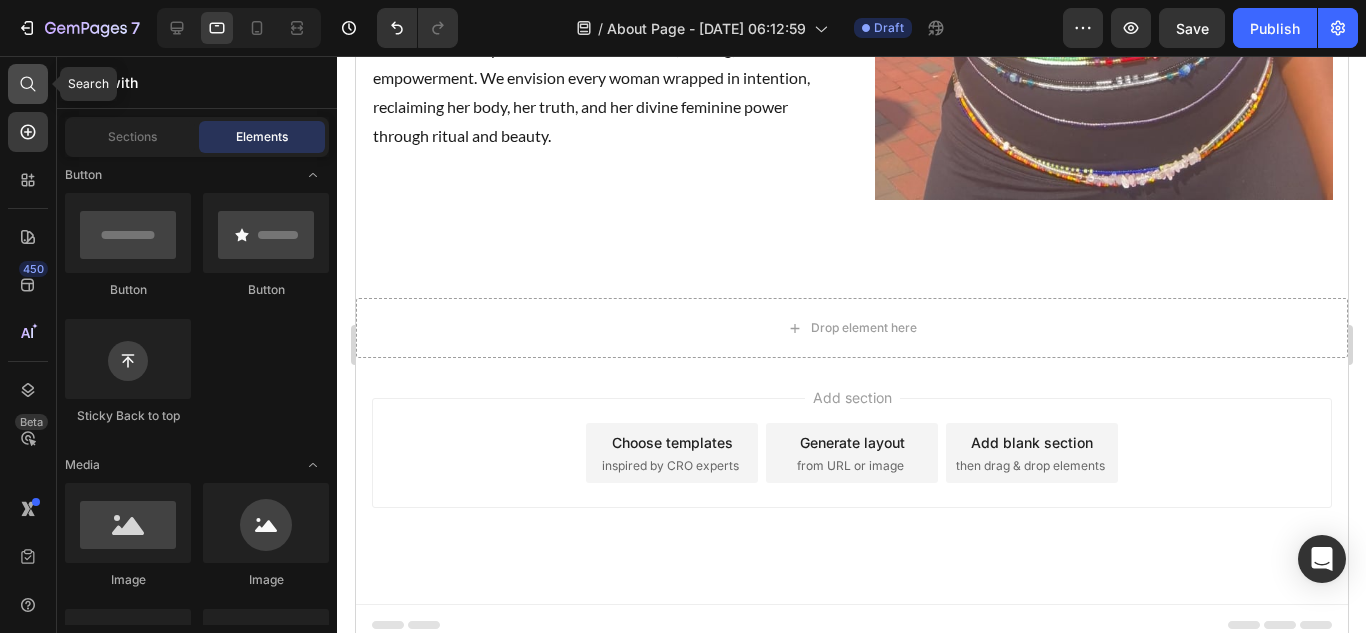 click 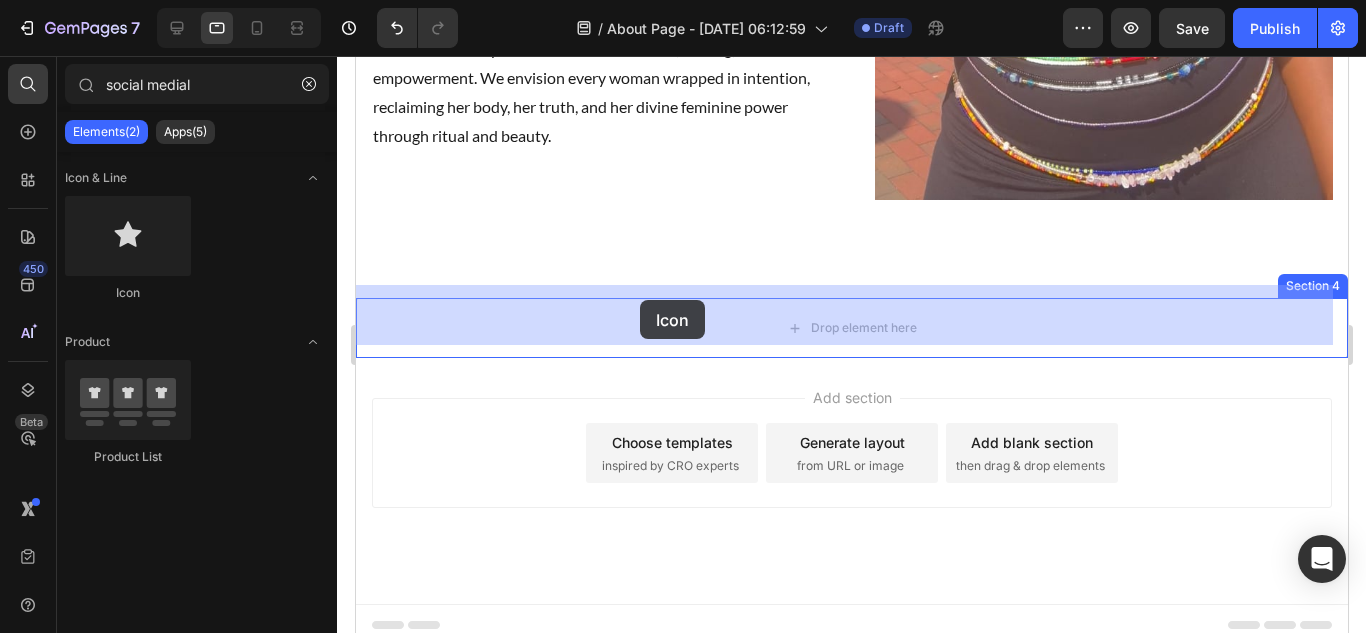 drag, startPoint x: 483, startPoint y: 298, endPoint x: 639, endPoint y: 300, distance: 156.01282 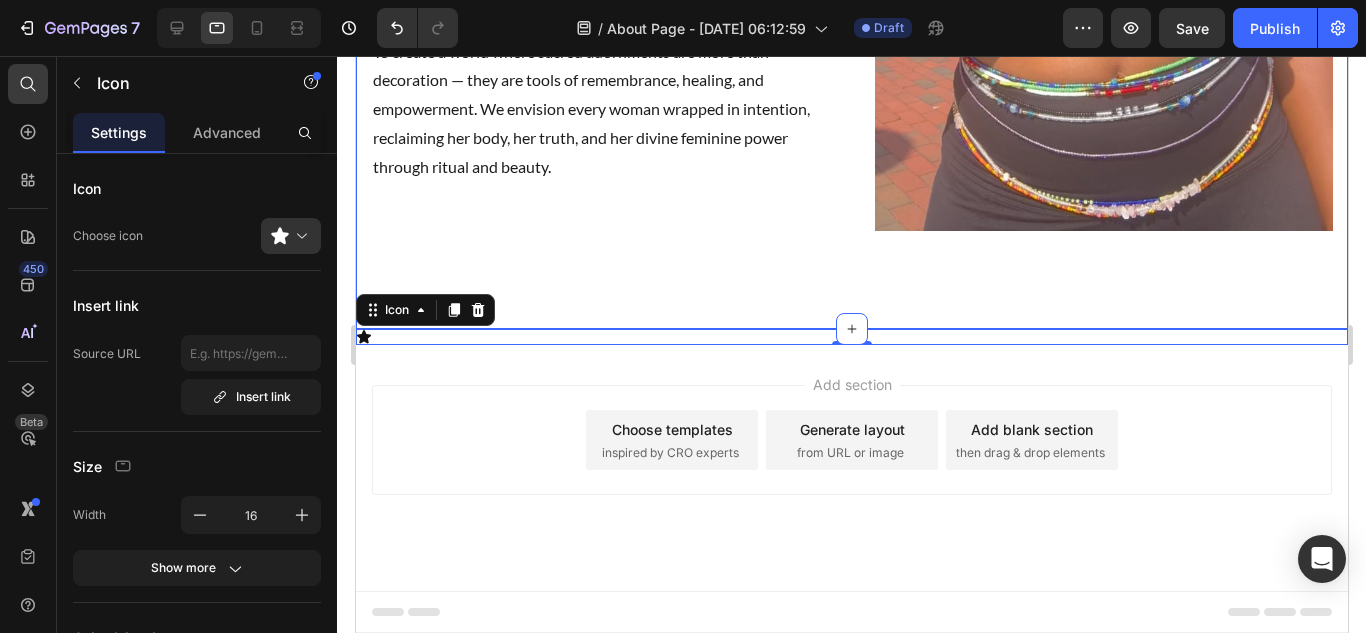 scroll, scrollTop: 2658, scrollLeft: 0, axis: vertical 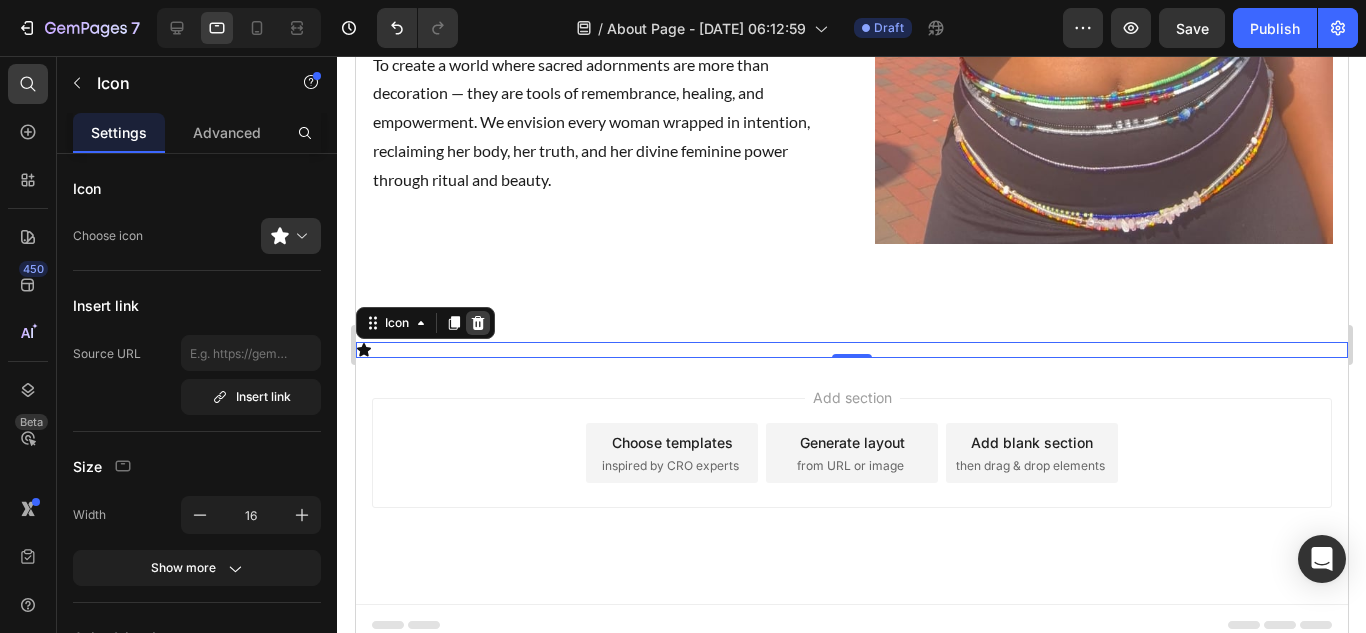 click 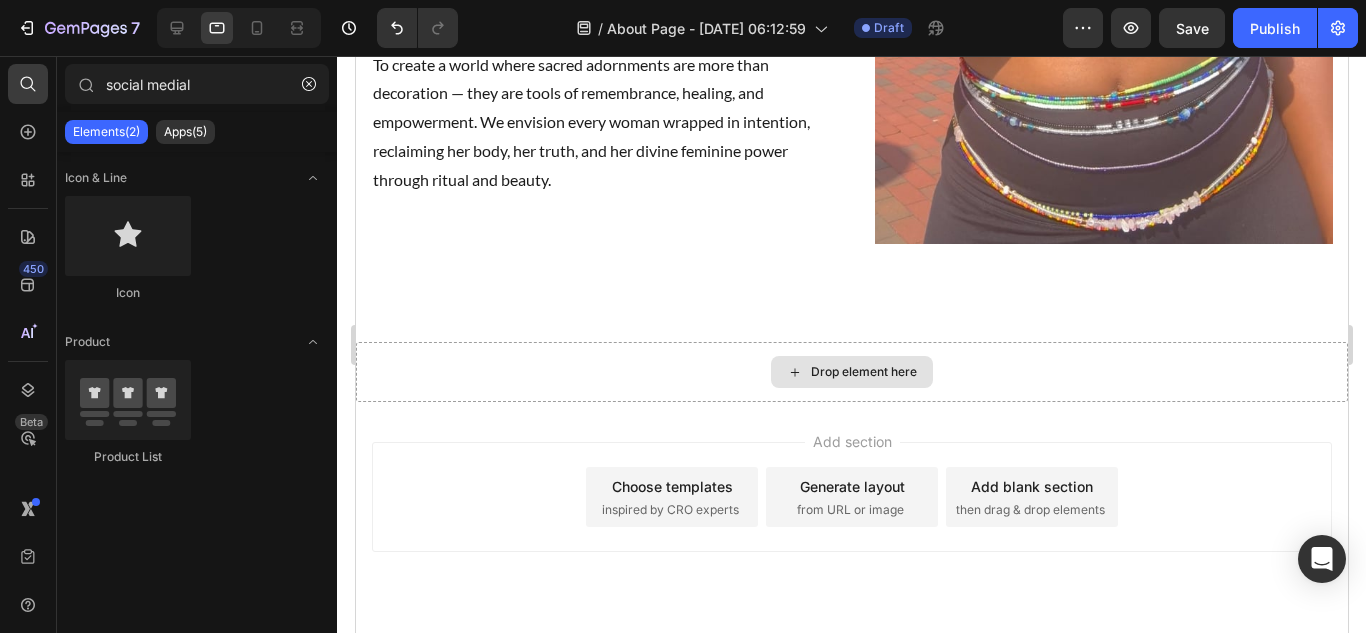 scroll, scrollTop: 2702, scrollLeft: 0, axis: vertical 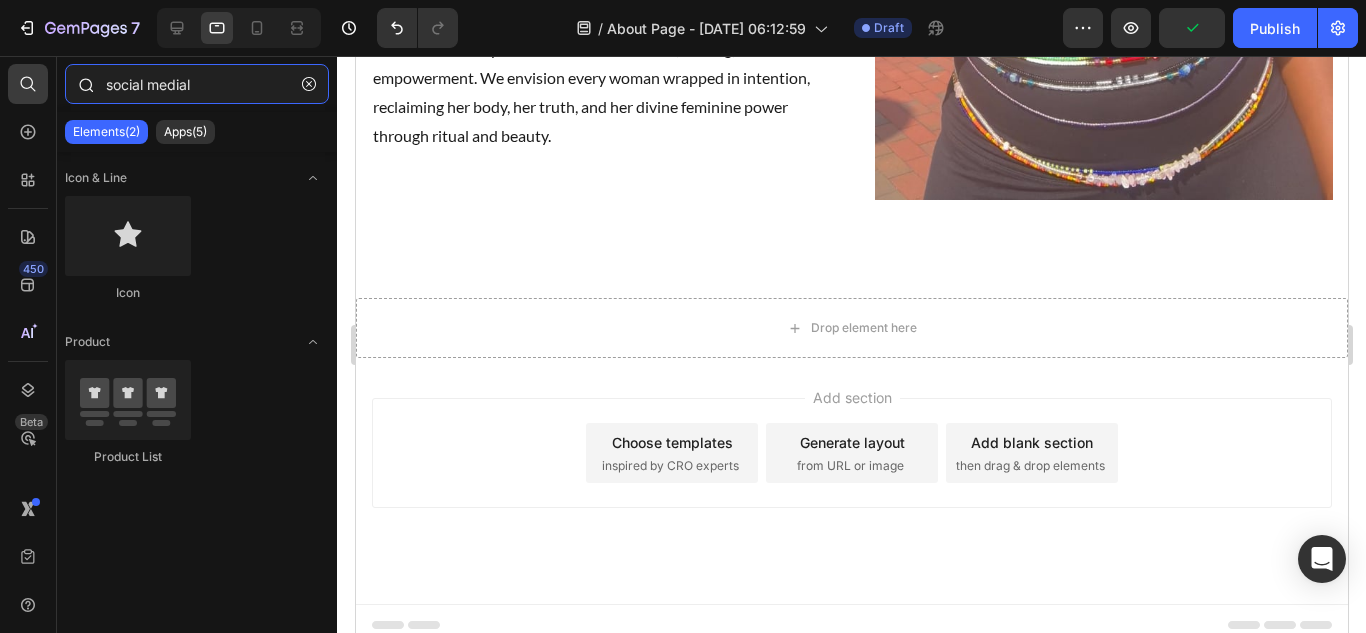click on "social medial" at bounding box center [197, 84] 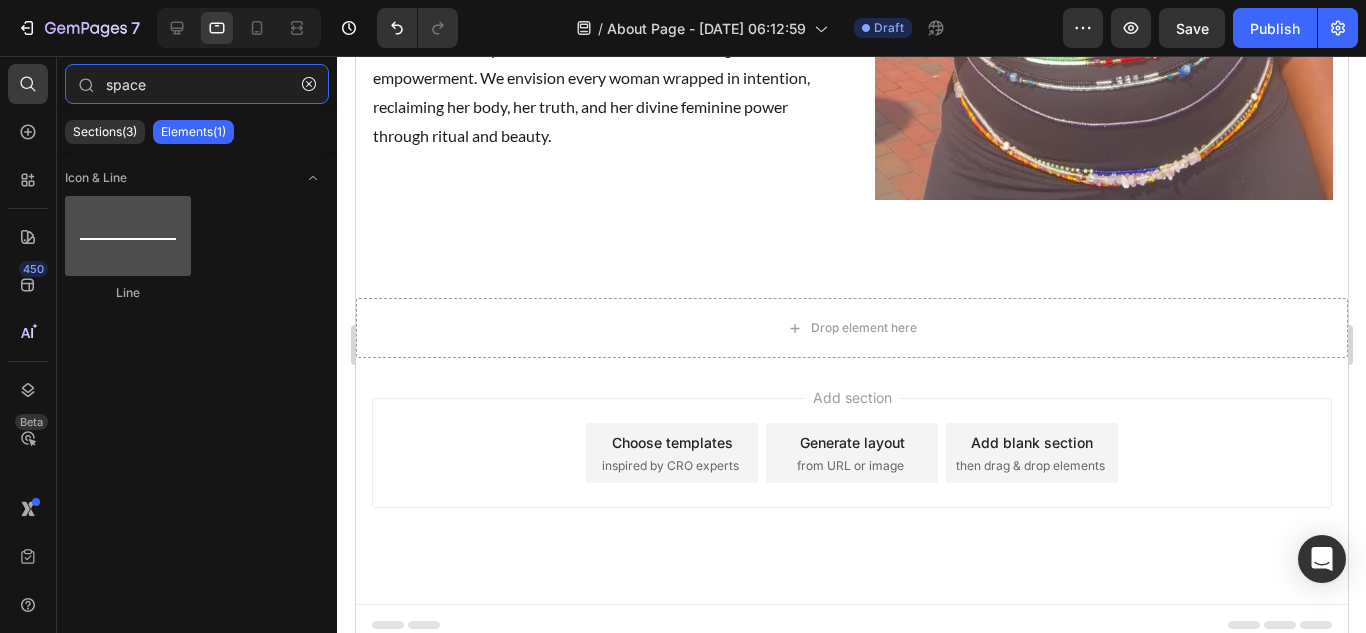 type on "space" 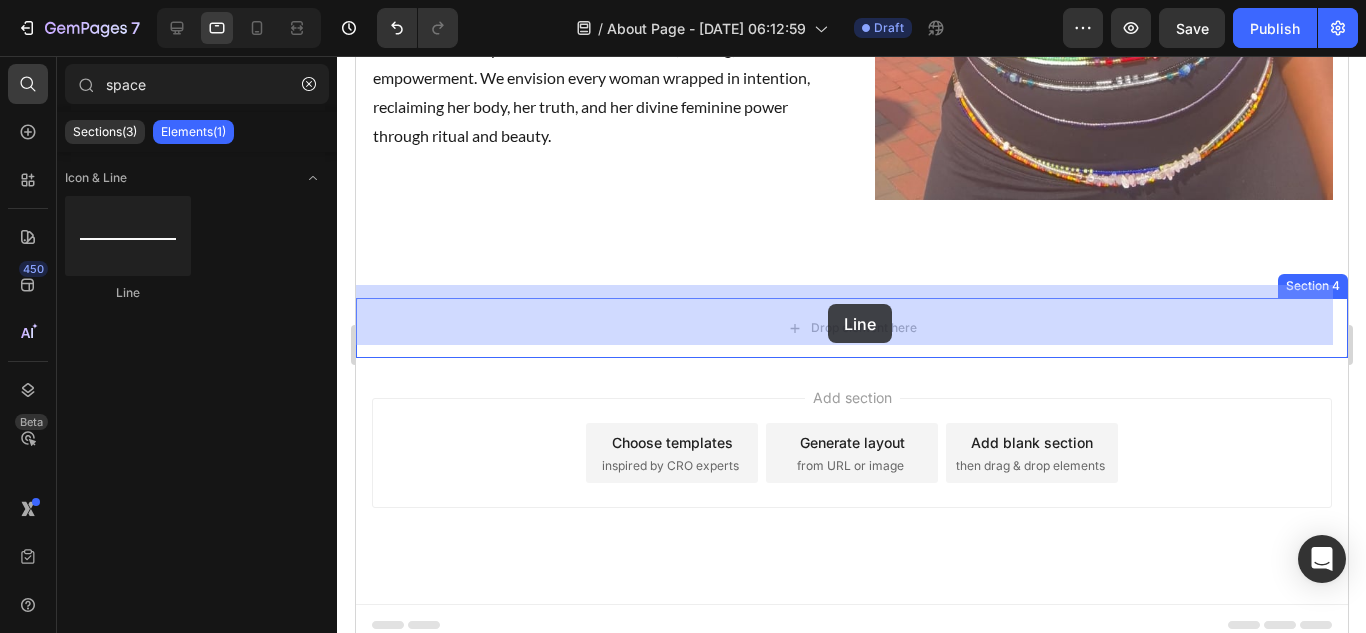 drag, startPoint x: 461, startPoint y: 279, endPoint x: 826, endPoint y: 304, distance: 365.85516 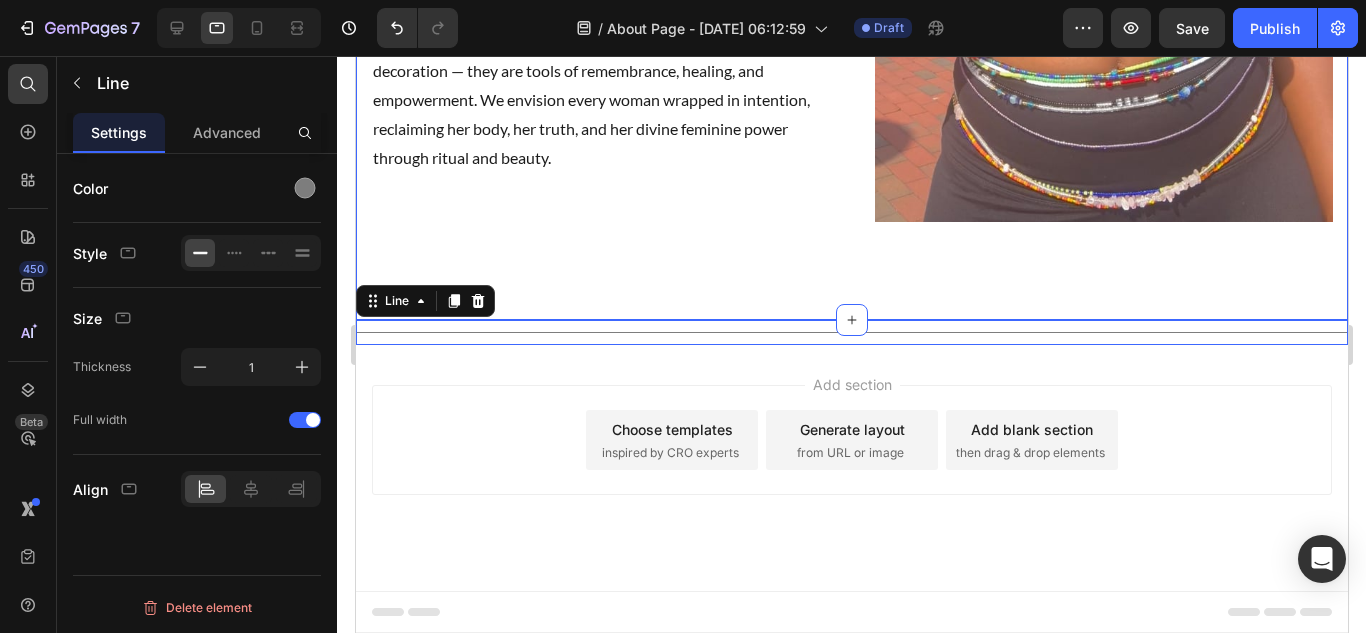 scroll, scrollTop: 2667, scrollLeft: 0, axis: vertical 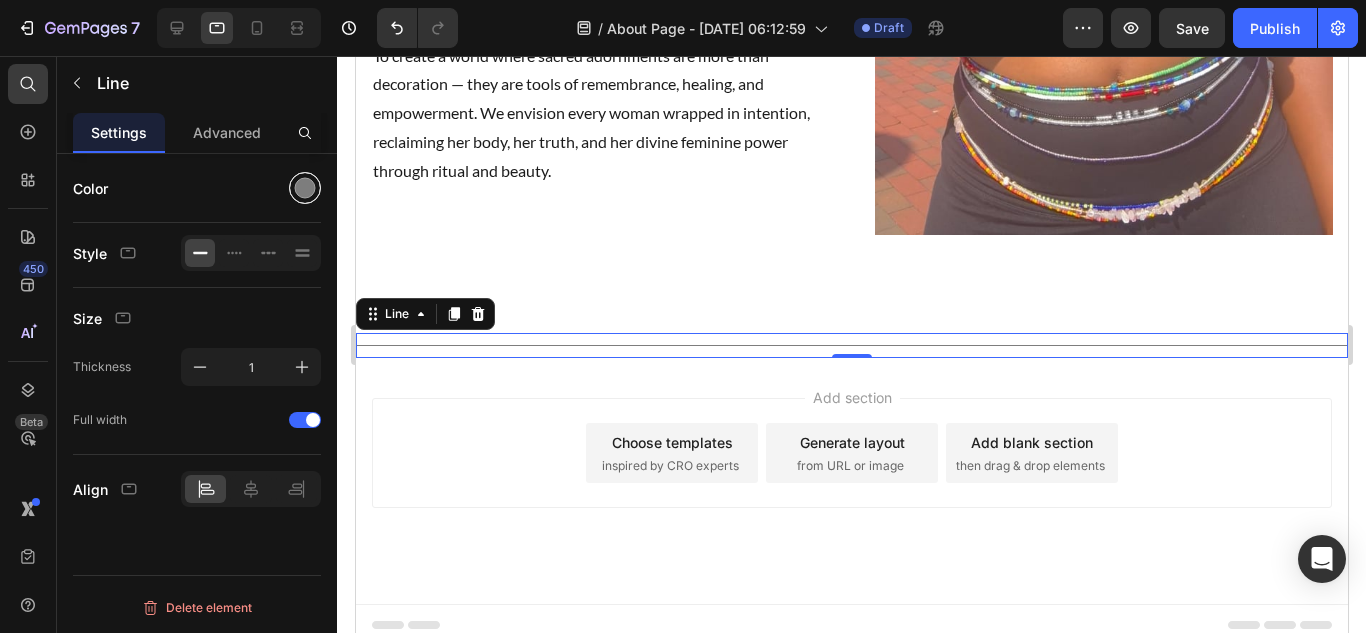 click at bounding box center (305, 188) 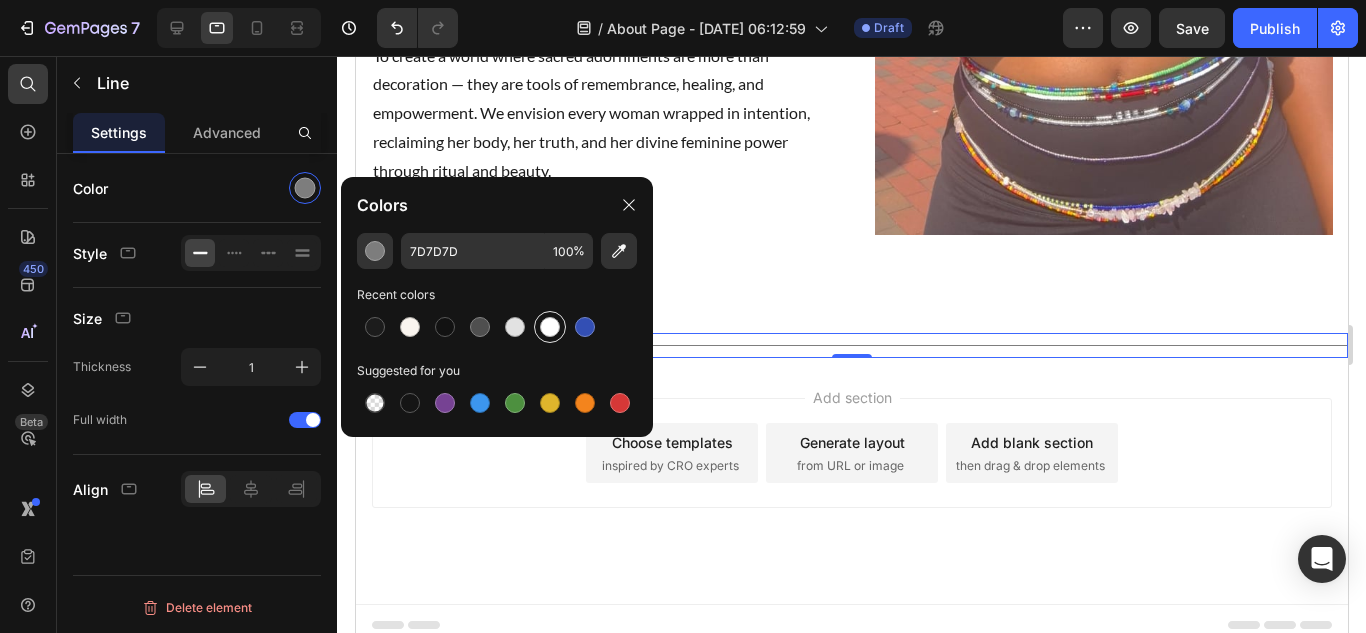 click at bounding box center [550, 327] 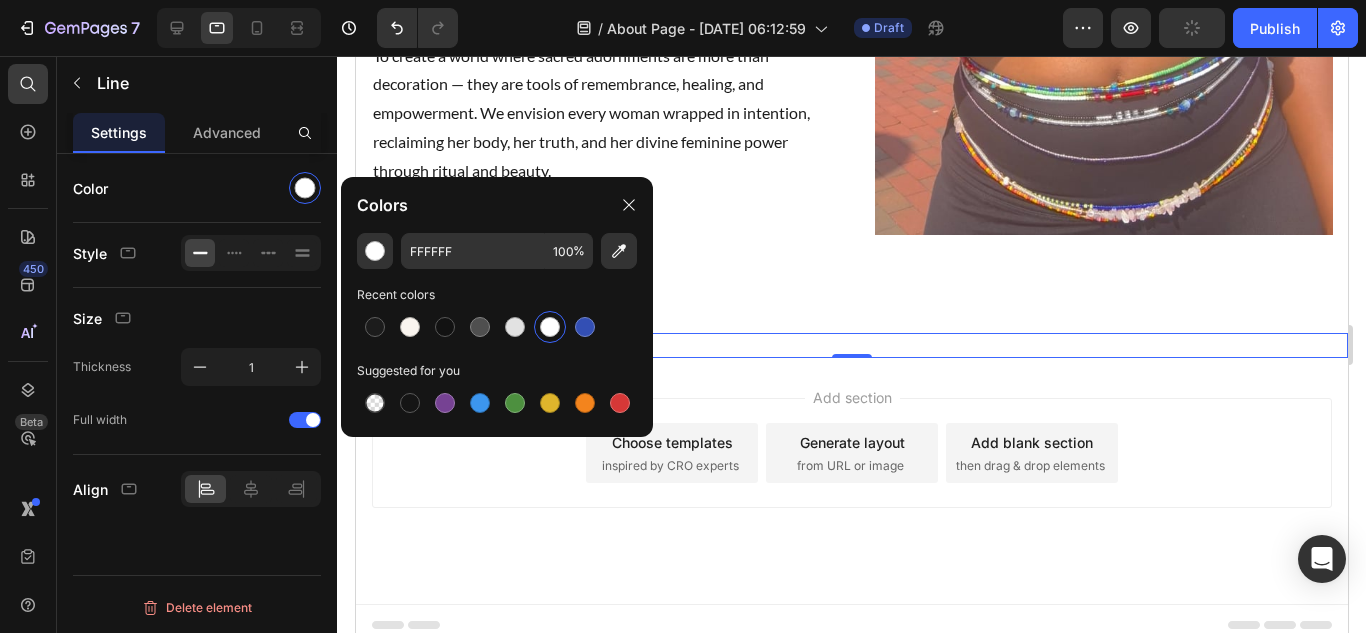 click on "Add section Choose templates inspired by CRO experts Generate layout from URL or image Add blank section then drag & drop elements" at bounding box center [851, 481] 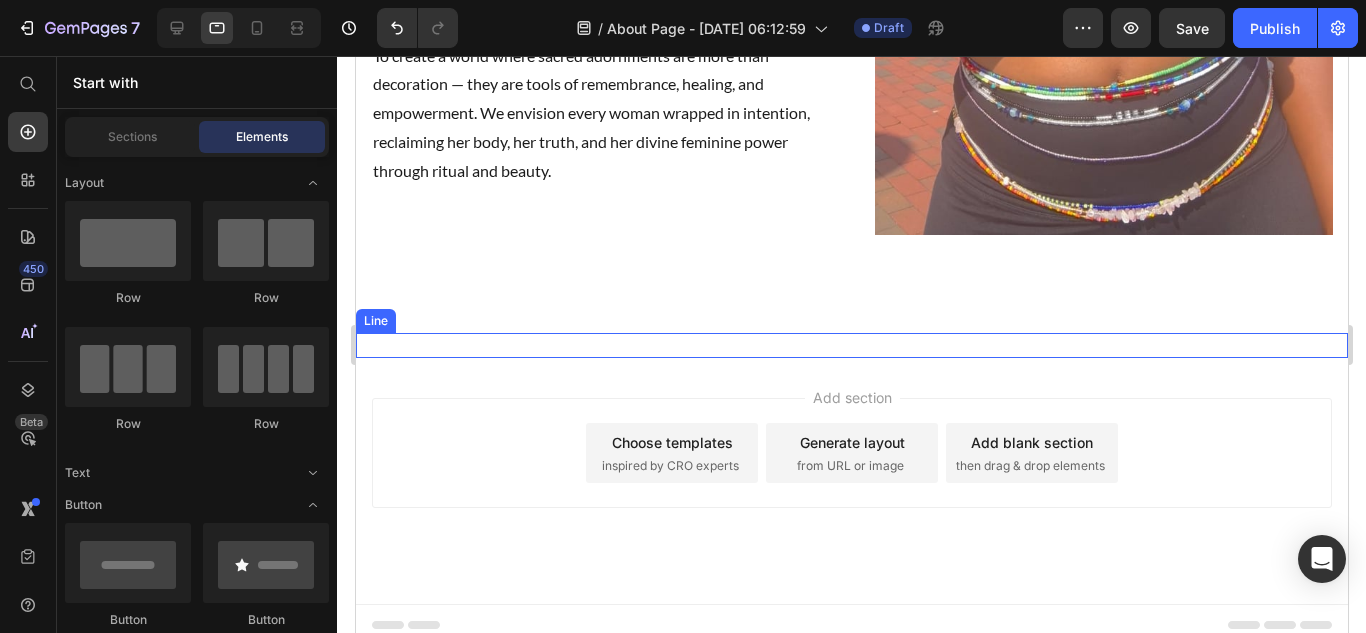 click on "Title Line" at bounding box center (851, 345) 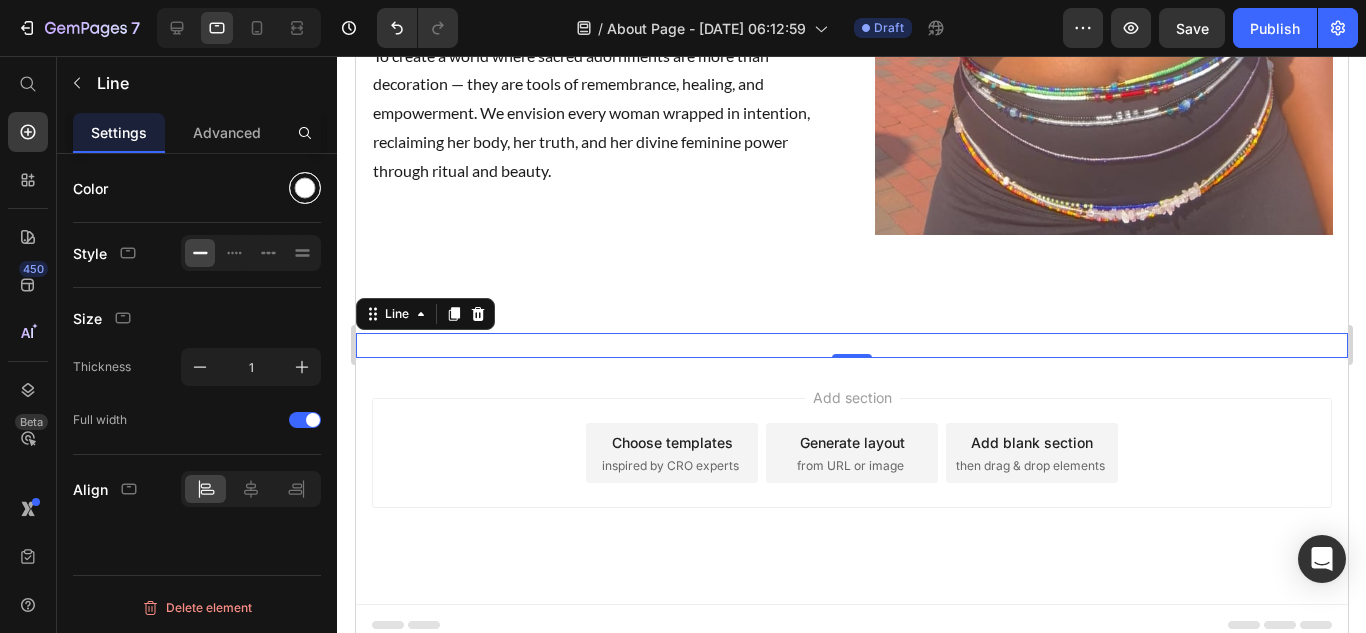 click at bounding box center (305, 188) 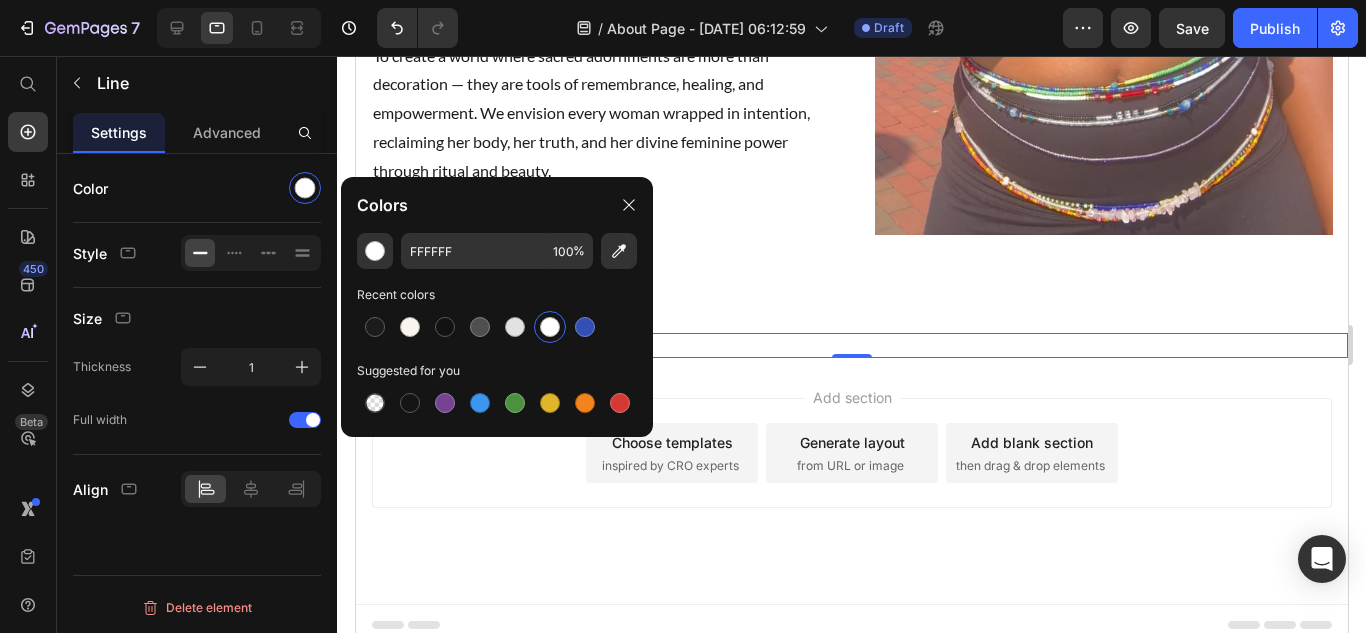 click at bounding box center (550, 327) 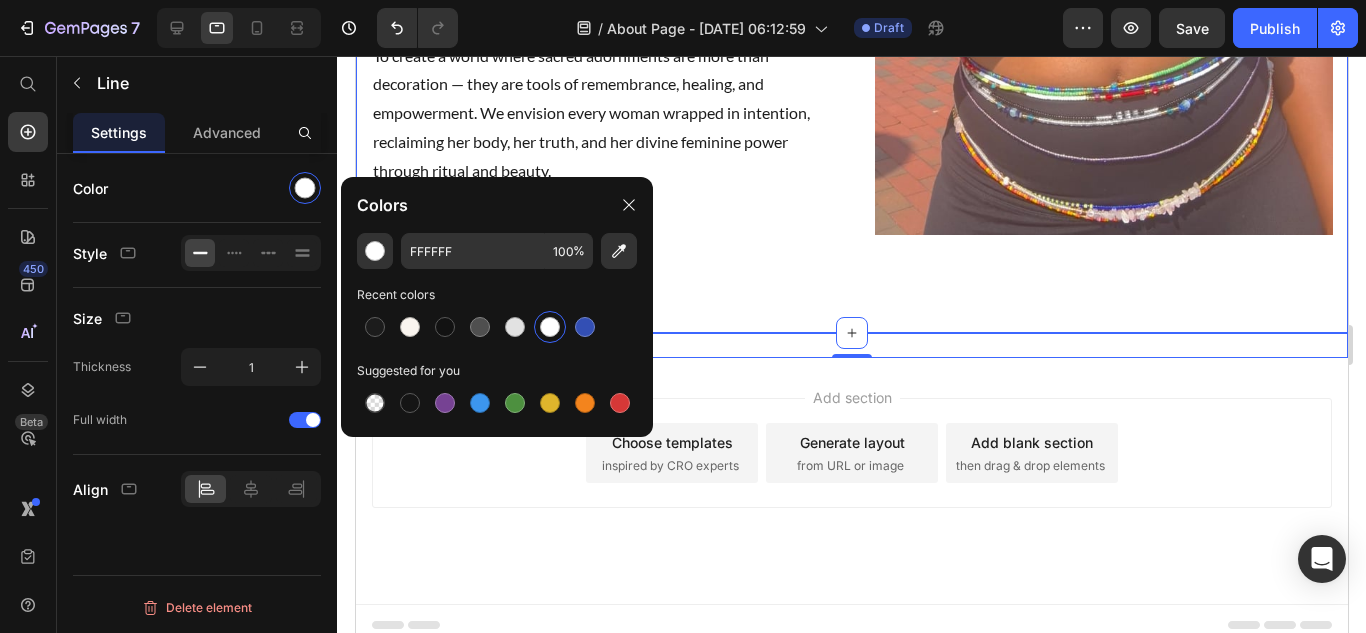click on "Video Our Mission Heading To guide women back to themselves through sacred adornments that honor the divine feminine, support spiritual alignment, and nurture deep emotional healing. Every bead we create is an invitation to remember your worth, reclaim your power, and embody your truth. Text block Image Our Vision Heading To create a world where sacred adornments are more than decoration — they are tools of remembrance, healing, and empowerment. We envision every woman wrapped in intention, reclaiming her body, her truth, and her divine feminine power through ritual and beauty. Text block Row Our Mission & Vision Heading Coffee's mission is to offer love and hope to those in need through funds from a great cup of coffee. We want to inspire and educate our coffee lovers in ways that enhance their experience with us and encourage them to be an outlet of hope for others.  Text block Section 3" at bounding box center (851, -179) 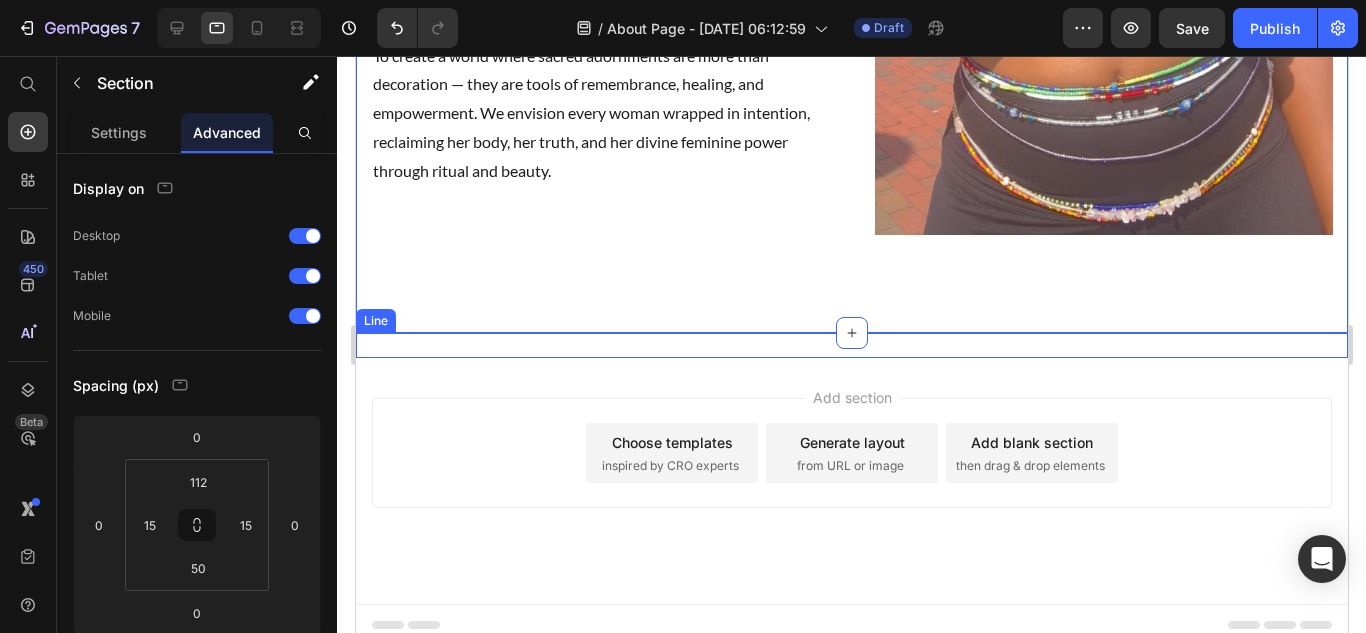 click on "Title Line" at bounding box center (851, 345) 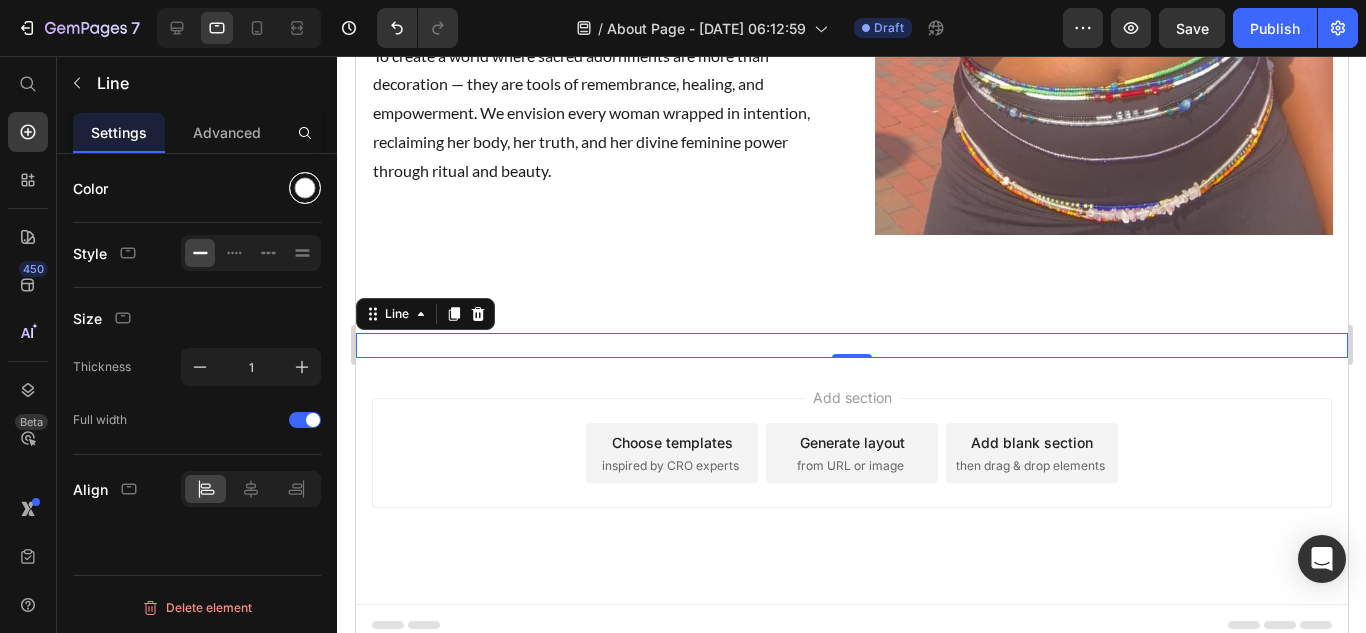 click at bounding box center [305, 188] 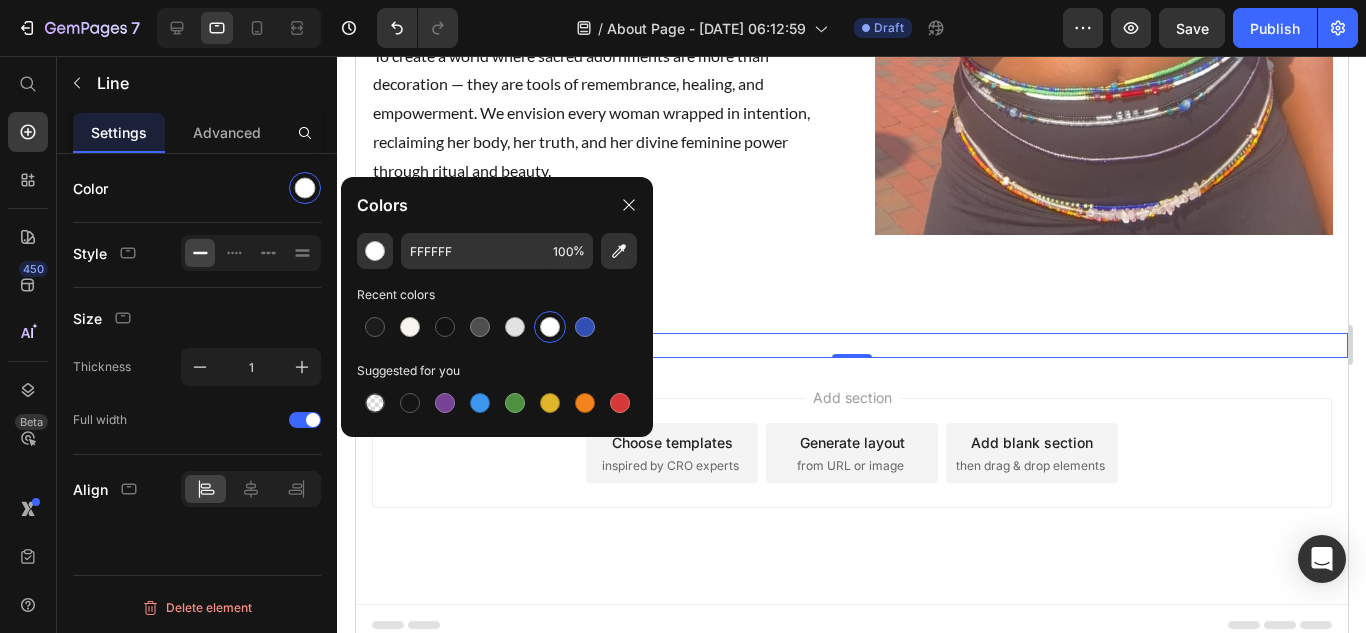 click at bounding box center [550, 327] 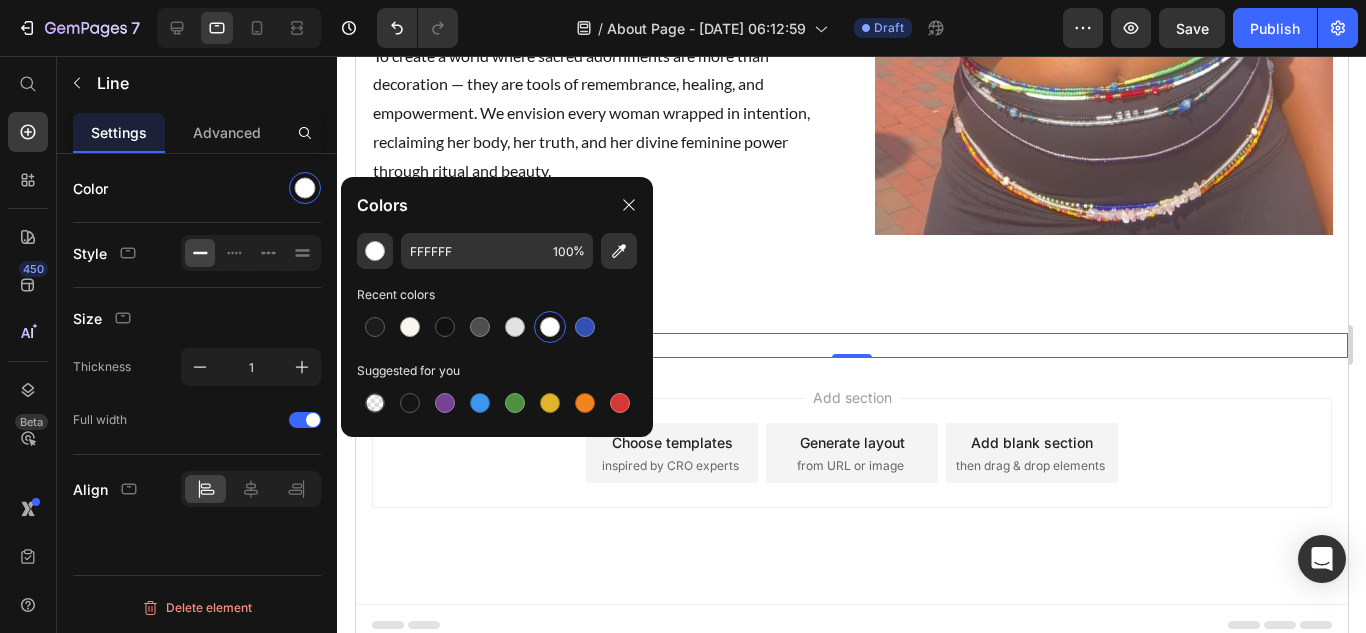 click on "Add section Choose templates inspired by CRO experts Generate layout from URL or image Add blank section then drag & drop elements" at bounding box center (851, 481) 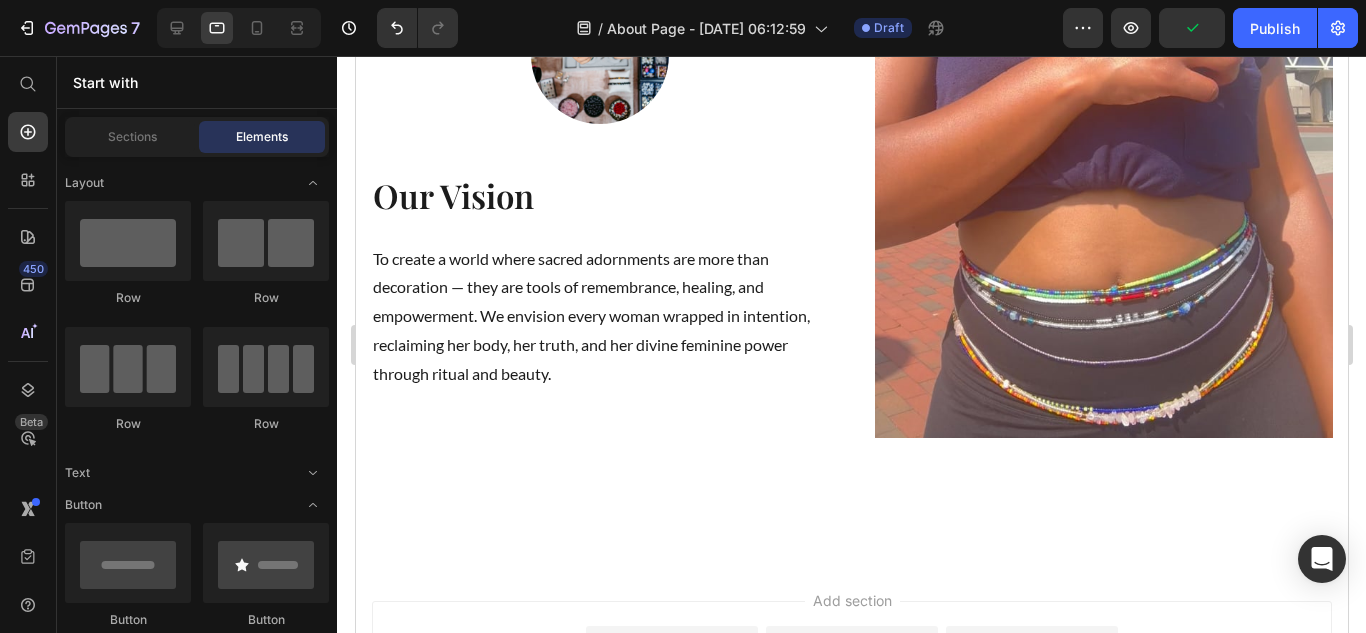 scroll, scrollTop: 2457, scrollLeft: 0, axis: vertical 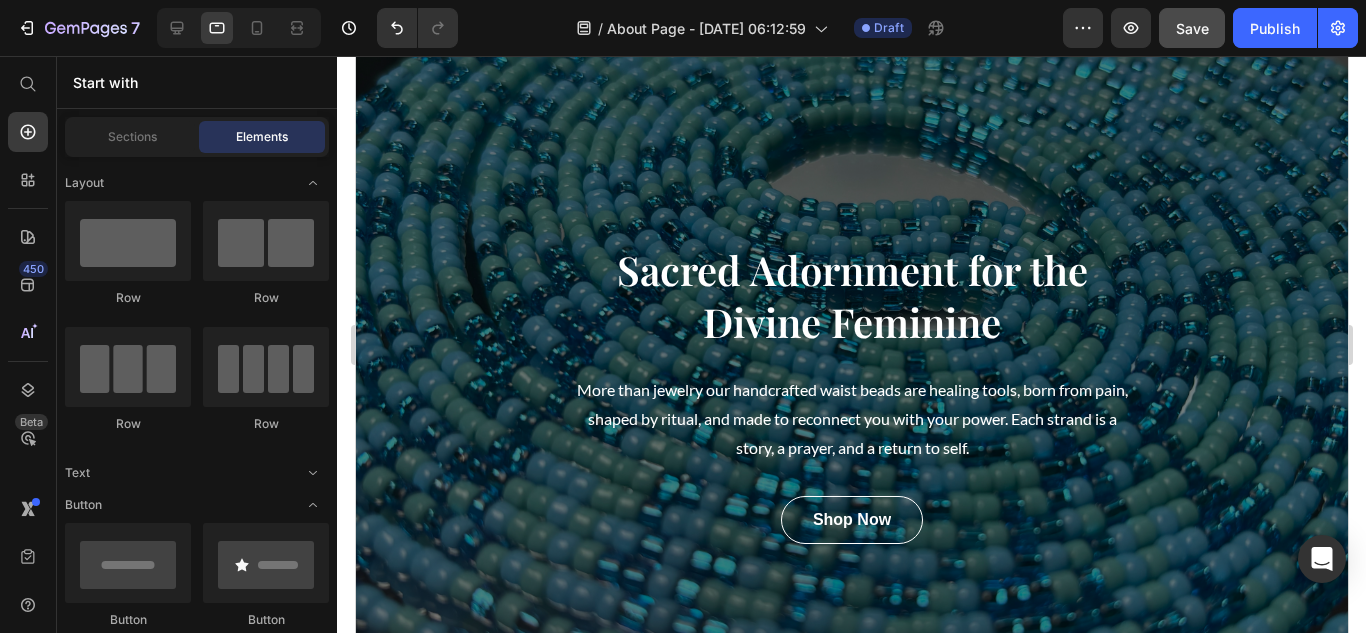 click on "Save" at bounding box center [1192, 28] 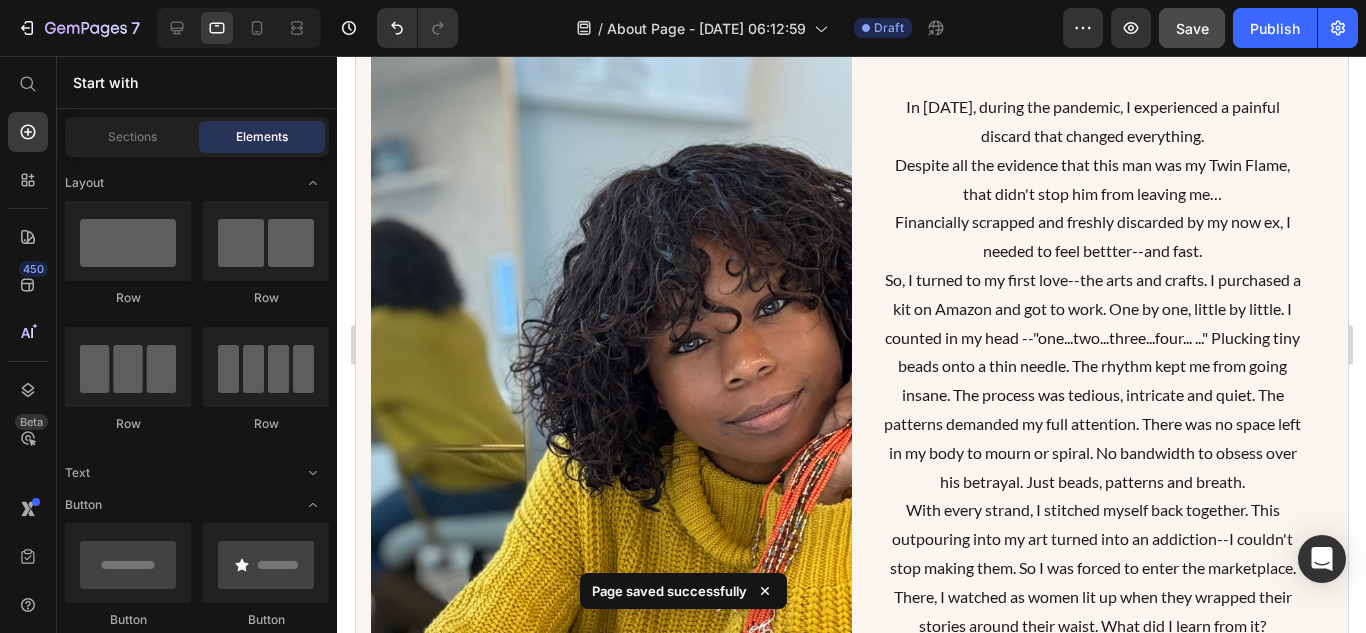 scroll, scrollTop: 1156, scrollLeft: 0, axis: vertical 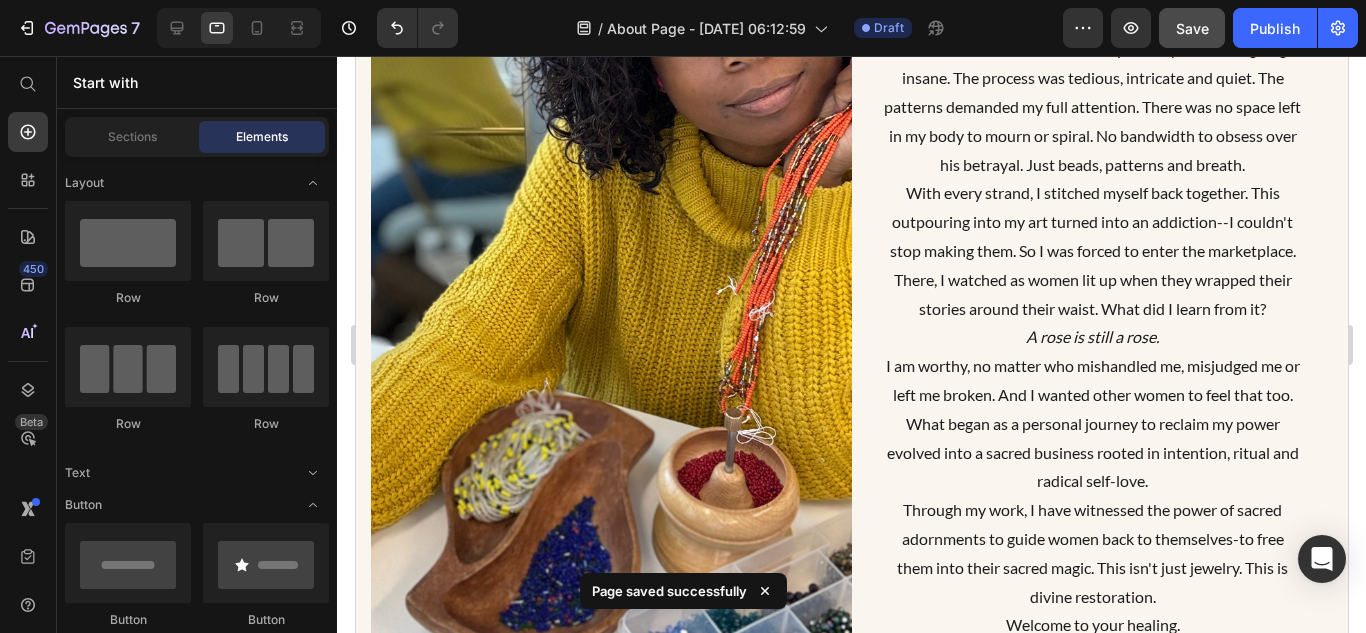 drag, startPoint x: 1338, startPoint y: 121, endPoint x: 1560, endPoint y: 102, distance: 222.81158 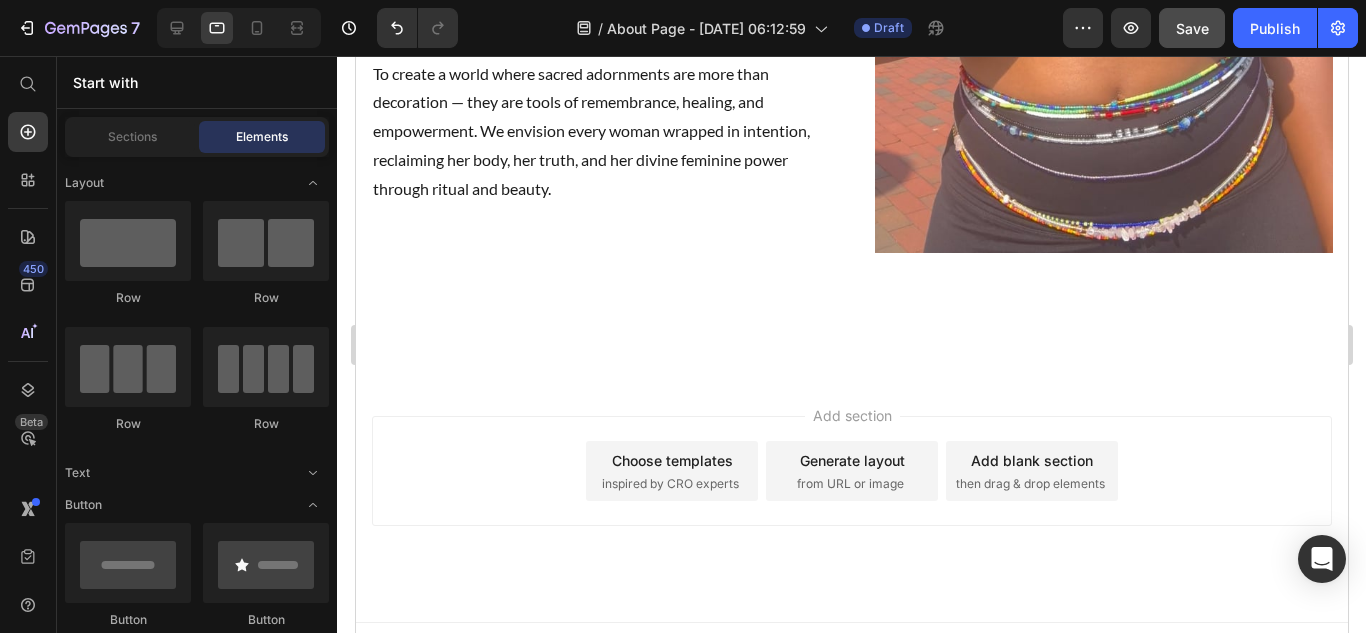 scroll, scrollTop: 2667, scrollLeft: 0, axis: vertical 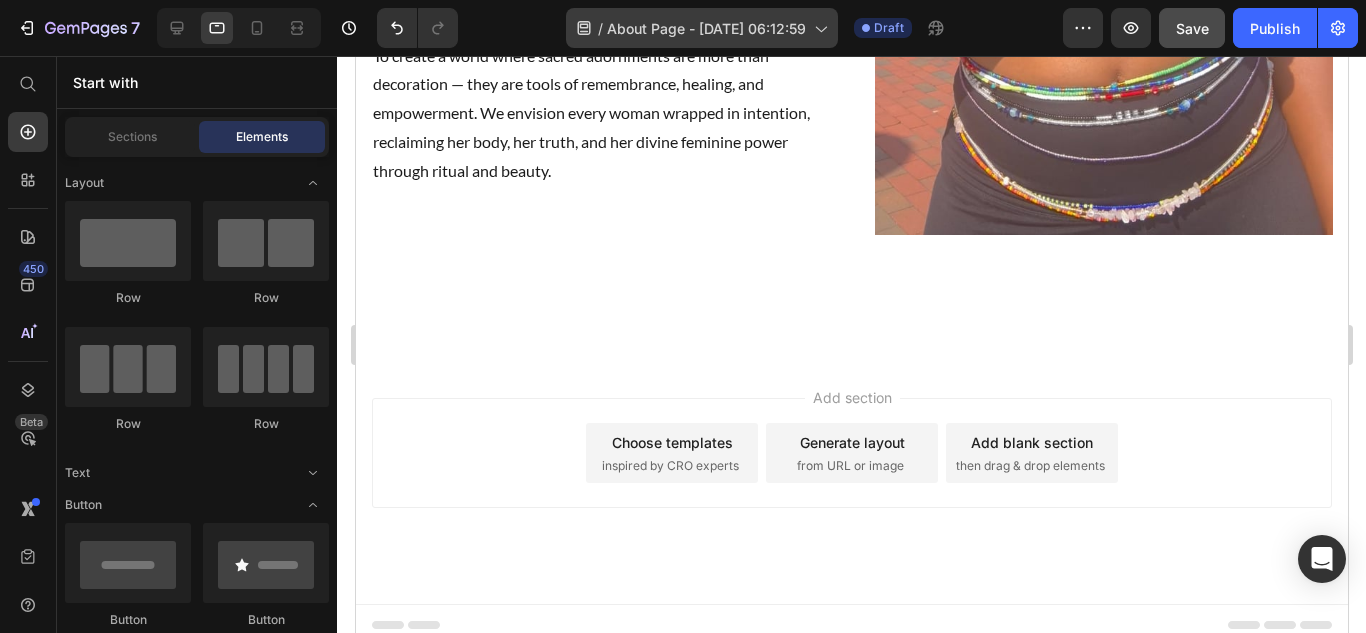 click on "About Page - [DATE] 06:12:59" at bounding box center [706, 28] 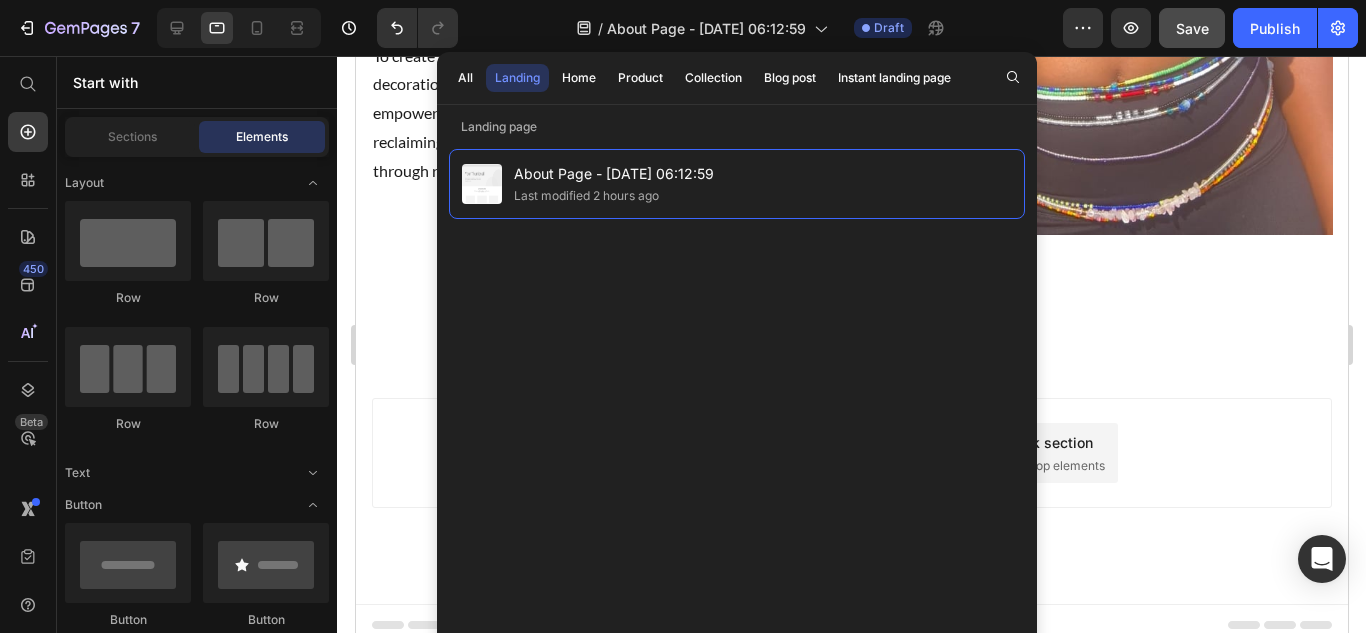 click on "/  About Page - [DATE] 06:12:59 Draft" 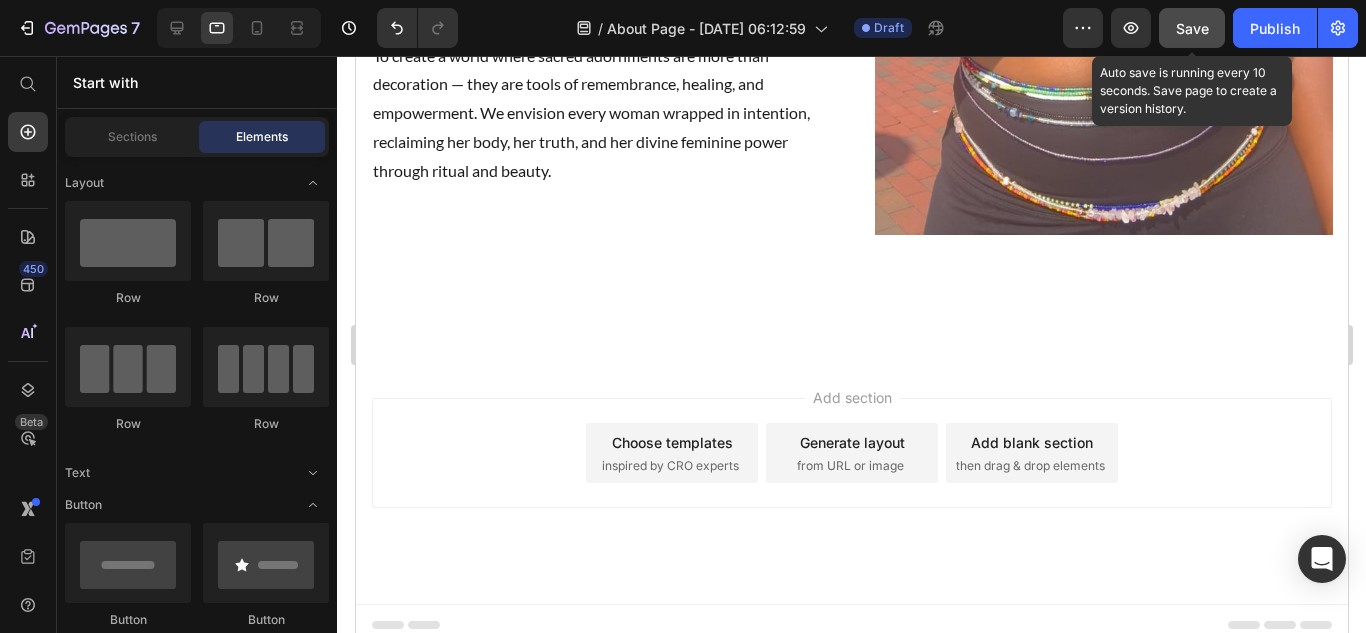 click on "Save" at bounding box center (1192, 28) 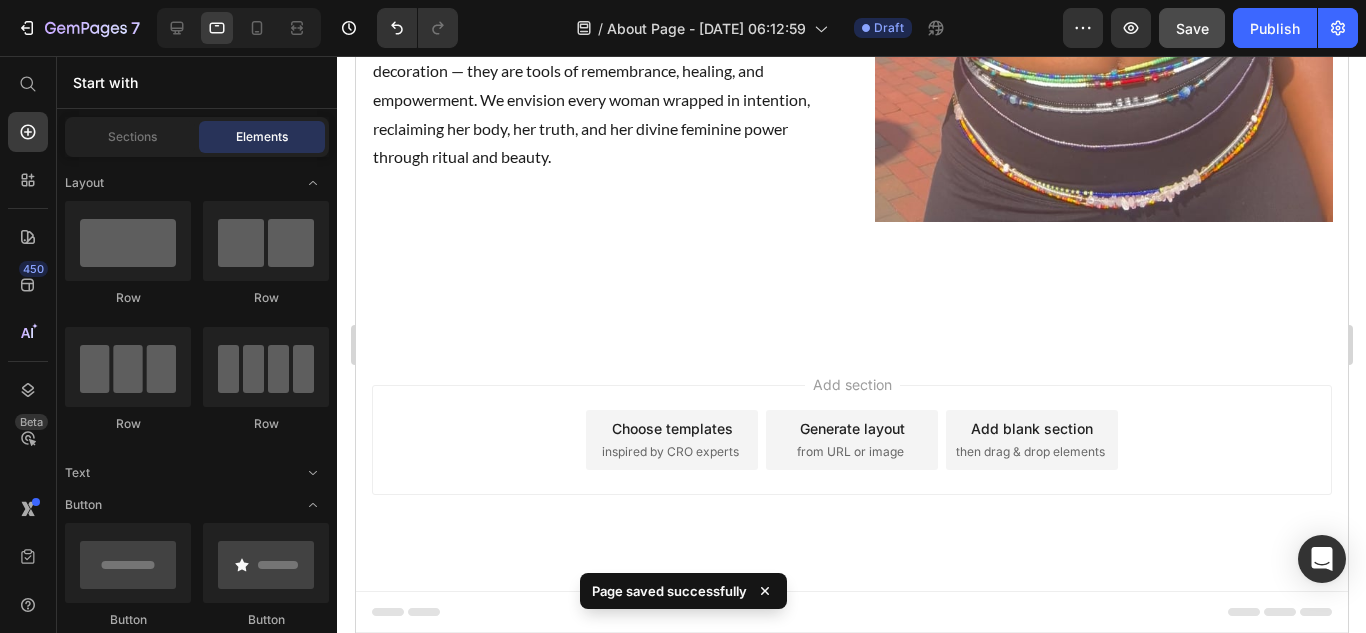 scroll, scrollTop: 2163, scrollLeft: 0, axis: vertical 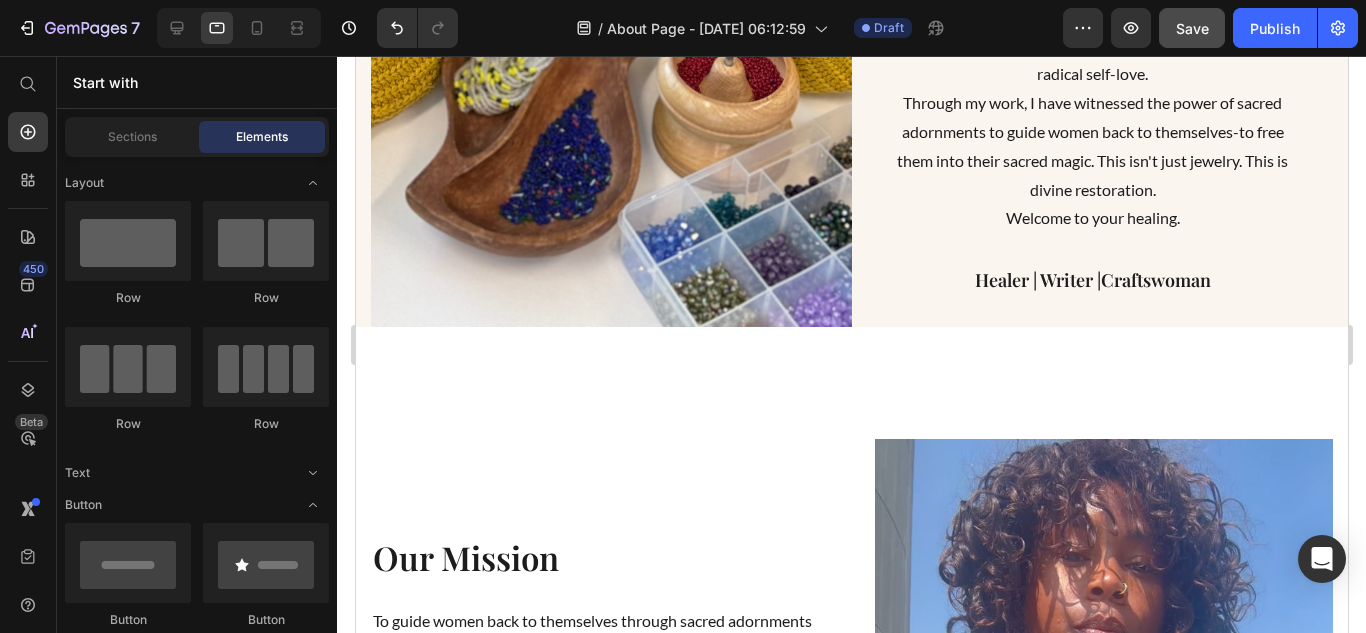 click on "Image Meet the Woman Behind the Work Heading In [DATE], during the pandemic, I experienced a painful discard that changed everything. Despite all the evidence that this man was my Twin Flame, that didn't stop him from leaving me… Financially scrapped and freshly discarded by my now ex, I needed to feel bettter--and fast. So, I turned to my first love--the arts and crafts. I purchased a kit on Amazon and got to work. One by one, little by little. I counted in my head --"one...two...three...four... ..." Plucking tiny beads onto a thin needle. The rhythm kept me from going insane. The process was tedious, intricate and quiet. The patterns demanded my full attention. There was no space left in my body to mourn or spiral. No bandwidth to obsess over his betrayal. Just beads, patterns and breath. A rose is still a rose. I am worthy, no matter who mishandled me, misjudged me or left me broken. And I wanted other women to feel that too. Welcome to your healing. Text block Healer | Writer |Craftswoman Heading Row Row" at bounding box center [851, -233] 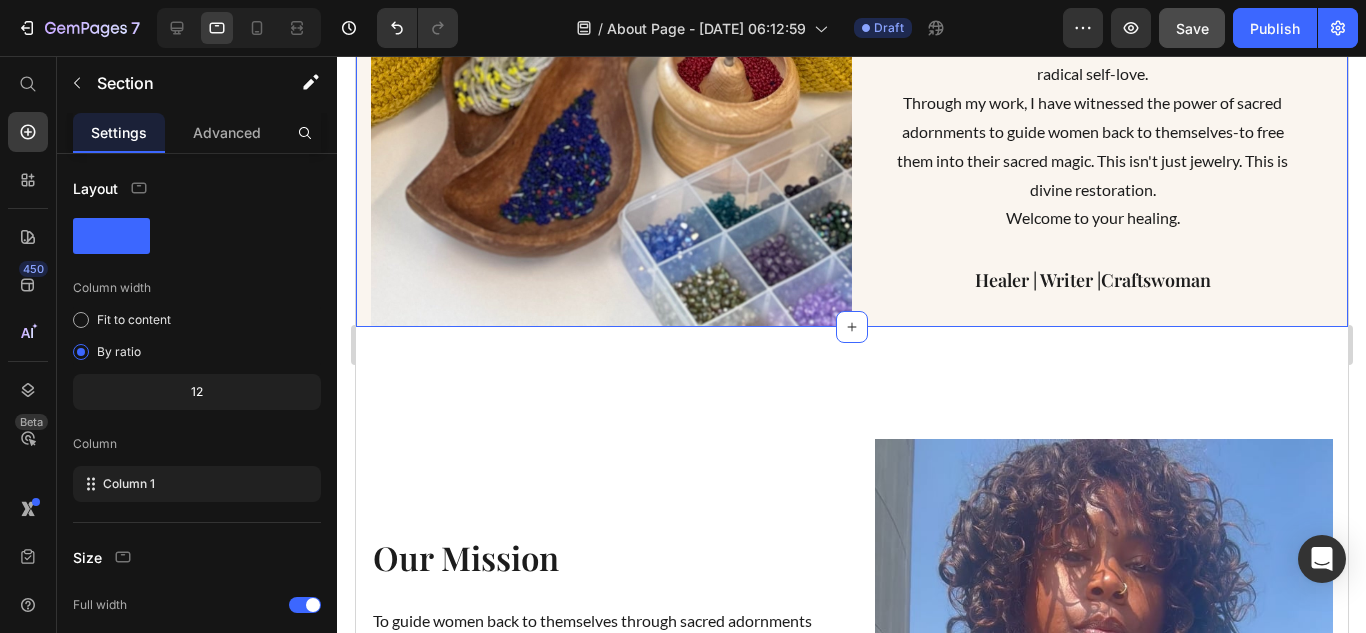 click on "Image Meet the Woman Behind the Work Heading In [DATE], during the pandemic, I experienced a painful discard that changed everything. Despite all the evidence that this man was my Twin Flame, that didn't stop him from leaving me… Financially scrapped and freshly discarded by my now ex, I needed to feel bettter--and fast. So, I turned to my first love--the arts and crafts. I purchased a kit on Amazon and got to work. One by one, little by little. I counted in my head --"one...two...three...four... ..." Plucking tiny beads onto a thin needle. The rhythm kept me from going insane. The process was tedious, intricate and quiet. The patterns demanded my full attention. There was no space left in my body to mourn or spiral. No bandwidth to obsess over his betrayal. Just beads, patterns and breath. A rose is still a rose. I am worthy, no matter who mishandled me, misjudged me or left me broken. And I wanted other women to feel that too. Welcome to your healing. Text block Healer | Writer |Craftswoman Heading Row Row" at bounding box center (851, -233) 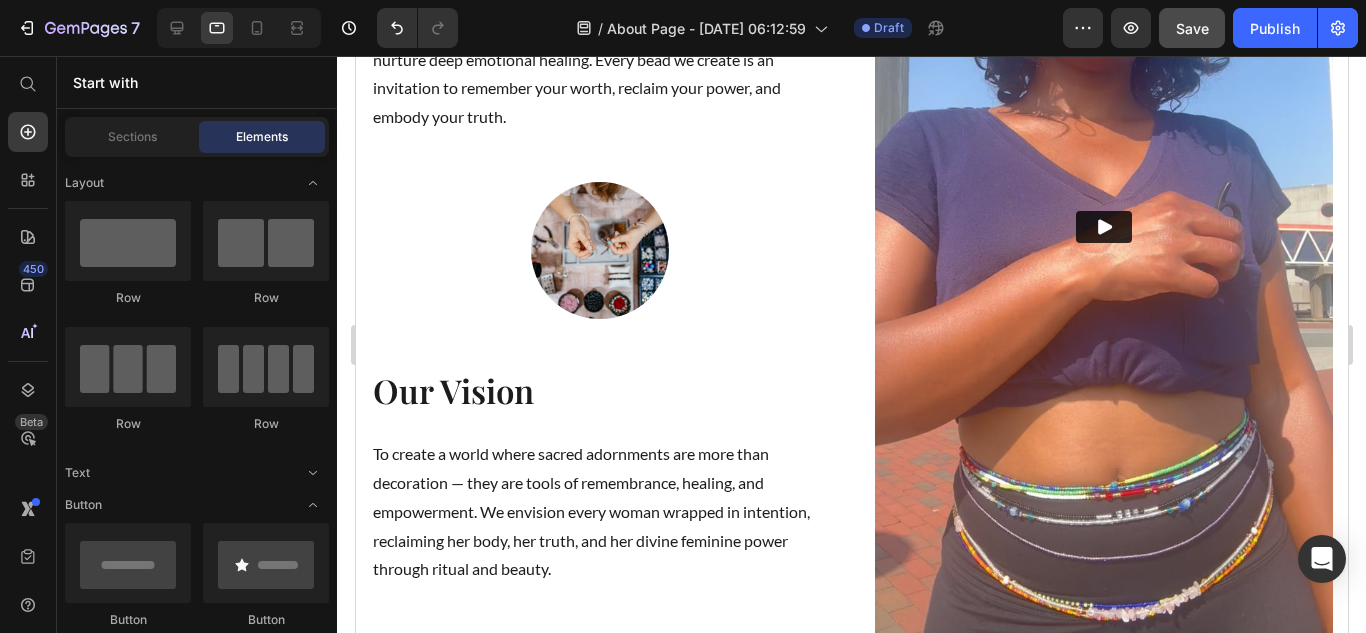 scroll, scrollTop: 2200, scrollLeft: 0, axis: vertical 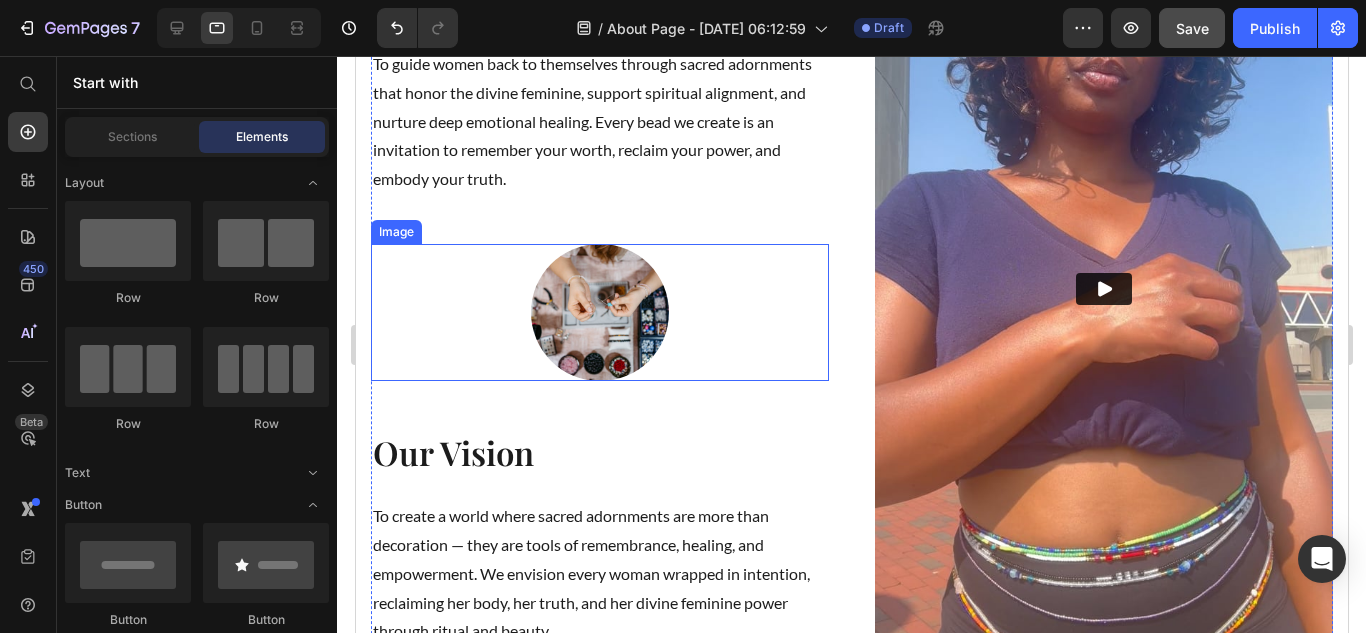 click at bounding box center [599, 312] 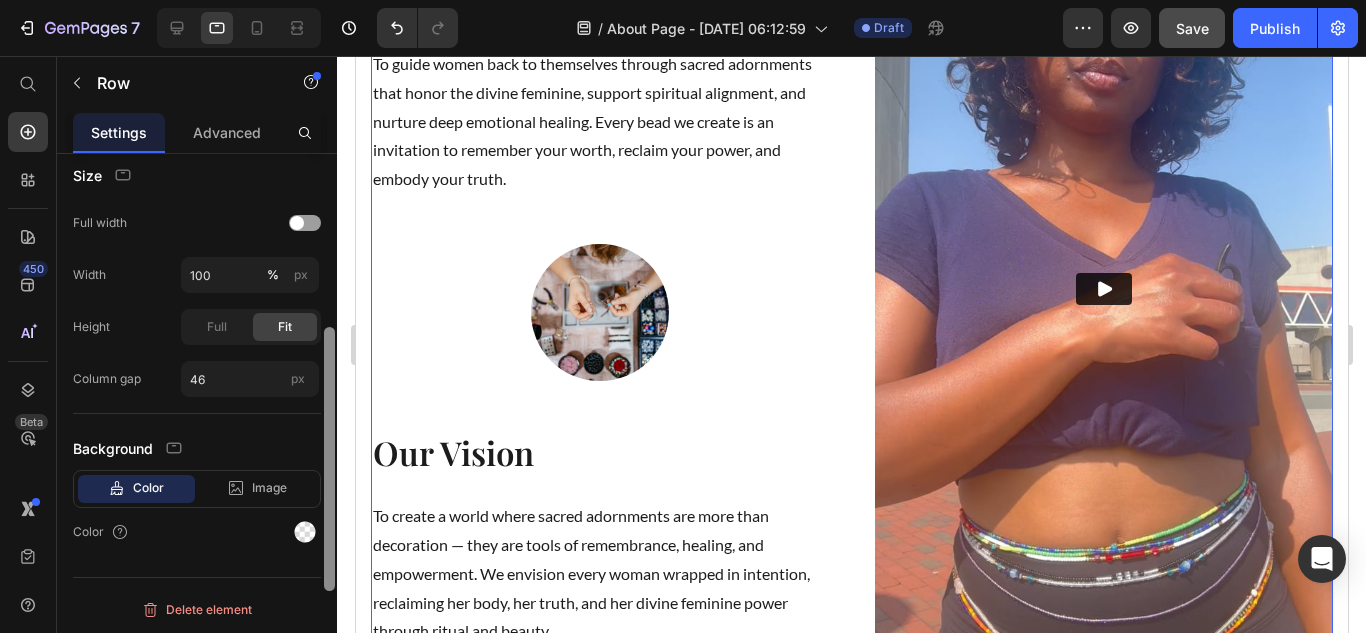 scroll, scrollTop: 549, scrollLeft: 0, axis: vertical 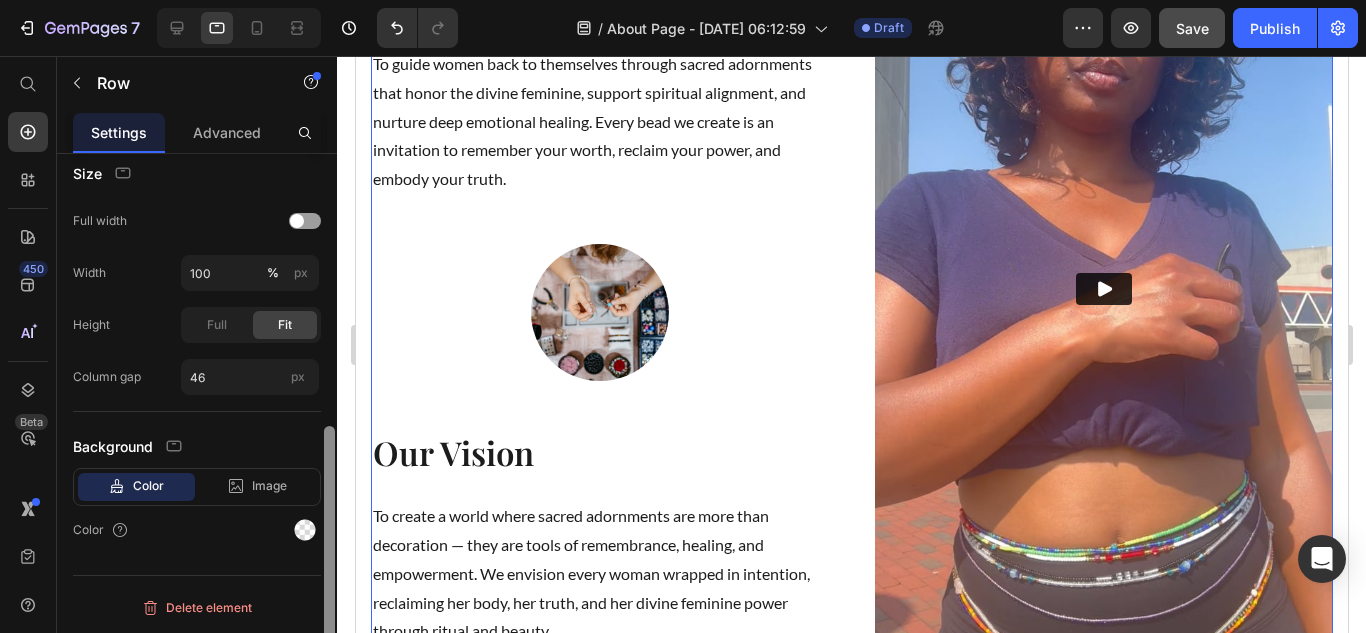 drag, startPoint x: 327, startPoint y: 322, endPoint x: 329, endPoint y: 608, distance: 286.007 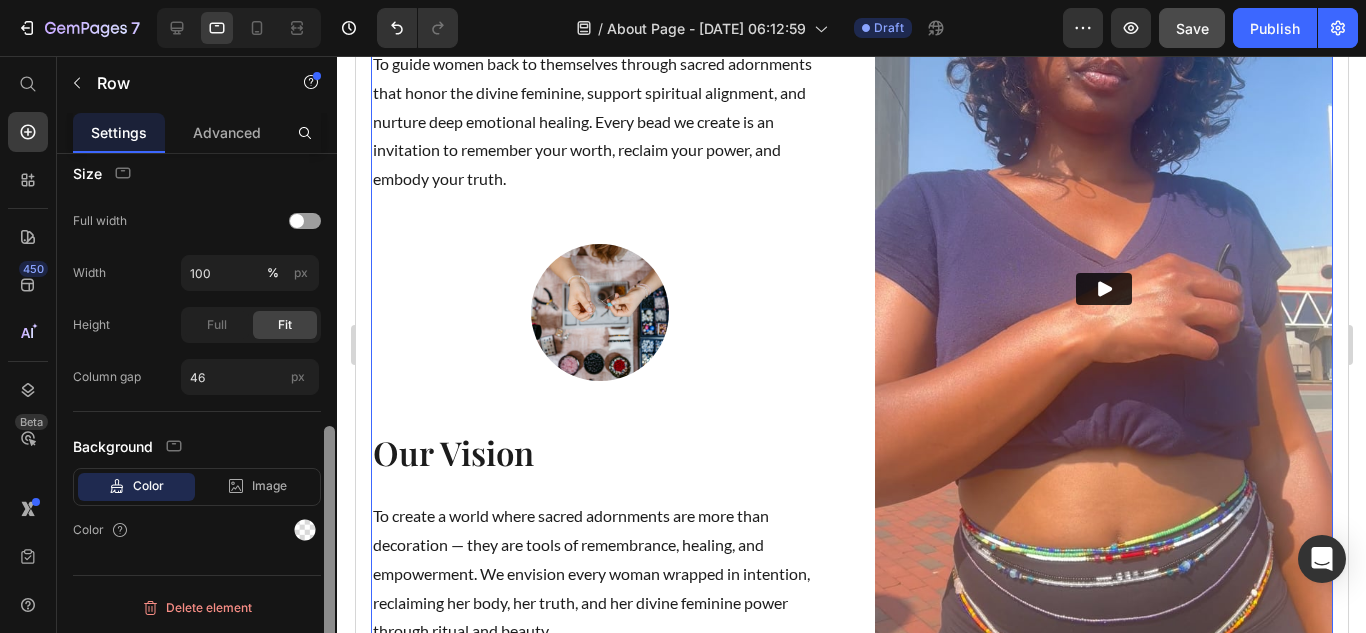click at bounding box center (329, 558) 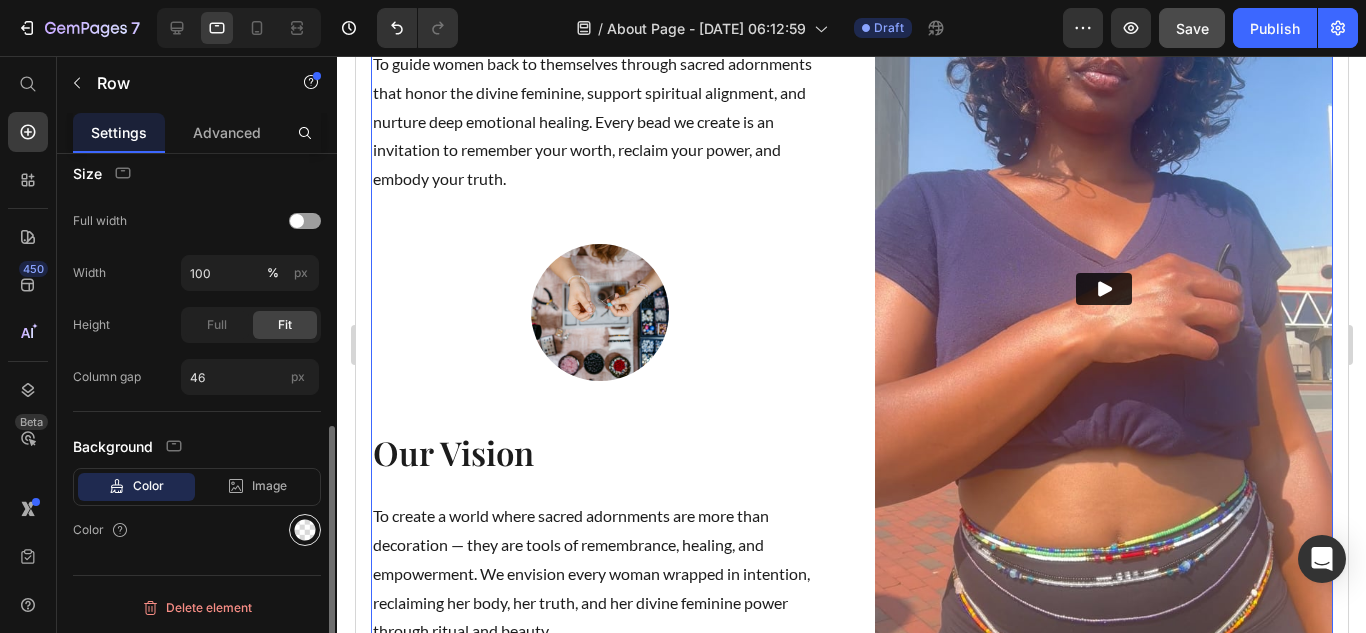 click at bounding box center (305, 530) 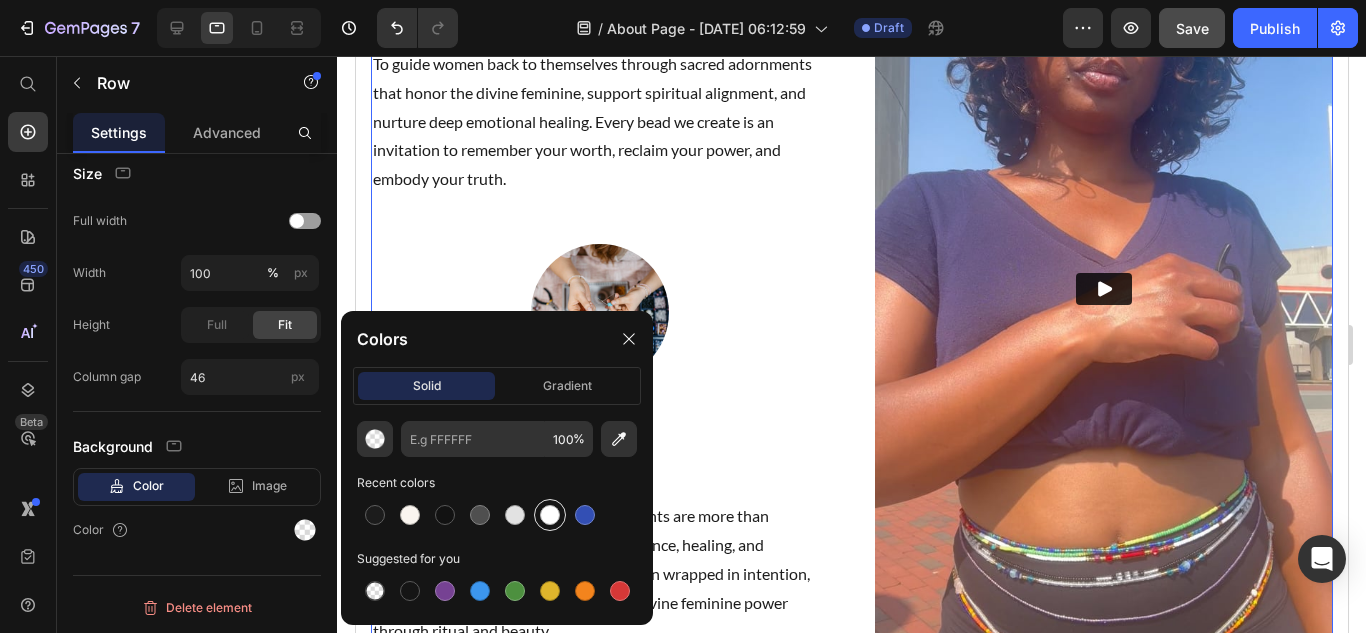 click at bounding box center (550, 515) 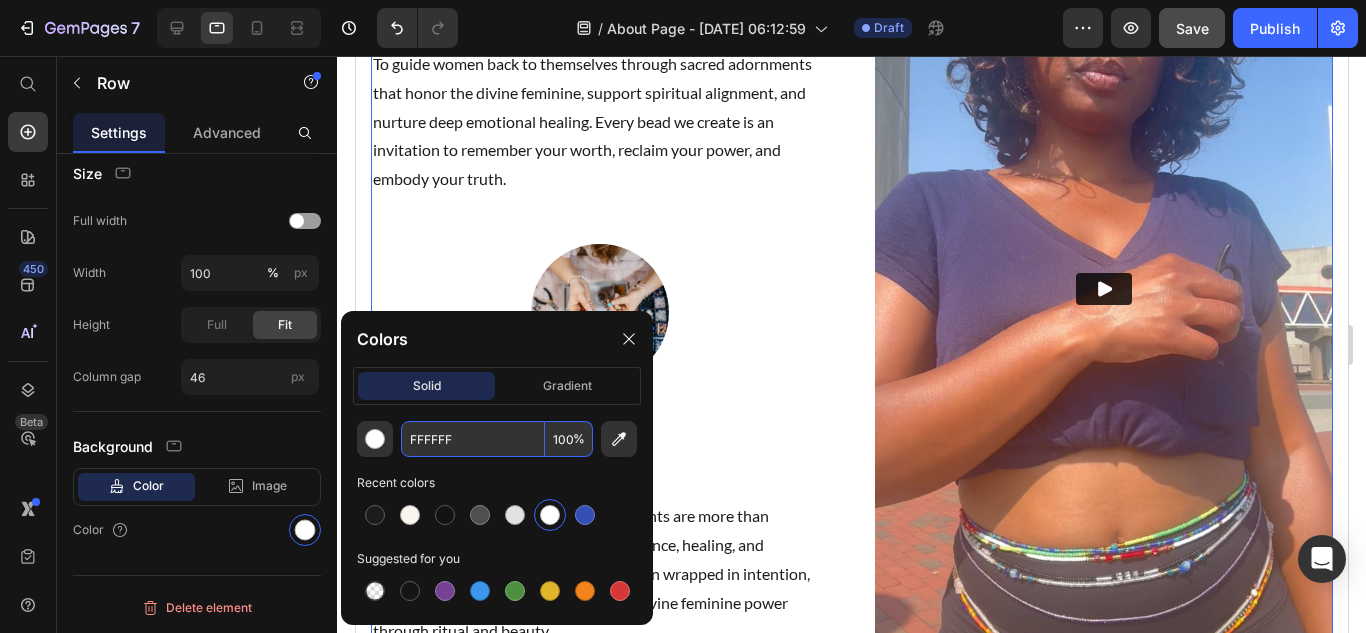 click on "FFFFFF" at bounding box center [473, 439] 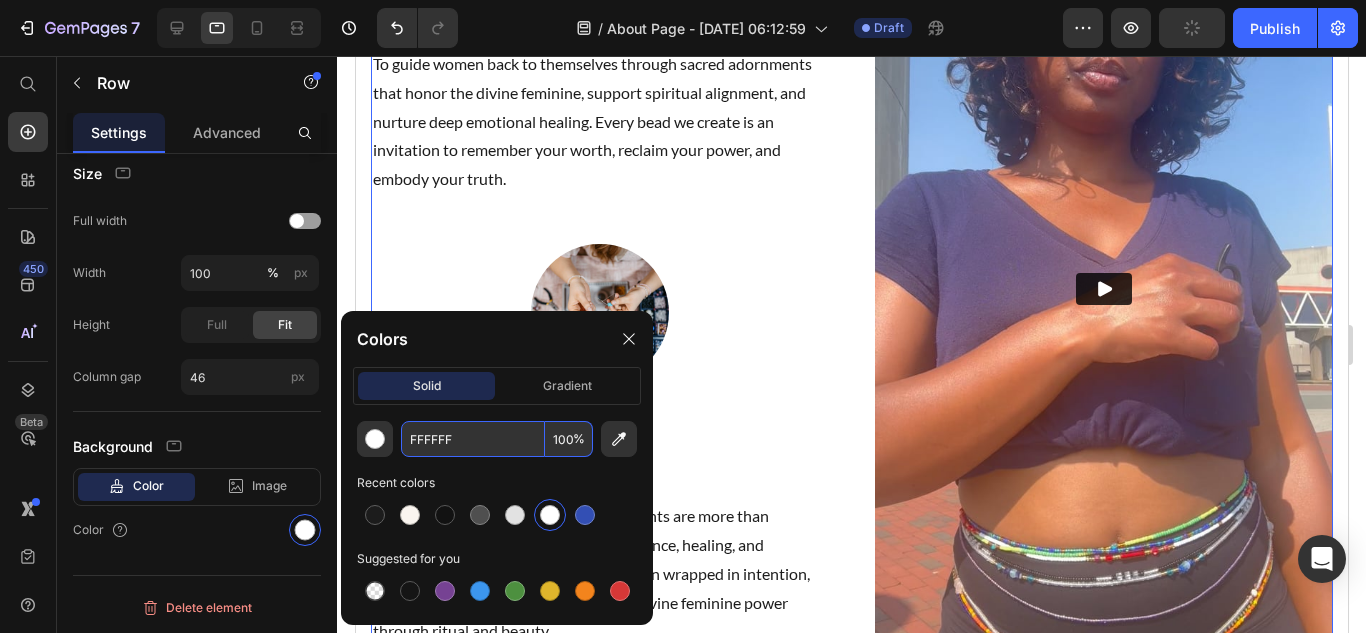 paste on "AF5E" 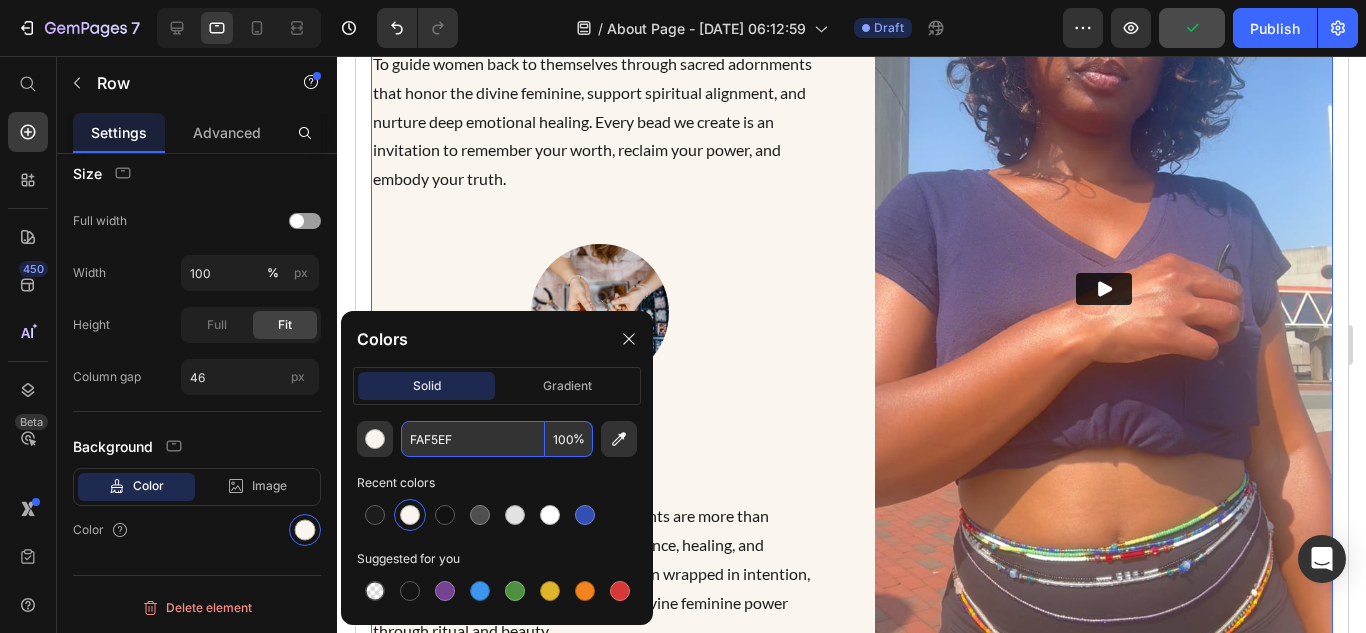 type on "FAF5EF" 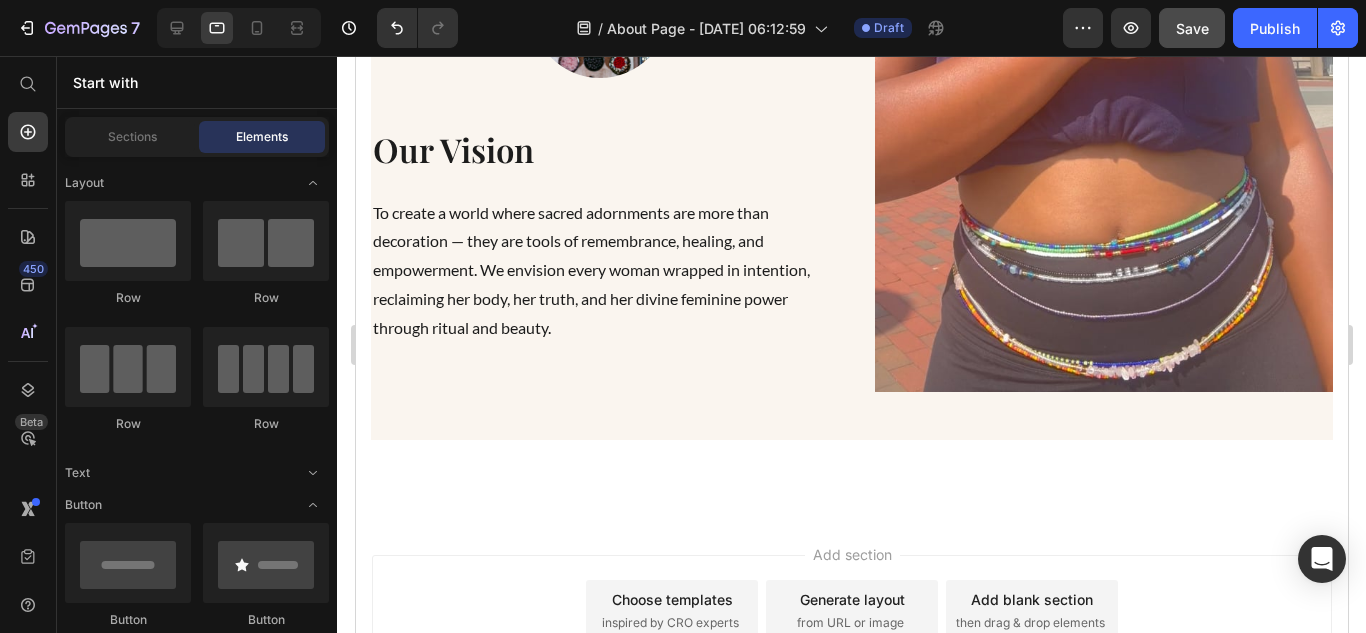 scroll, scrollTop: 2564, scrollLeft: 0, axis: vertical 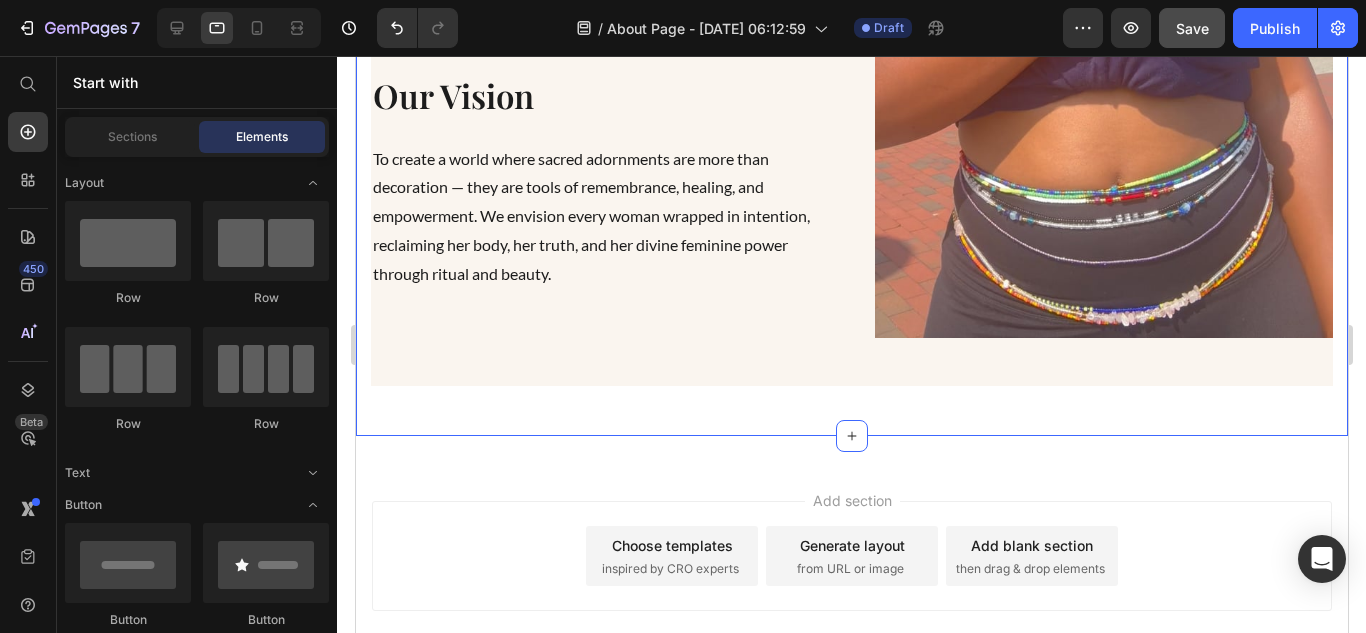 click on "Video Our Mission Heading To guide women back to themselves through sacred adornments that honor the divine feminine, support spiritual alignment, and nurture deep emotional healing. Every bead we create is an invitation to remember your worth, reclaim your power, and embody your truth. Text block Image Our Vision Heading To create a world where sacred adornments are more than decoration — they are tools of remembrance, healing, and empowerment. We envision every woman wrapped in intention, reclaiming her body, her truth, and her divine feminine power through ritual and beauty. Text block Row Our Mission & Vision Heading Coffee's mission is to offer love and hope to those in need through funds from a great cup of coffee. We want to inspire and educate our coffee lovers in ways that enhance their experience with us and encourage them to be an outlet of hope for others.  Text block Section 3" at bounding box center [851, -76] 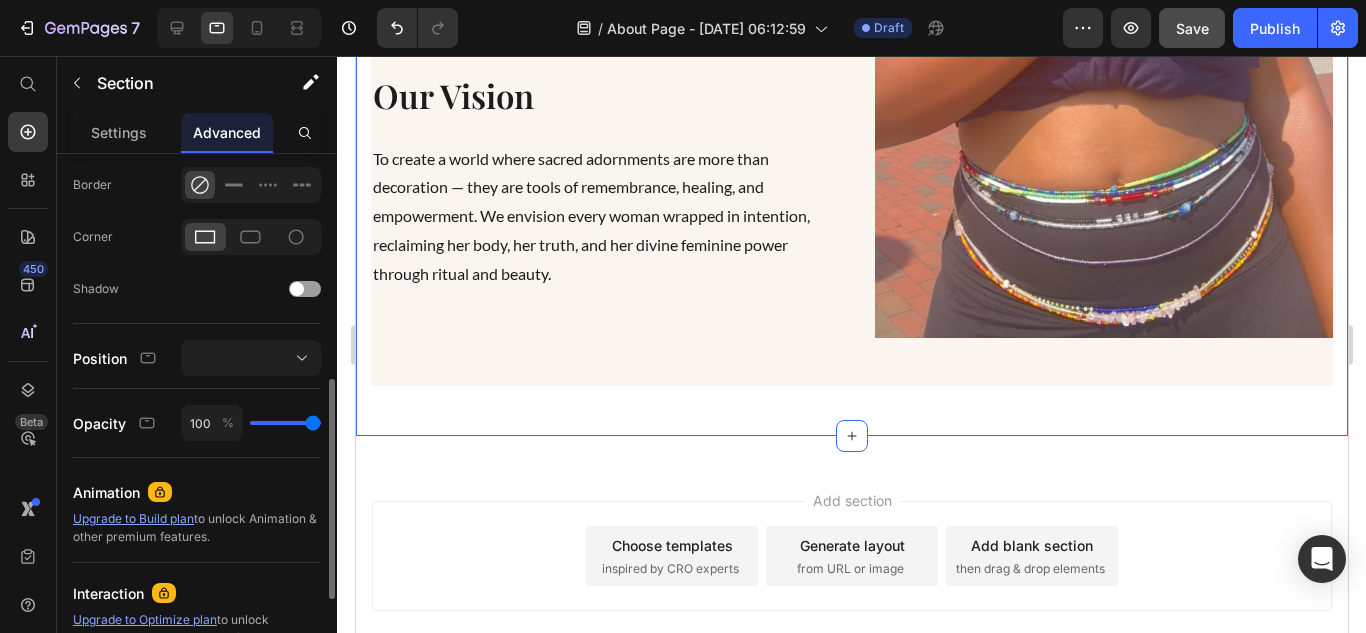 scroll, scrollTop: 0, scrollLeft: 0, axis: both 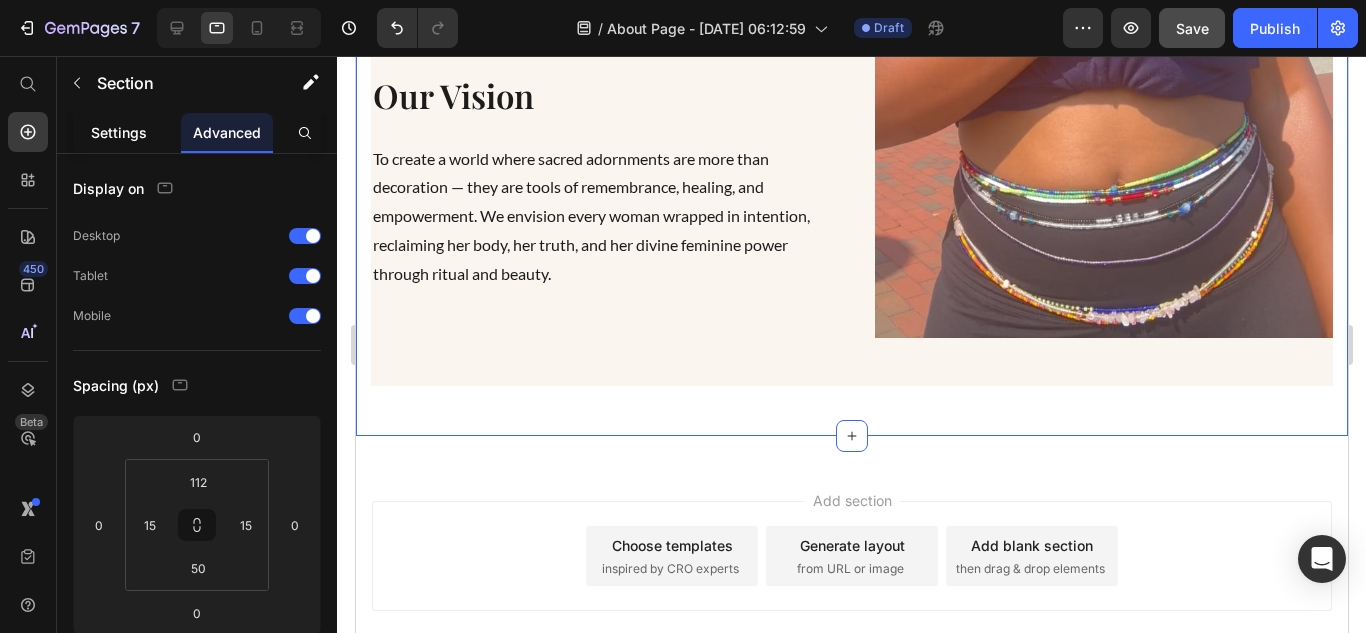 click on "Settings" at bounding box center (119, 132) 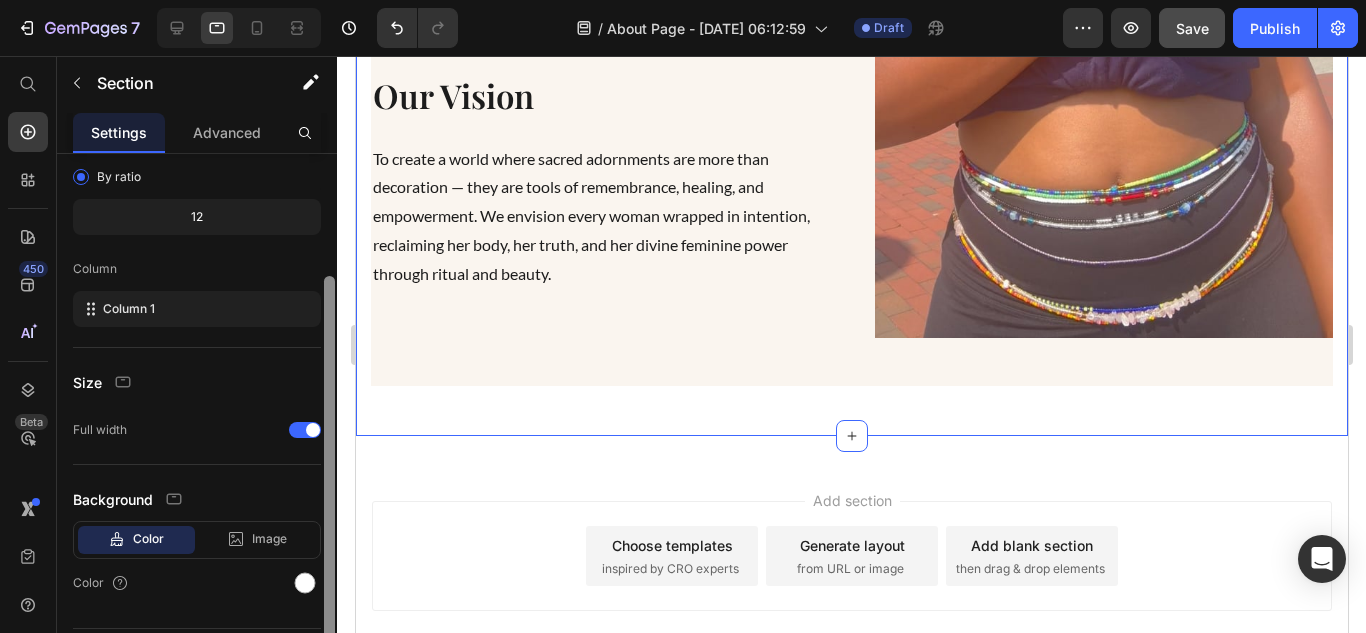scroll, scrollTop: 228, scrollLeft: 0, axis: vertical 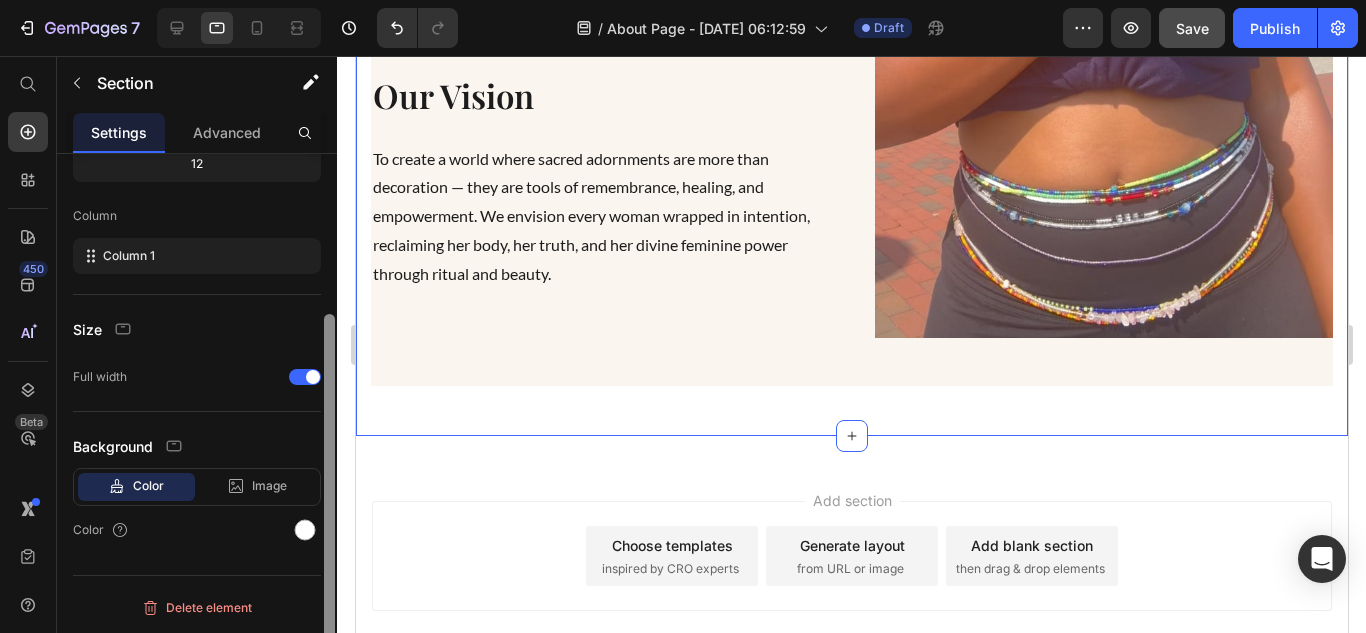 drag, startPoint x: 331, startPoint y: 318, endPoint x: 322, endPoint y: 508, distance: 190.21304 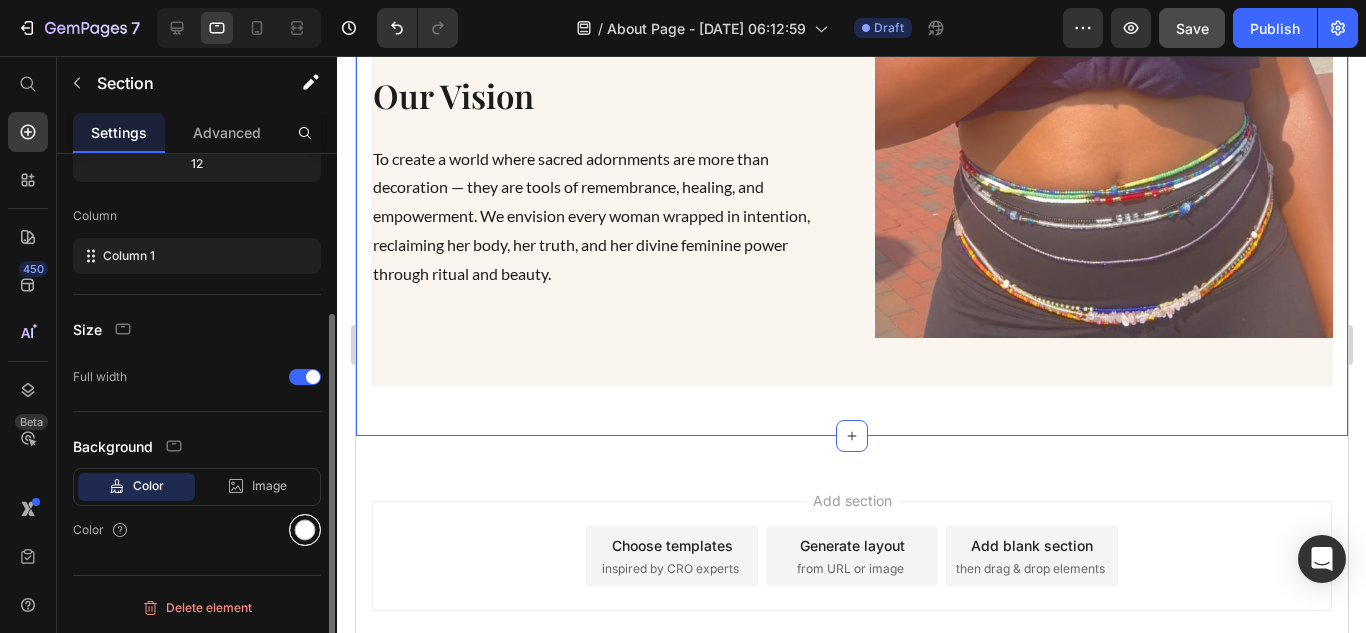 click at bounding box center (305, 530) 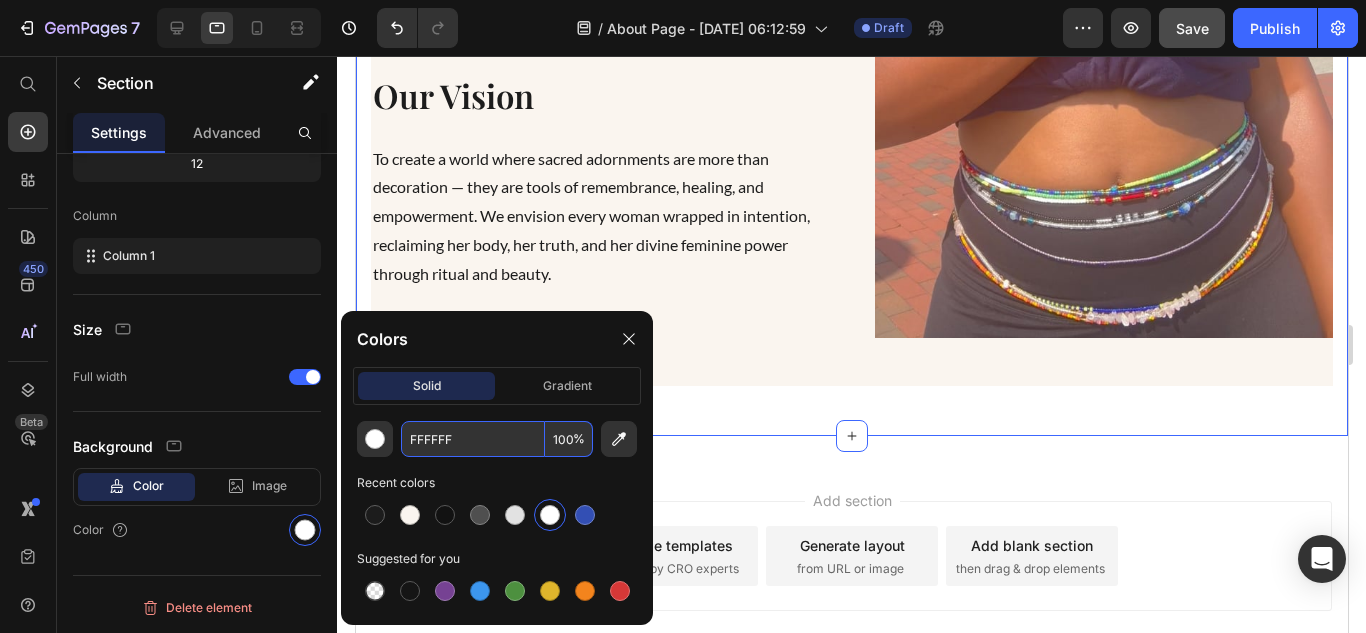 click on "FFFFFF" at bounding box center [473, 439] 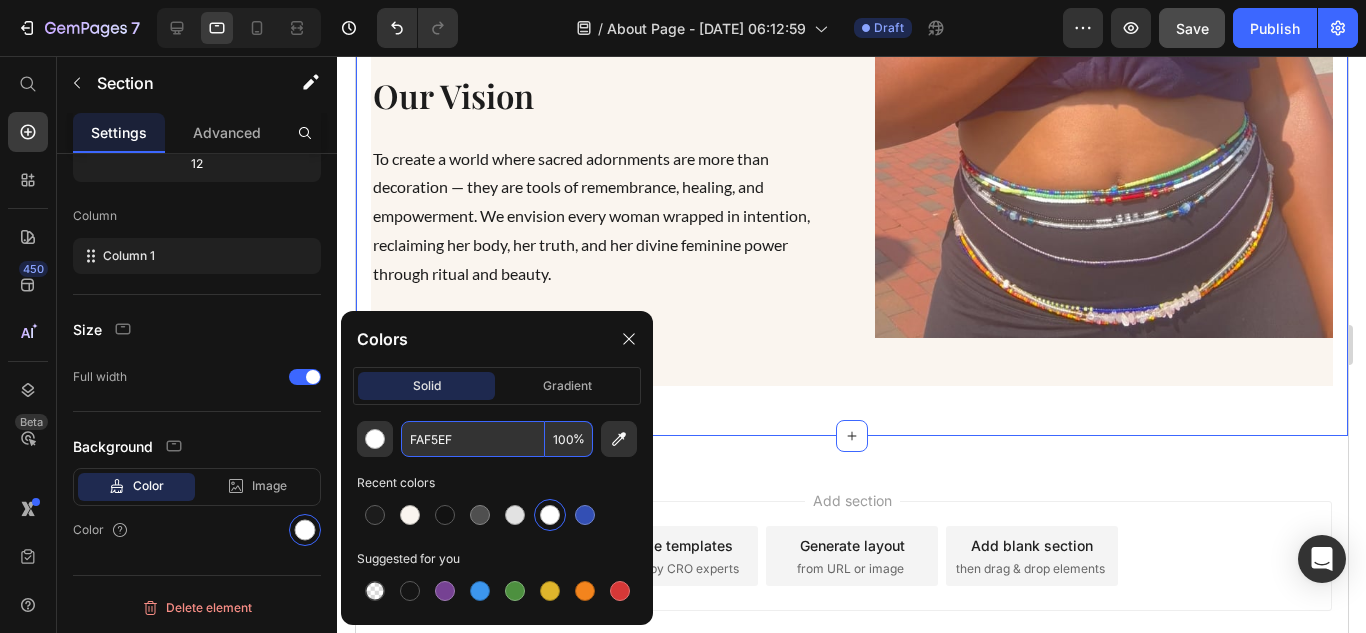 click on "FAF5EF" at bounding box center (473, 439) 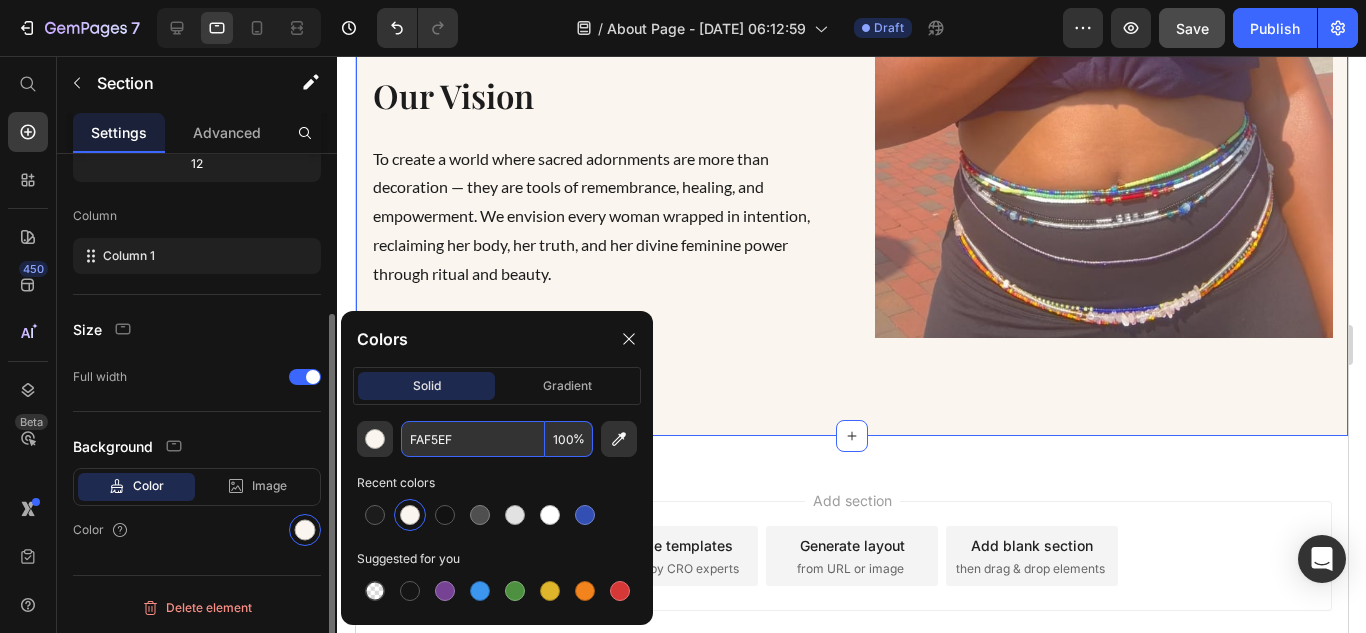 type on "FAF5EF" 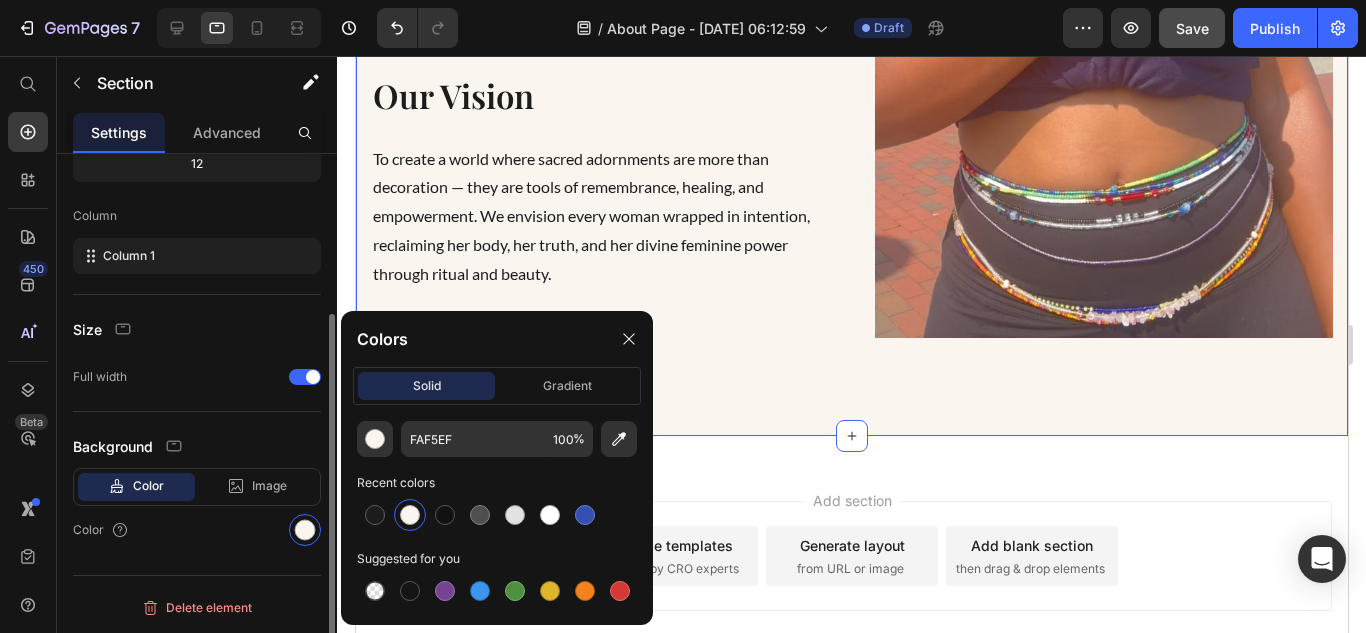 click on "Layout Column width Fit to content By ratio 12 Column Column 1 Size Full width Background Color Image Video  Color" at bounding box center (197, 258) 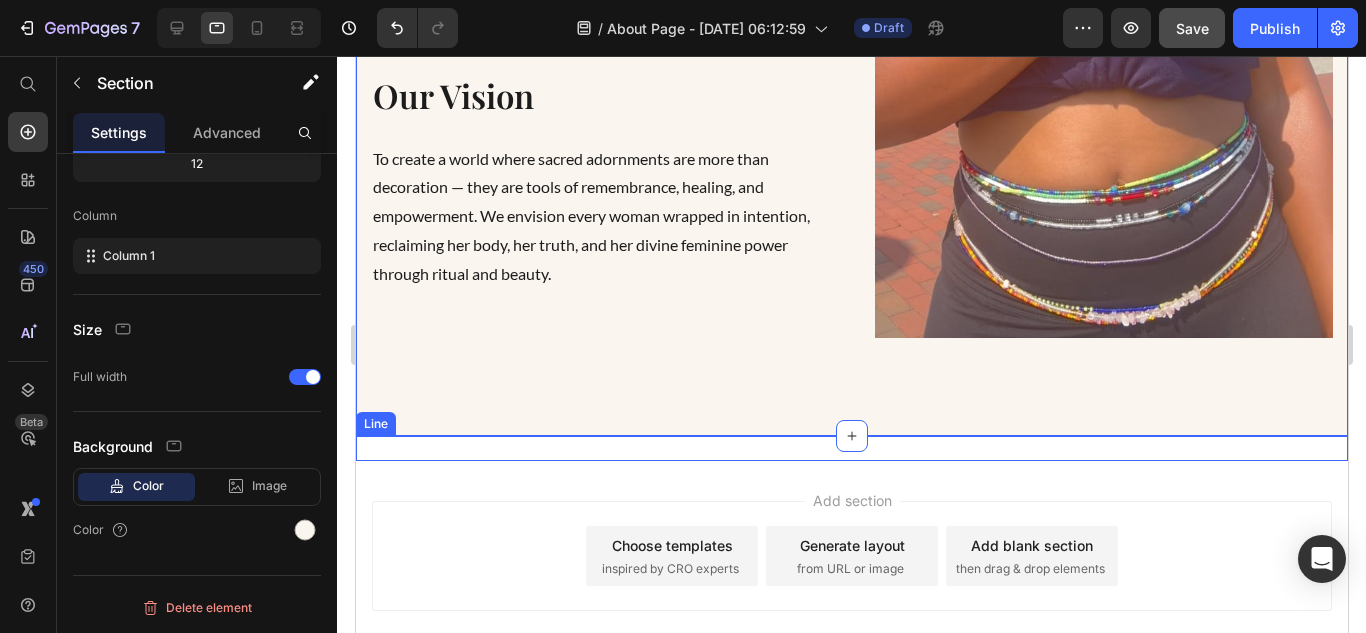 click on "Title Line" at bounding box center [851, 448] 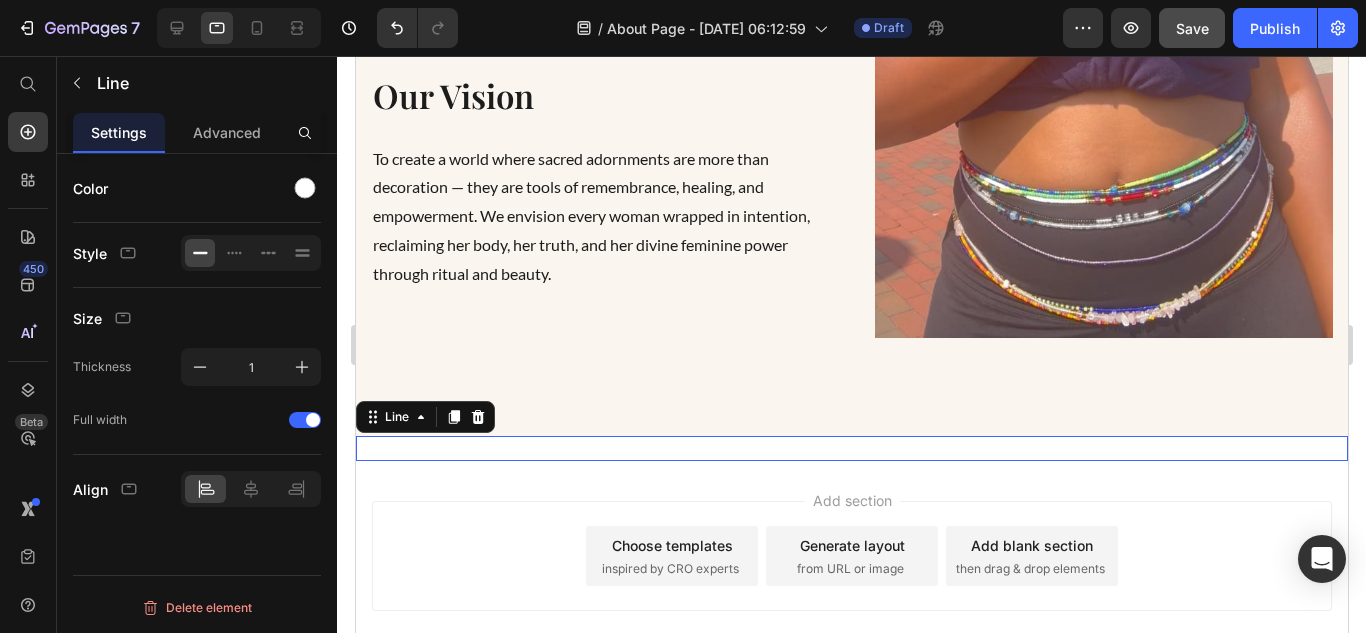 scroll, scrollTop: 0, scrollLeft: 0, axis: both 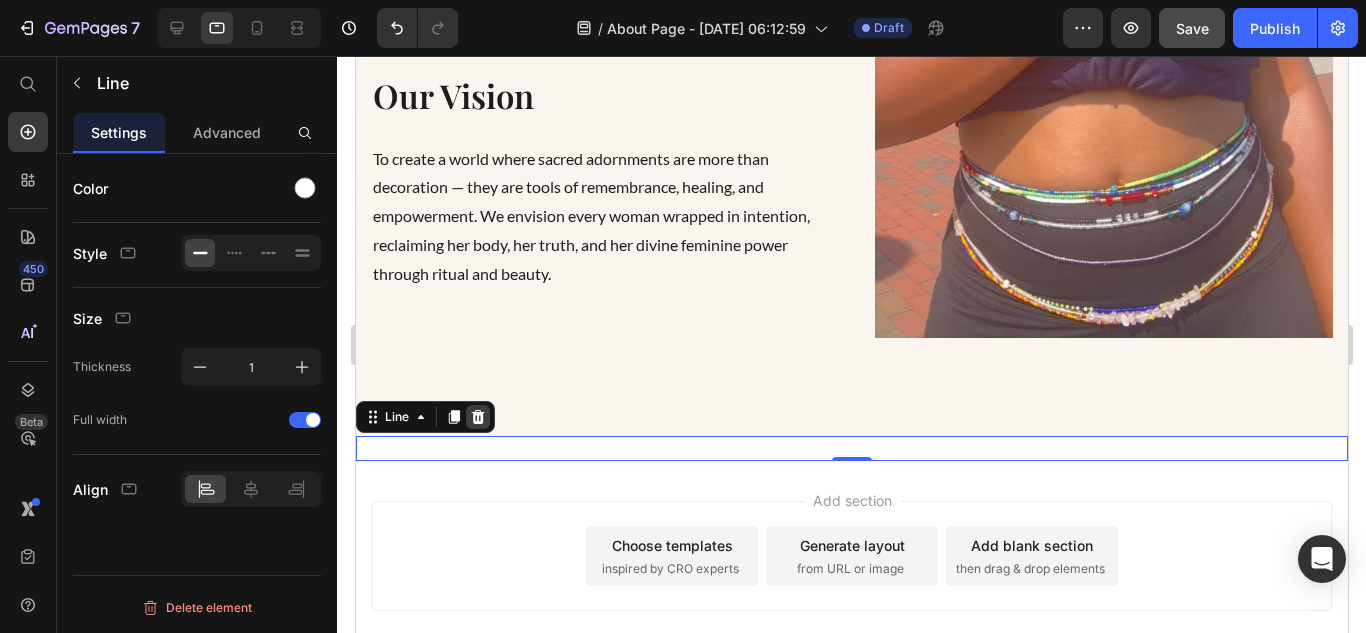 click 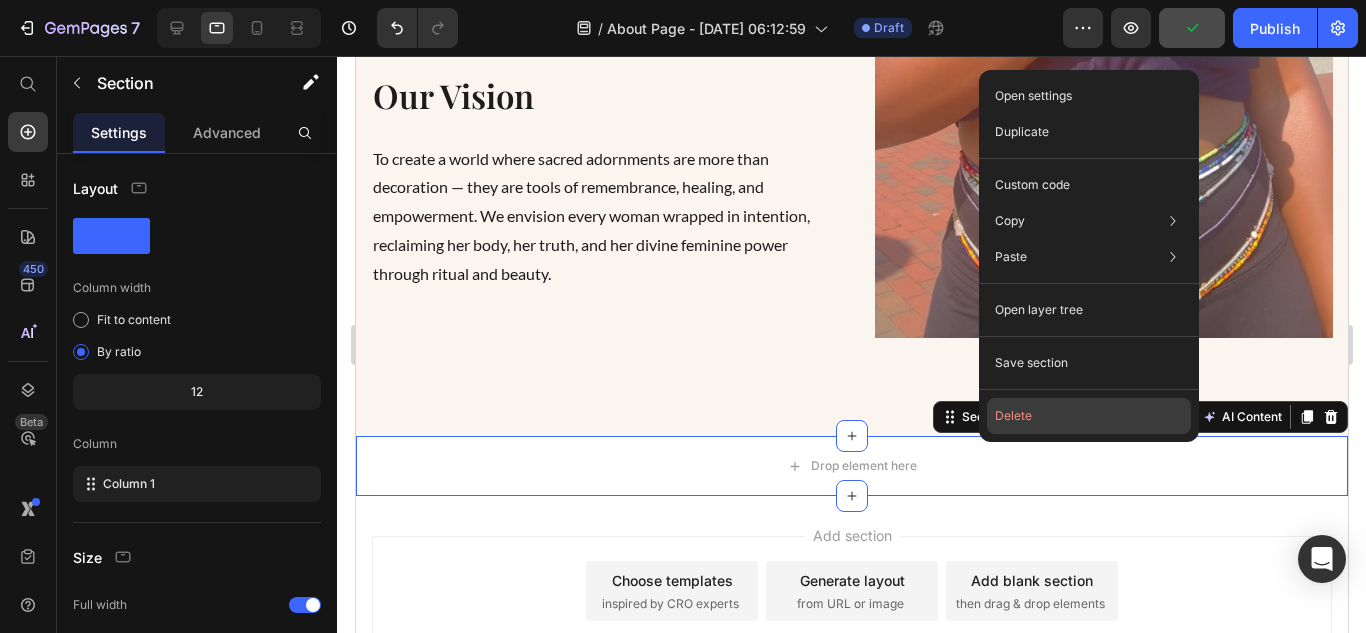 click on "Delete" 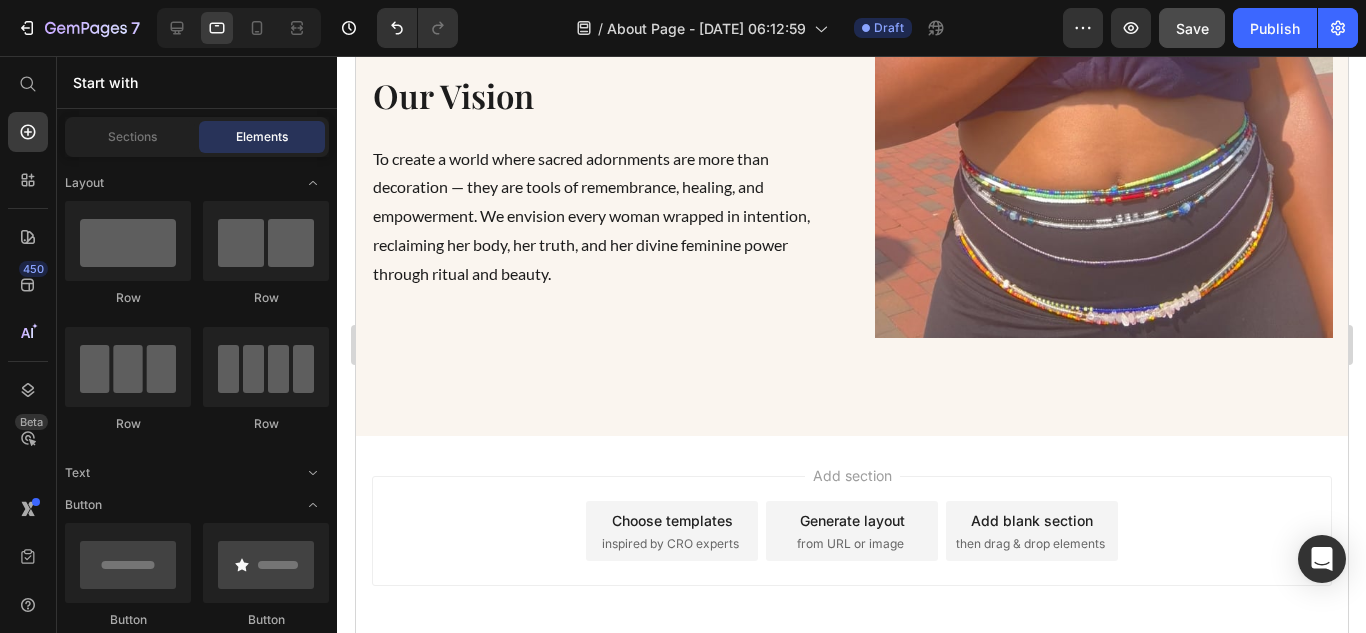 scroll, scrollTop: 2525, scrollLeft: 0, axis: vertical 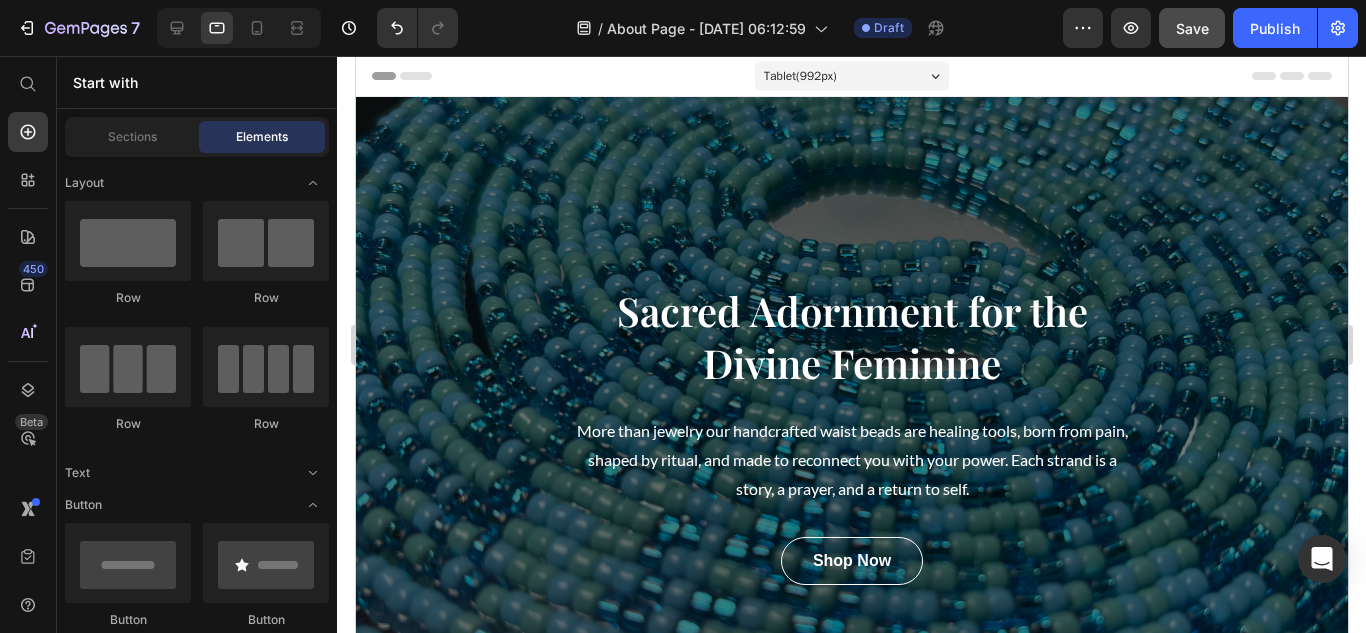 click on "Save" at bounding box center (1192, 28) 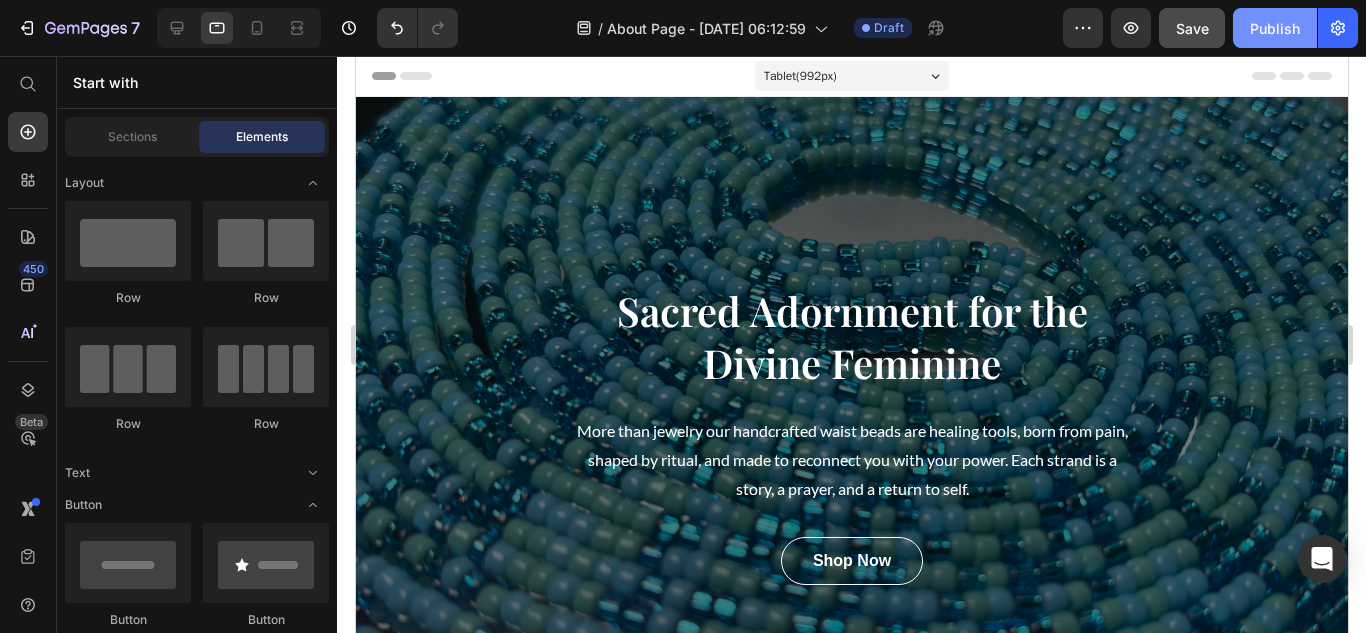 click on "Publish" at bounding box center (1275, 28) 